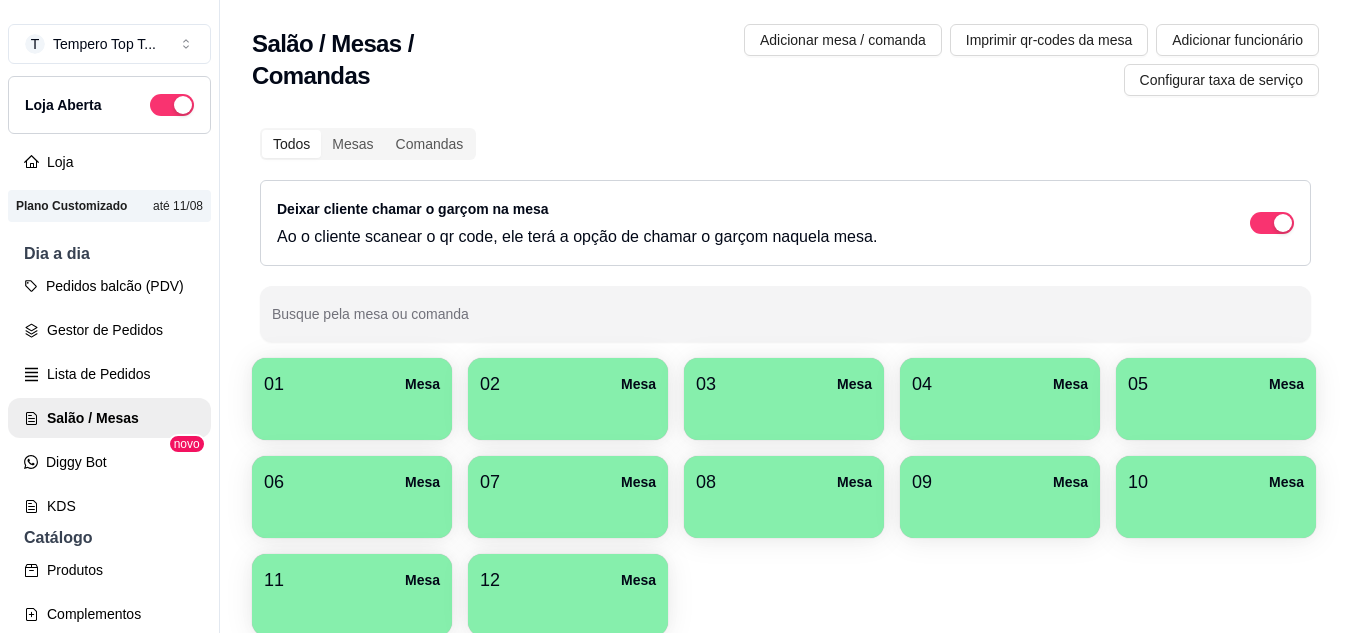 scroll, scrollTop: 0, scrollLeft: 0, axis: both 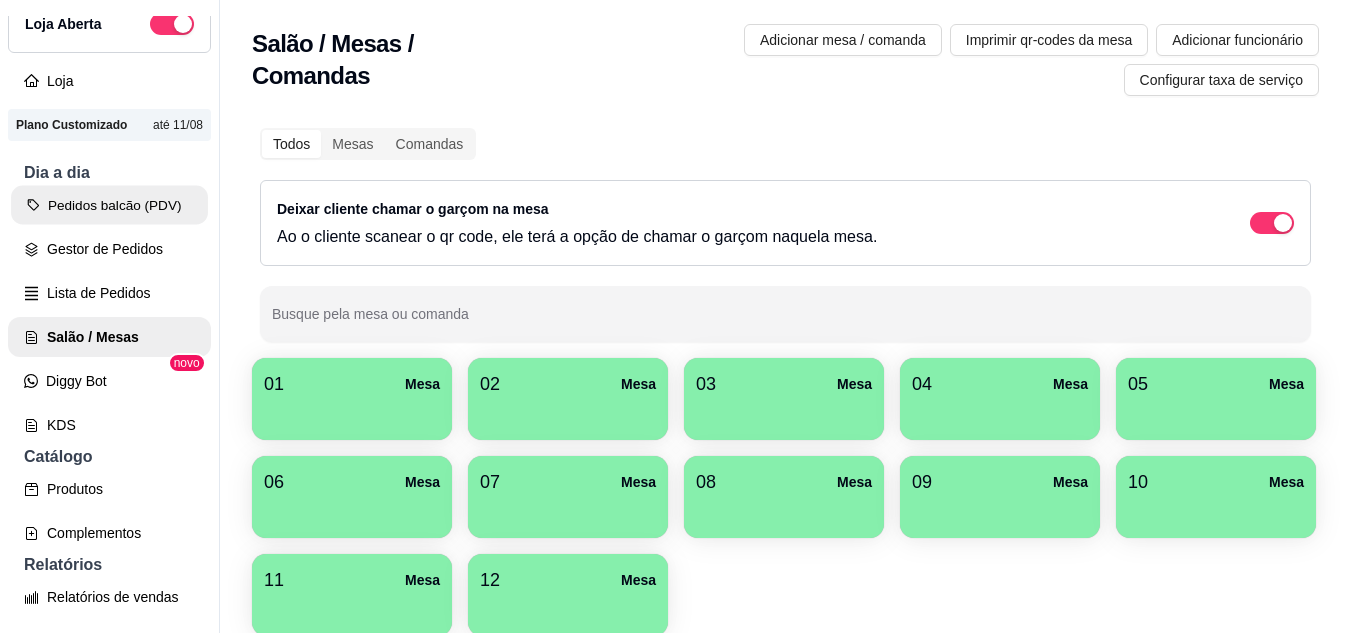 click on "Pedidos balcão (PDV)" at bounding box center (109, 205) 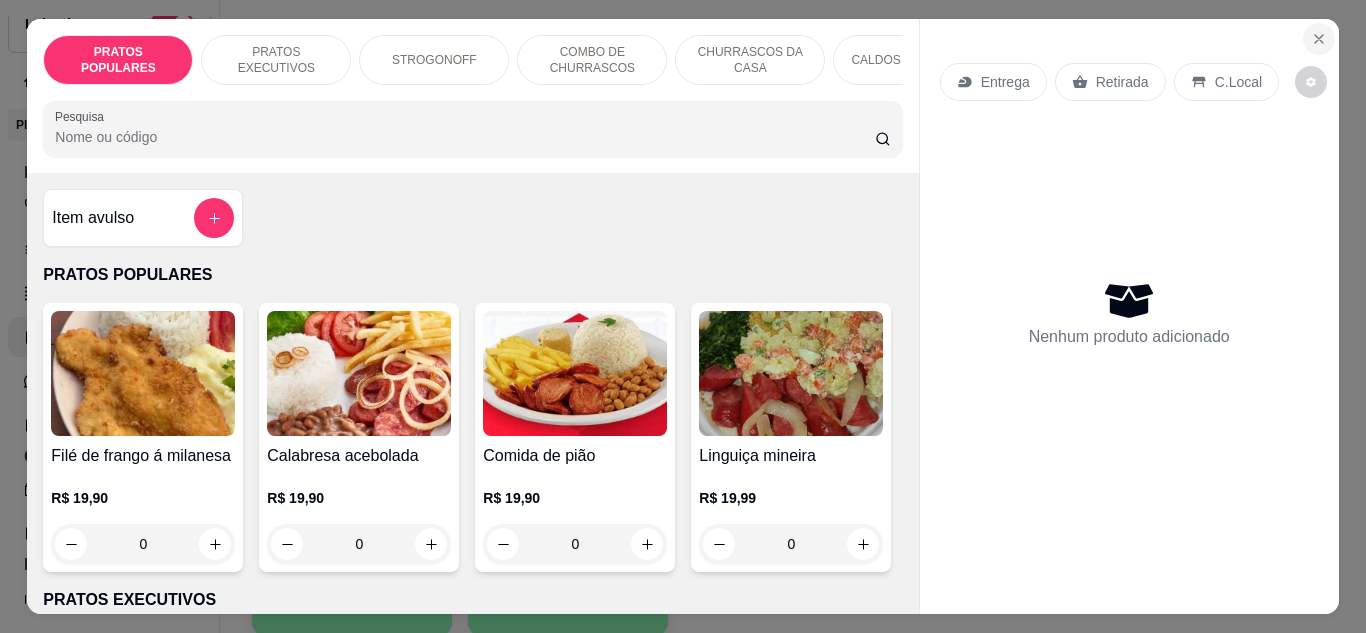 click at bounding box center [1319, 39] 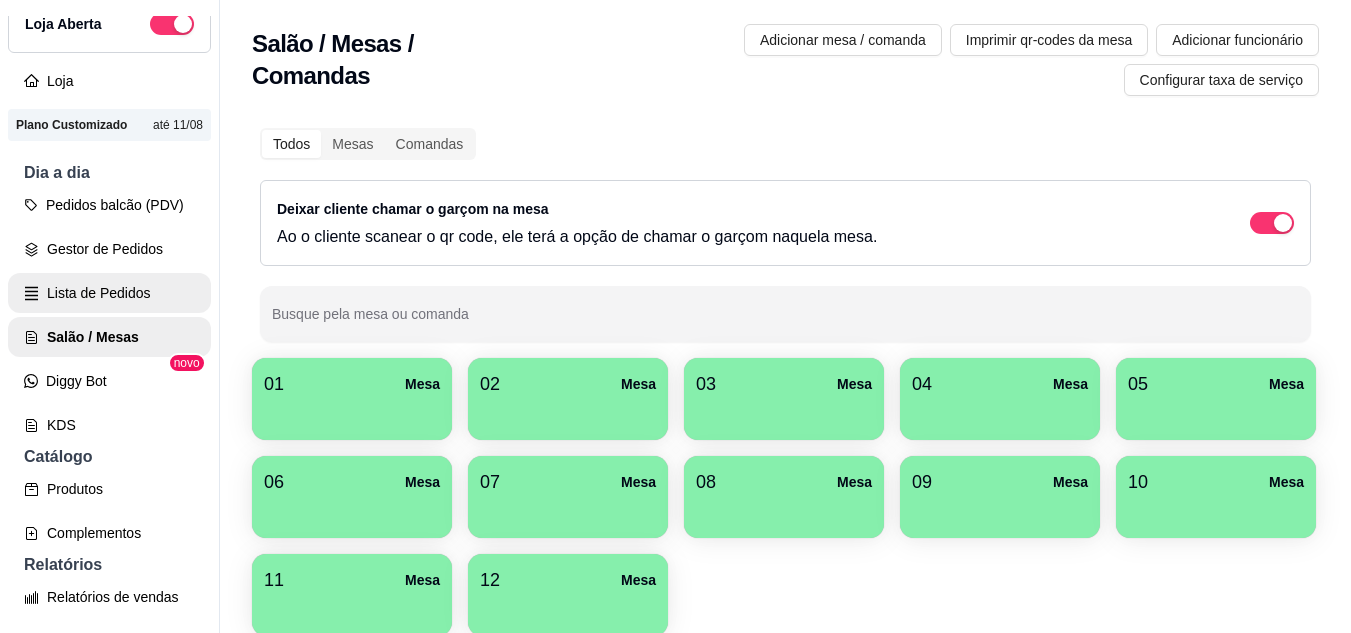 click on "Lista de Pedidos" at bounding box center [109, 293] 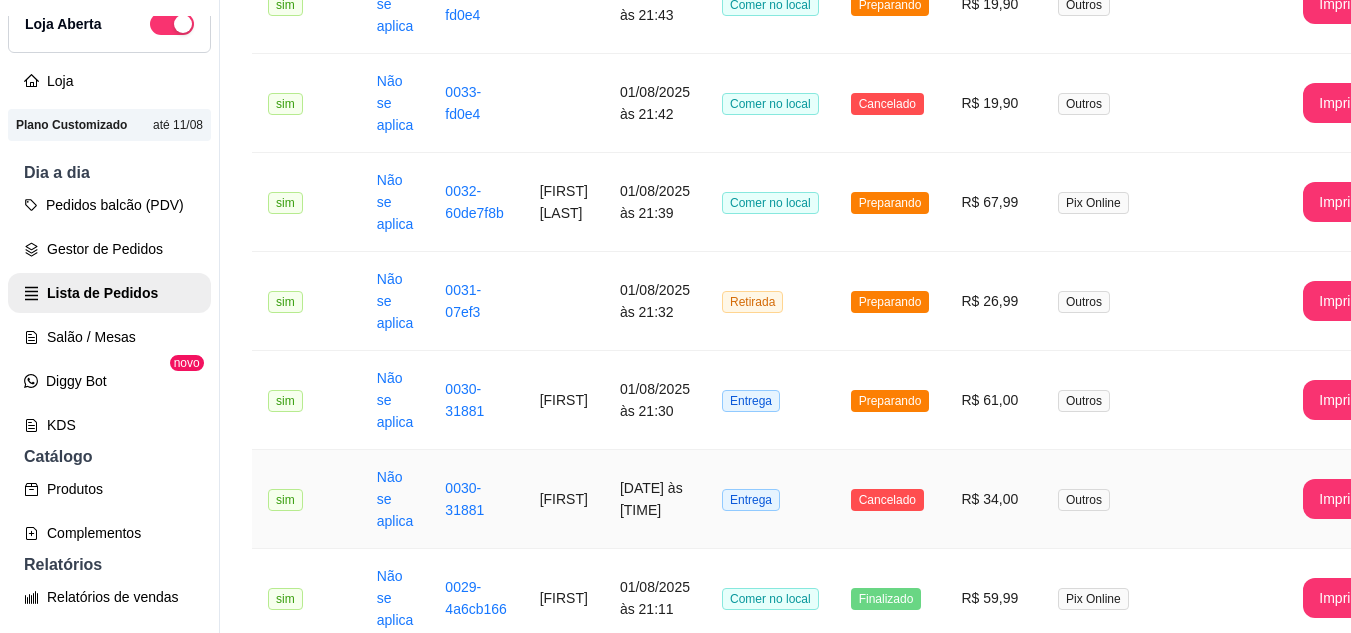 scroll, scrollTop: 400, scrollLeft: 0, axis: vertical 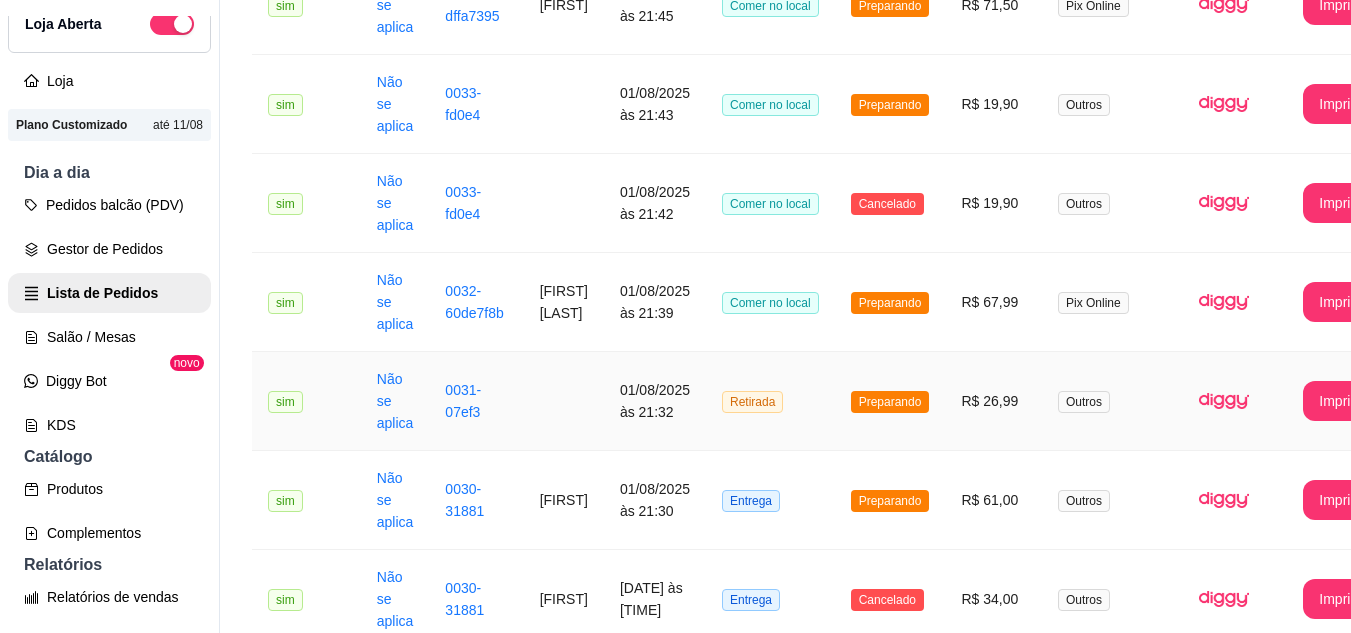 click on "Retirada" at bounding box center (770, 401) 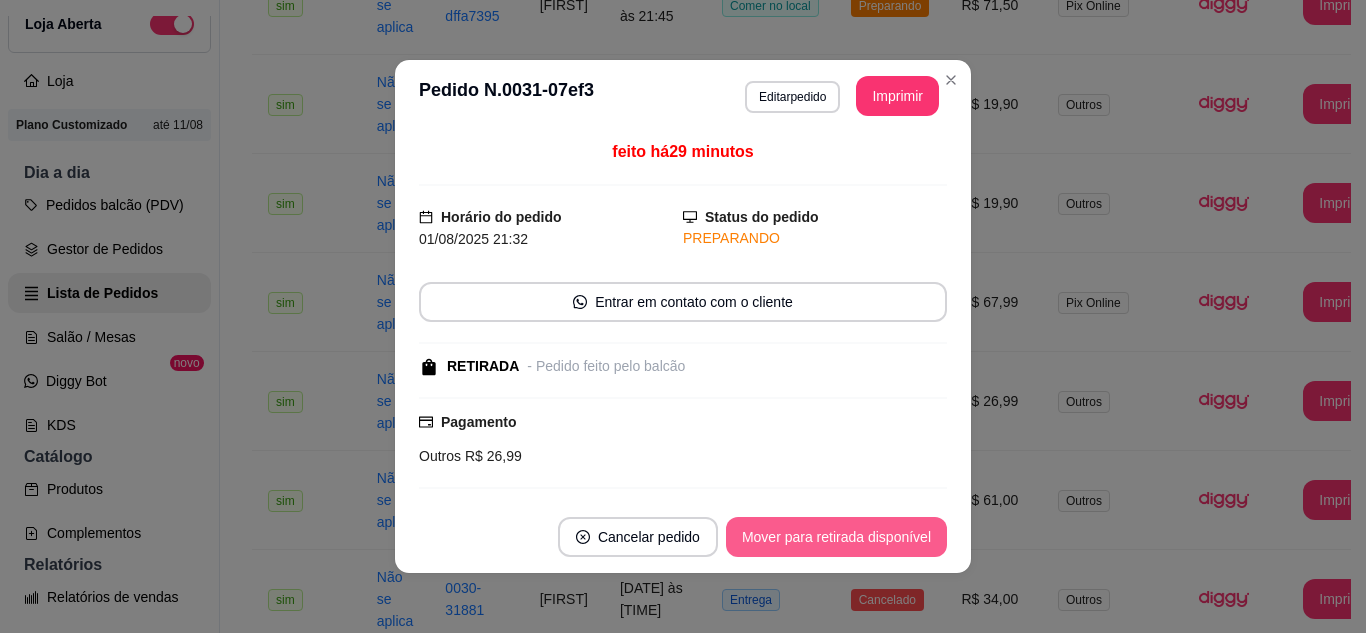 click on "Mover para retirada disponível" at bounding box center (836, 537) 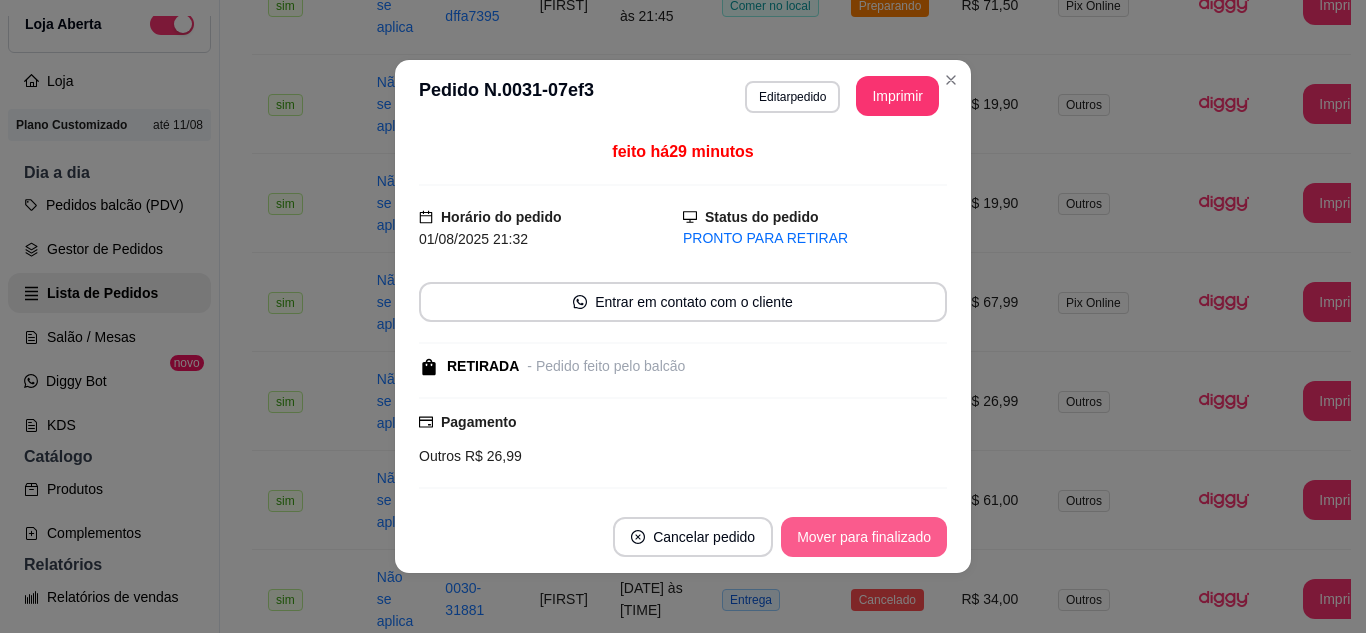 click on "Mover para finalizado" at bounding box center [864, 537] 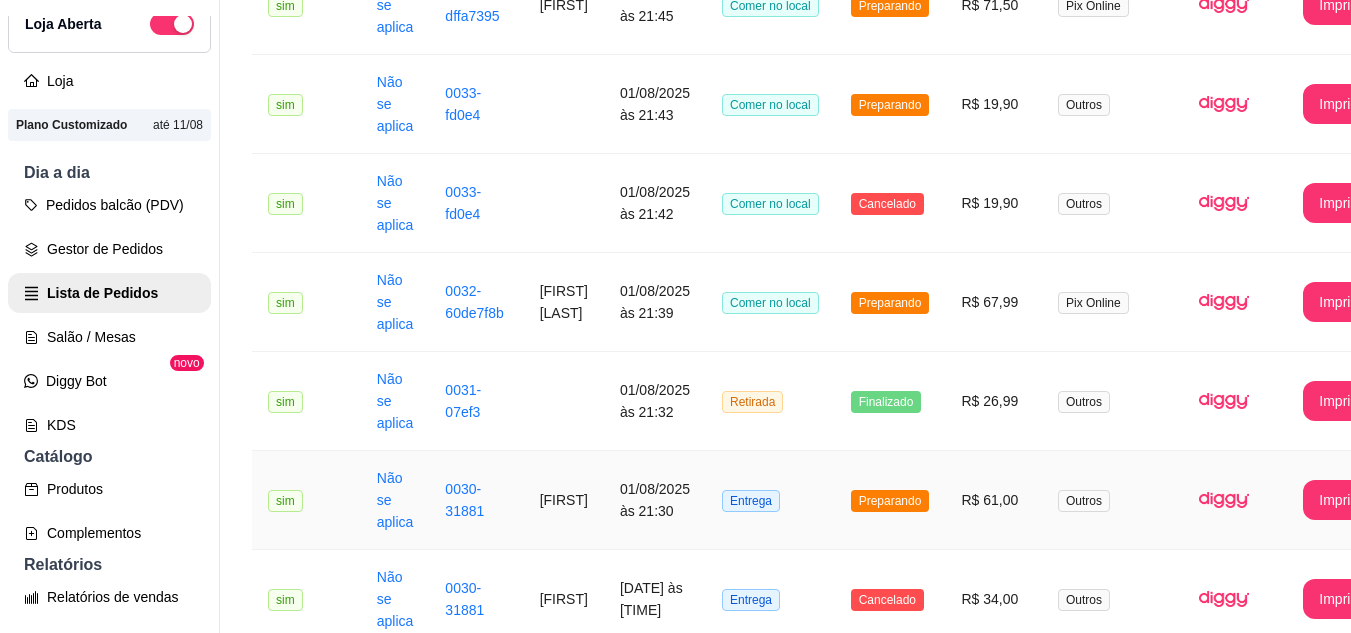click on "Preparando" at bounding box center (890, 500) 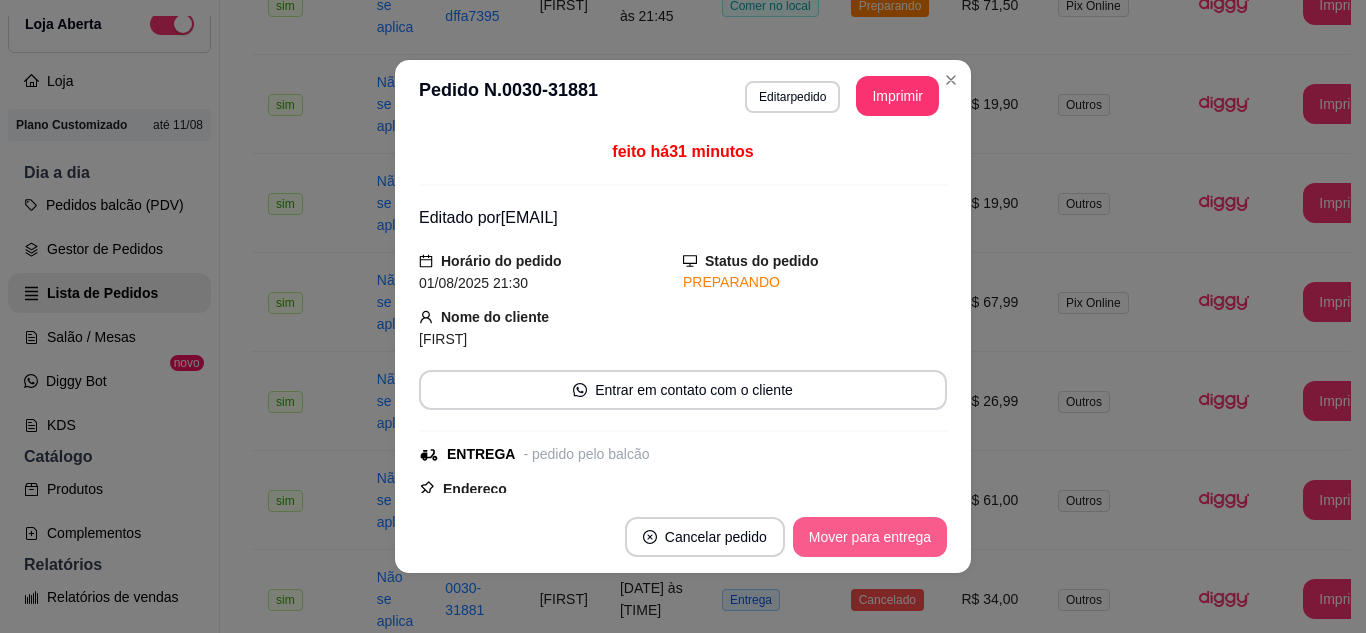 click on "Mover para entrega" at bounding box center [870, 537] 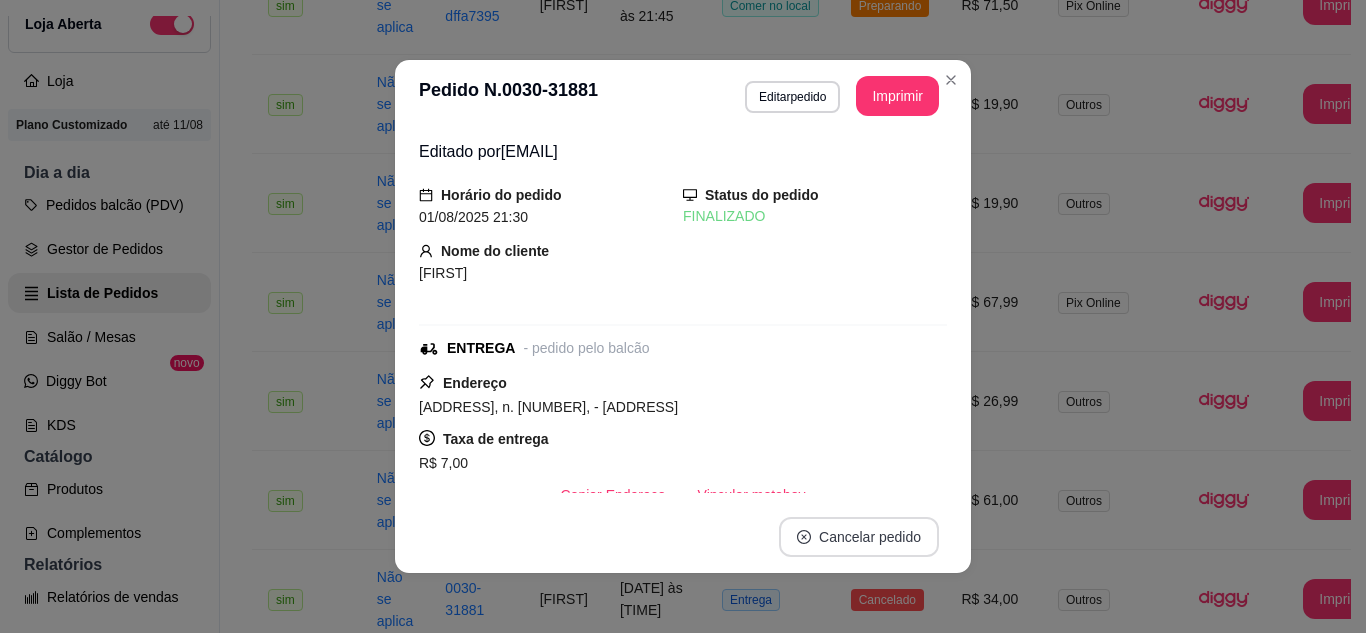click on "Cancelar pedido" at bounding box center (859, 537) 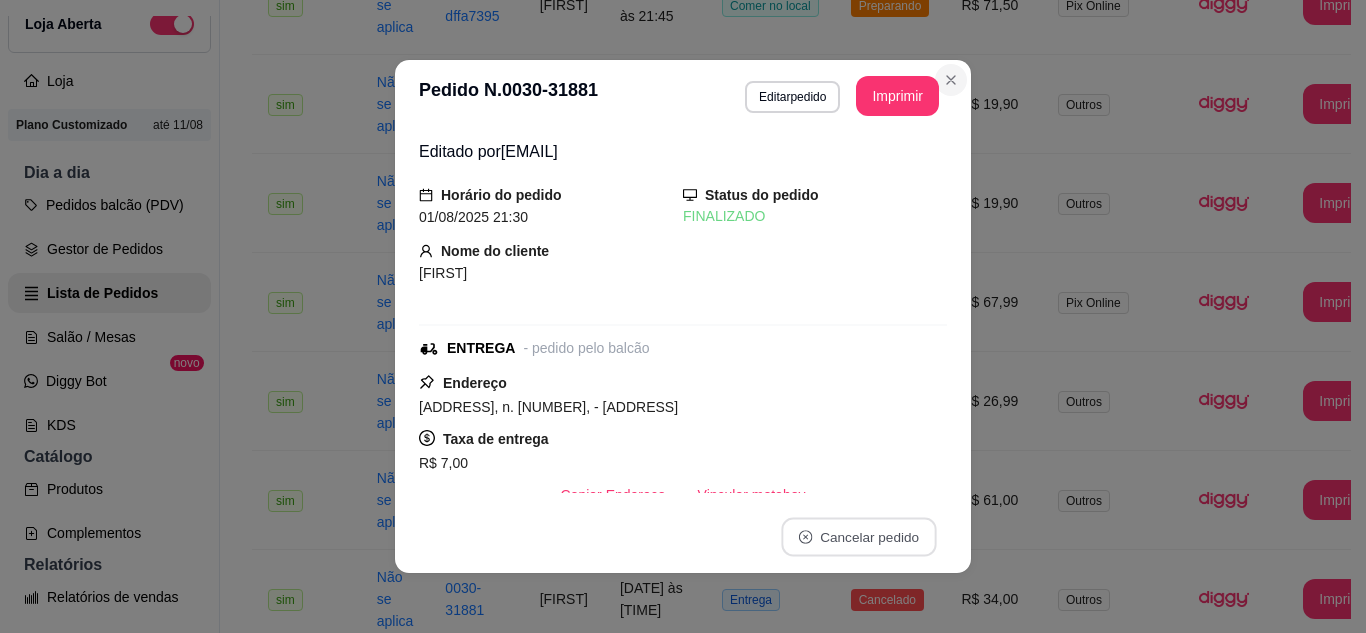 click 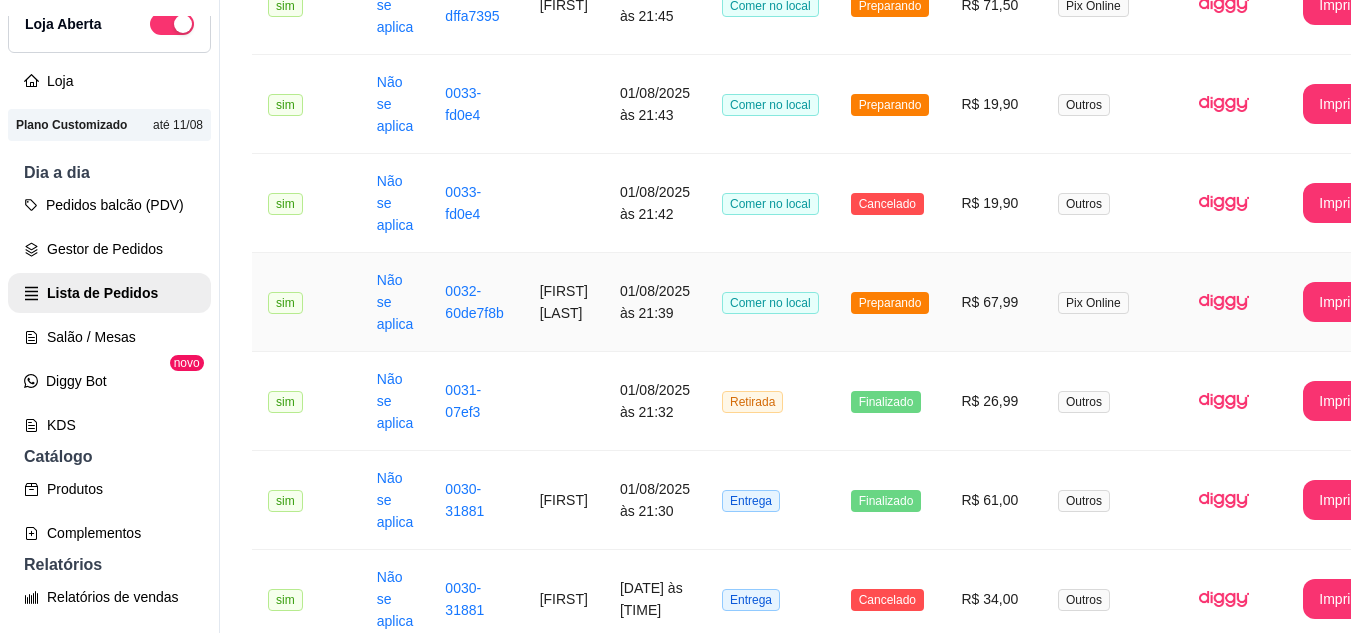 click on "Preparando" at bounding box center [890, 303] 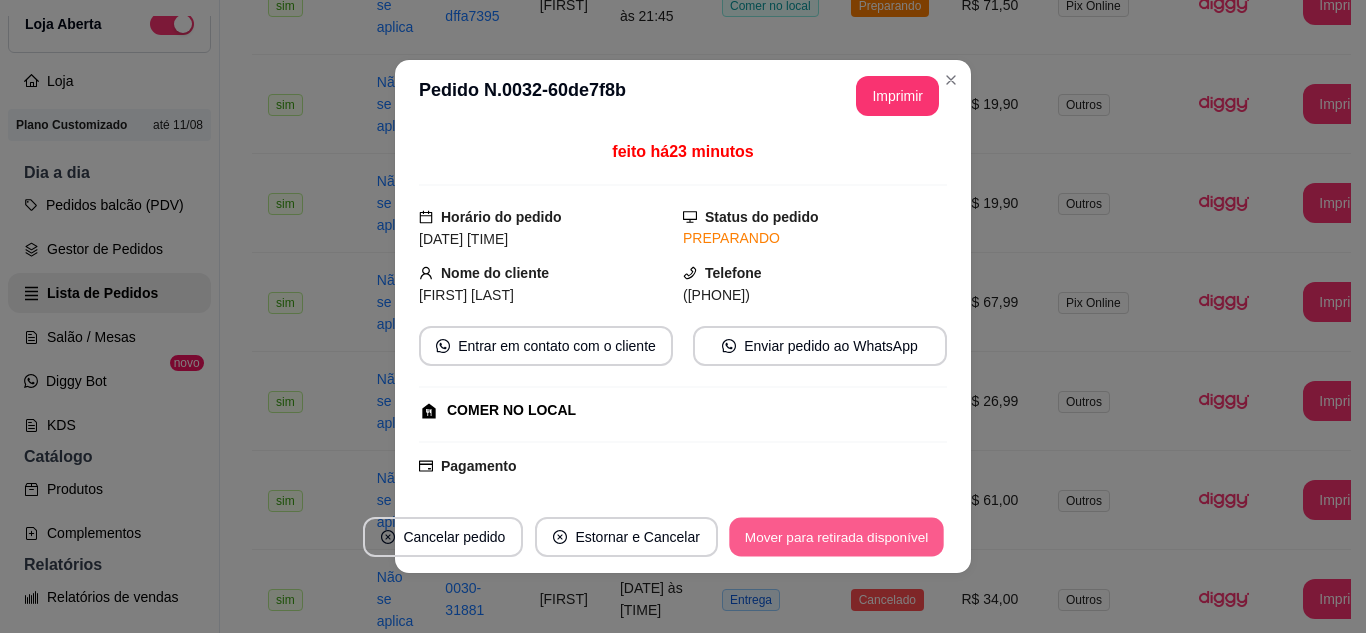 click on "Mover para retirada disponível" at bounding box center [836, 537] 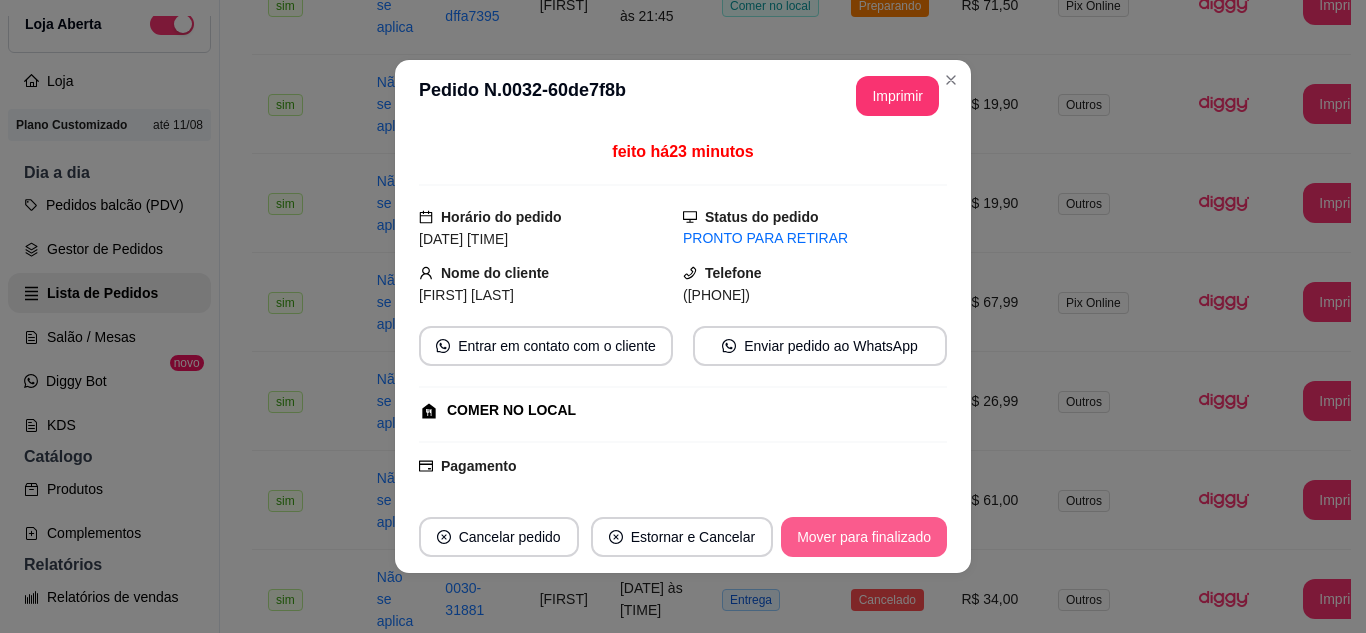 click on "Mover para finalizado" at bounding box center (864, 537) 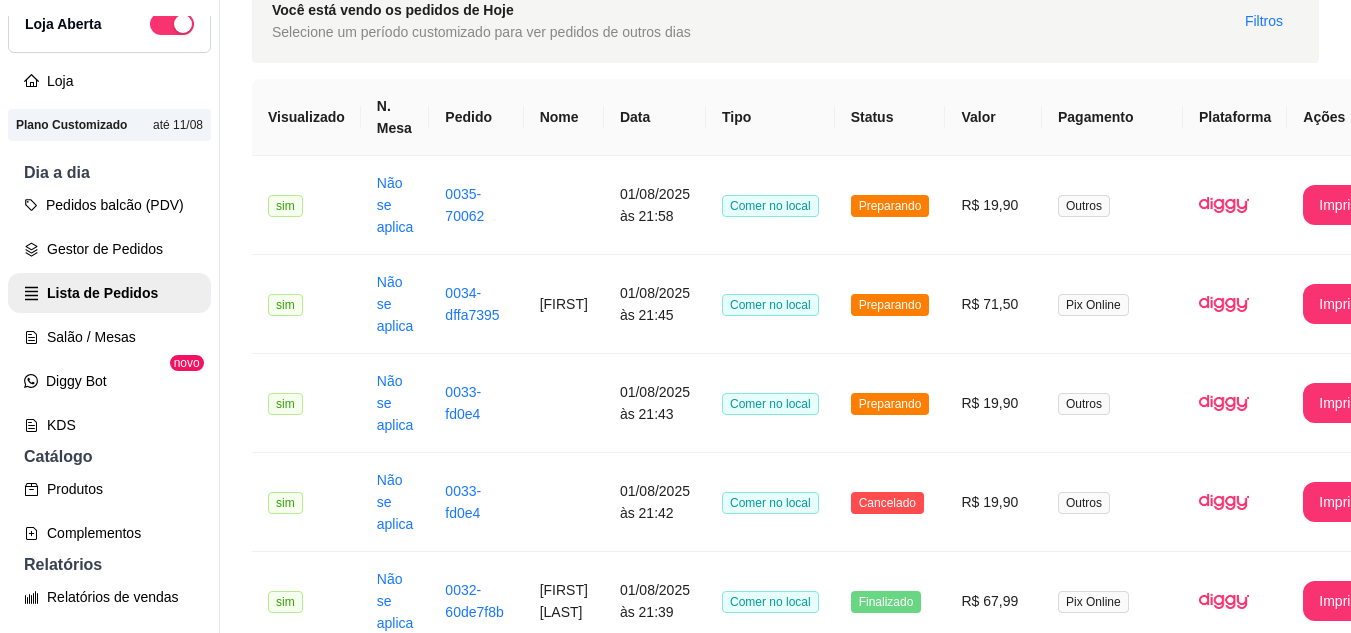 scroll, scrollTop: 100, scrollLeft: 0, axis: vertical 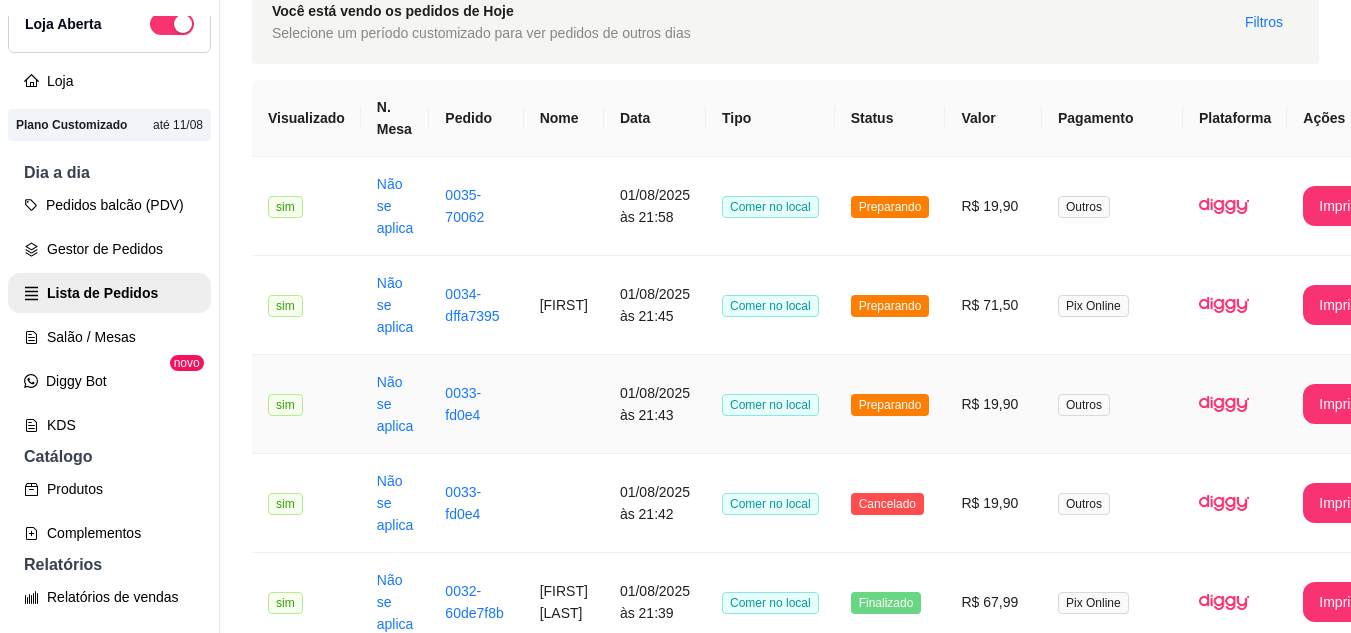click on "Comer no local" at bounding box center (770, 404) 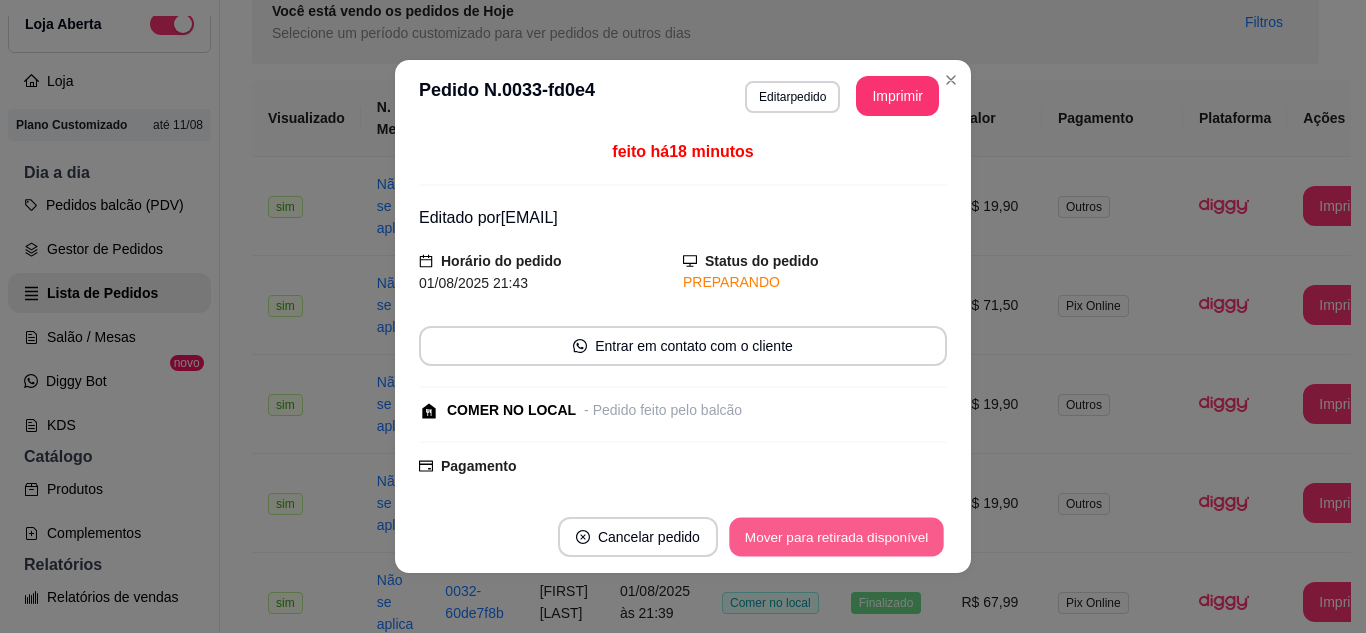 click on "Mover para retirada disponível" at bounding box center [836, 537] 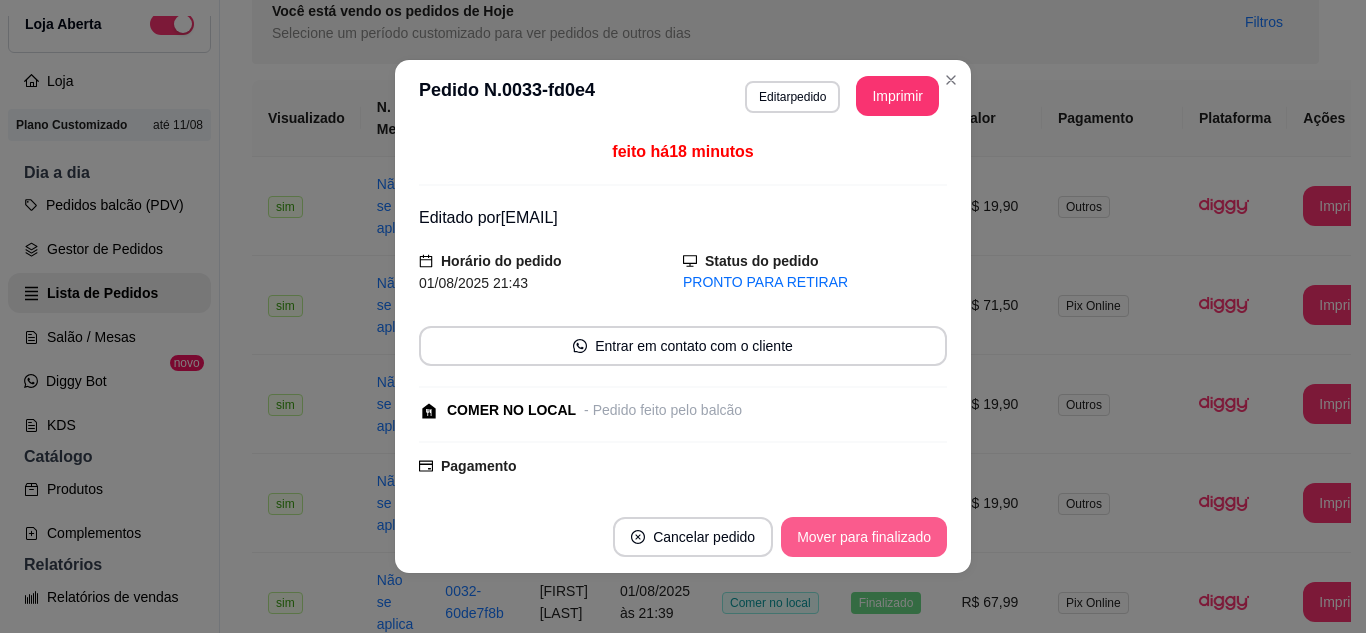 click on "Mover para finalizado" at bounding box center (864, 537) 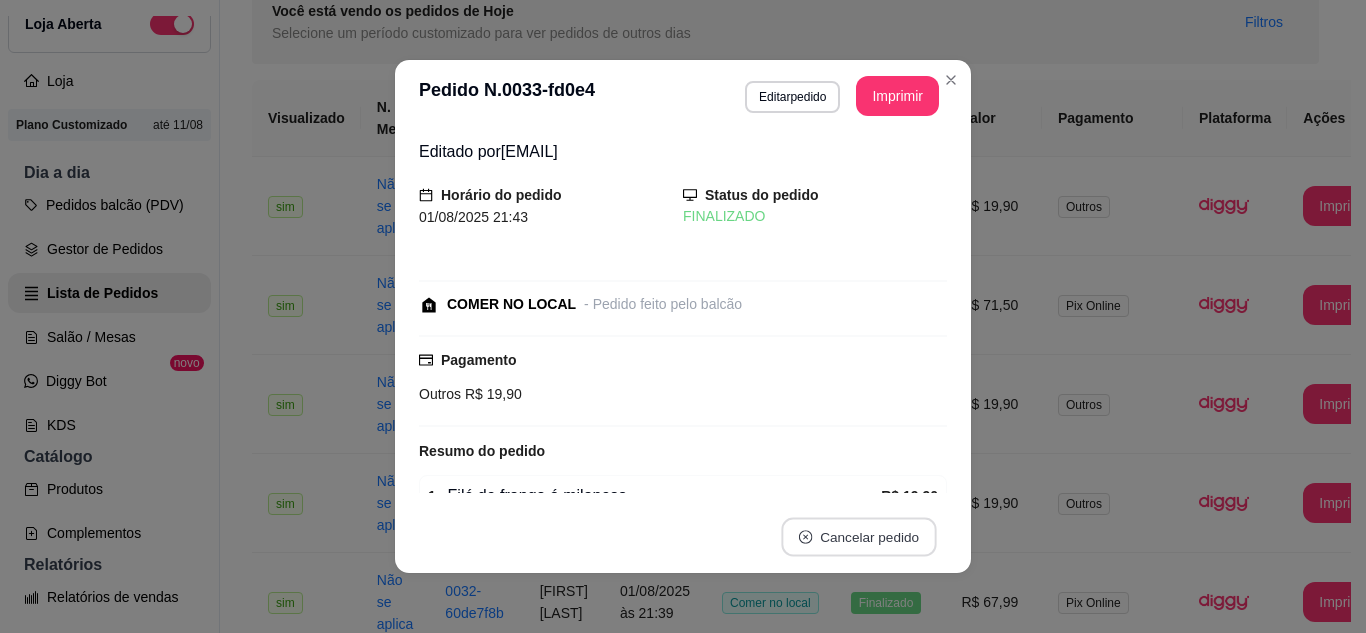 click on "Cancelar pedido" at bounding box center [858, 537] 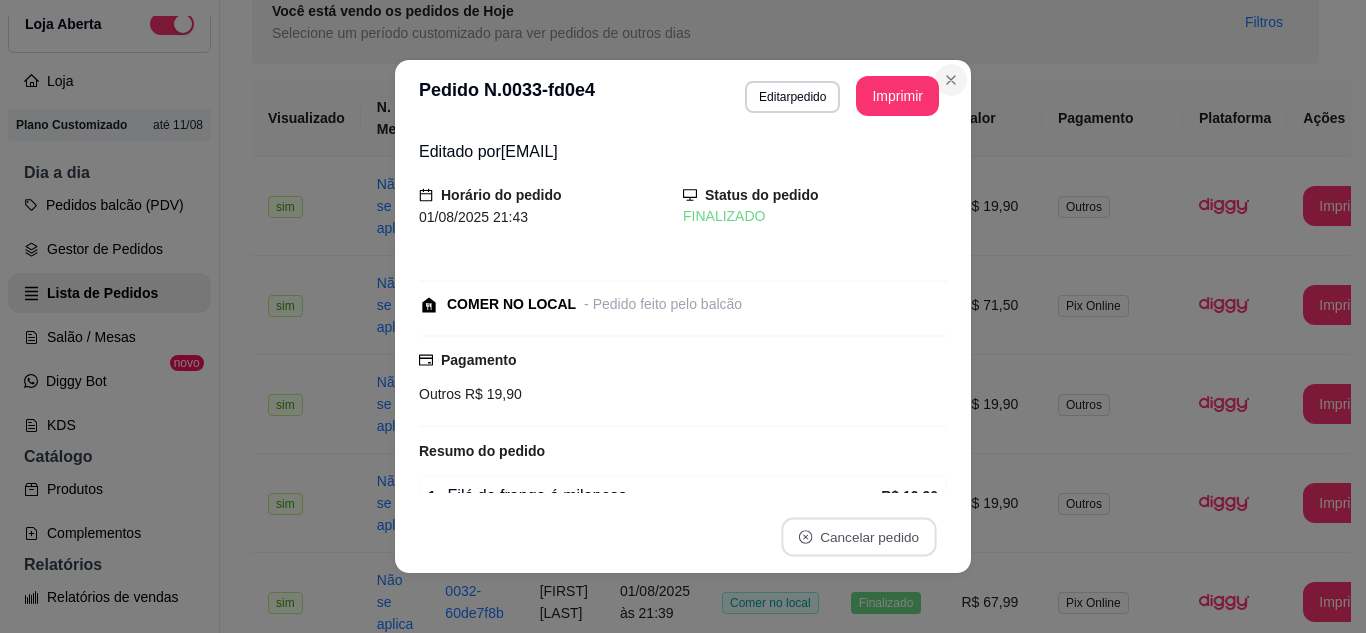 click 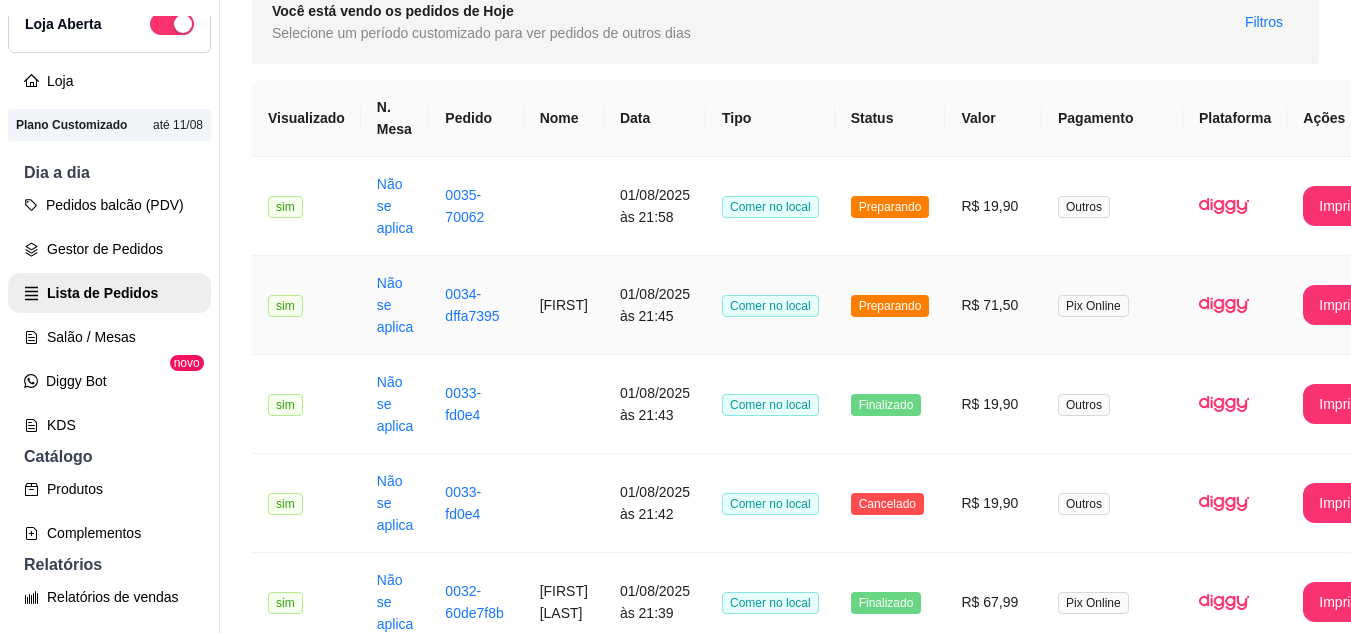click on "Comer no local" at bounding box center (770, 305) 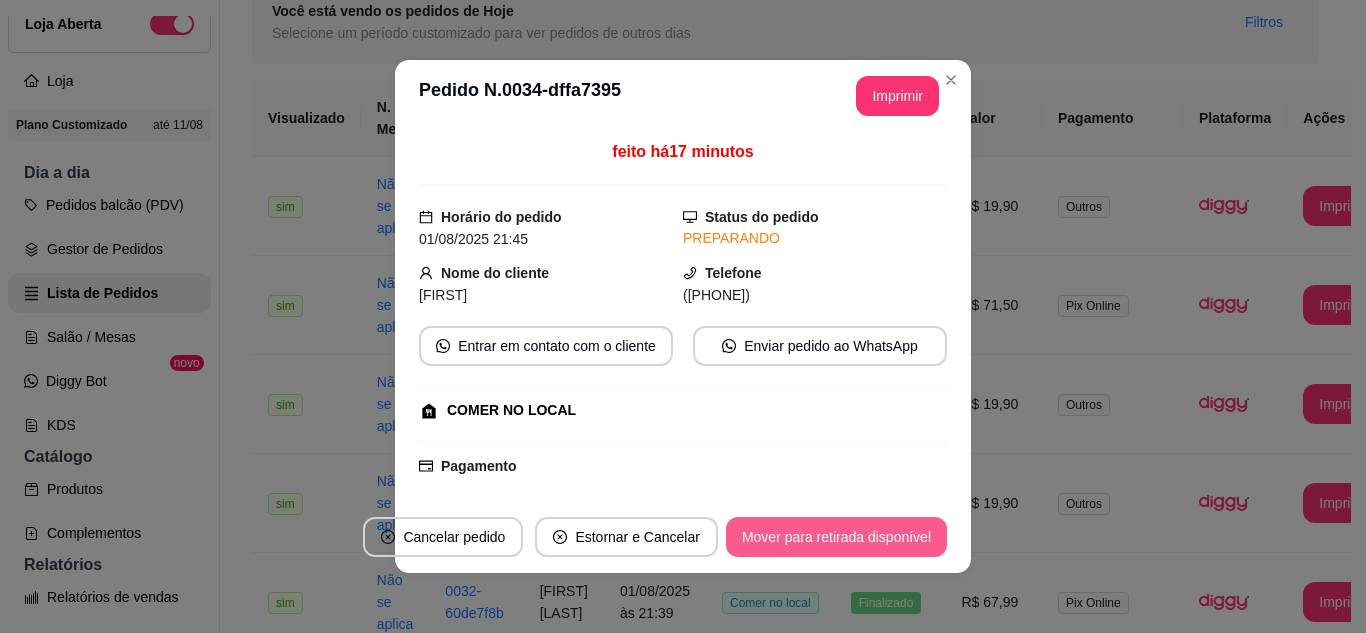 click on "Mover para retirada disponível" at bounding box center (836, 537) 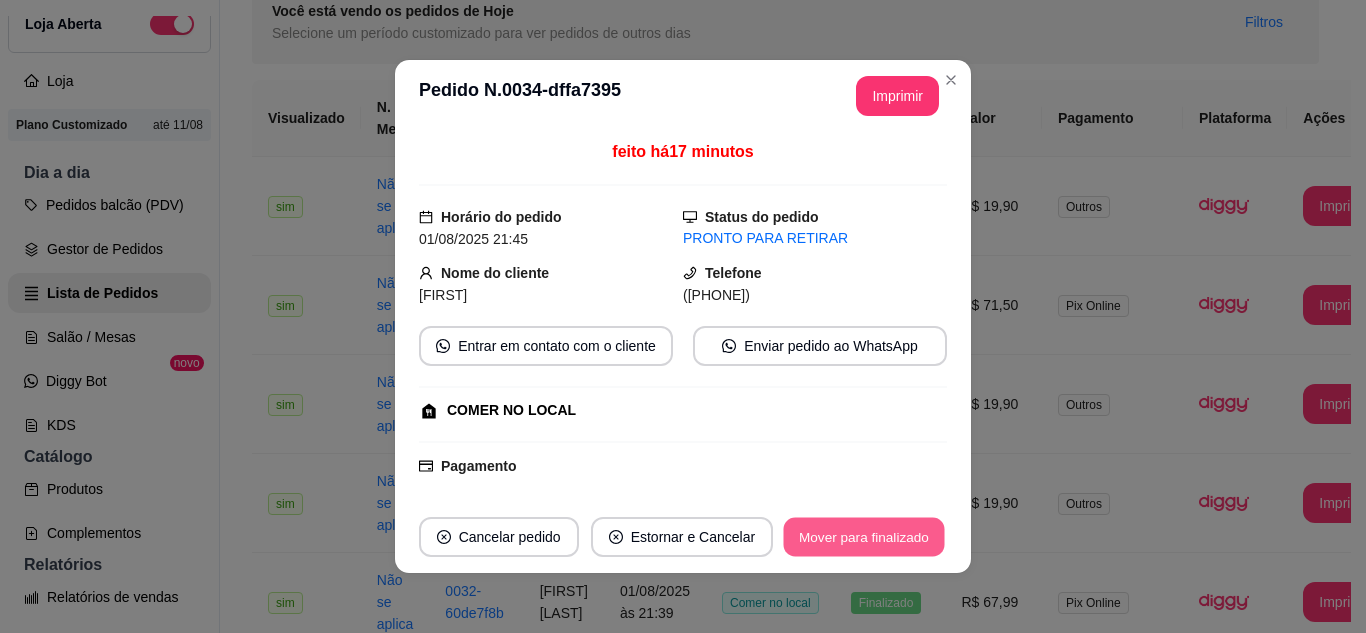 click on "Mover para finalizado" at bounding box center [864, 537] 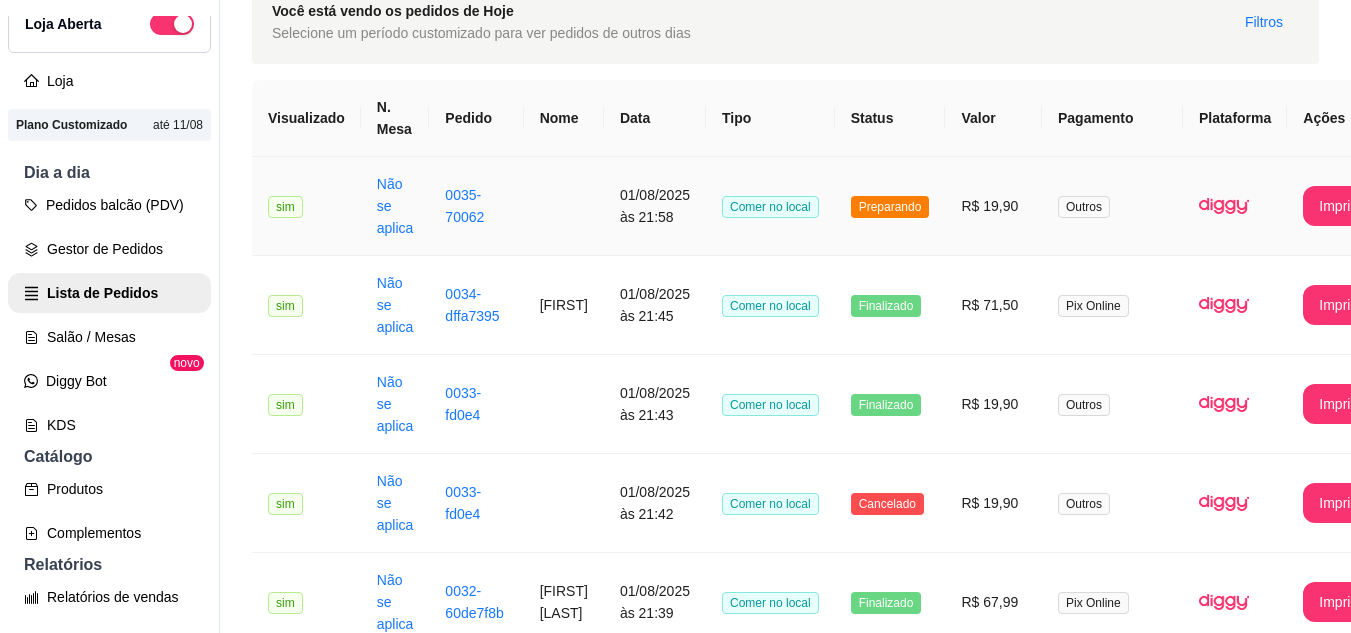 click on "Preparando" at bounding box center (890, 206) 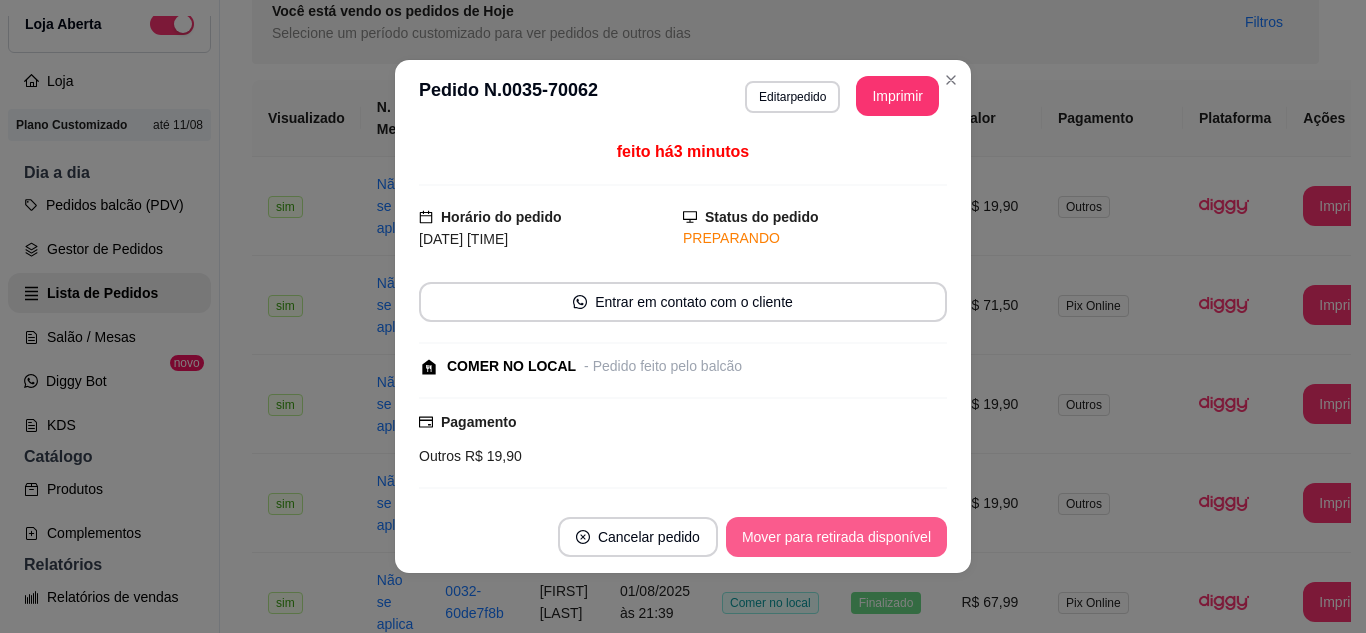 click on "Mover para retirada disponível" at bounding box center (836, 537) 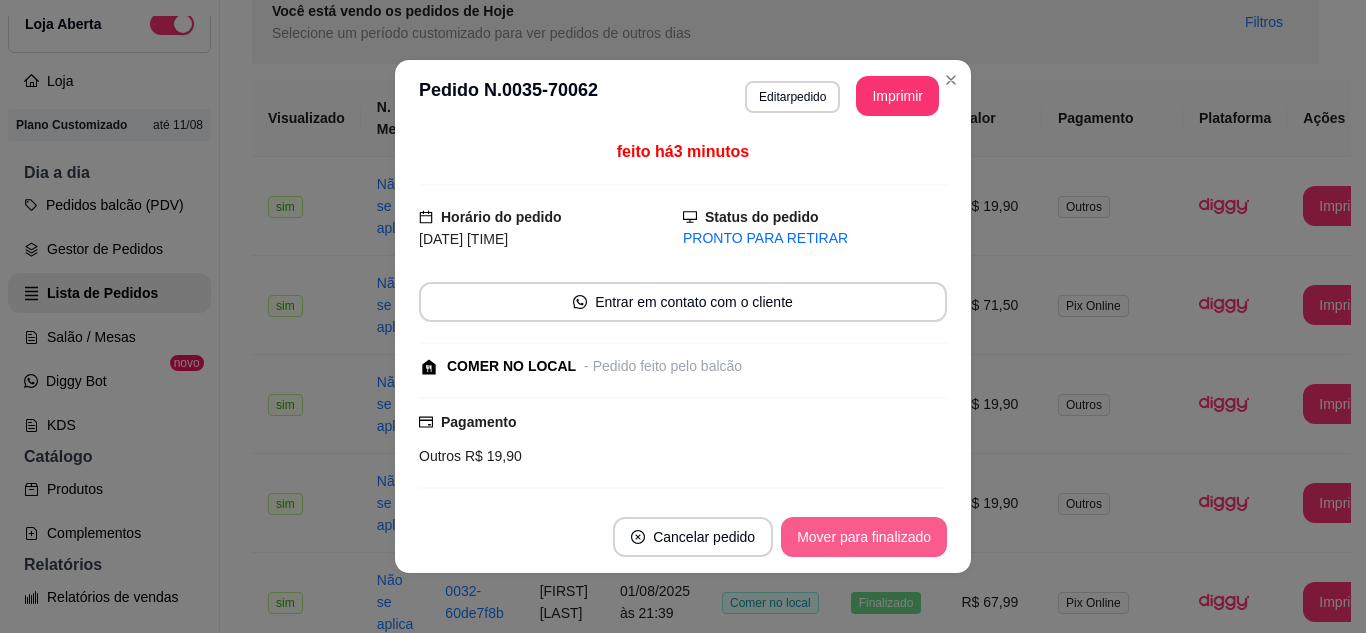 click on "Mover para finalizado" at bounding box center (864, 537) 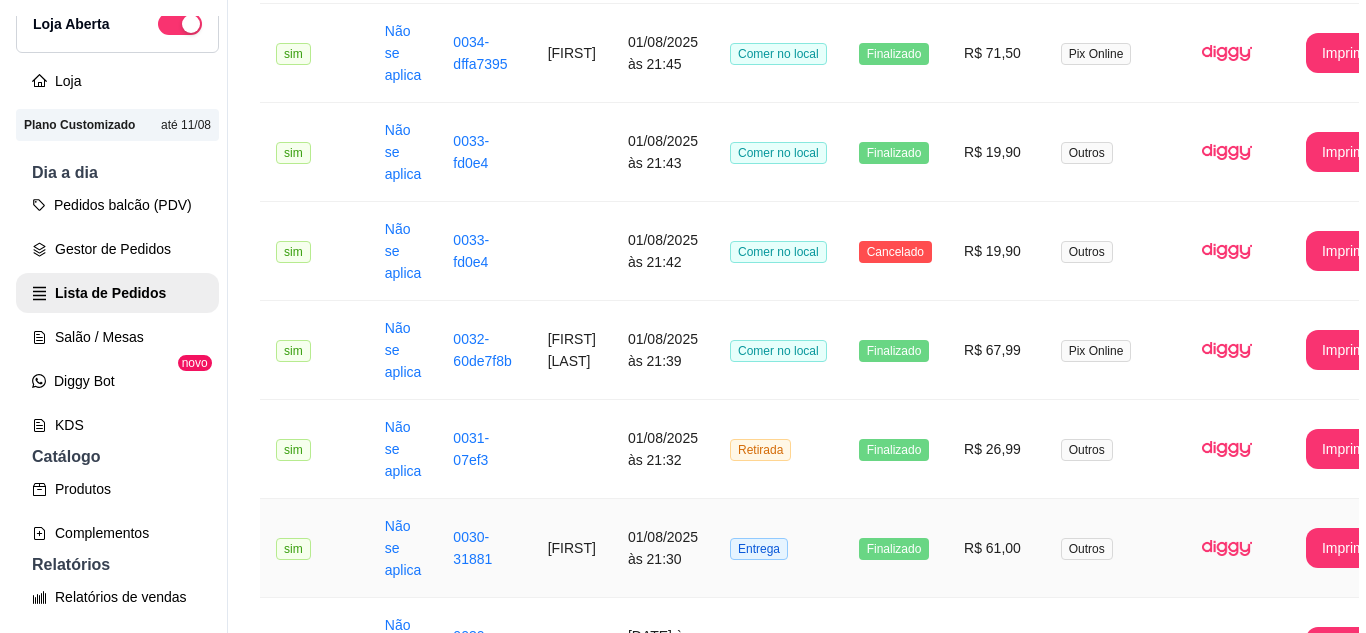 scroll, scrollTop: 200, scrollLeft: 0, axis: vertical 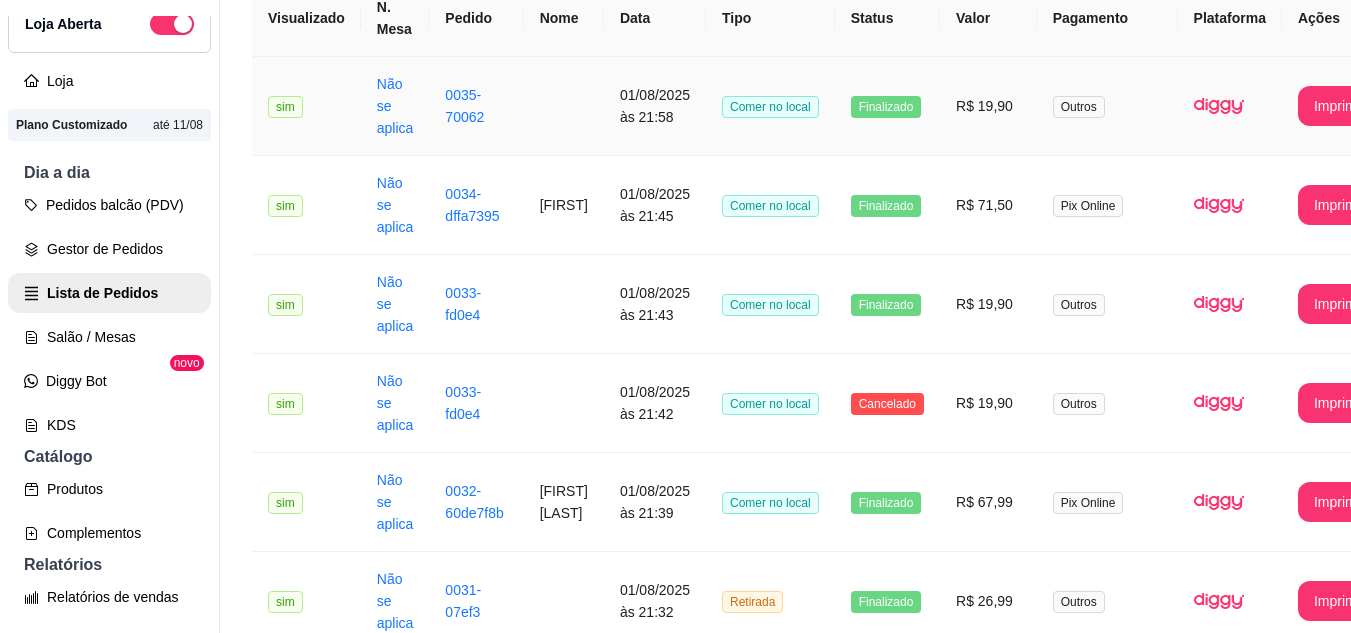 click on "Finalizado" at bounding box center (886, 107) 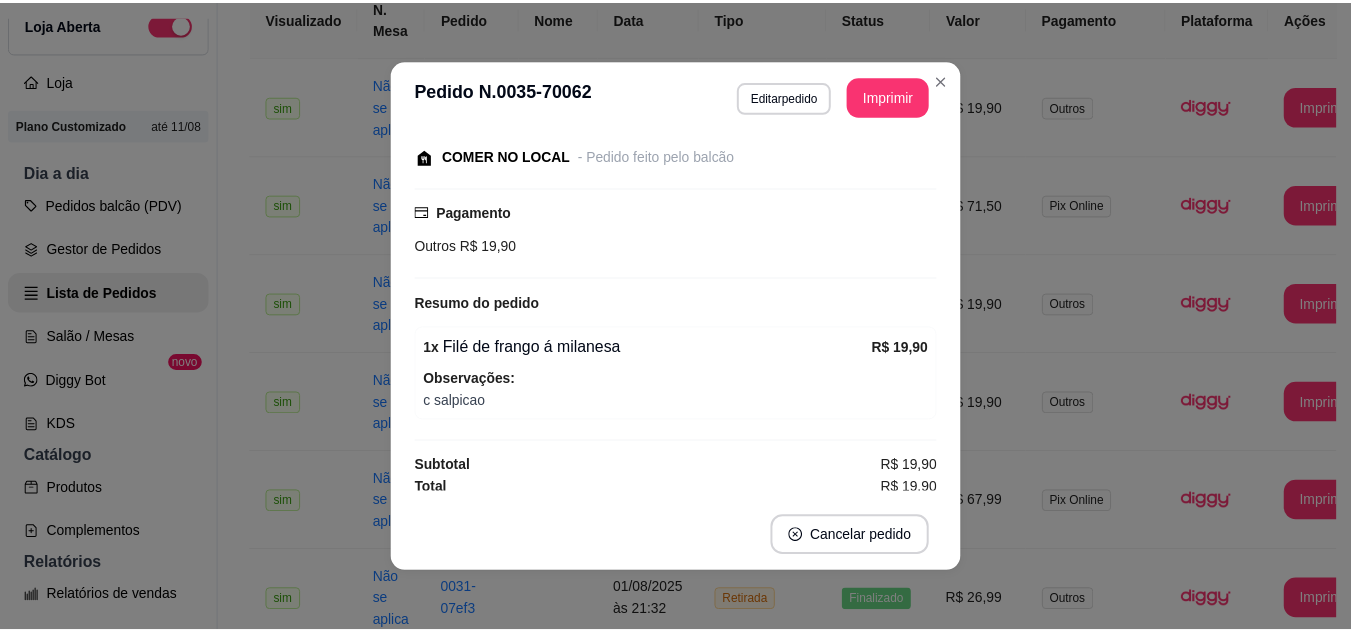 scroll, scrollTop: 130, scrollLeft: 0, axis: vertical 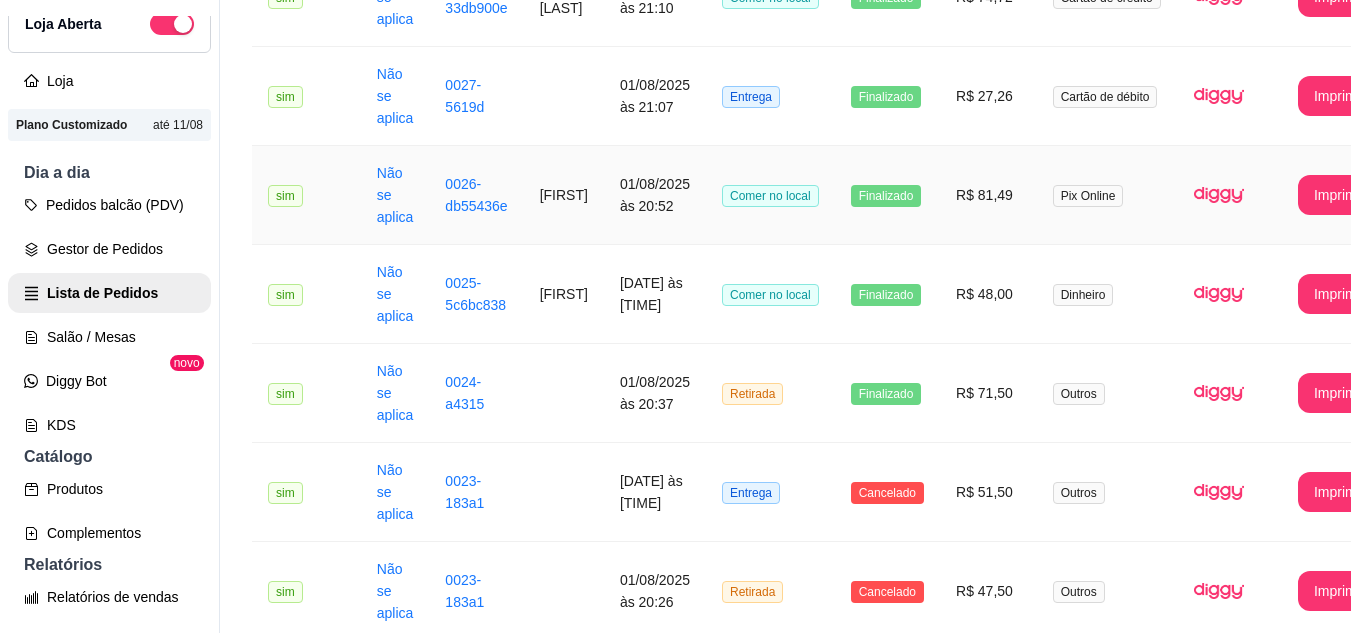 click on "R$ 81,49" at bounding box center (988, 195) 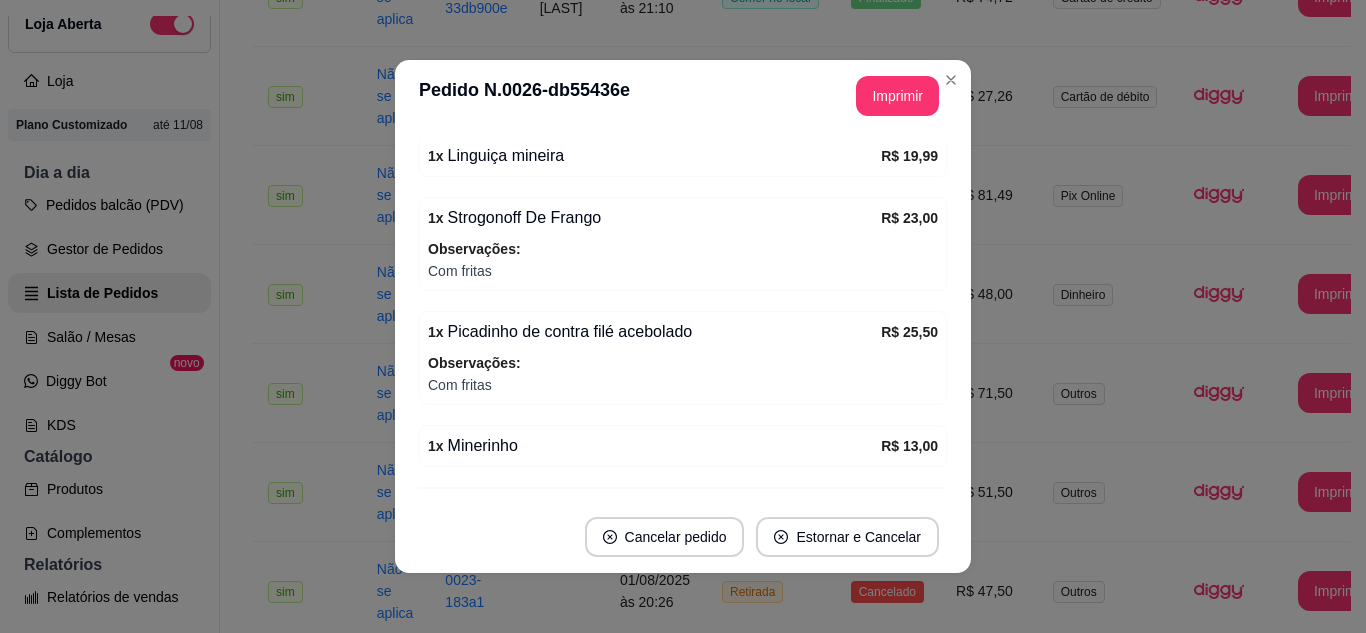 scroll, scrollTop: 474, scrollLeft: 0, axis: vertical 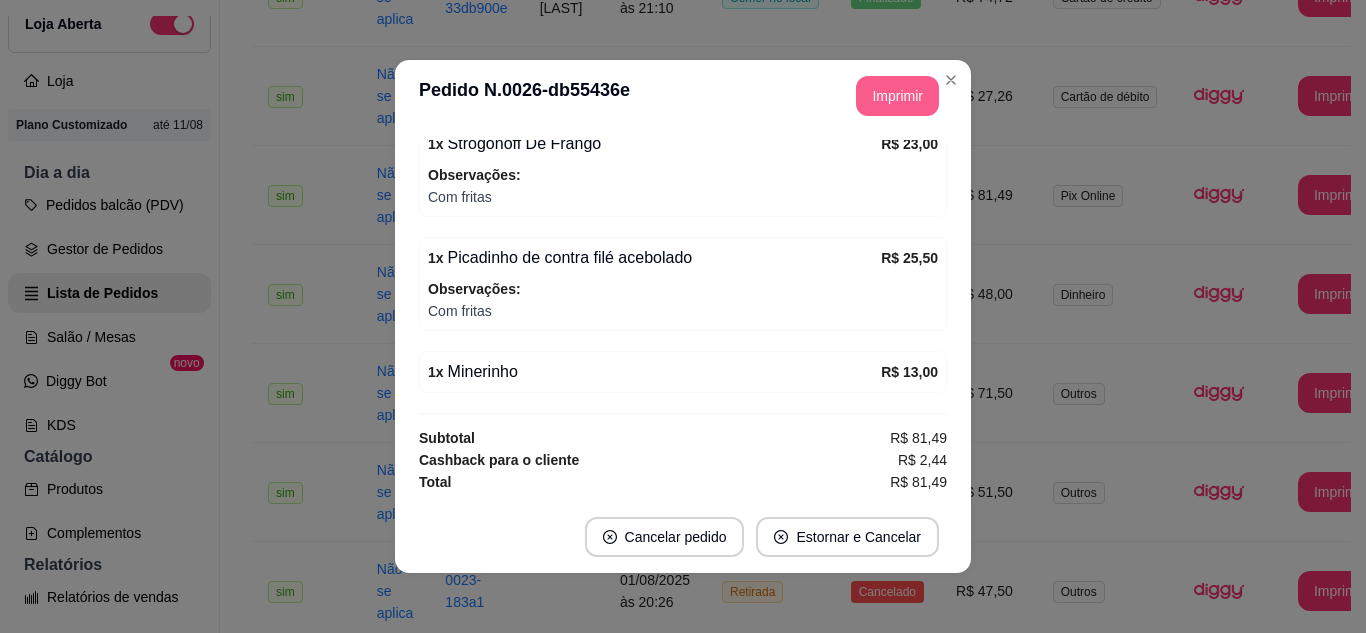 click on "Imprimir" at bounding box center (897, 96) 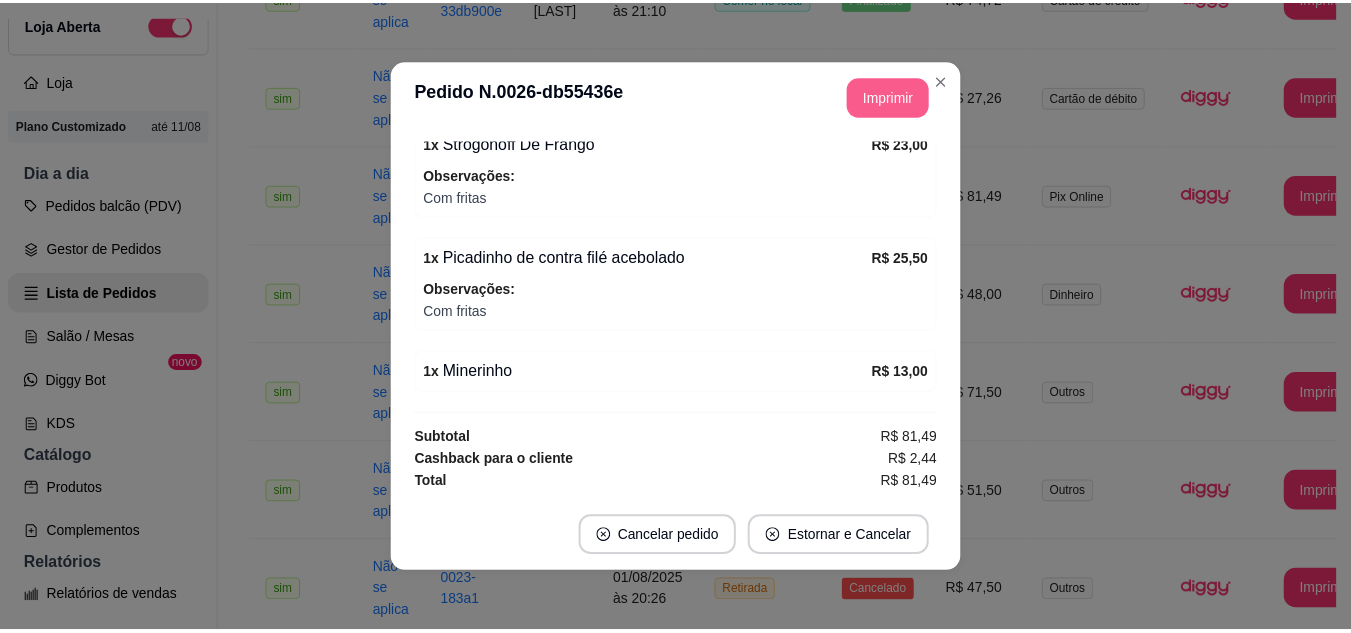 scroll, scrollTop: 0, scrollLeft: 0, axis: both 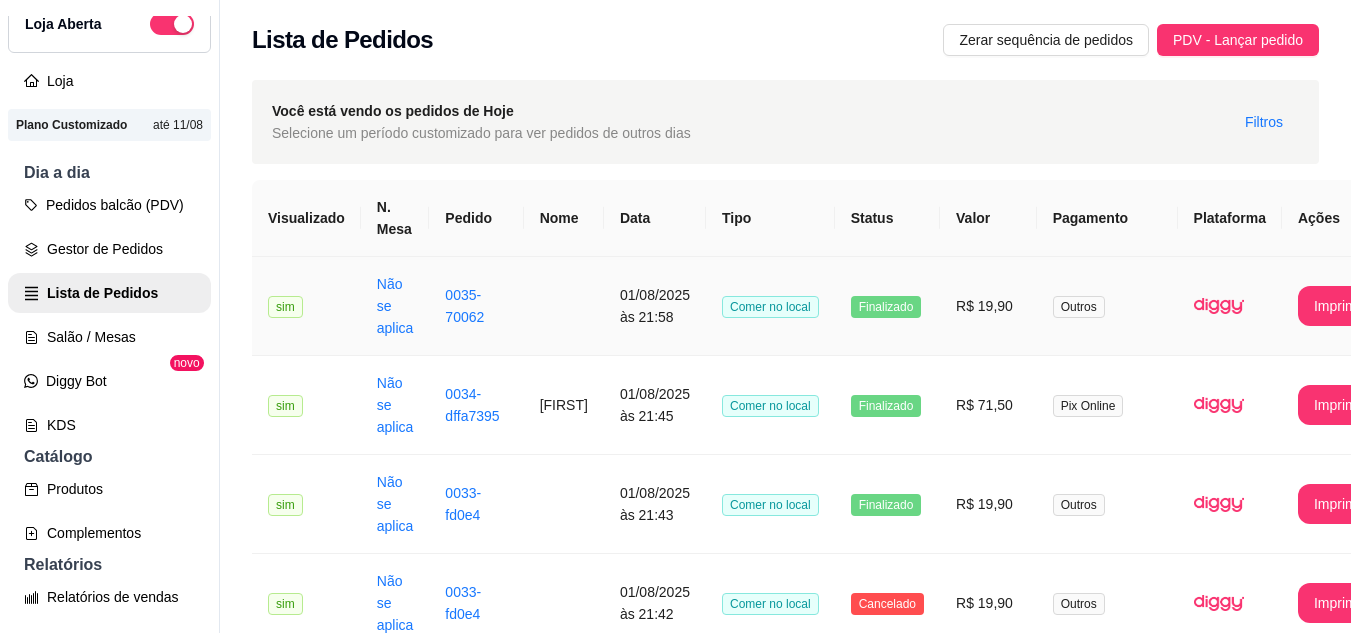 click on "Finalizado" at bounding box center [887, 306] 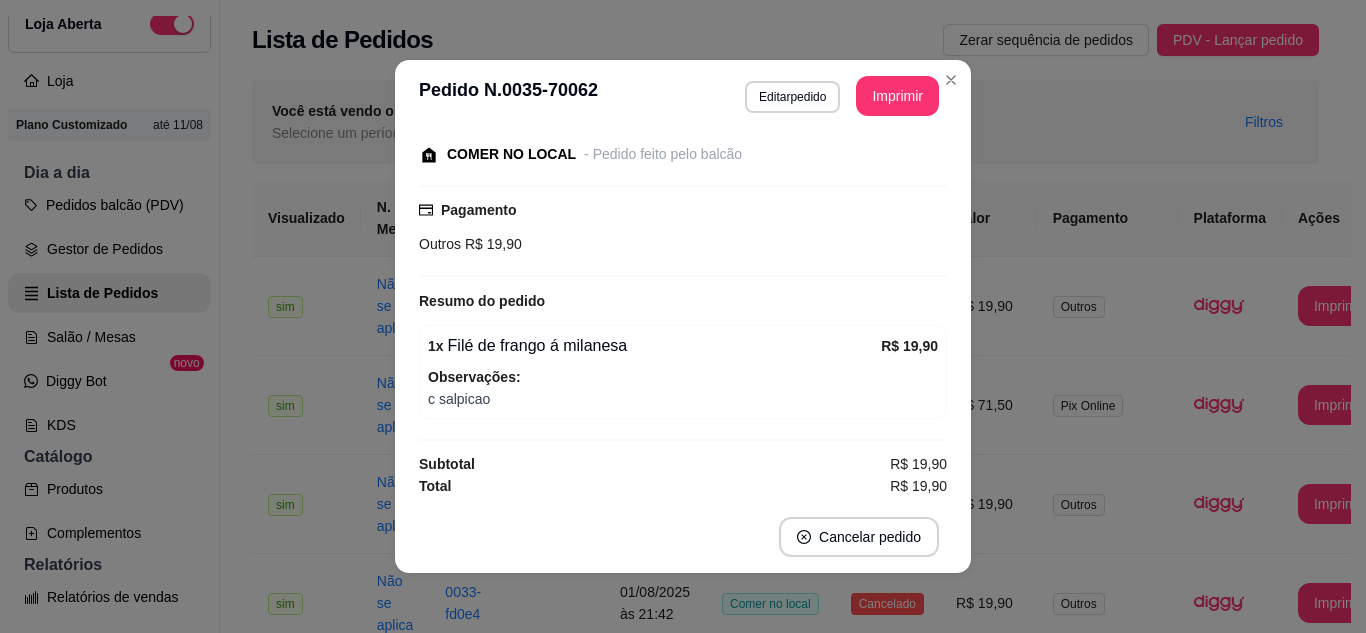 scroll, scrollTop: 130, scrollLeft: 0, axis: vertical 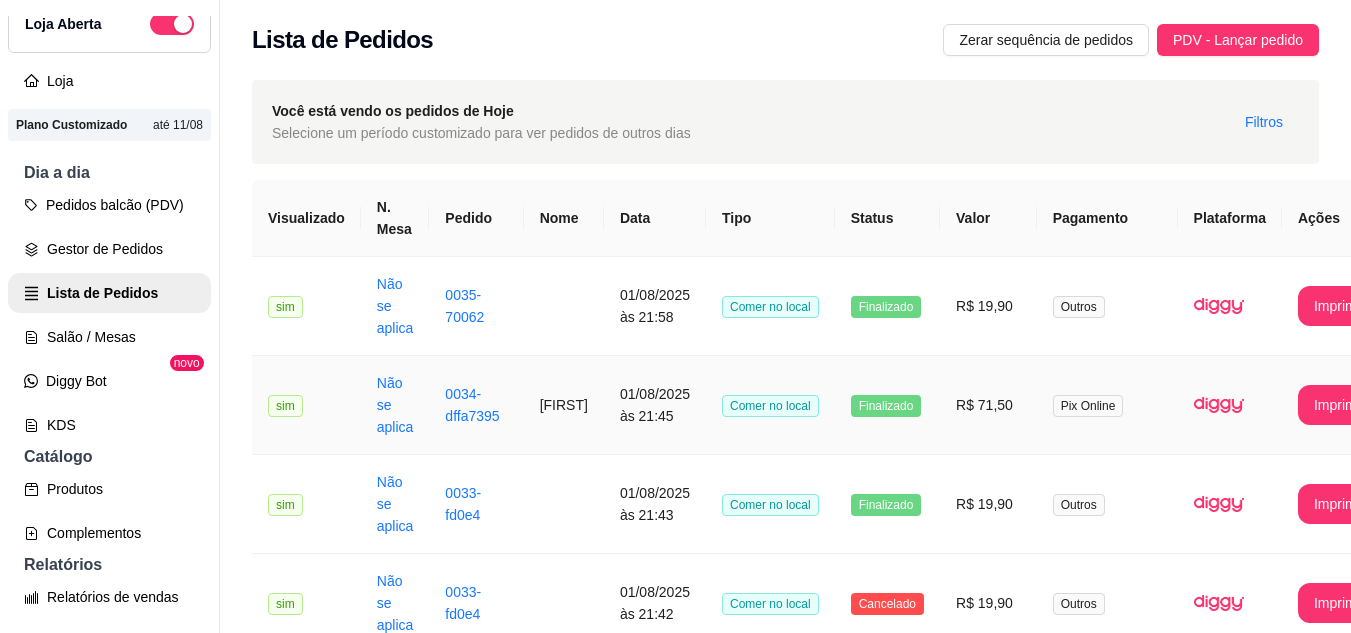 click on "Finalizado" at bounding box center (887, 405) 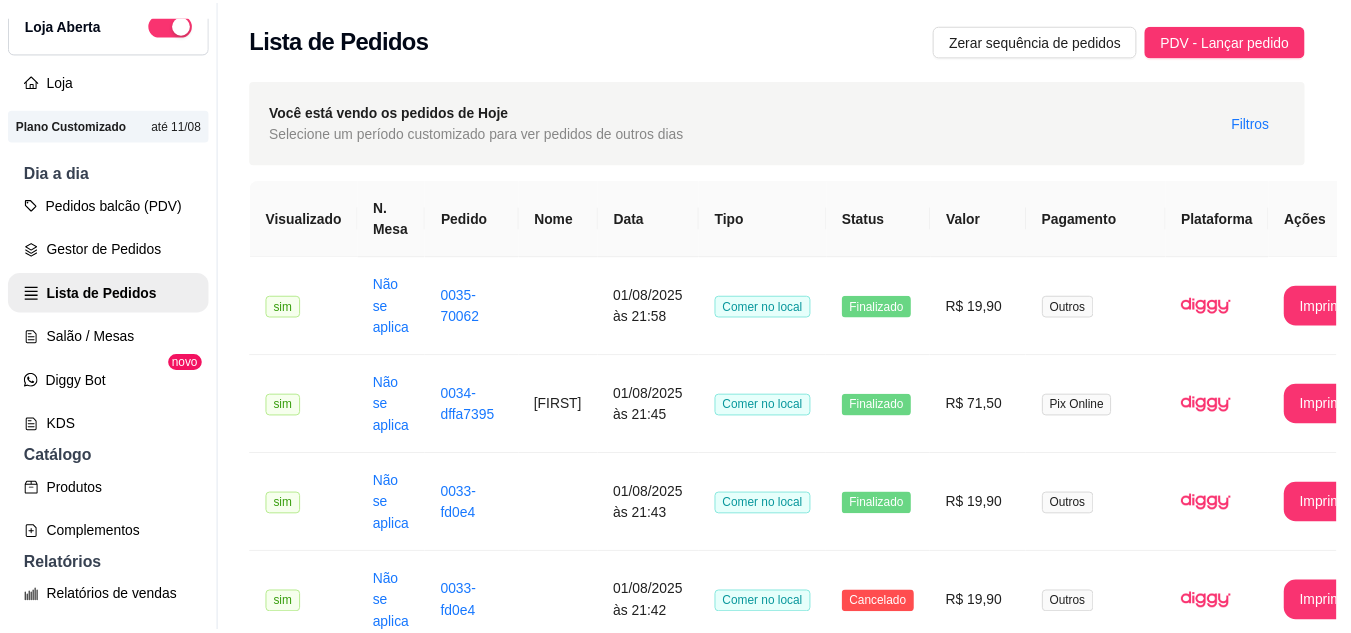 scroll, scrollTop: 184, scrollLeft: 0, axis: vertical 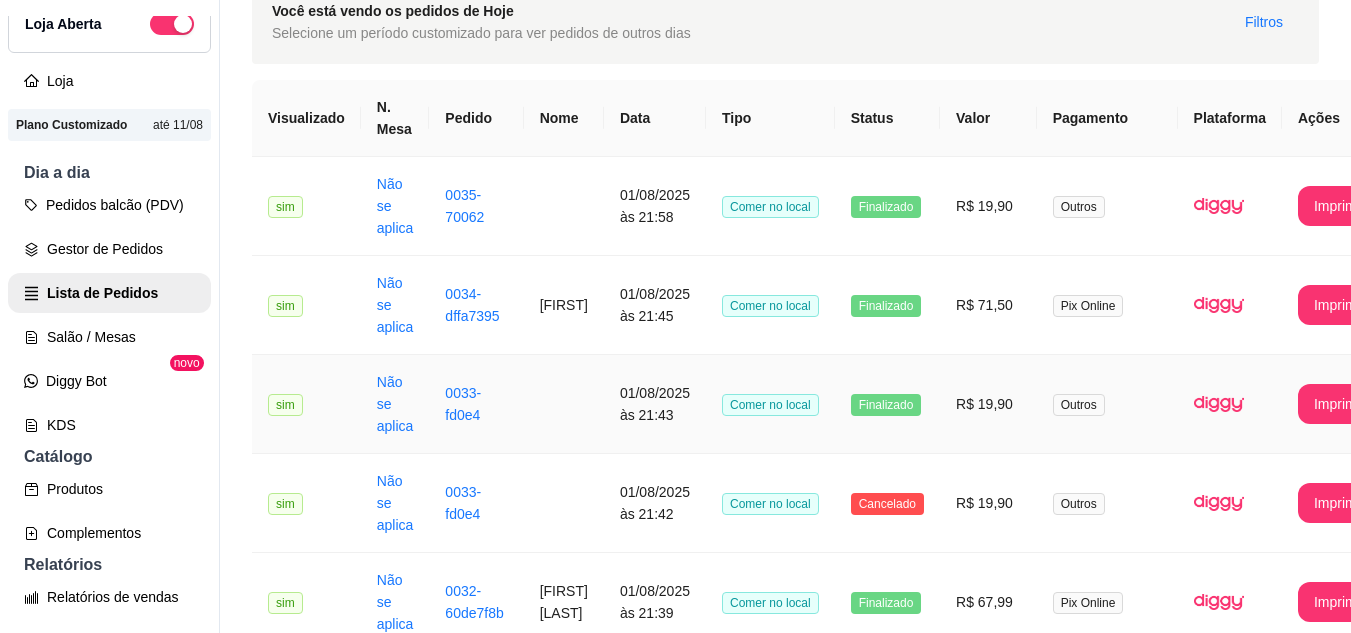 click on "Finalizado" at bounding box center (887, 404) 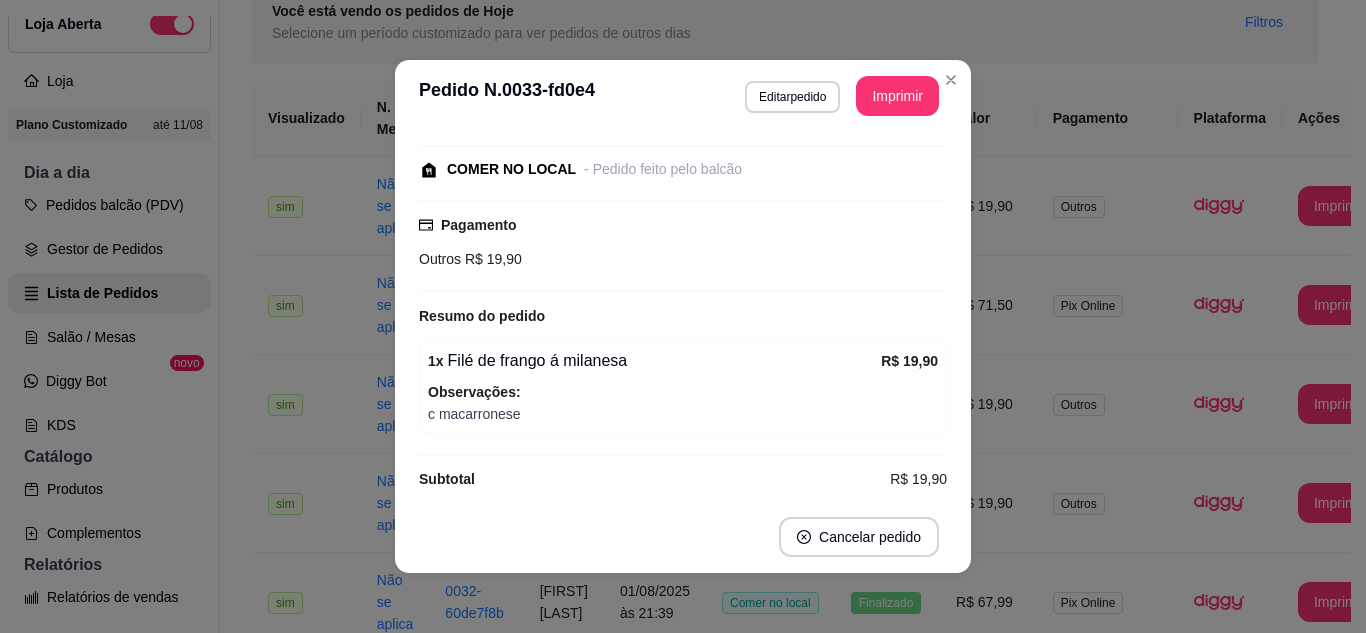 scroll, scrollTop: 154, scrollLeft: 0, axis: vertical 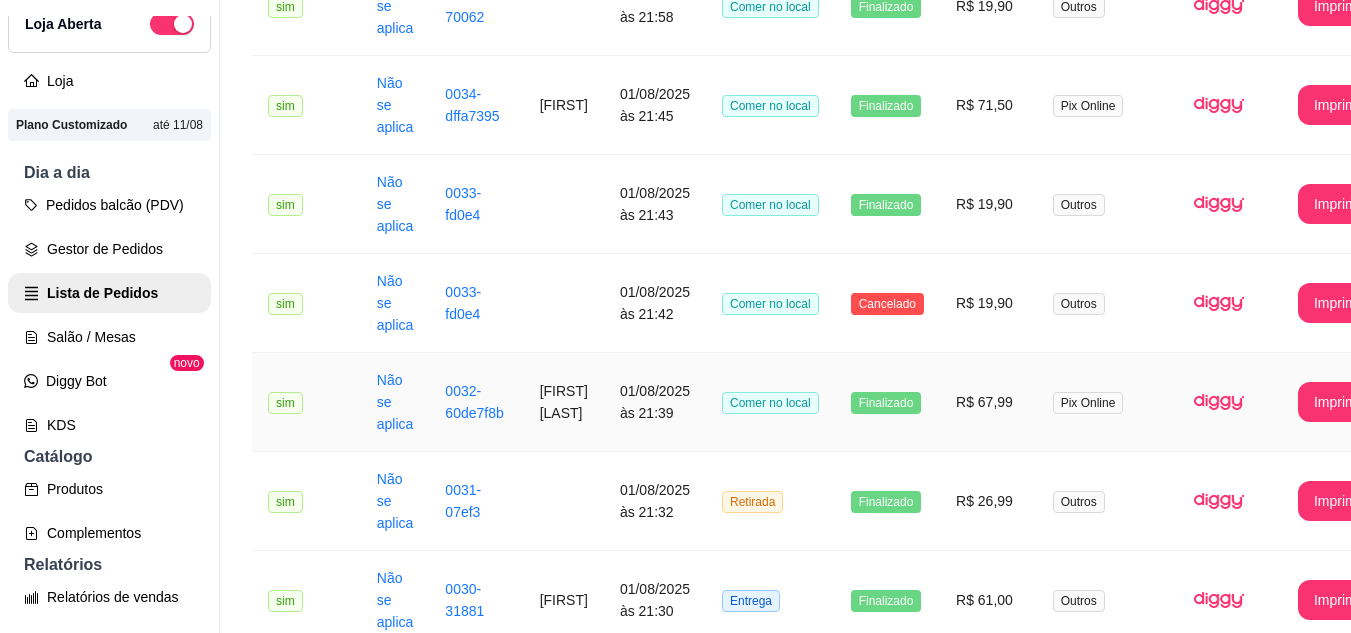 click on "Finalizado" at bounding box center [886, 403] 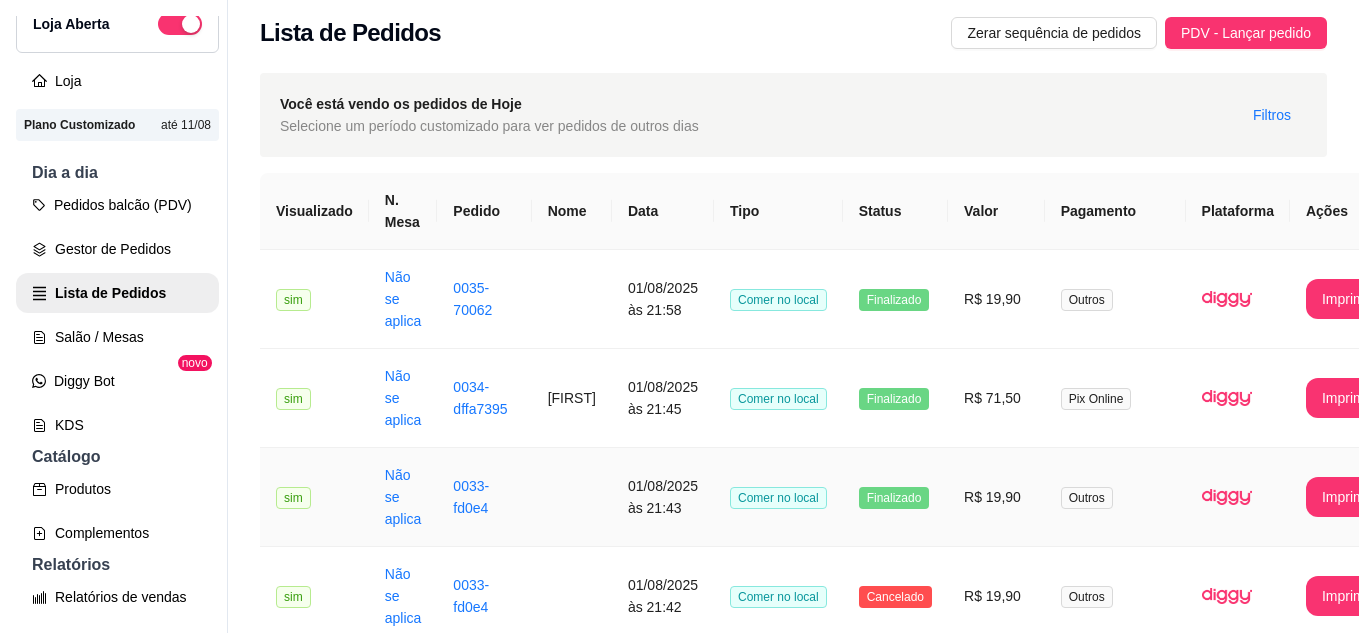scroll, scrollTop: 0, scrollLeft: 0, axis: both 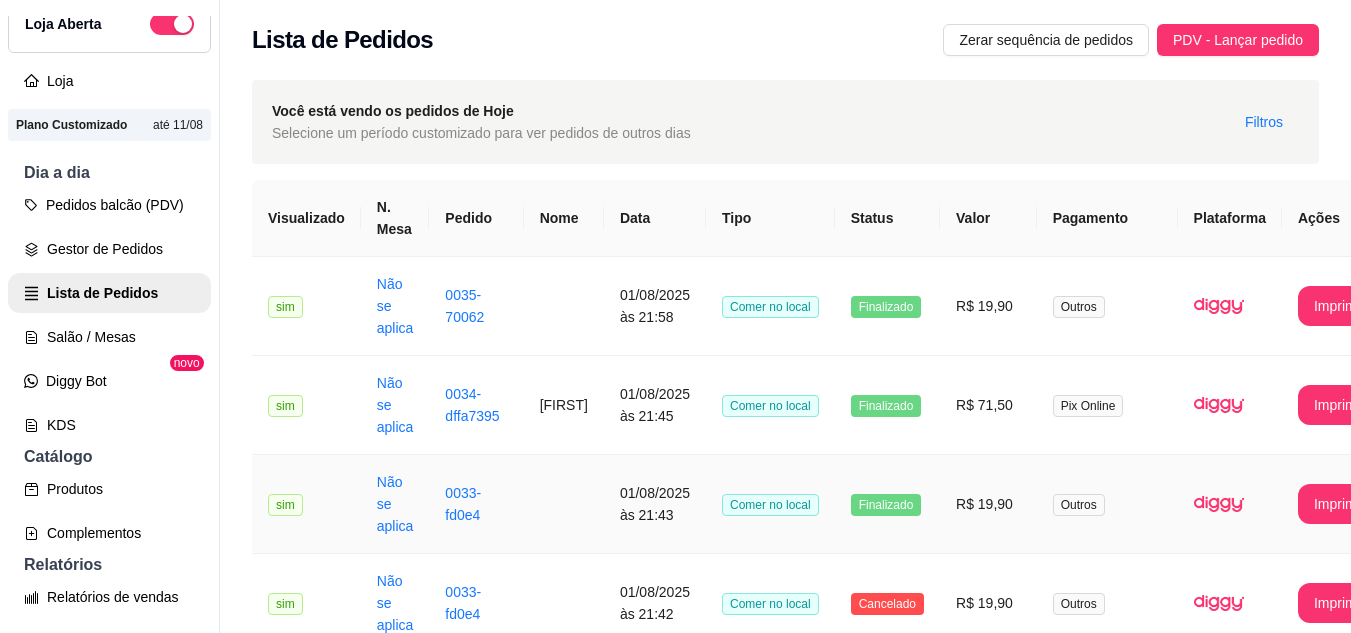 click on "Finalizado" at bounding box center (887, 504) 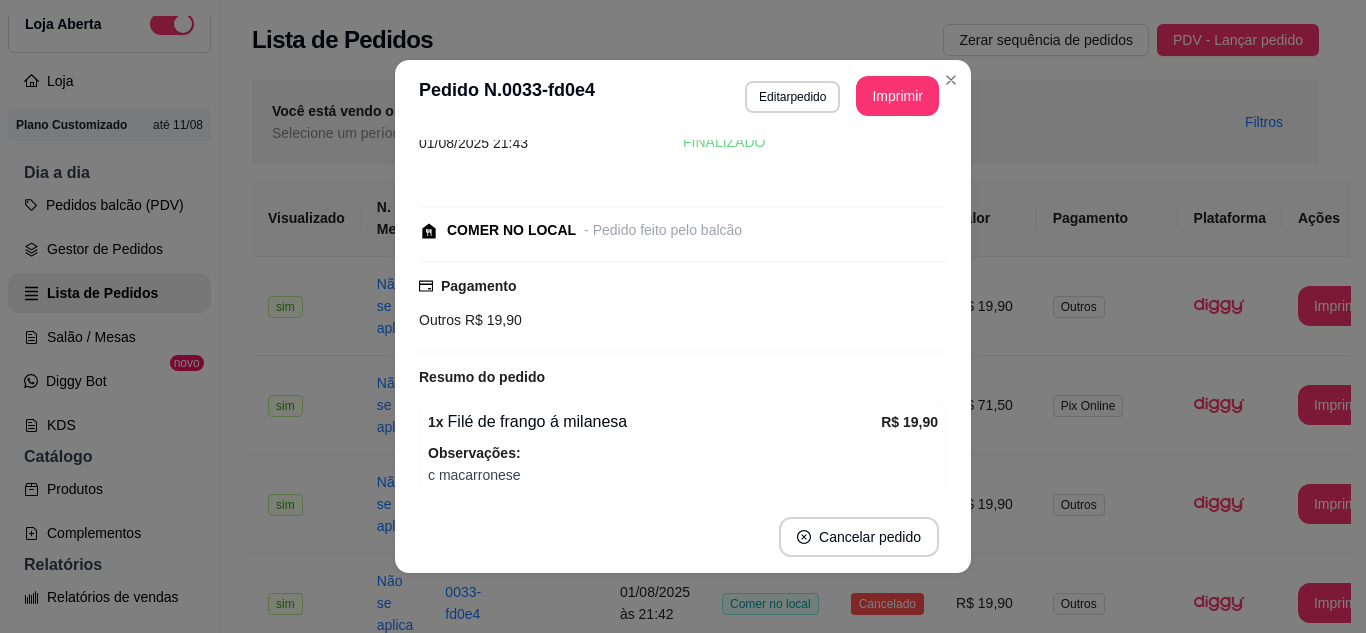 scroll, scrollTop: 154, scrollLeft: 0, axis: vertical 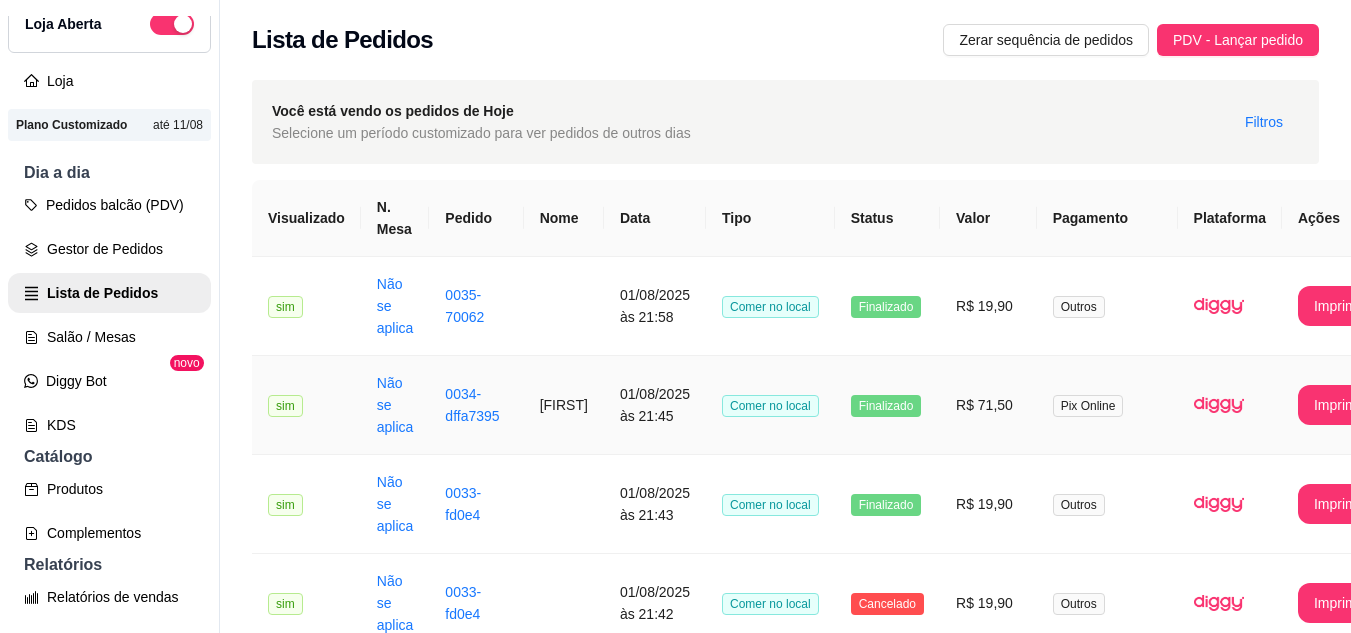 click on "Finalizado" at bounding box center [887, 405] 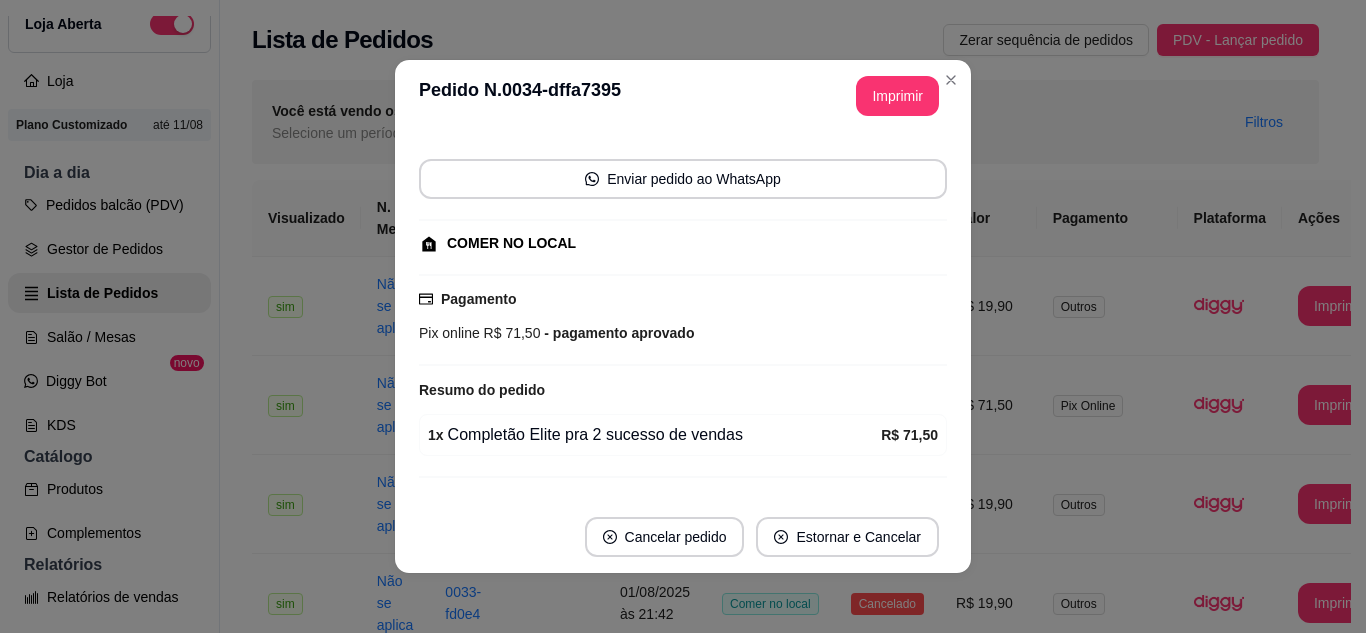 scroll, scrollTop: 184, scrollLeft: 0, axis: vertical 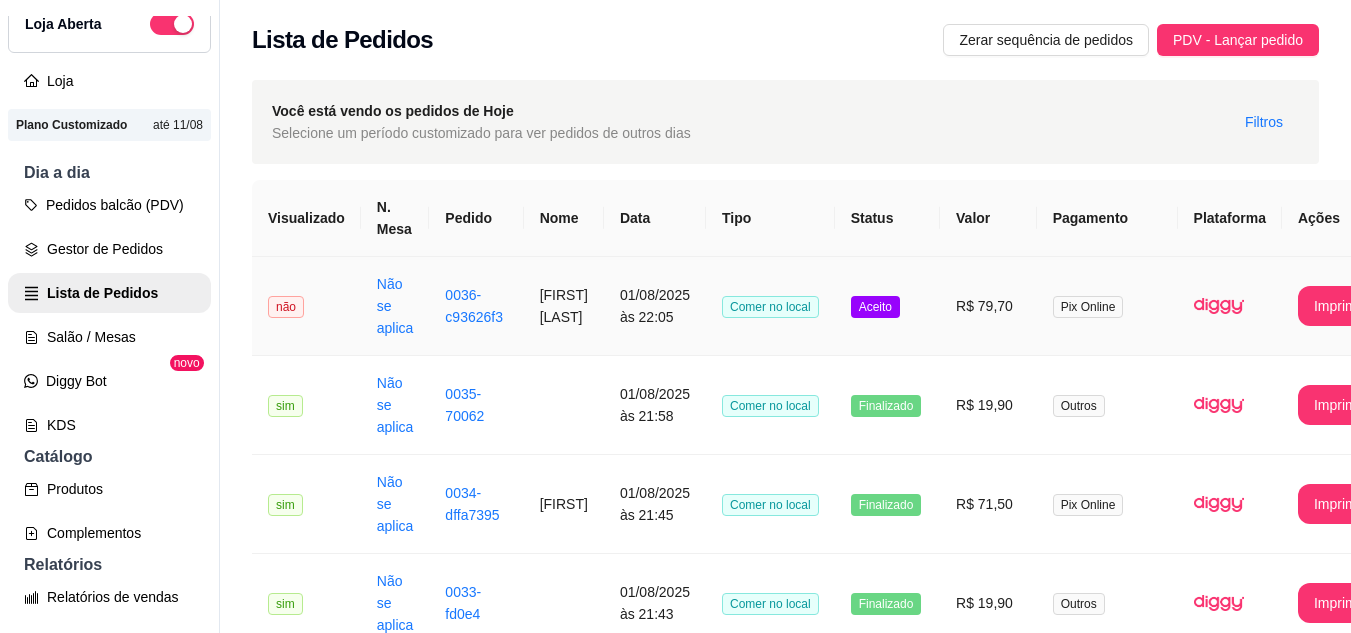 click on "Aceito" at bounding box center (875, 307) 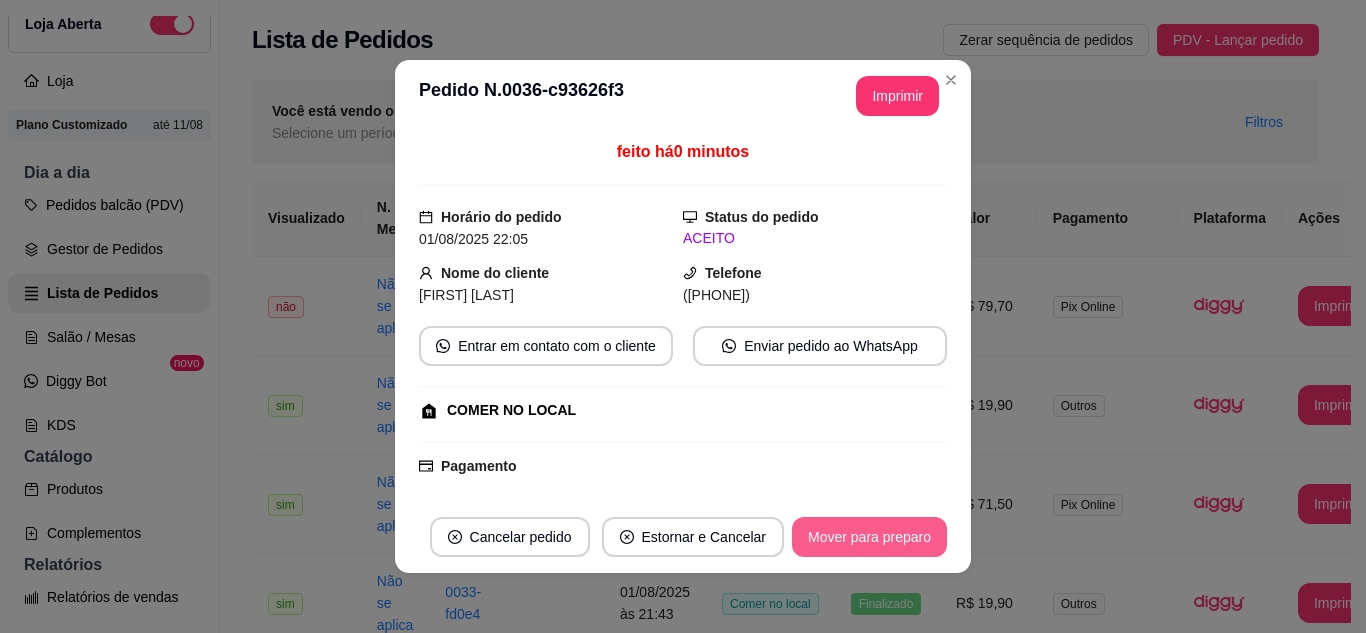 click on "Mover para preparo" at bounding box center (869, 537) 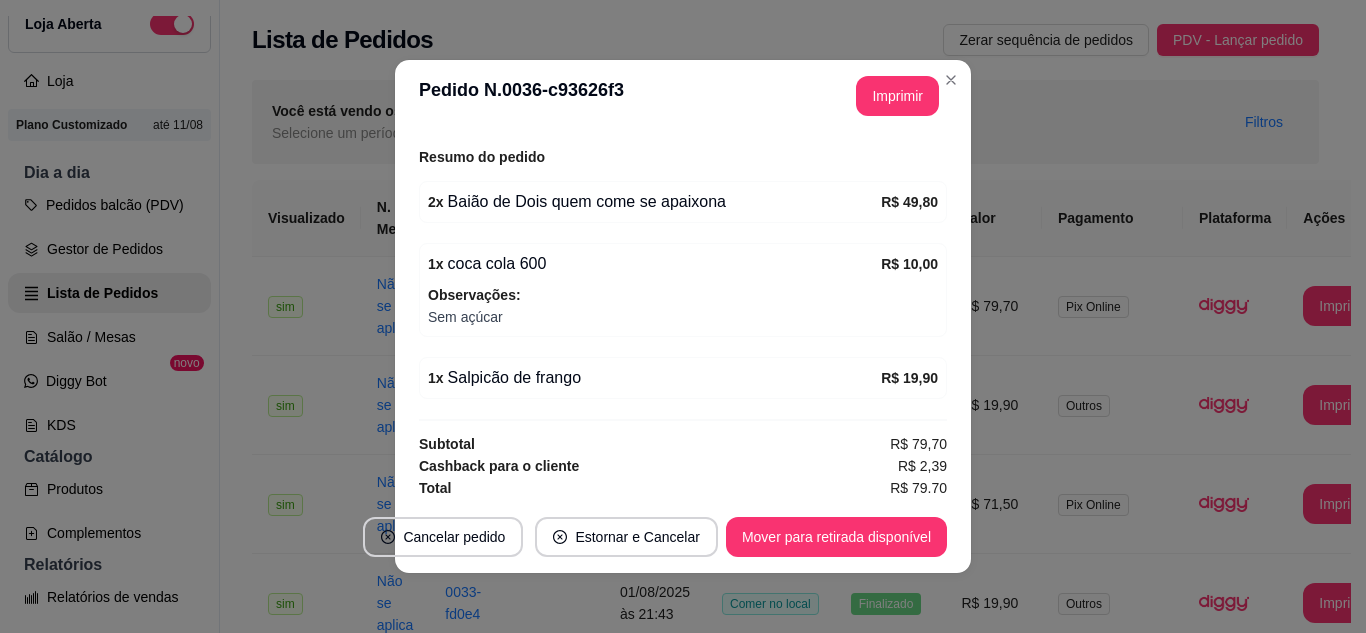 scroll, scrollTop: 406, scrollLeft: 0, axis: vertical 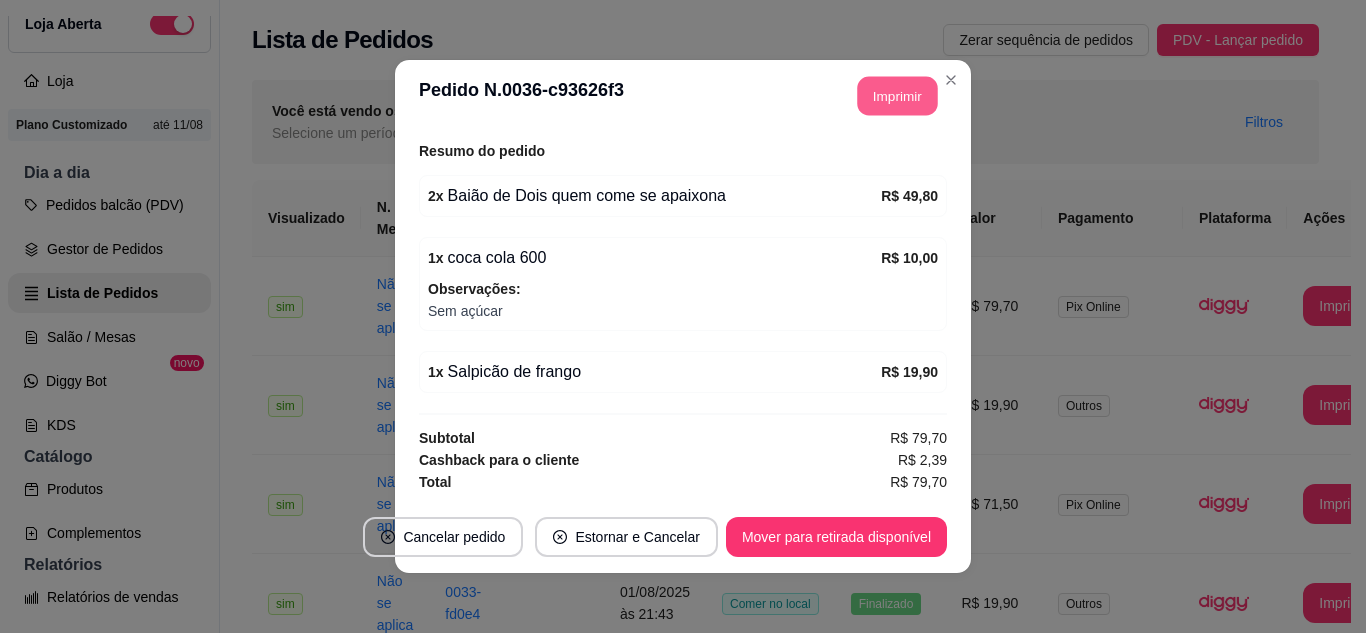 click on "Imprimir" at bounding box center [898, 96] 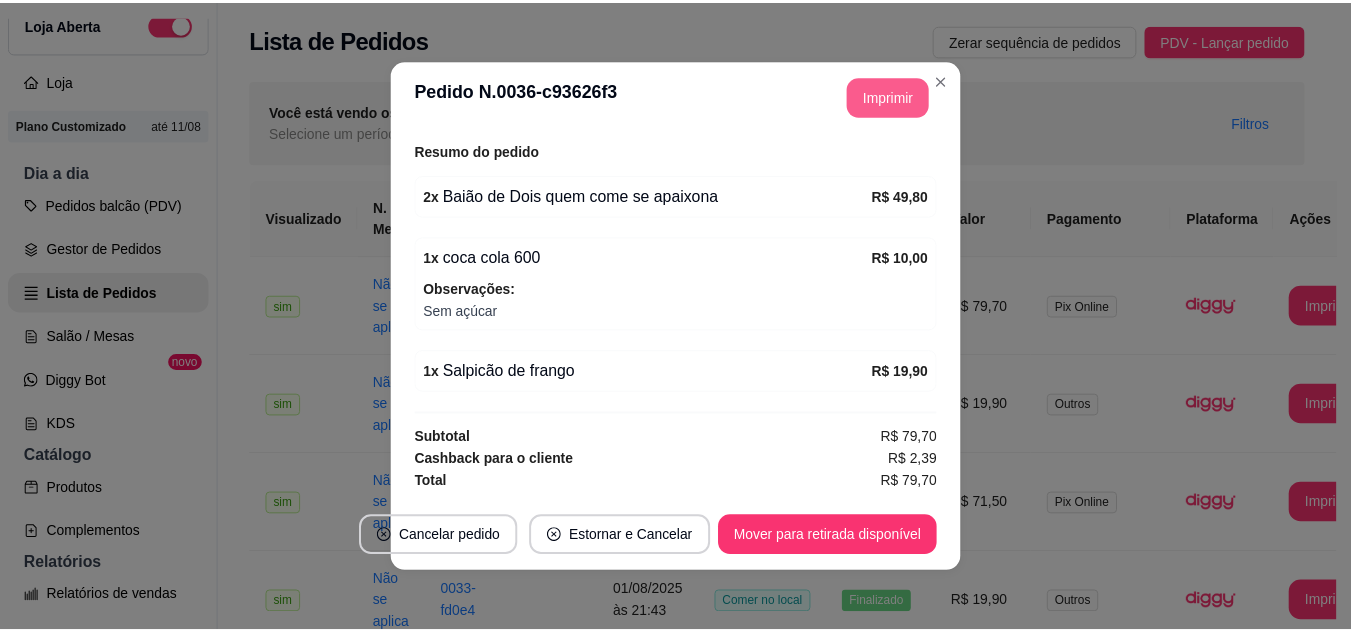 scroll, scrollTop: 0, scrollLeft: 0, axis: both 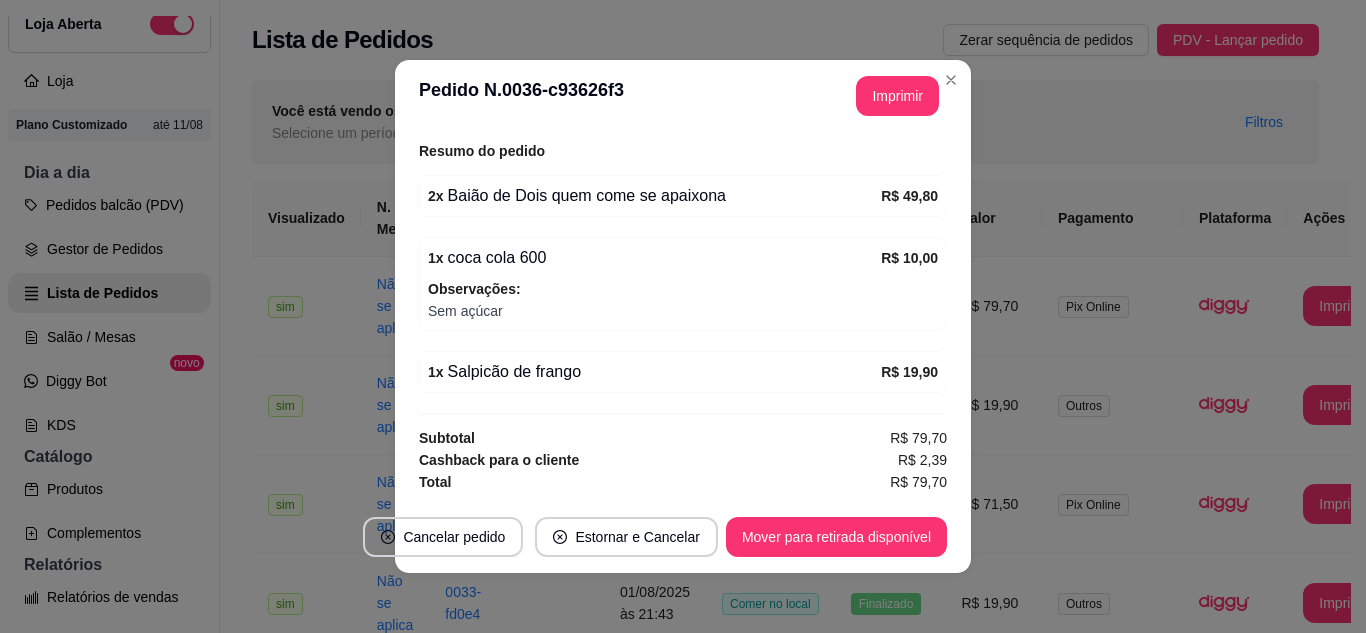 click on "**********" at bounding box center [683, 96] 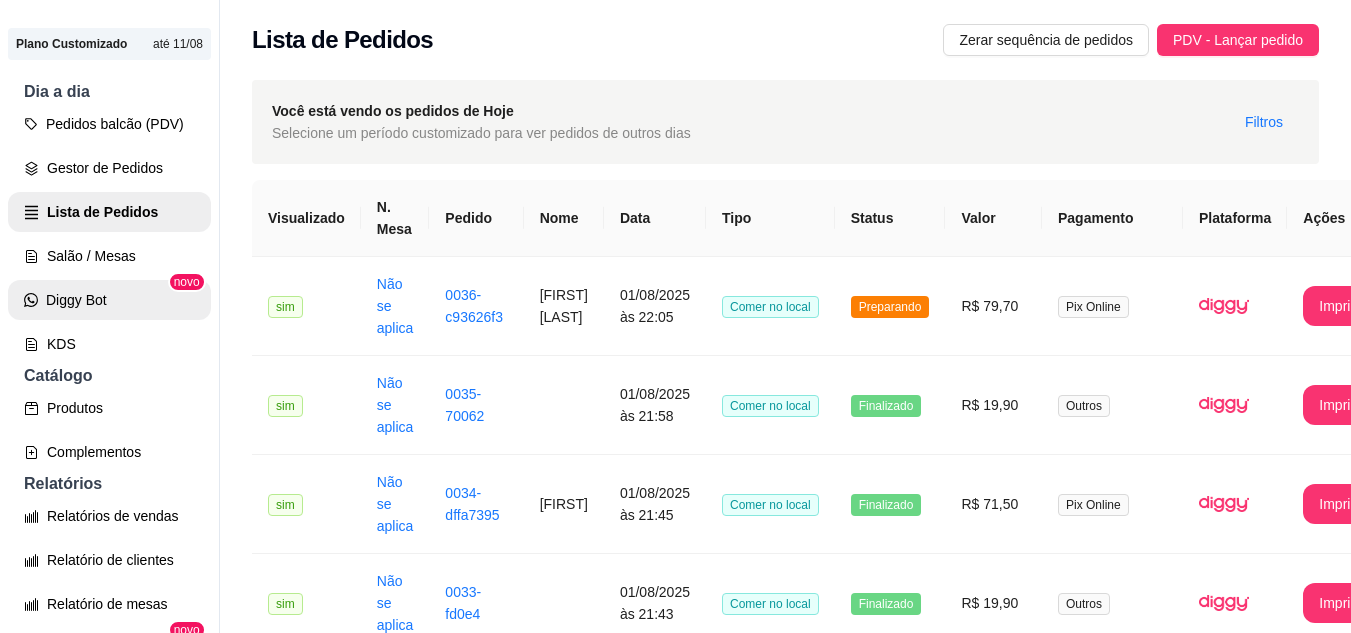 scroll, scrollTop: 281, scrollLeft: 0, axis: vertical 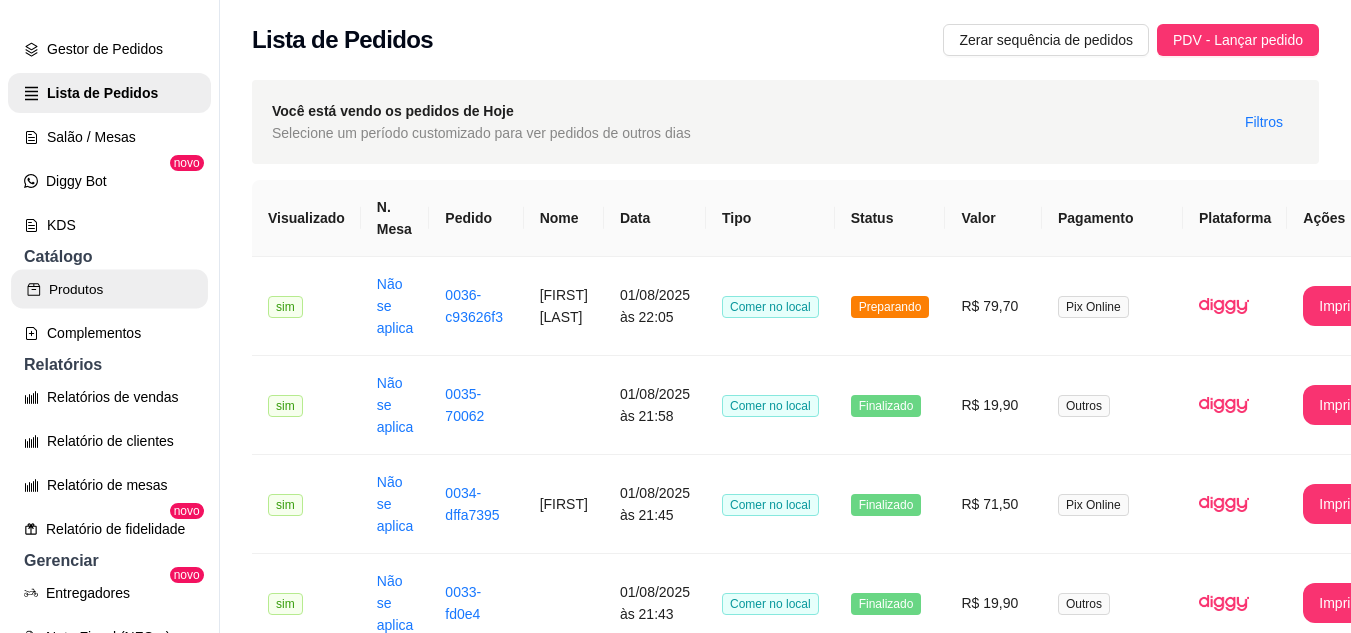 click on "Produtos" at bounding box center (109, 289) 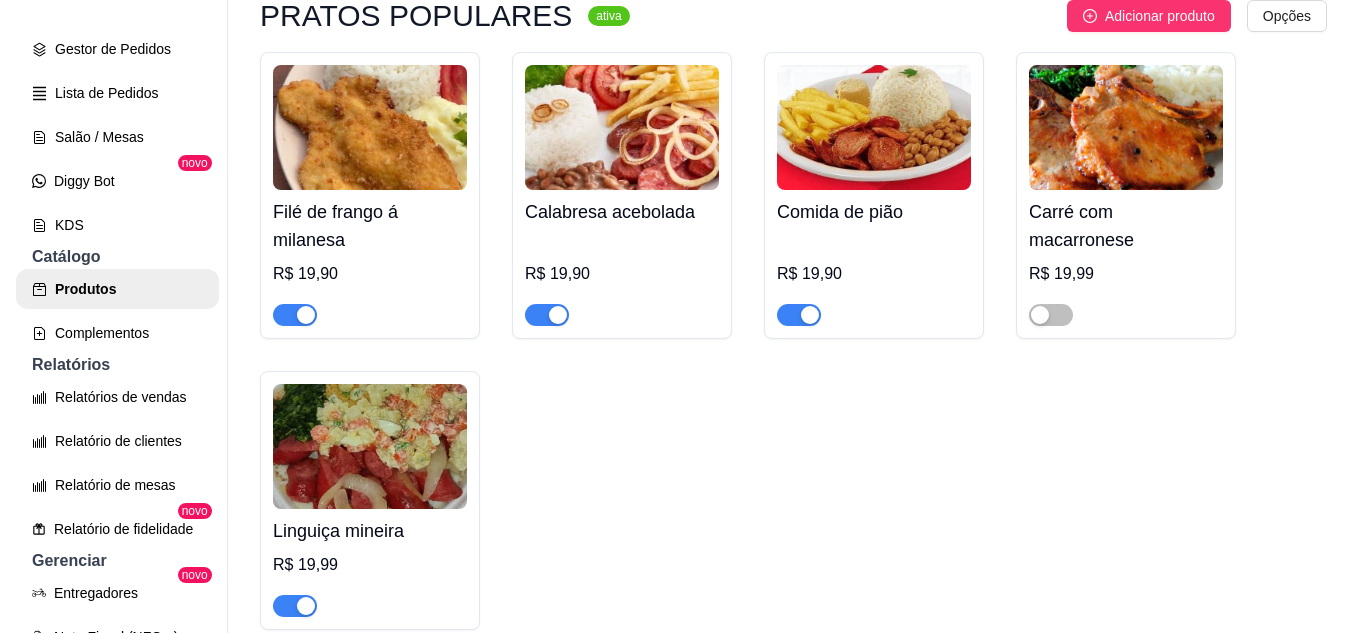 scroll, scrollTop: 0, scrollLeft: 0, axis: both 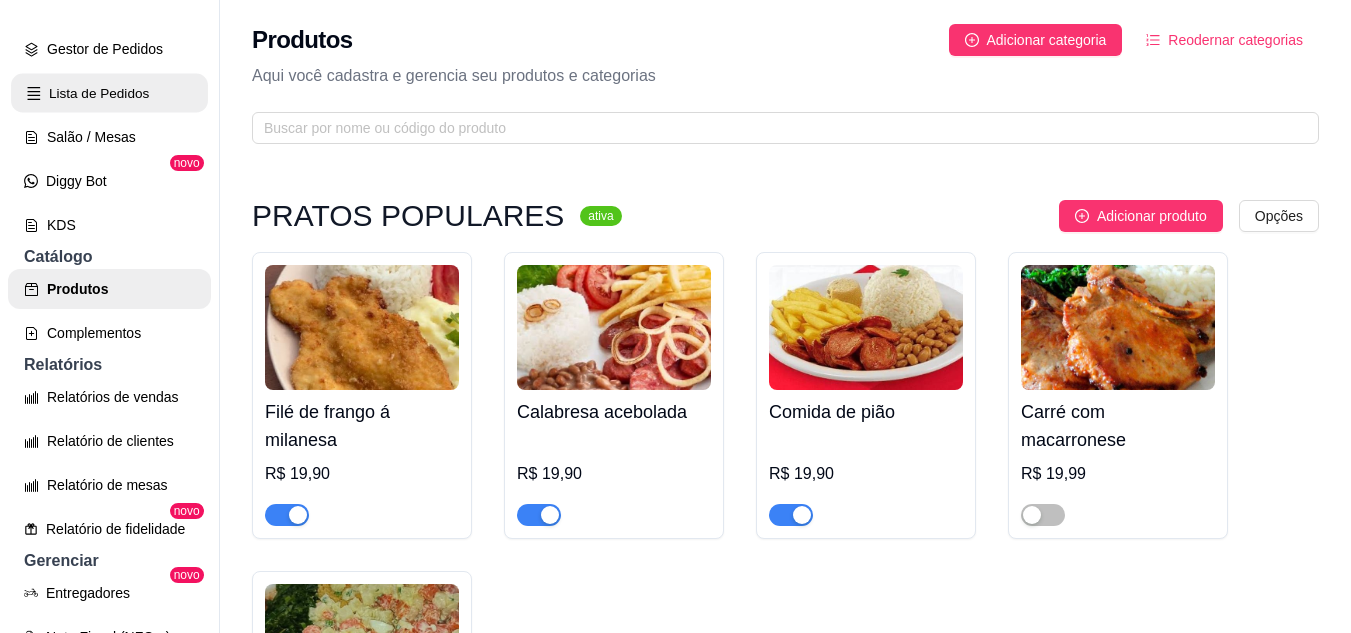 click on "Lista de Pedidos" at bounding box center [109, 93] 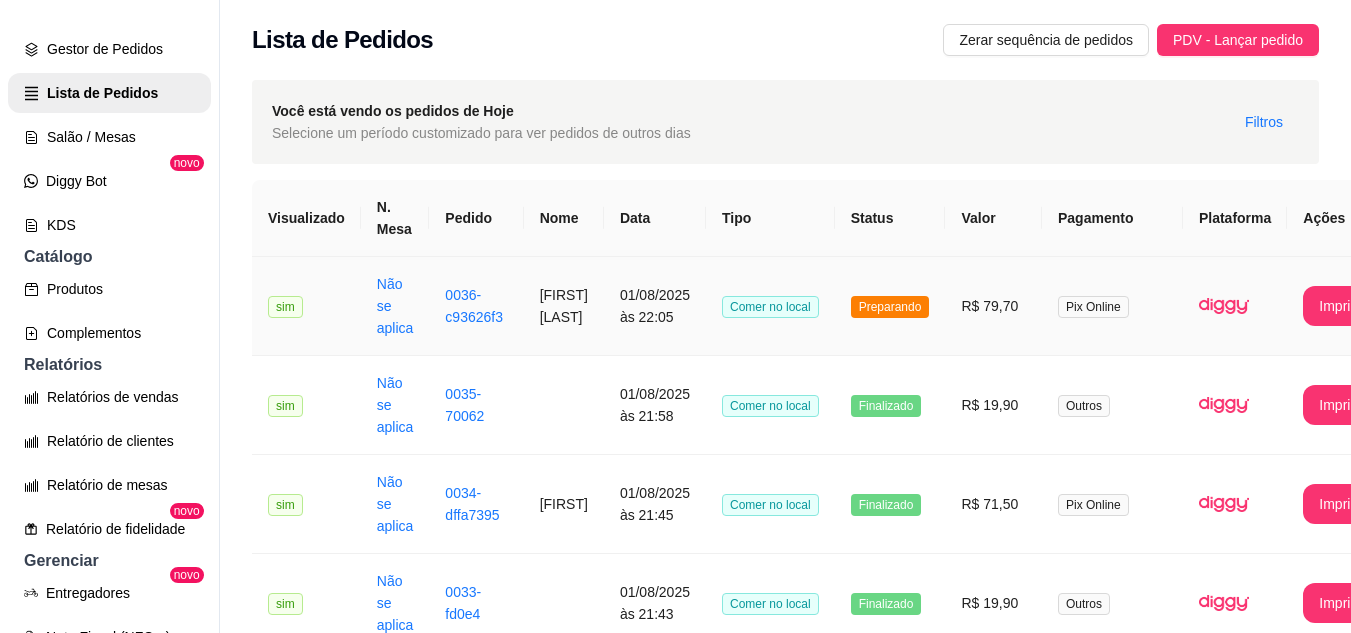 click on "Preparando" at bounding box center [890, 307] 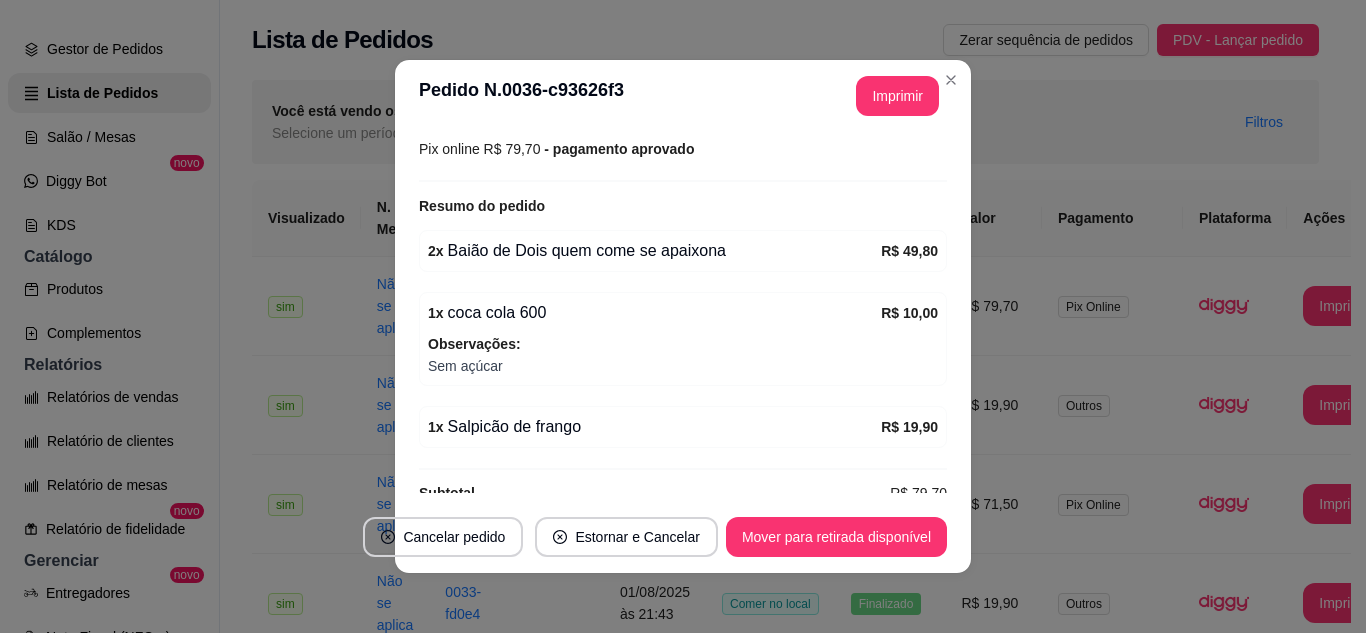 scroll, scrollTop: 400, scrollLeft: 0, axis: vertical 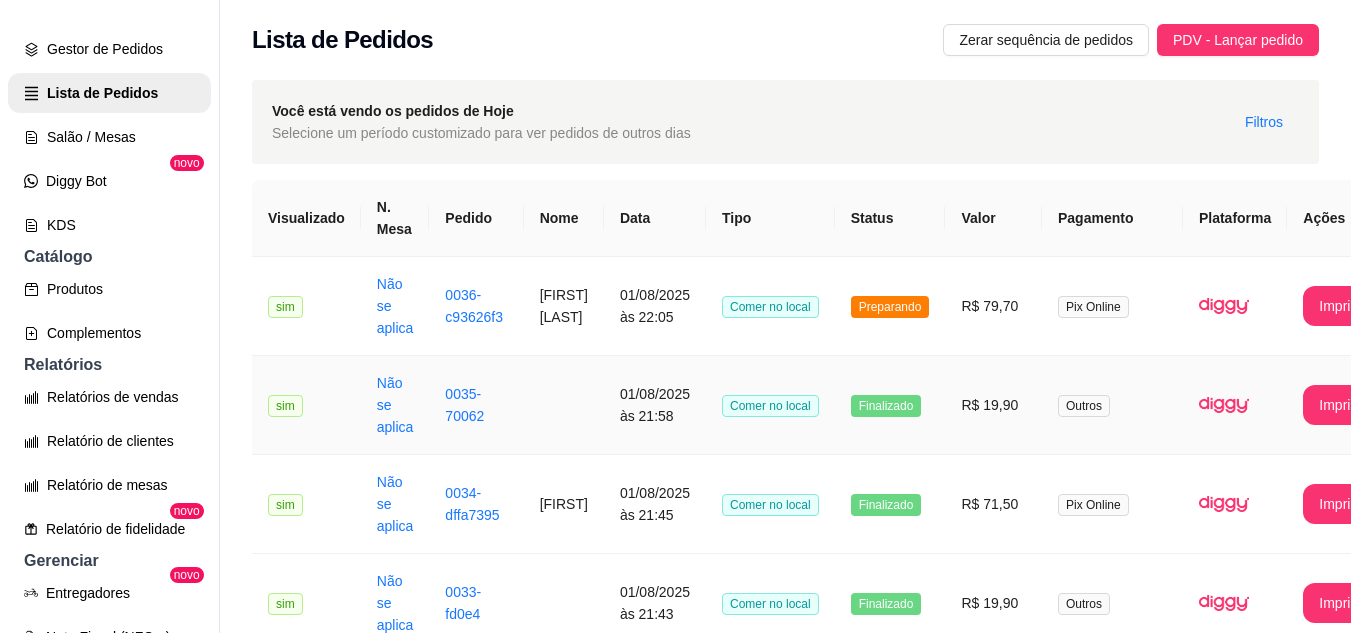 click on "Finalizado" at bounding box center (890, 405) 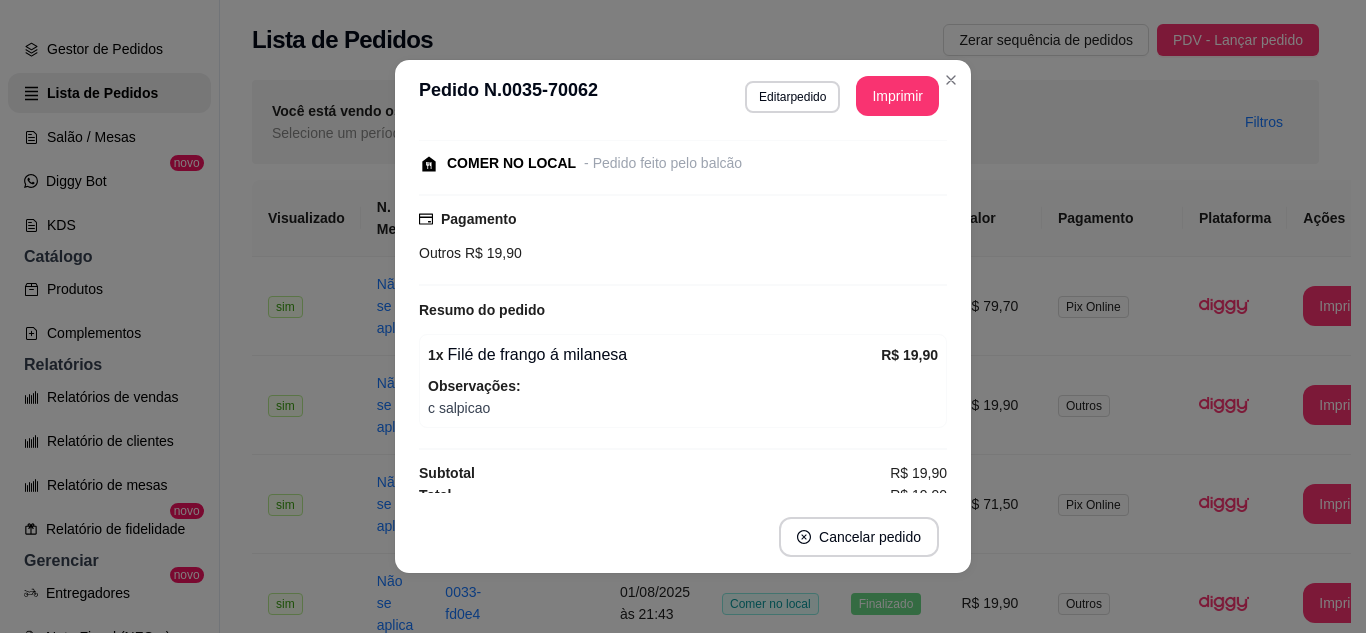 scroll, scrollTop: 130, scrollLeft: 0, axis: vertical 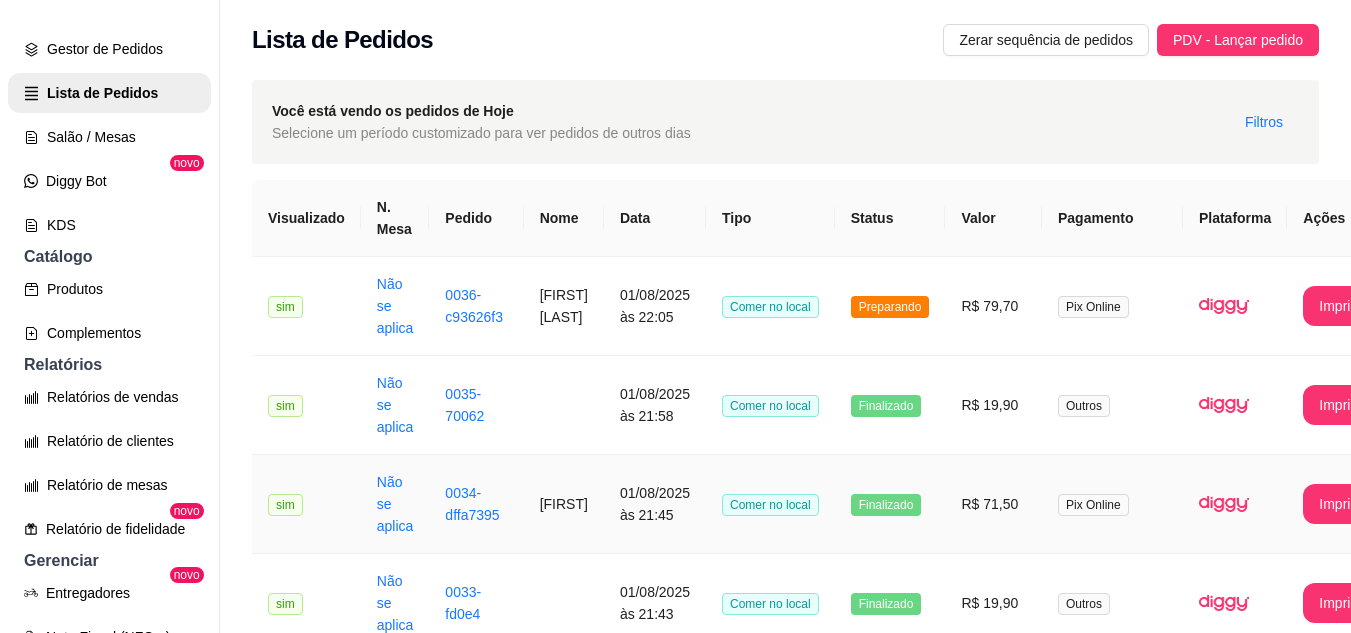 click on "Finalizado" at bounding box center (890, 504) 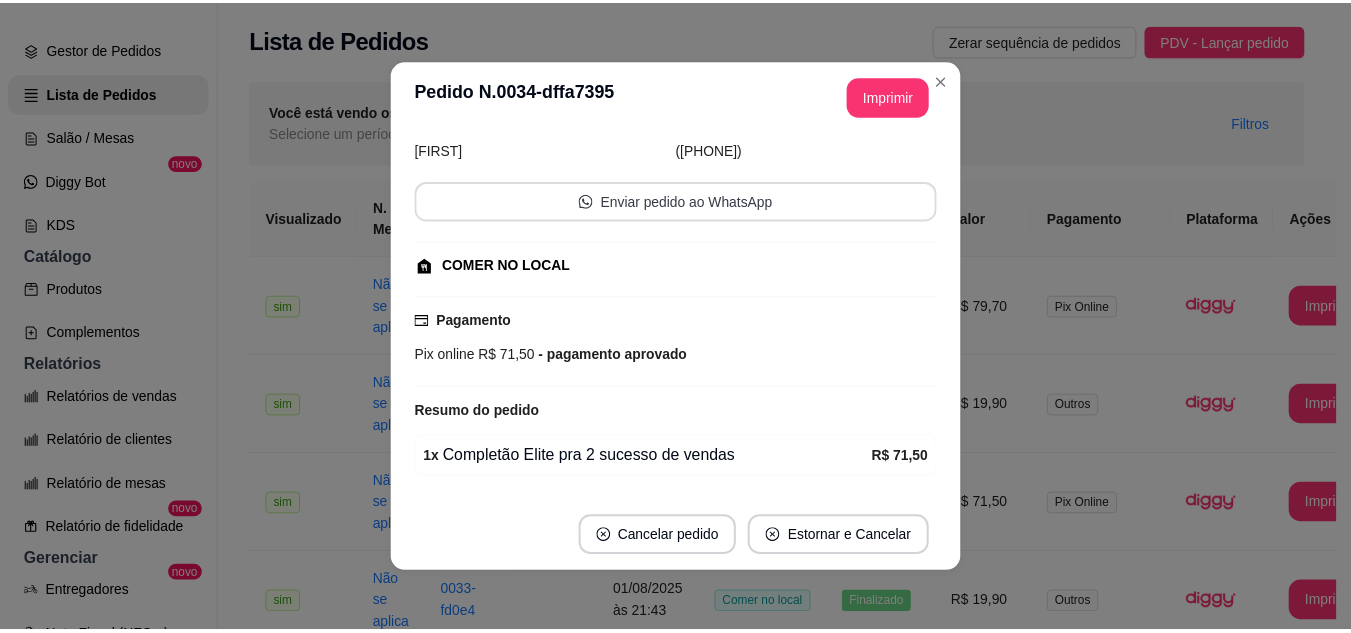 scroll, scrollTop: 184, scrollLeft: 0, axis: vertical 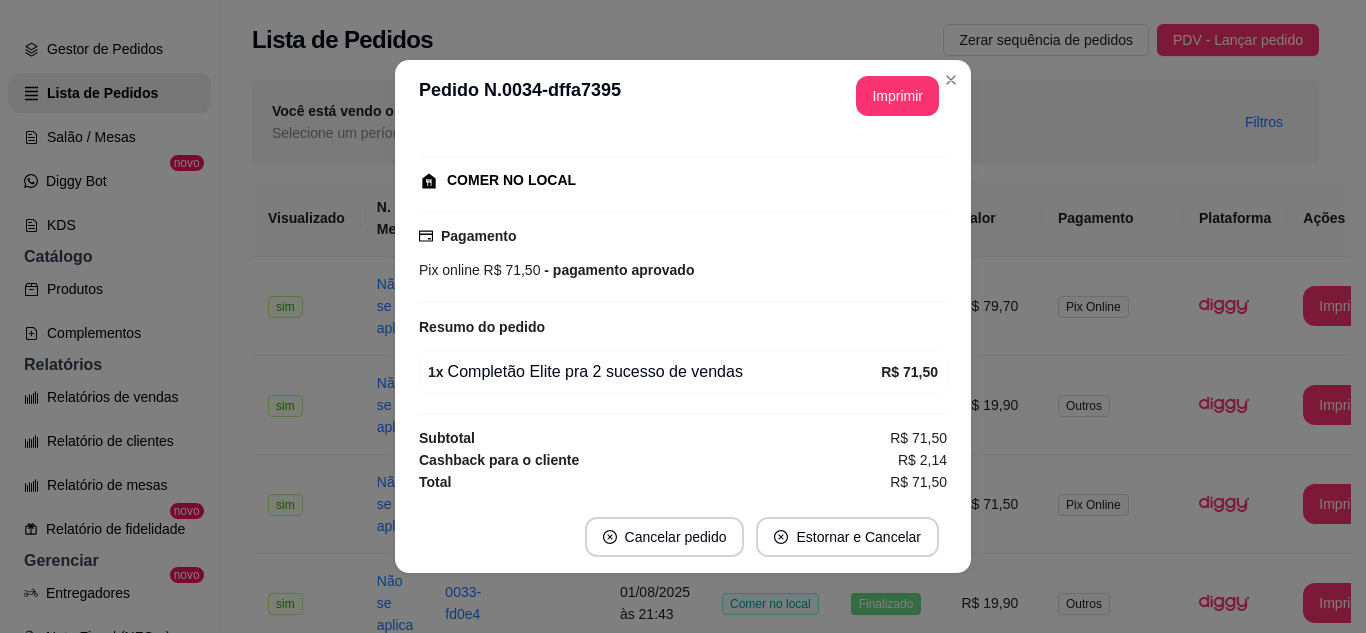 click on "**********" at bounding box center (683, 96) 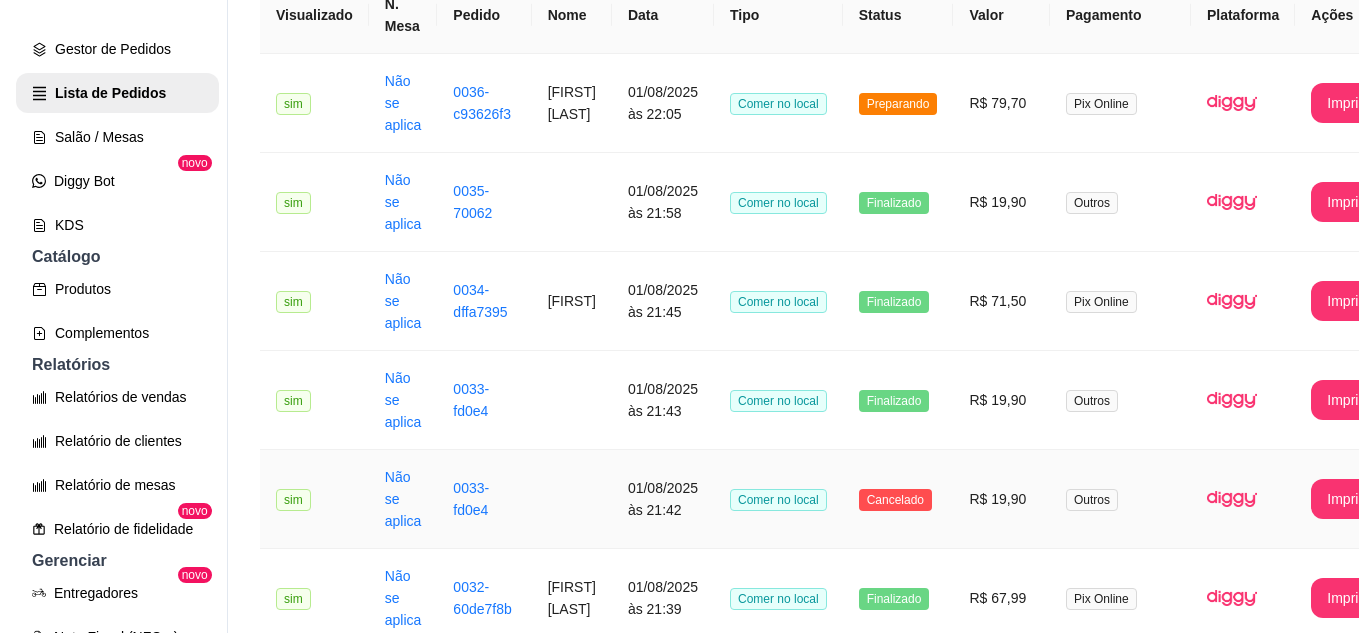 scroll, scrollTop: 300, scrollLeft: 0, axis: vertical 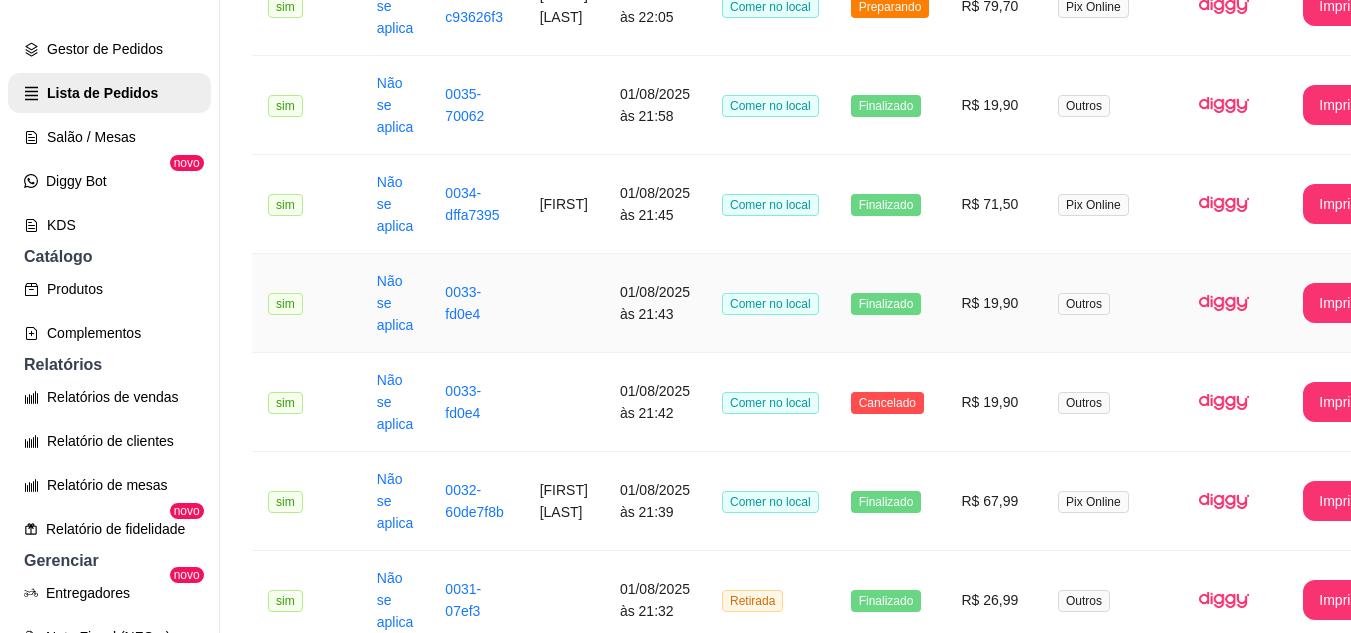 click on "Finalizado" at bounding box center [890, 303] 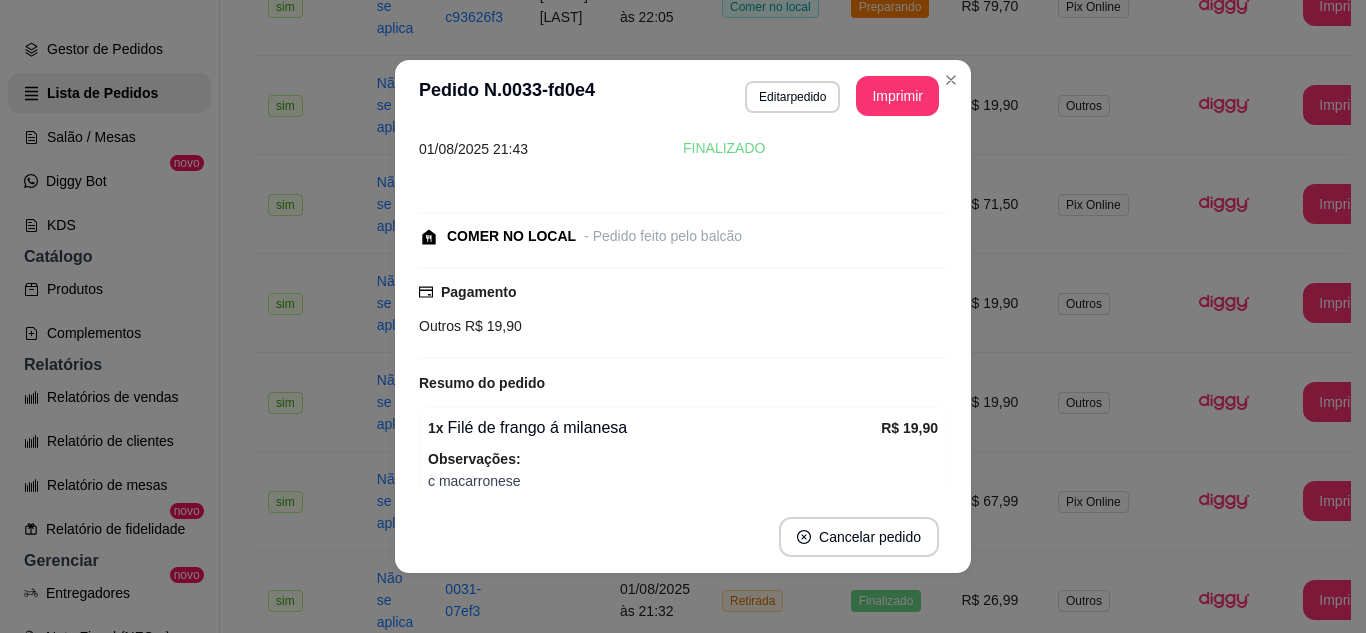 scroll, scrollTop: 154, scrollLeft: 0, axis: vertical 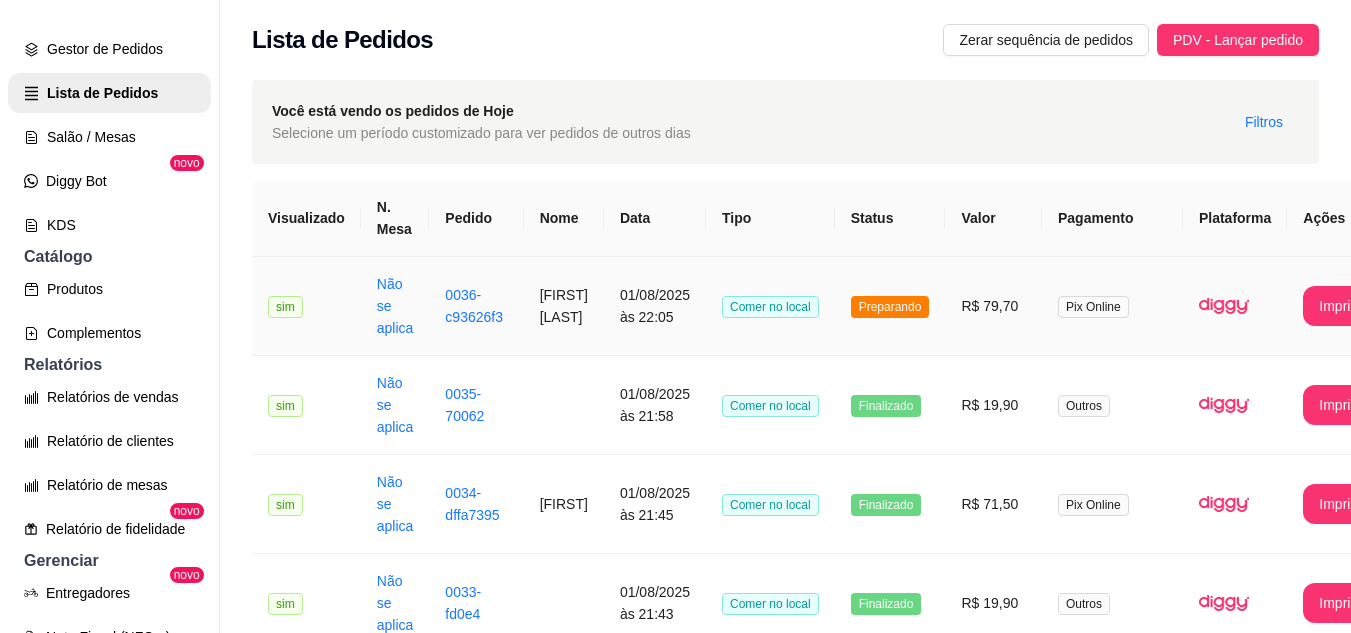 click on "Preparando" at bounding box center (890, 306) 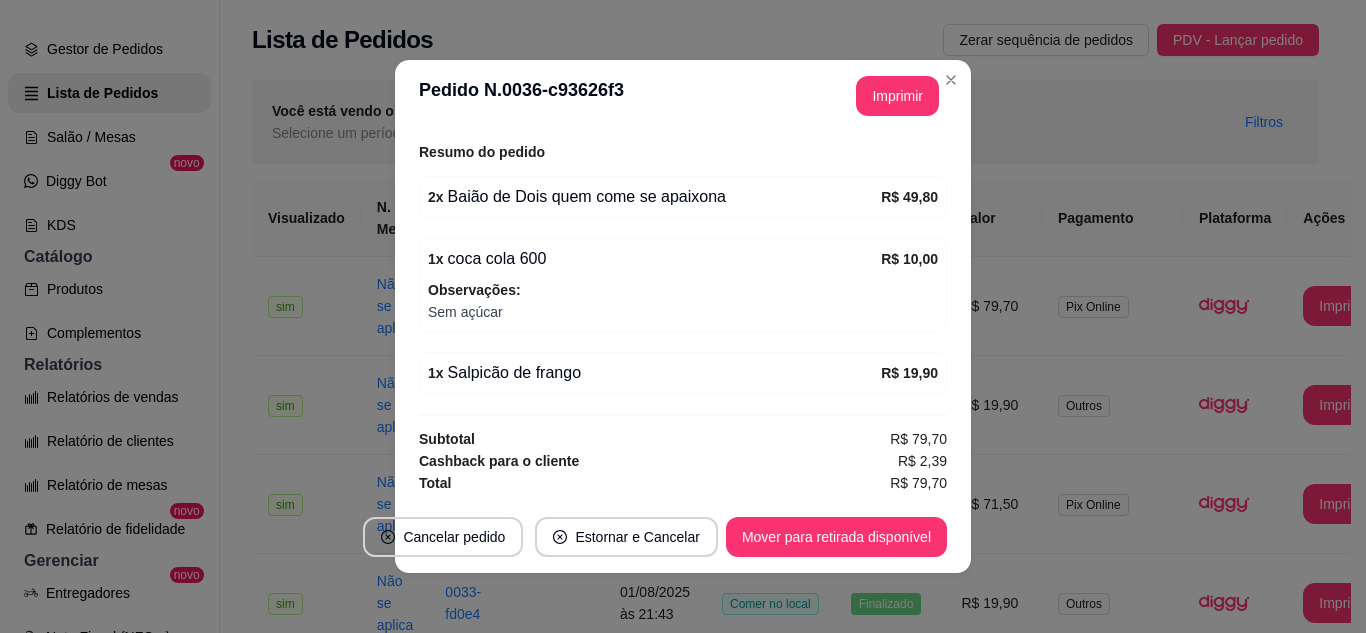 scroll, scrollTop: 406, scrollLeft: 0, axis: vertical 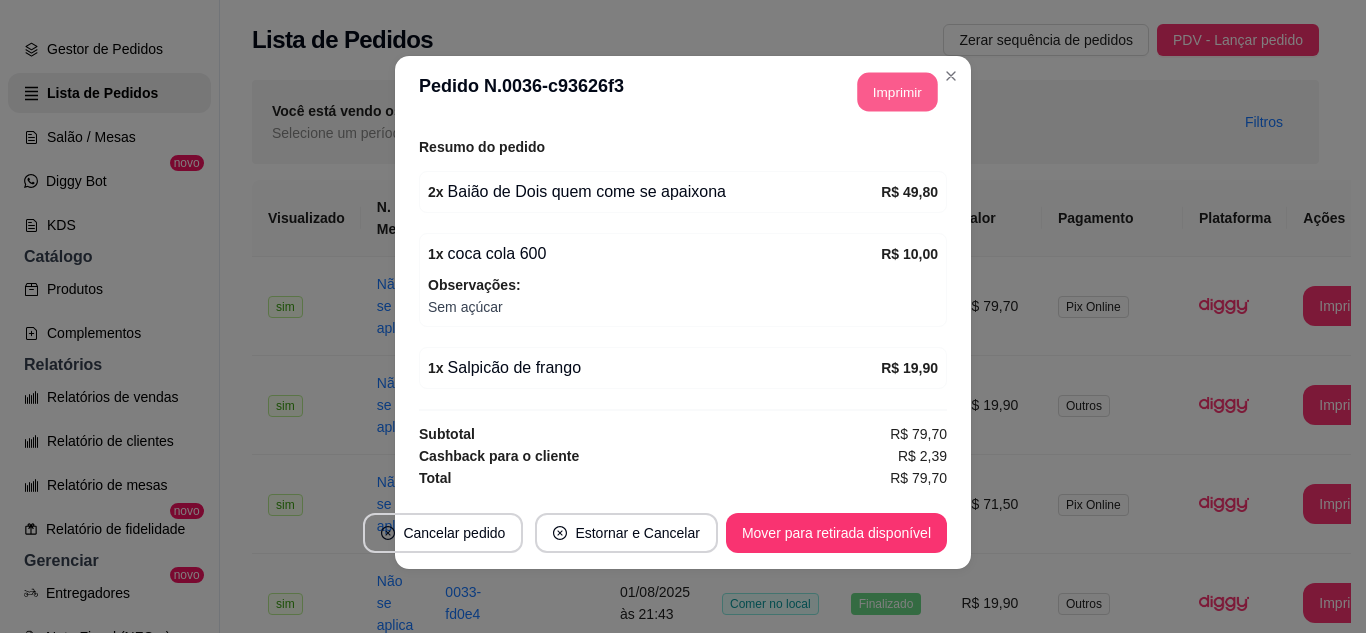 click on "Imprimir" at bounding box center [898, 92] 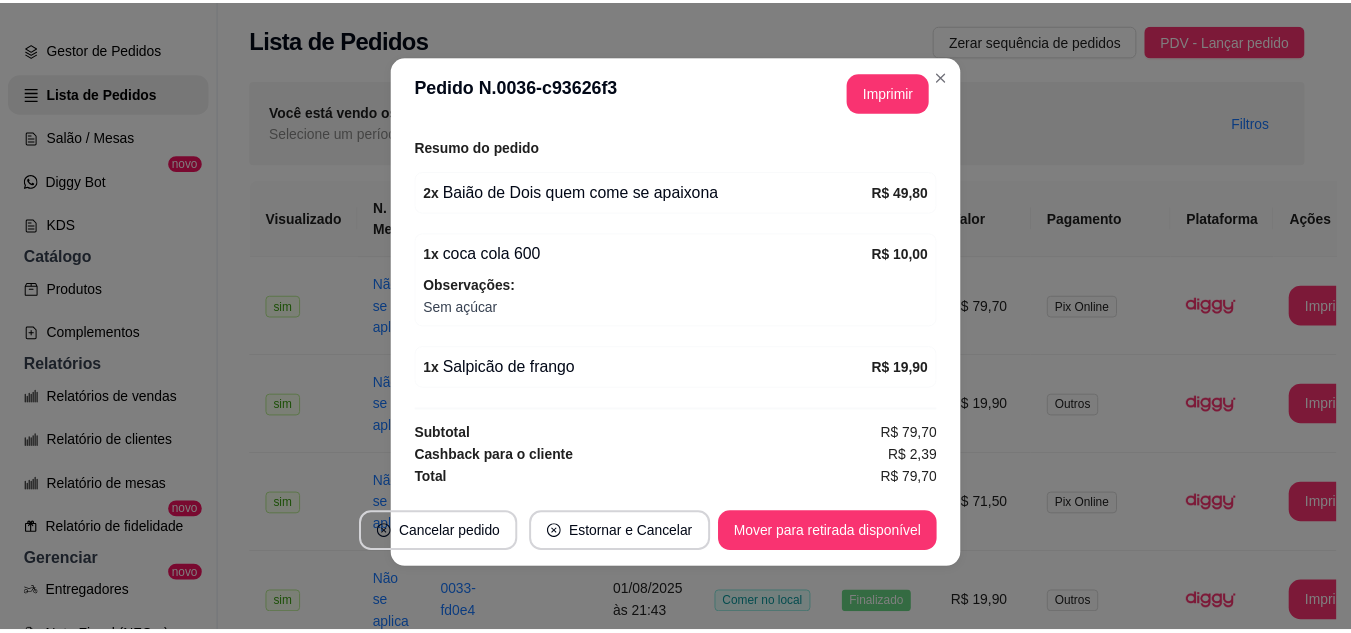 scroll, scrollTop: 0, scrollLeft: 0, axis: both 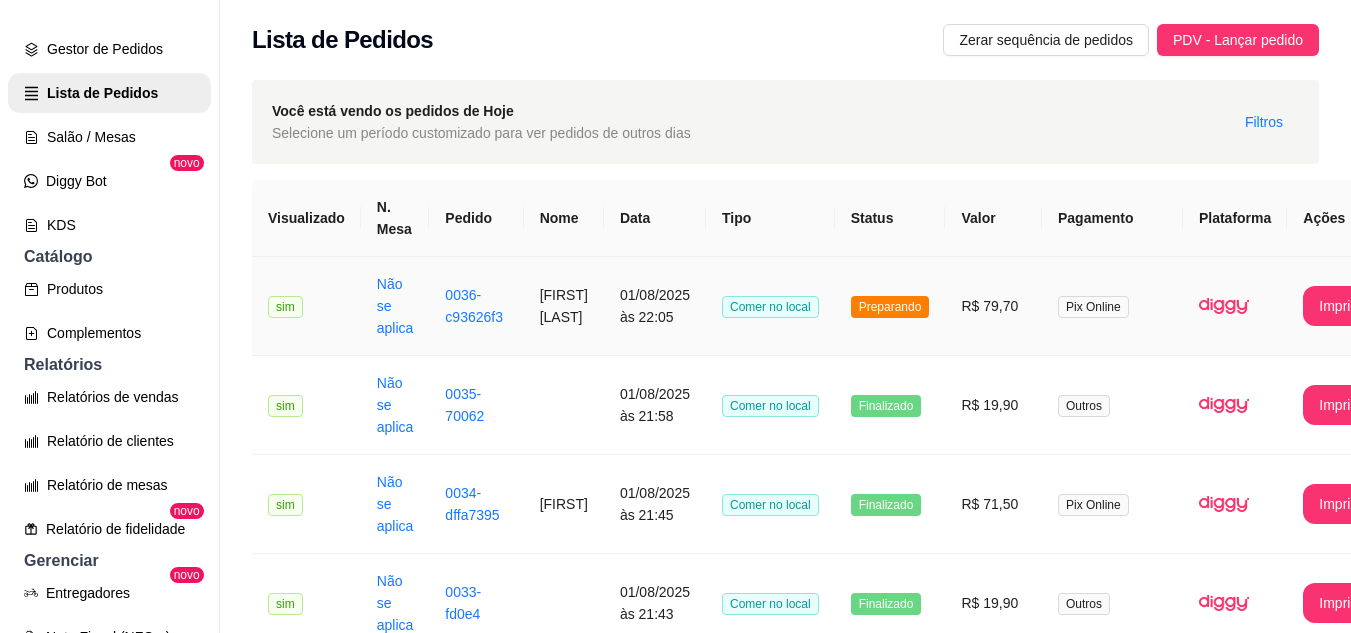 click on "Comer no local" at bounding box center (770, 306) 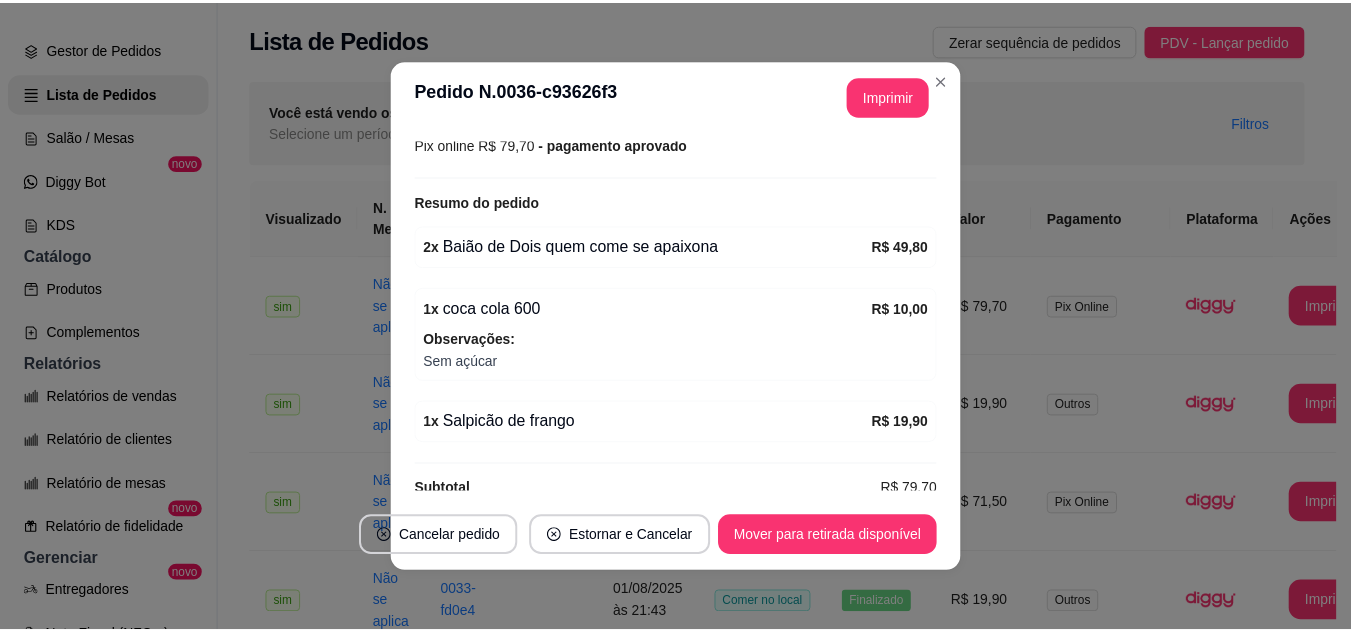 scroll, scrollTop: 400, scrollLeft: 0, axis: vertical 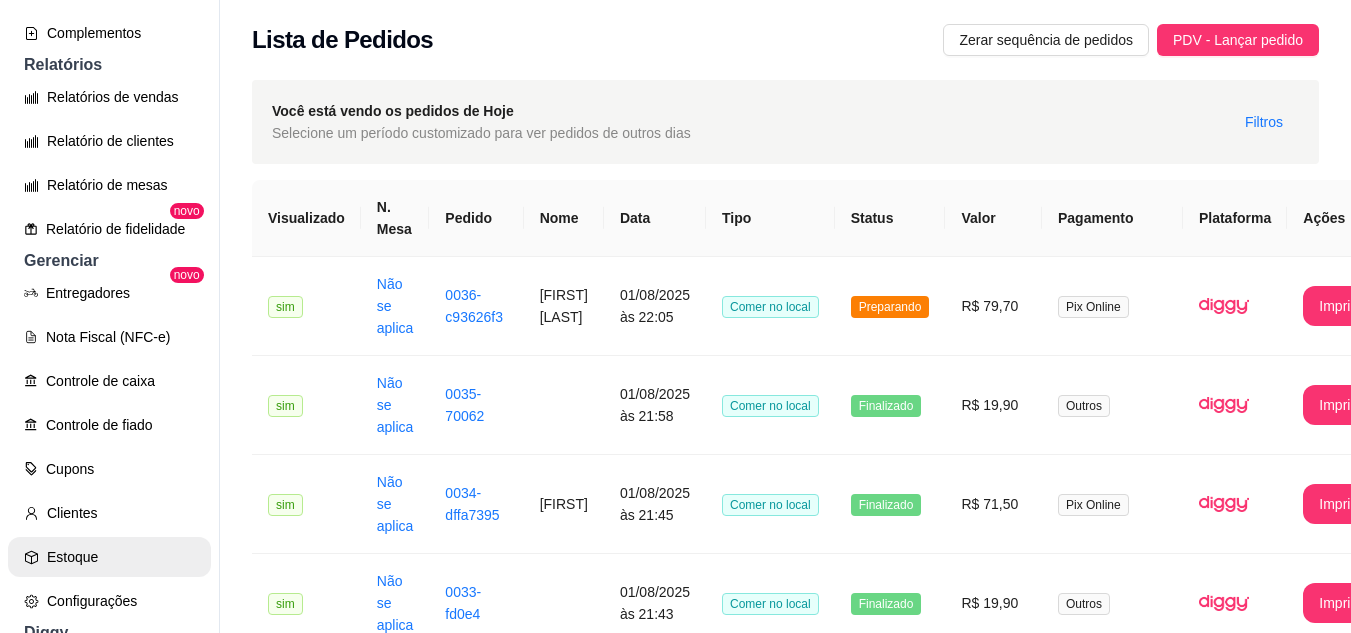click on "Estoque" at bounding box center [109, 557] 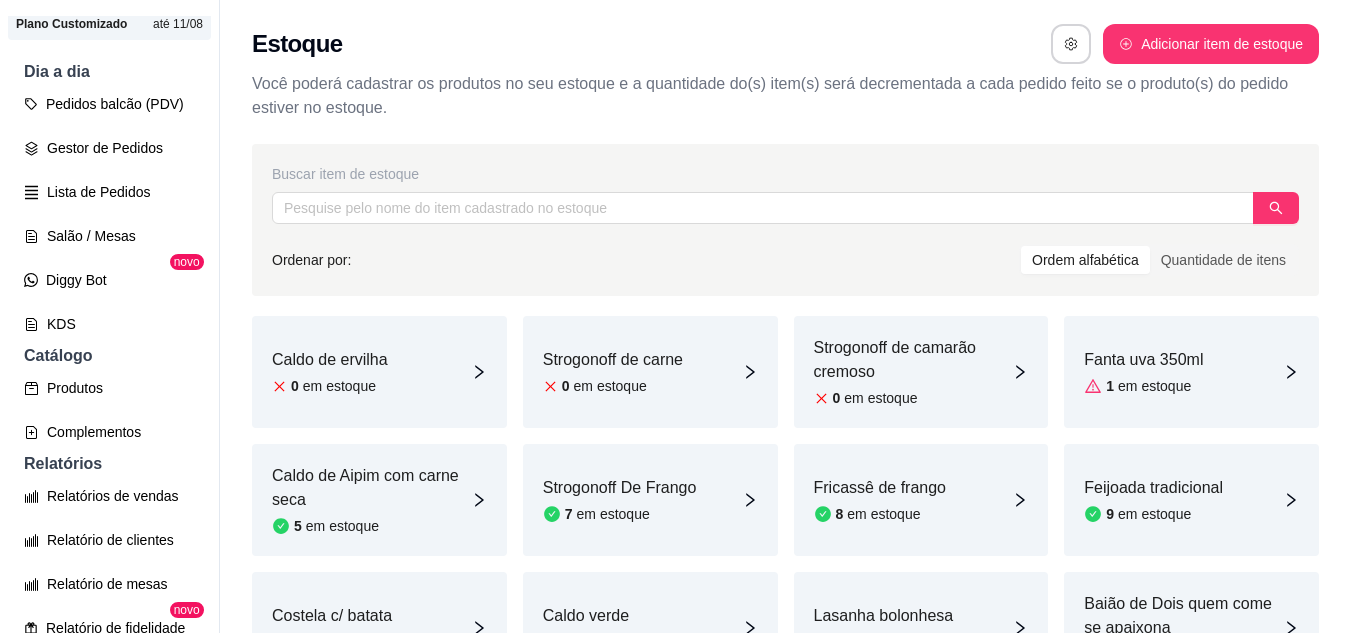 scroll, scrollTop: 181, scrollLeft: 0, axis: vertical 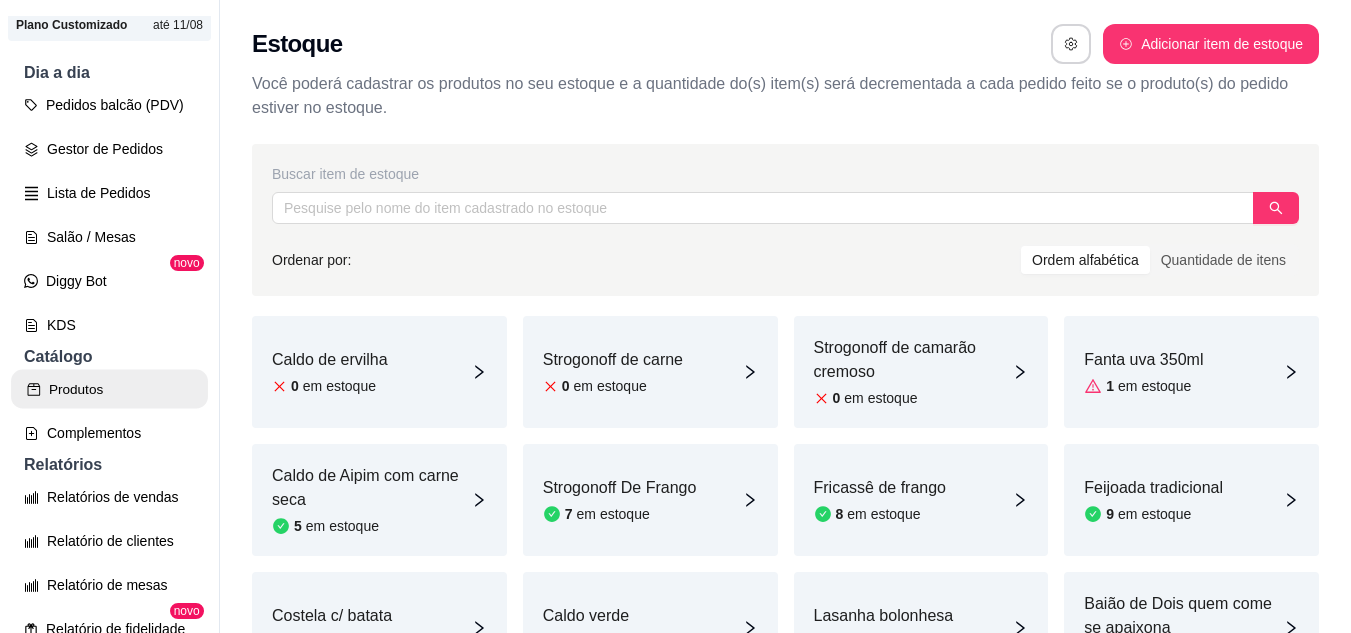 click on "Produtos" at bounding box center [109, 389] 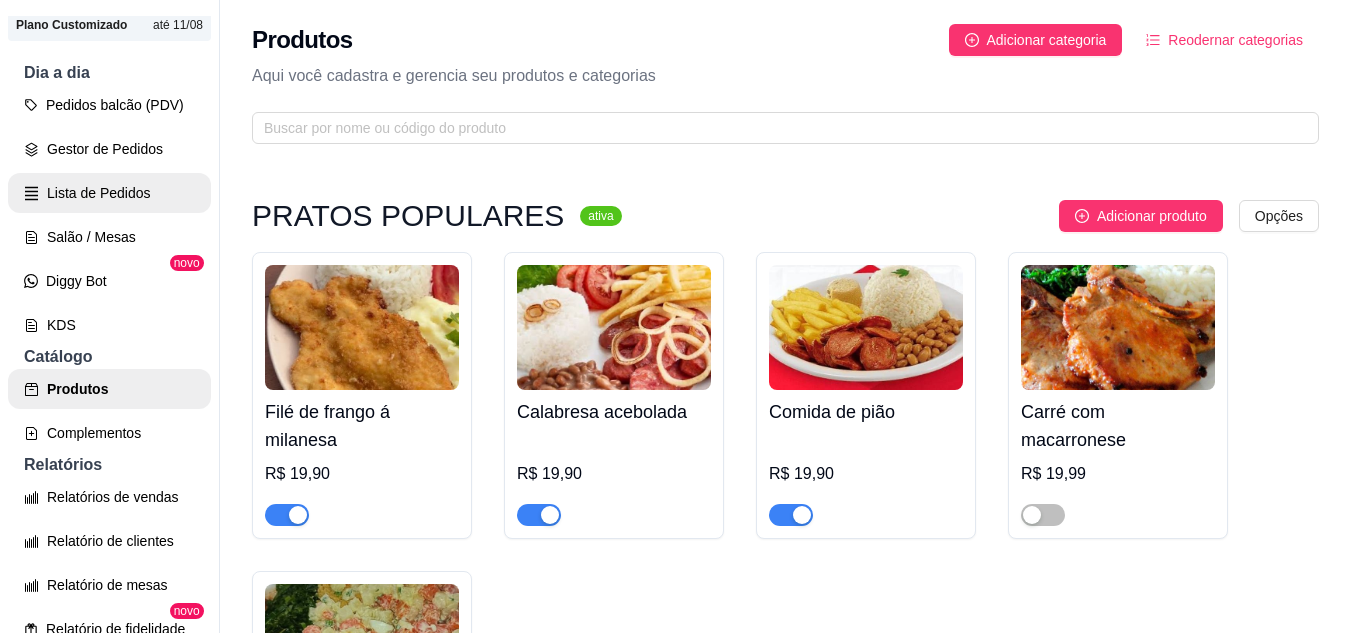 click on "Lista de Pedidos" at bounding box center (109, 193) 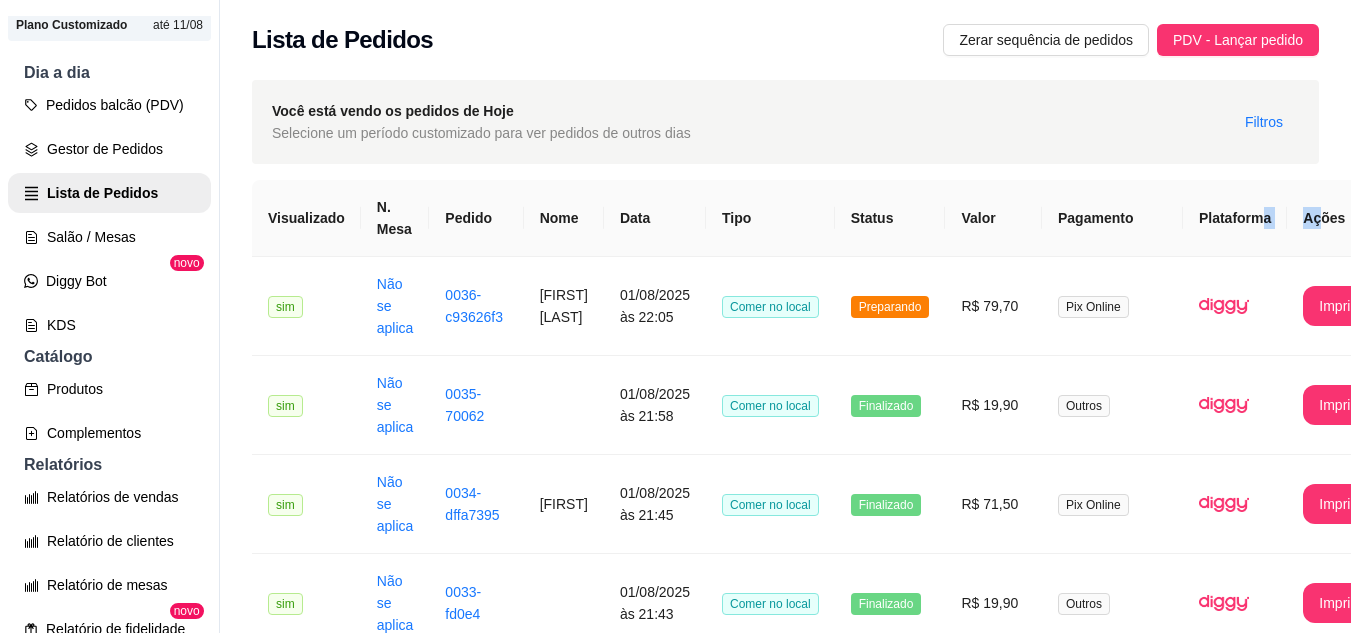 drag, startPoint x: 1318, startPoint y: 186, endPoint x: 1259, endPoint y: 204, distance: 61.68468 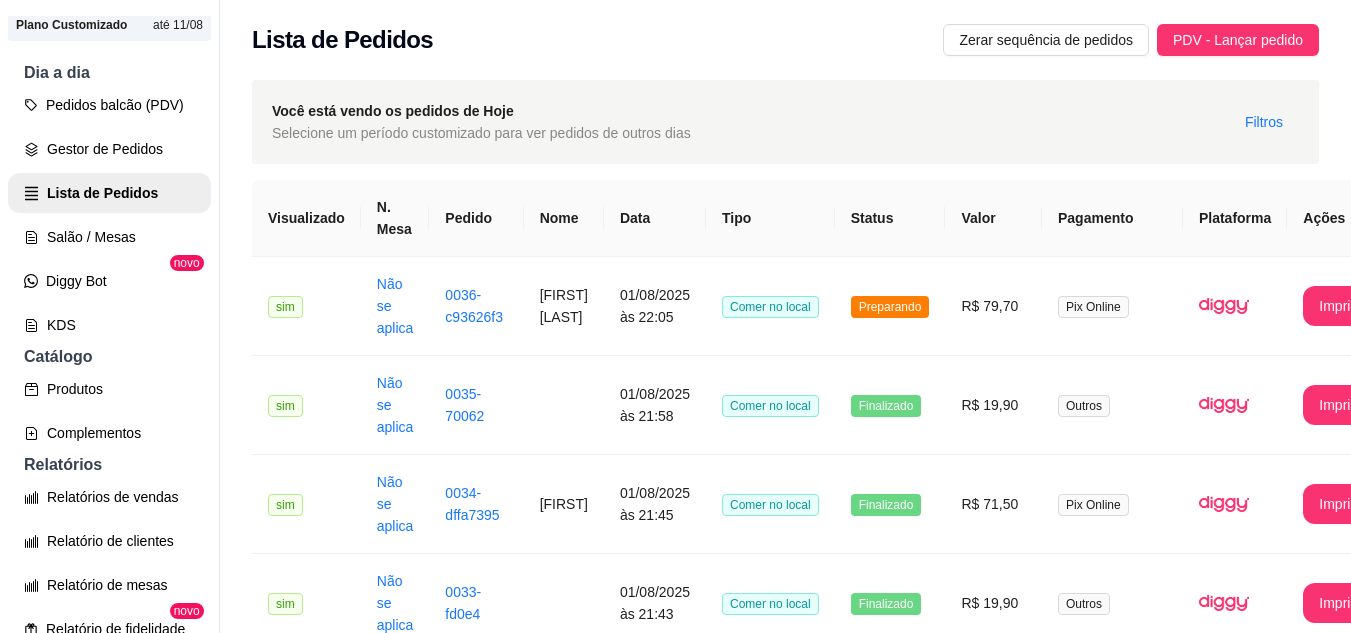 click on "Você está vendo os pedidos de   Hoje Selecione um período customizado para ver pedidos de outros dias Filtros" at bounding box center [785, 122] 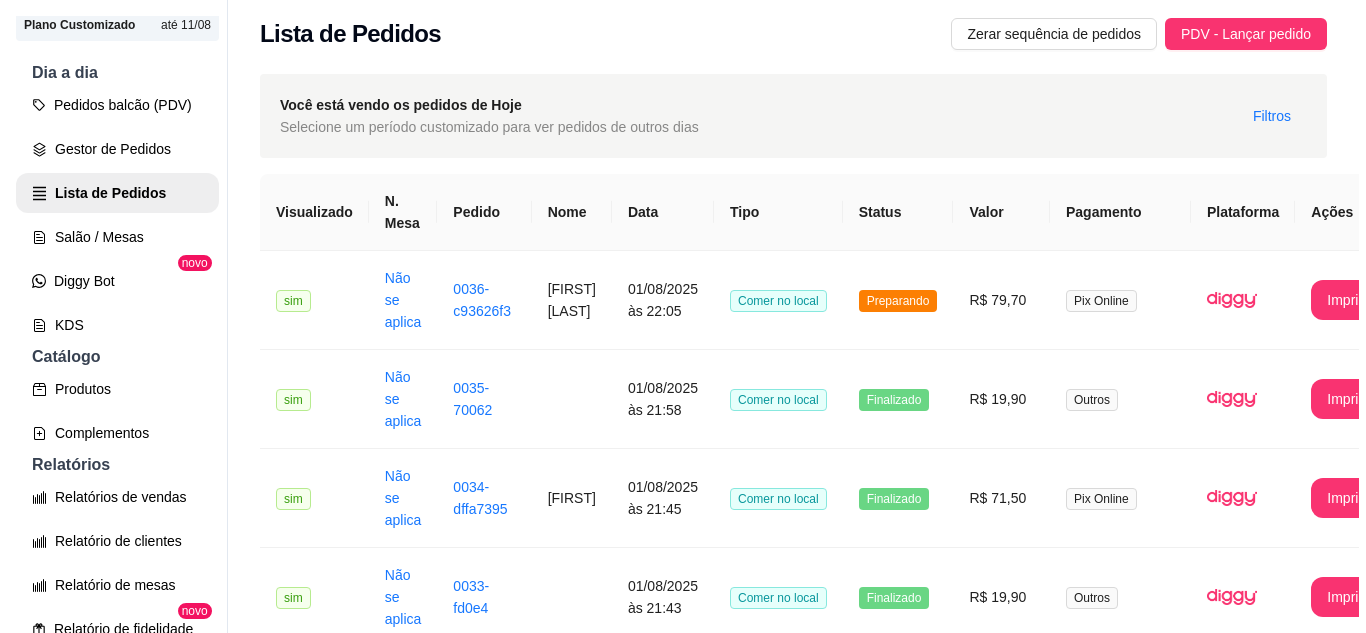 scroll, scrollTop: 0, scrollLeft: 0, axis: both 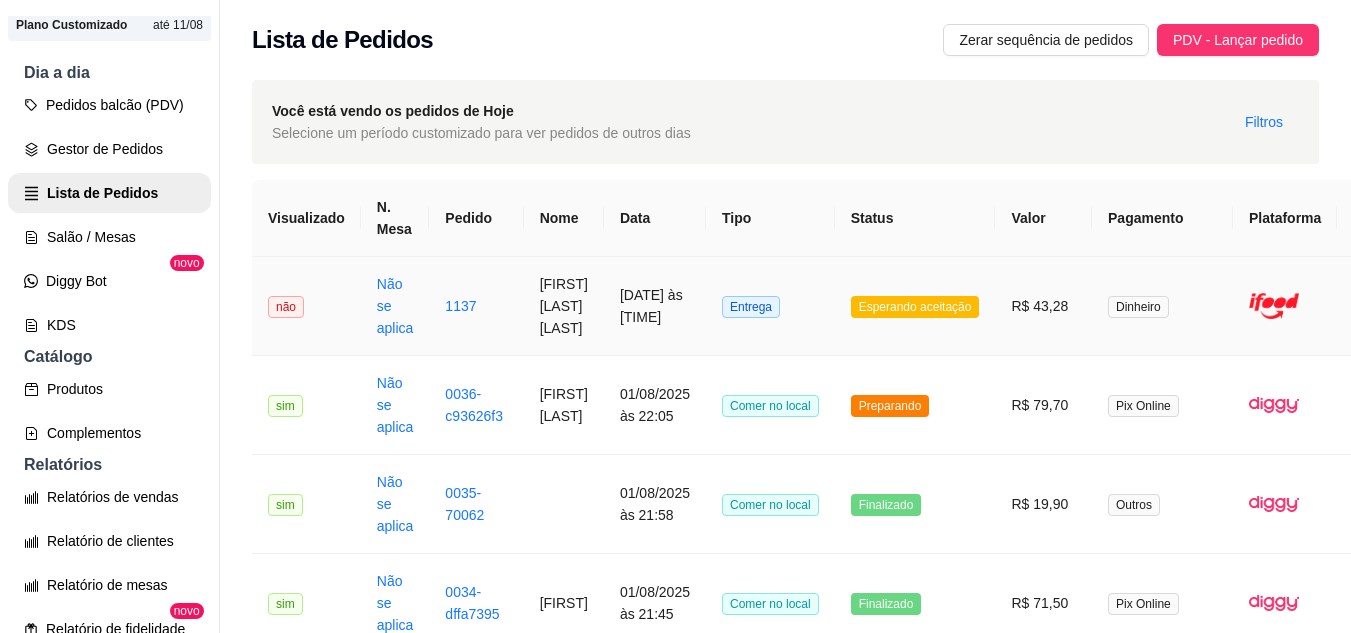 click on "Entrega" at bounding box center [770, 306] 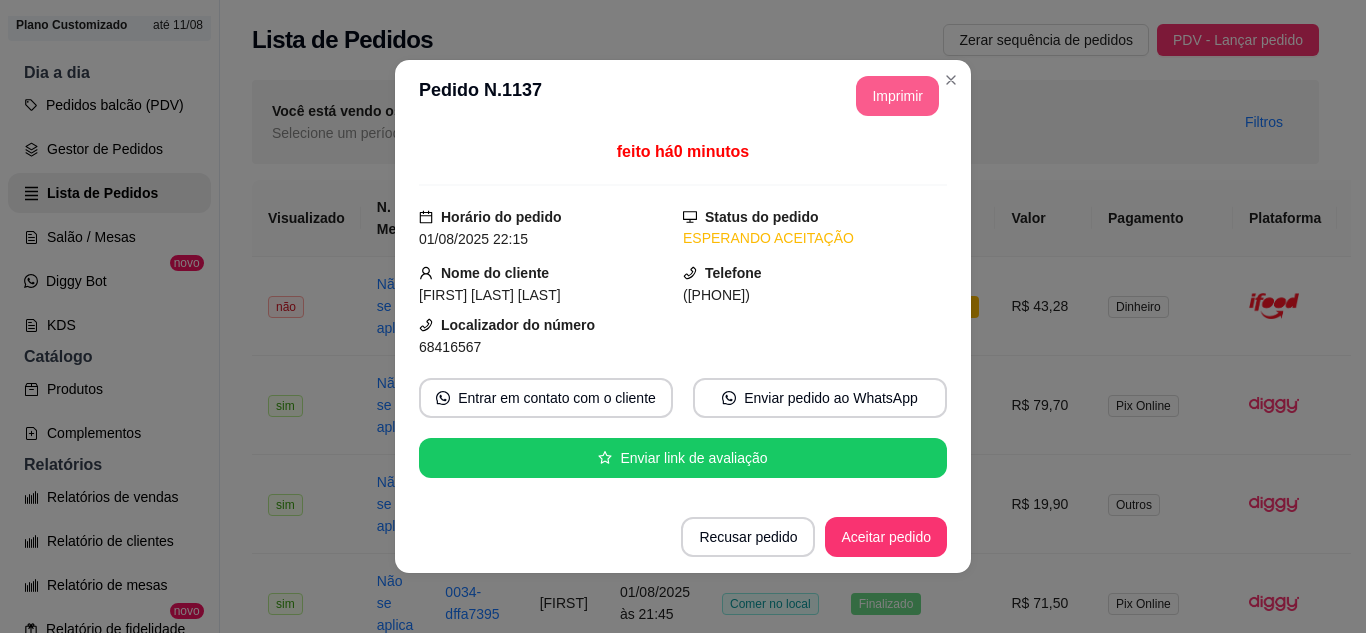 click on "Imprimir" at bounding box center (897, 96) 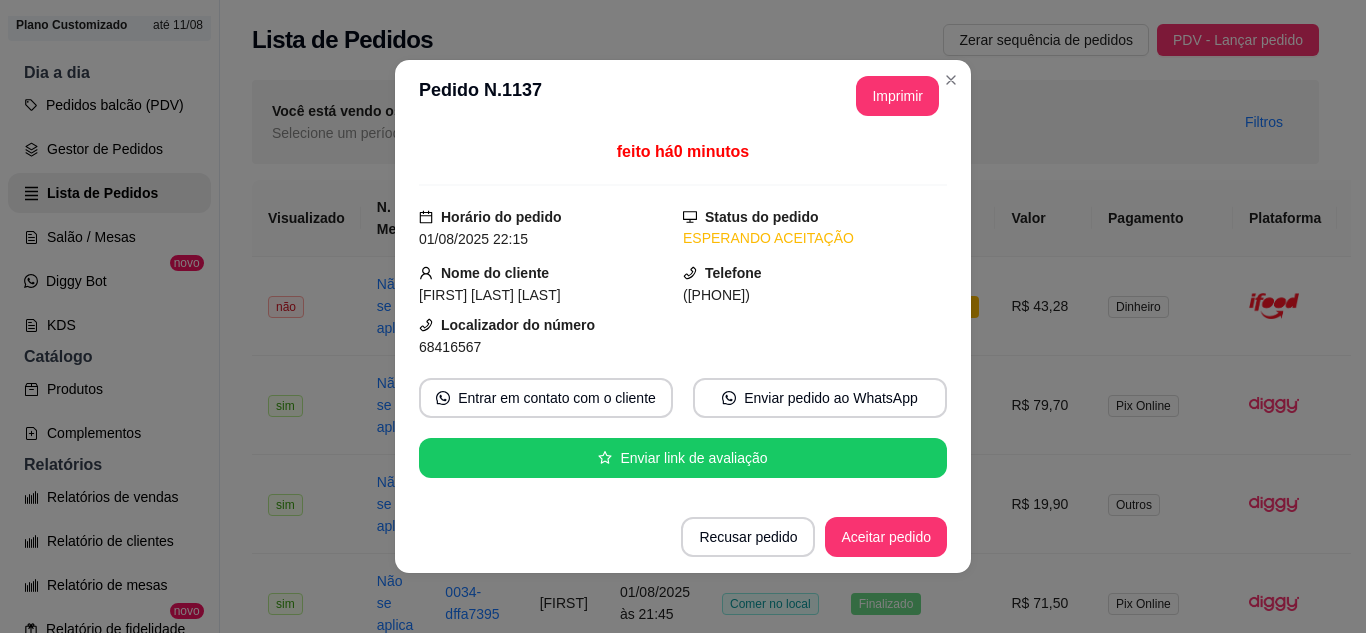 scroll, scrollTop: 0, scrollLeft: 0, axis: both 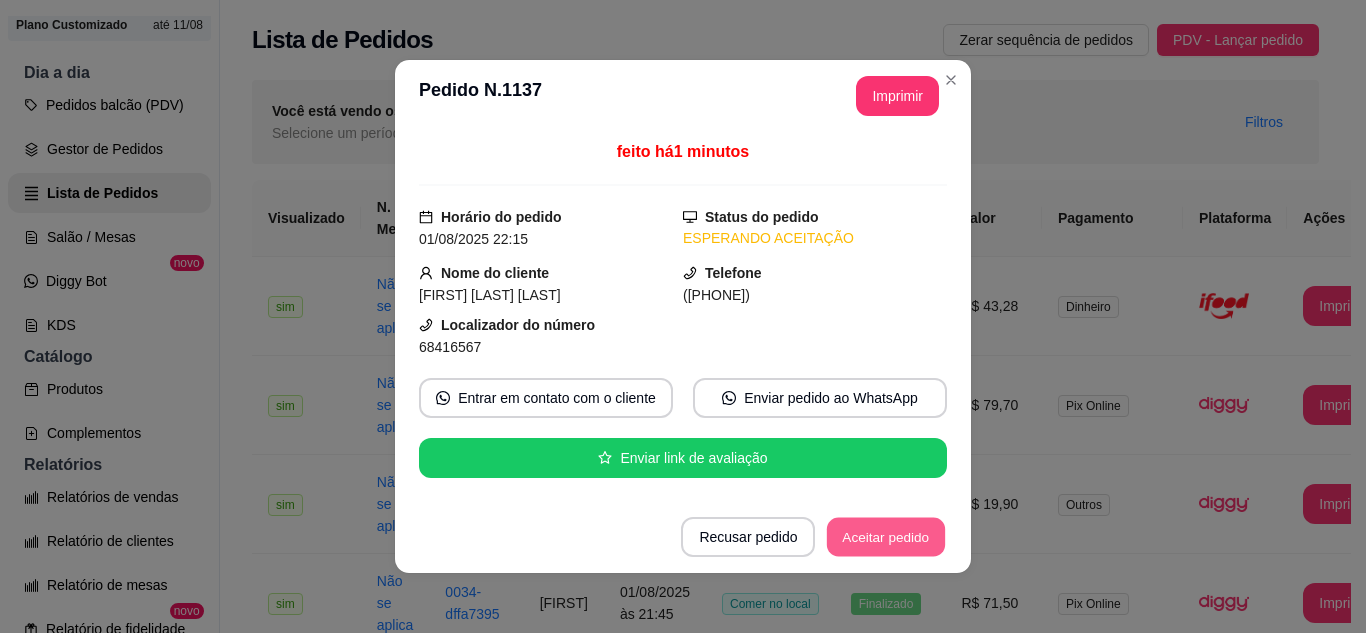 click on "Aceitar pedido" at bounding box center (886, 537) 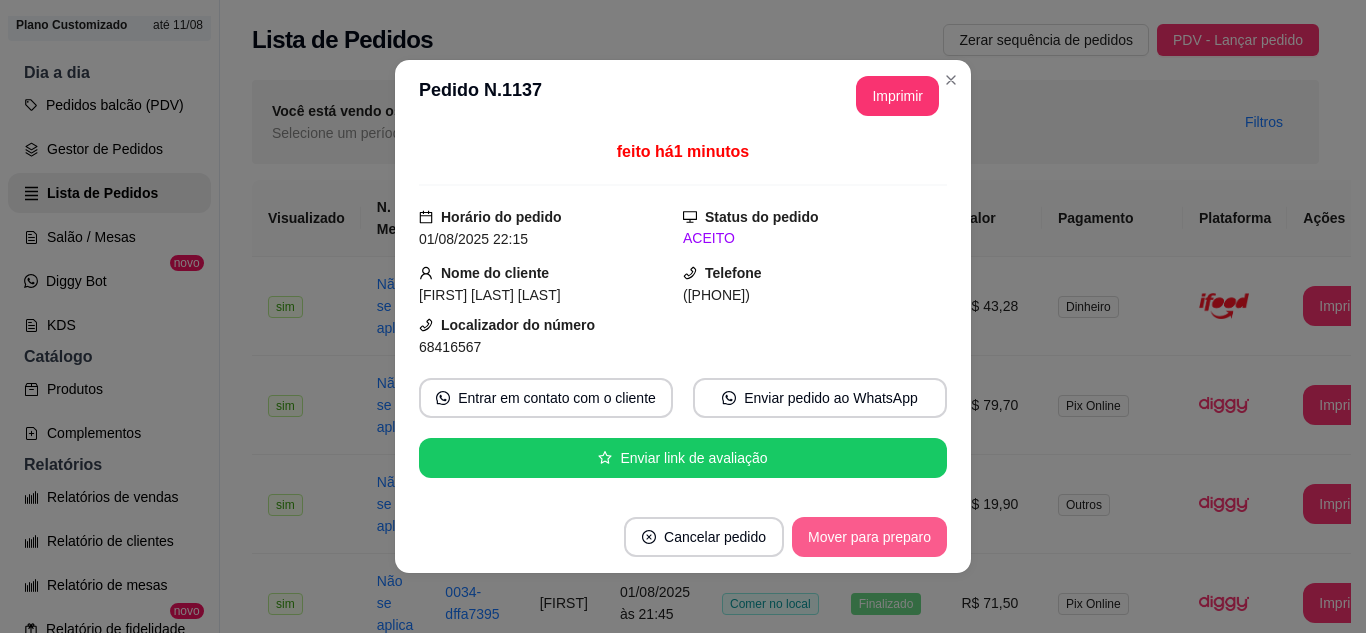 click on "Mover para preparo" at bounding box center (869, 537) 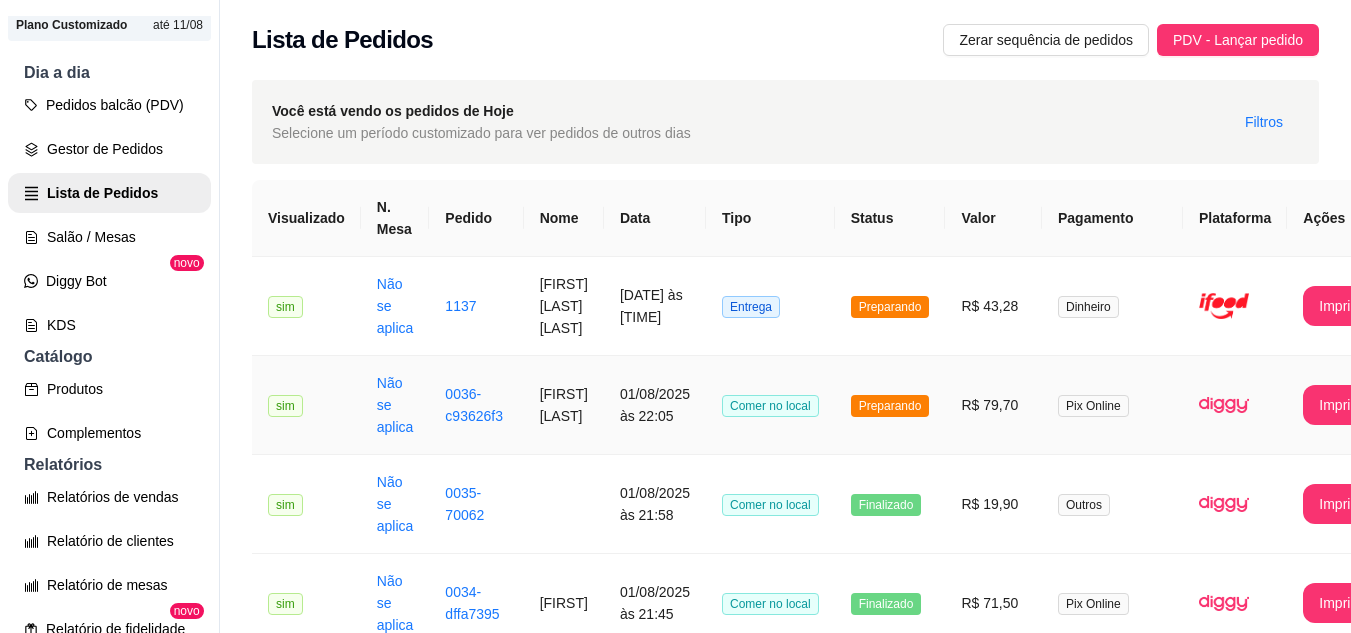 click on "R$ 79,70" at bounding box center [993, 405] 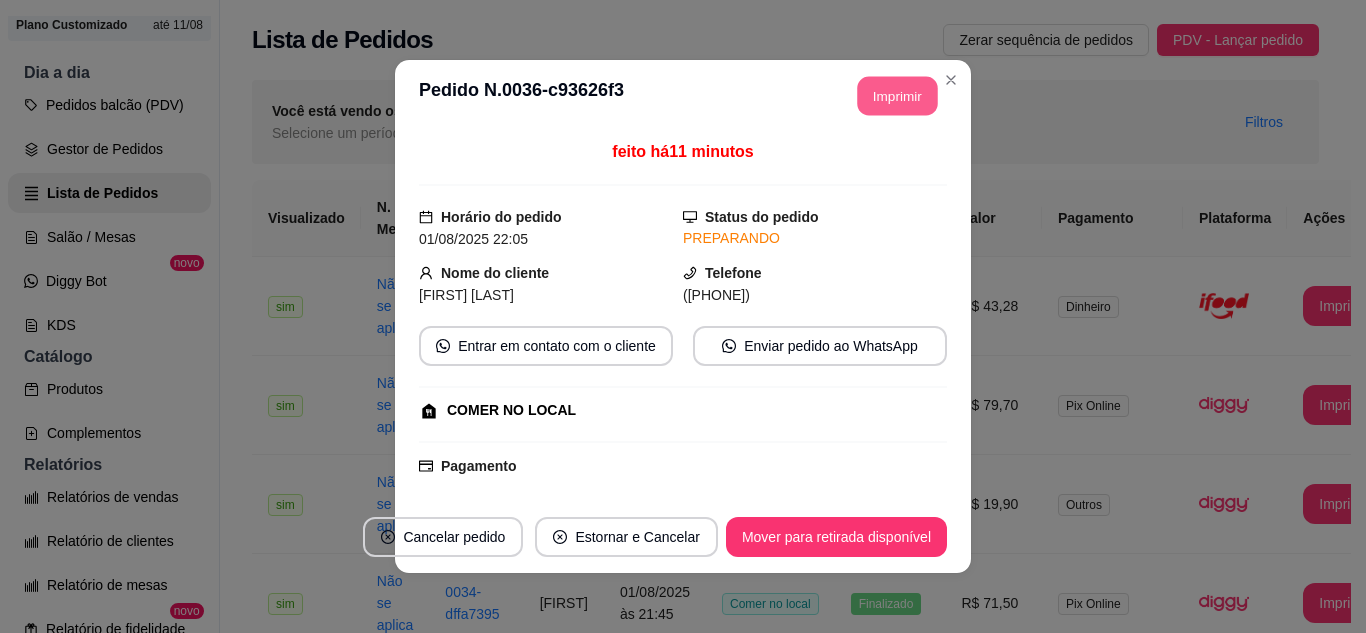 click on "Imprimir" at bounding box center (898, 96) 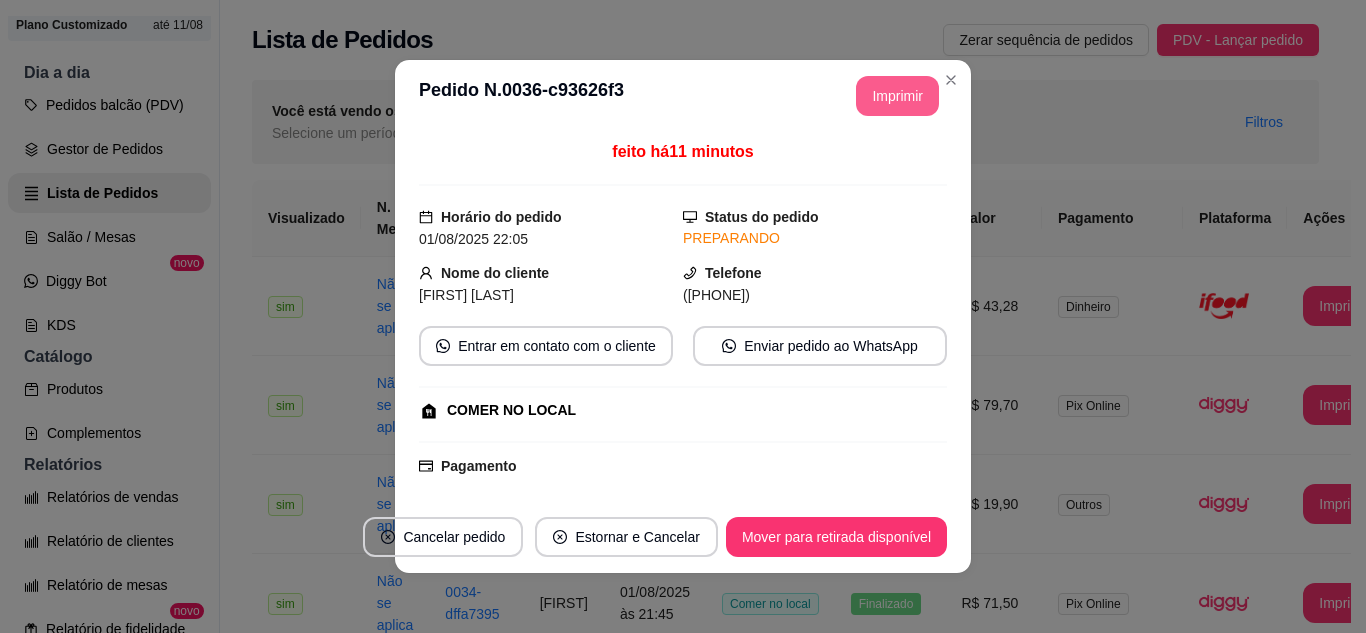 scroll, scrollTop: 0, scrollLeft: 0, axis: both 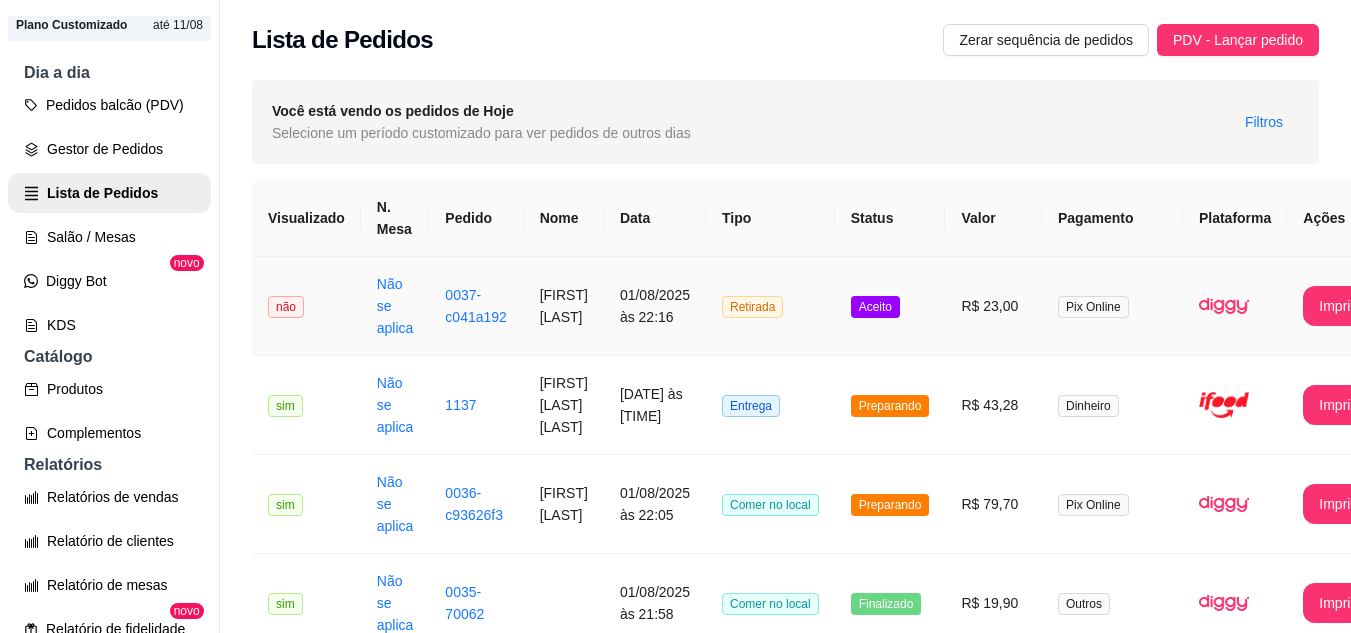 click on "Retirada" at bounding box center [770, 306] 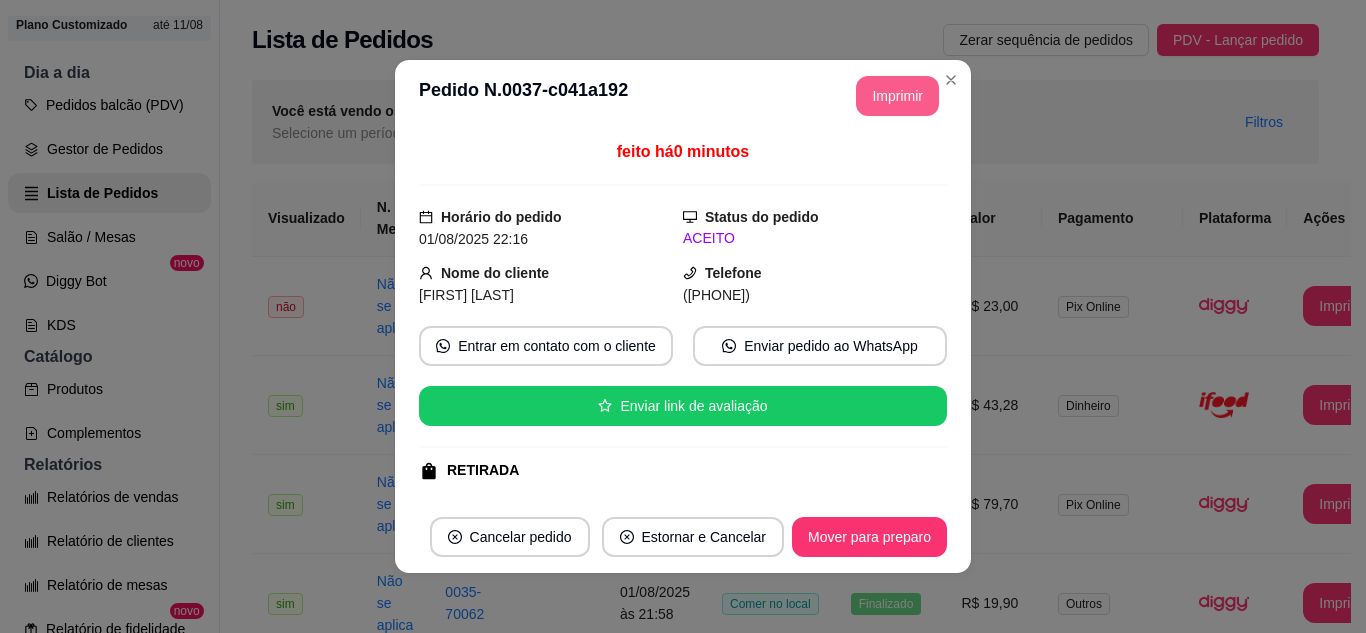click on "Imprimir" at bounding box center (897, 96) 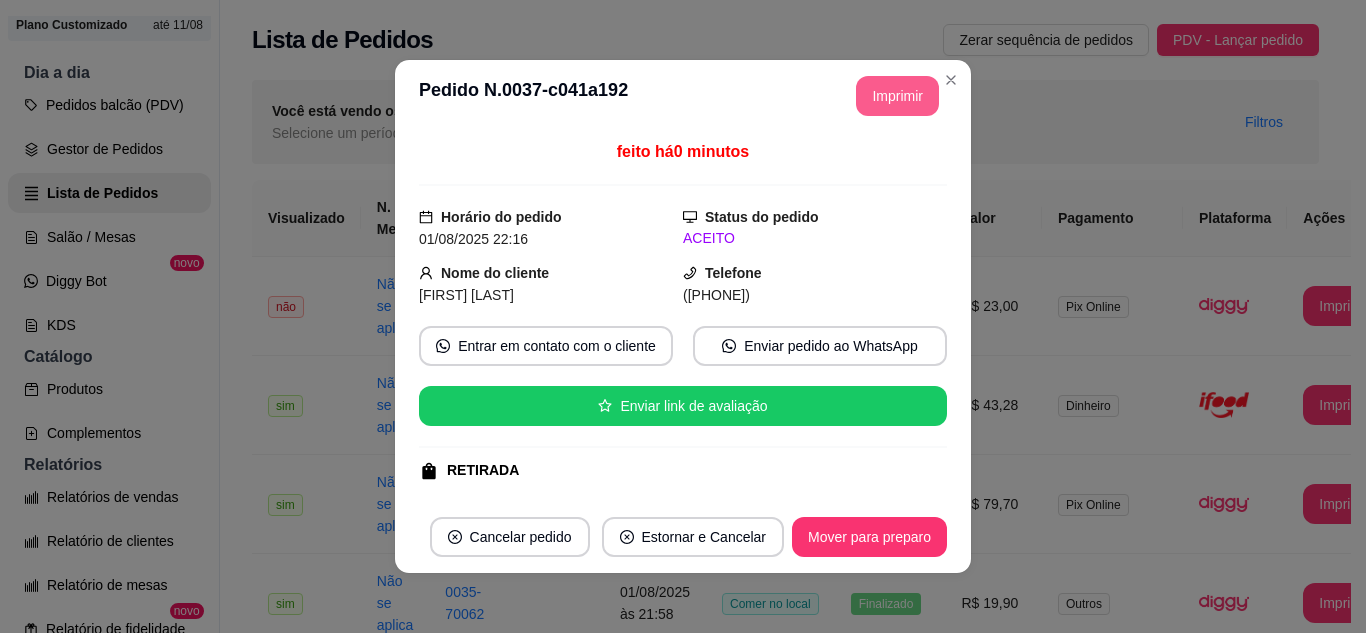 scroll, scrollTop: 0, scrollLeft: 0, axis: both 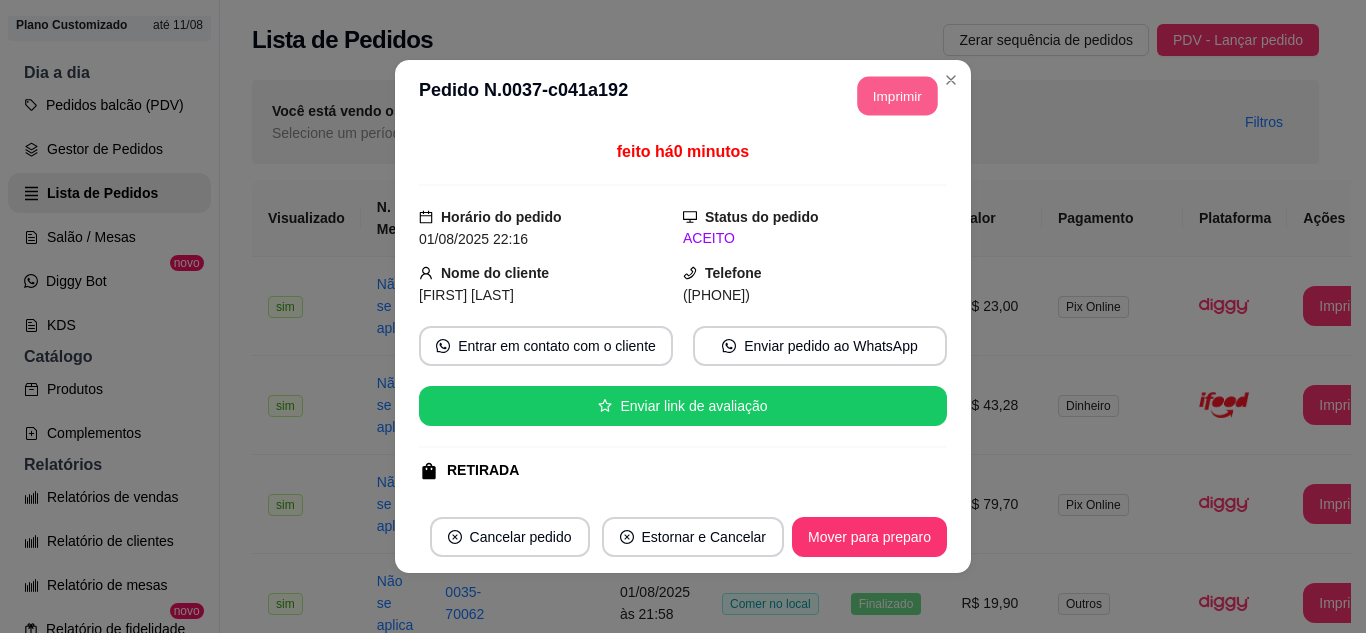 click on "Imprimir" at bounding box center [898, 96] 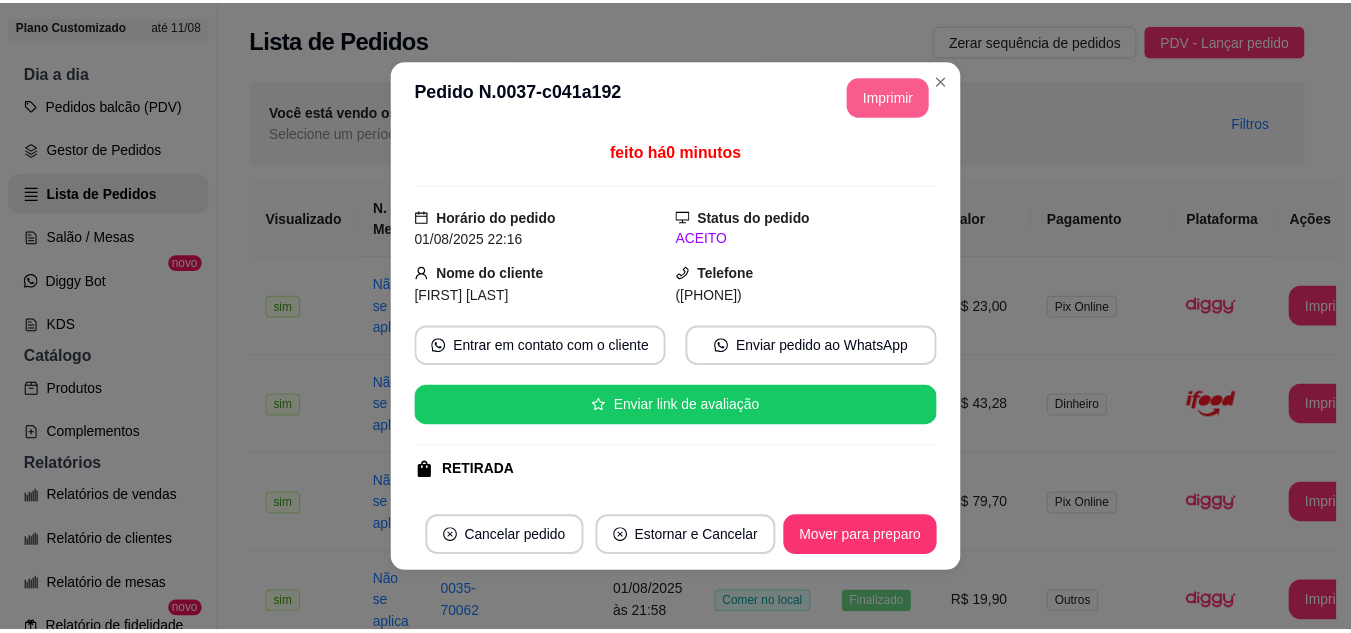 scroll, scrollTop: 0, scrollLeft: 0, axis: both 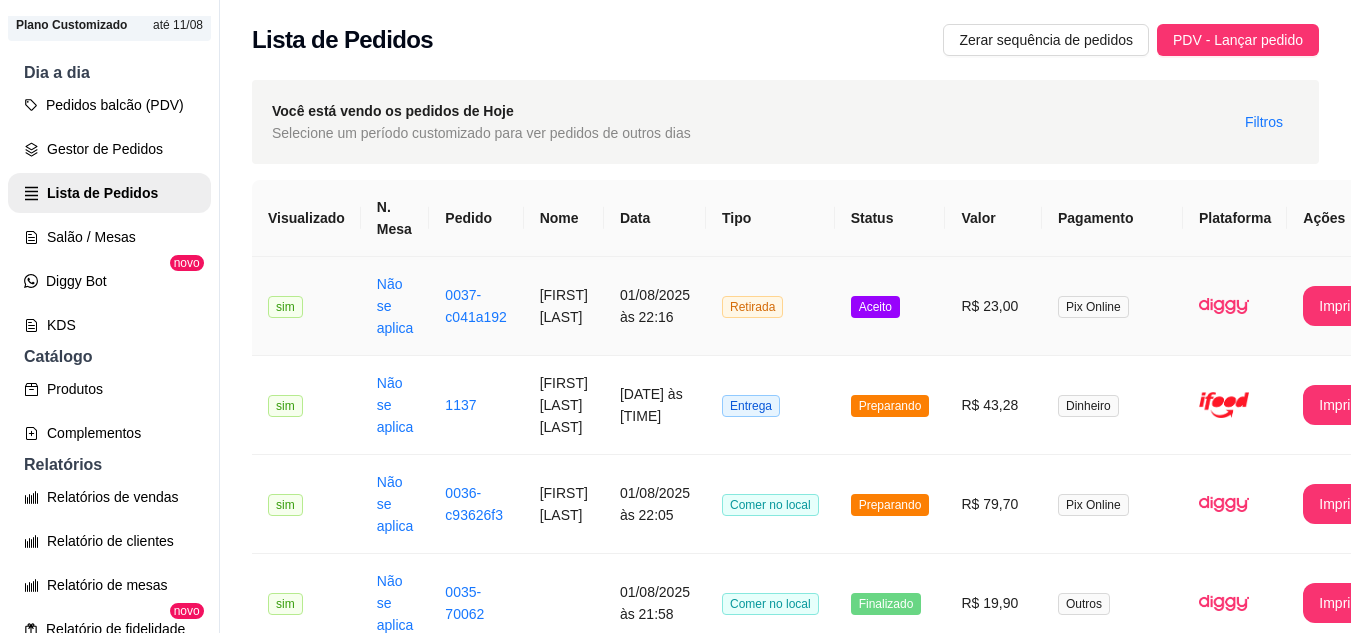 click on "Retirada" at bounding box center (770, 306) 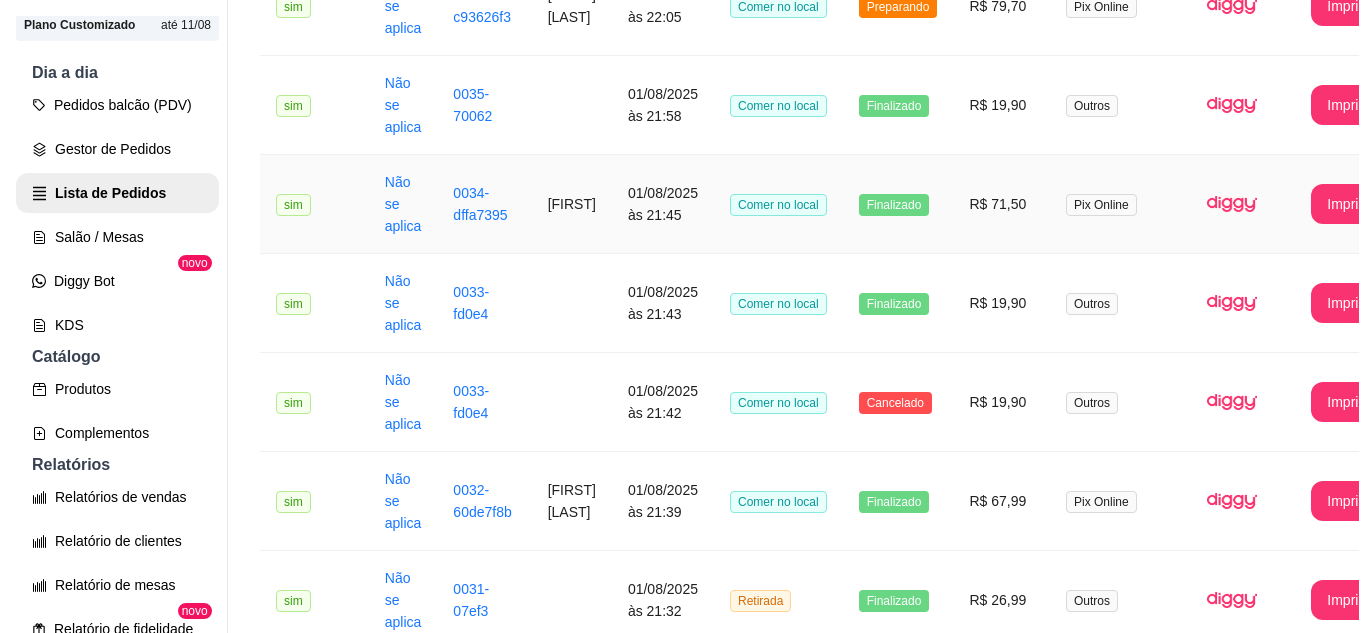 scroll, scrollTop: 500, scrollLeft: 0, axis: vertical 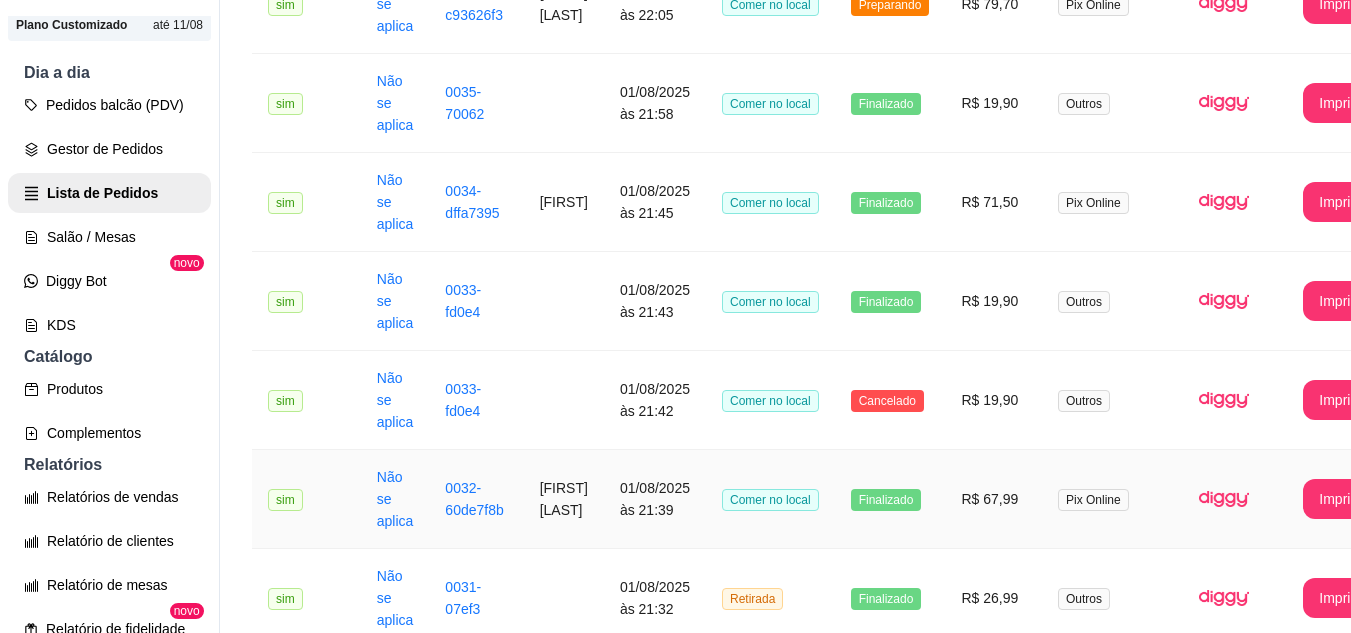 click on "Pix Online" at bounding box center [1112, 499] 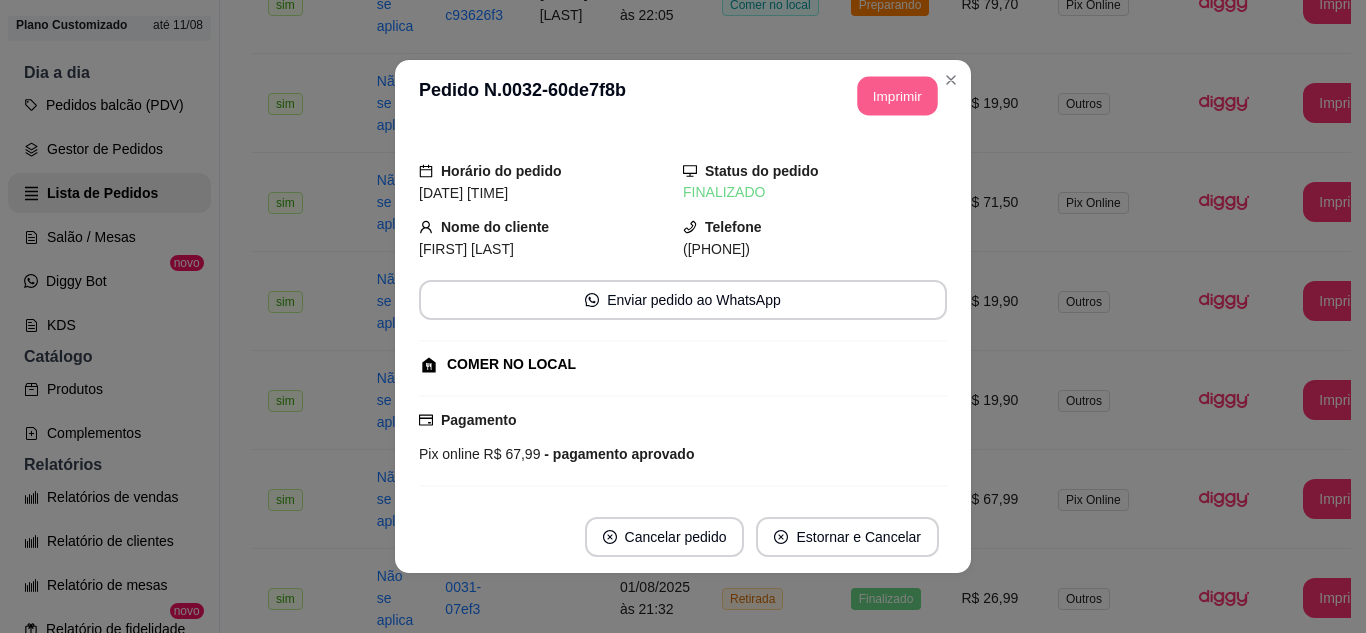 click on "Imprimir" at bounding box center [898, 96] 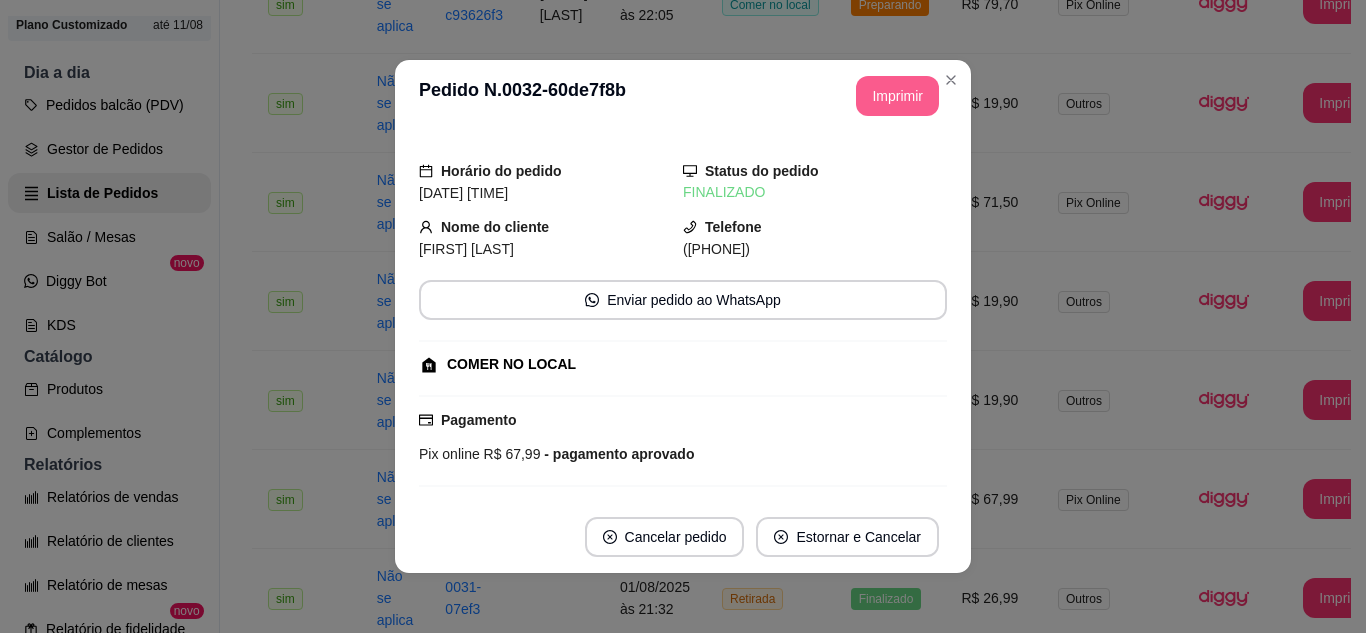 scroll, scrollTop: 0, scrollLeft: 0, axis: both 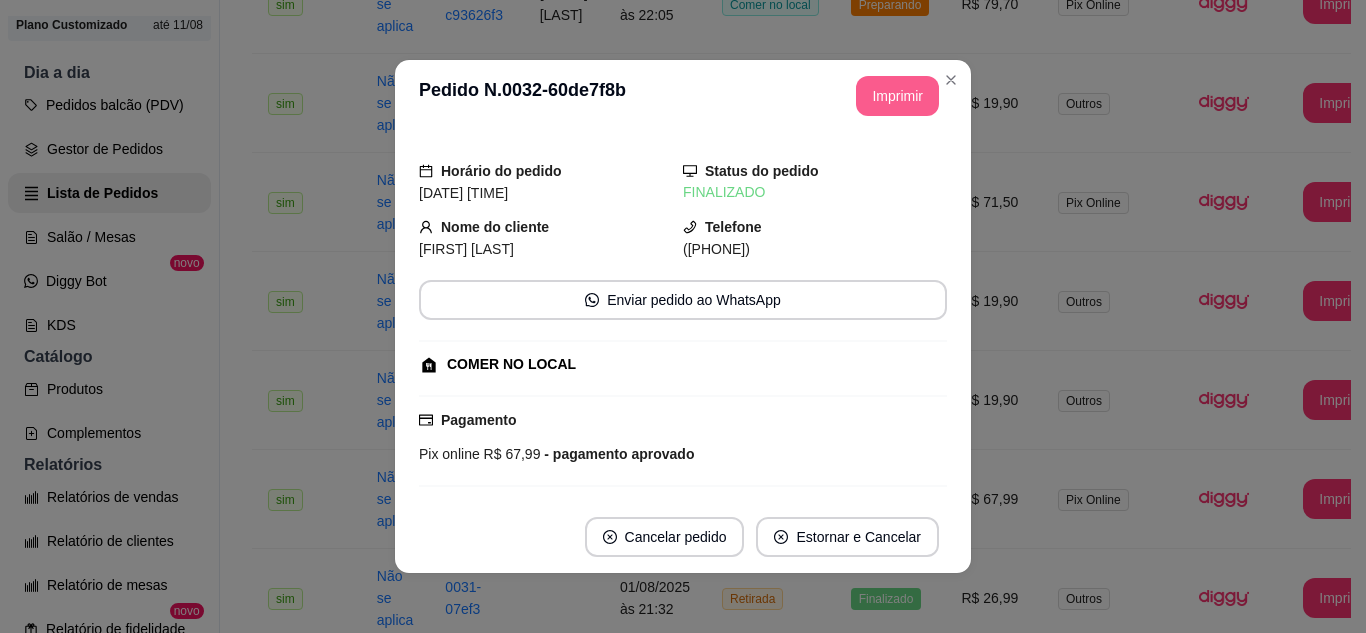 click on "Horário do pedido 01/08/2025 21:39 Status do pedido FINALIZADO Nome do cliente Gabriel Matoso Telefone (21) 9 7274-3534 Enviar pedido ao WhatsApp COMER NO LOCAL Pagamento Pix online   R$ 67,99   - pagamento   aprovado Resumo do pedido 1 x     Feijoada tradicional R$ 27,00 1 x      Churrasco Executivo serve  1 pessoa  R$ 25,99 Observações: Carne mal passada  1 x     H20 limonetto R$ 9,00 1 x     Guaraviton  R$ 6,00 Subtotal R$ 67,99 Cashback para o cliente R$ 2,03 Total R$ 67,99" at bounding box center [683, 316] 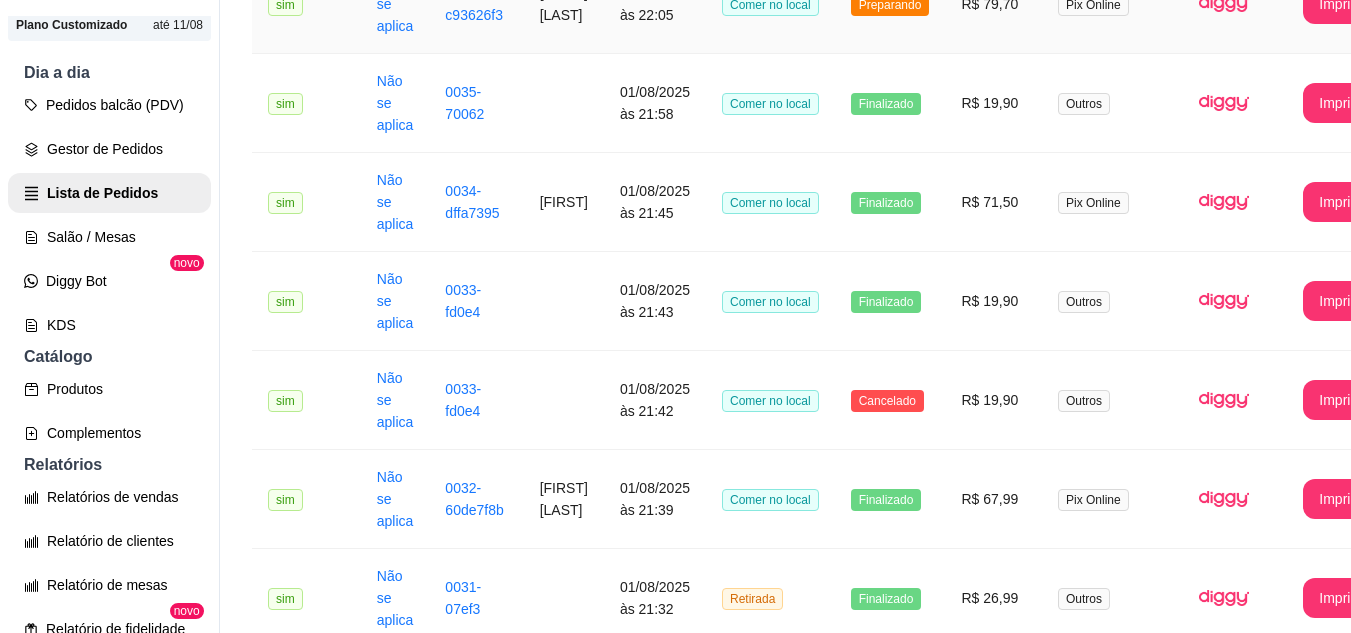 click on "[FIRST] [LAST]" at bounding box center [564, 4] 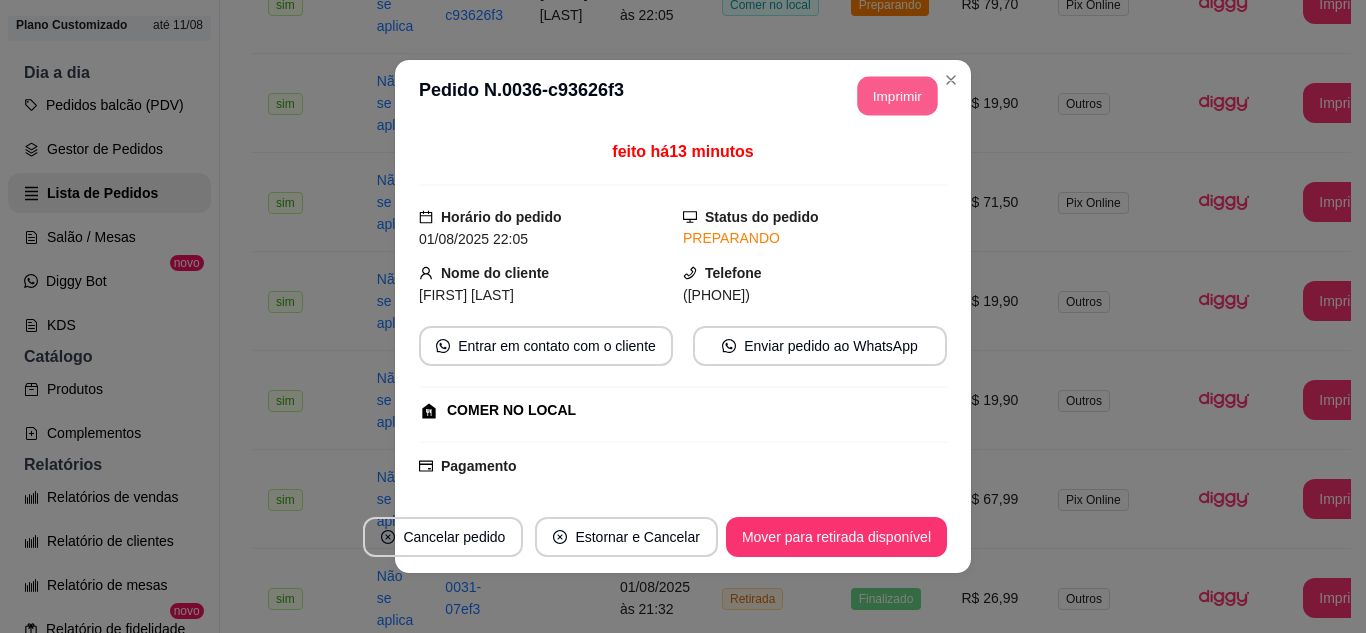 click on "Imprimir" at bounding box center [898, 96] 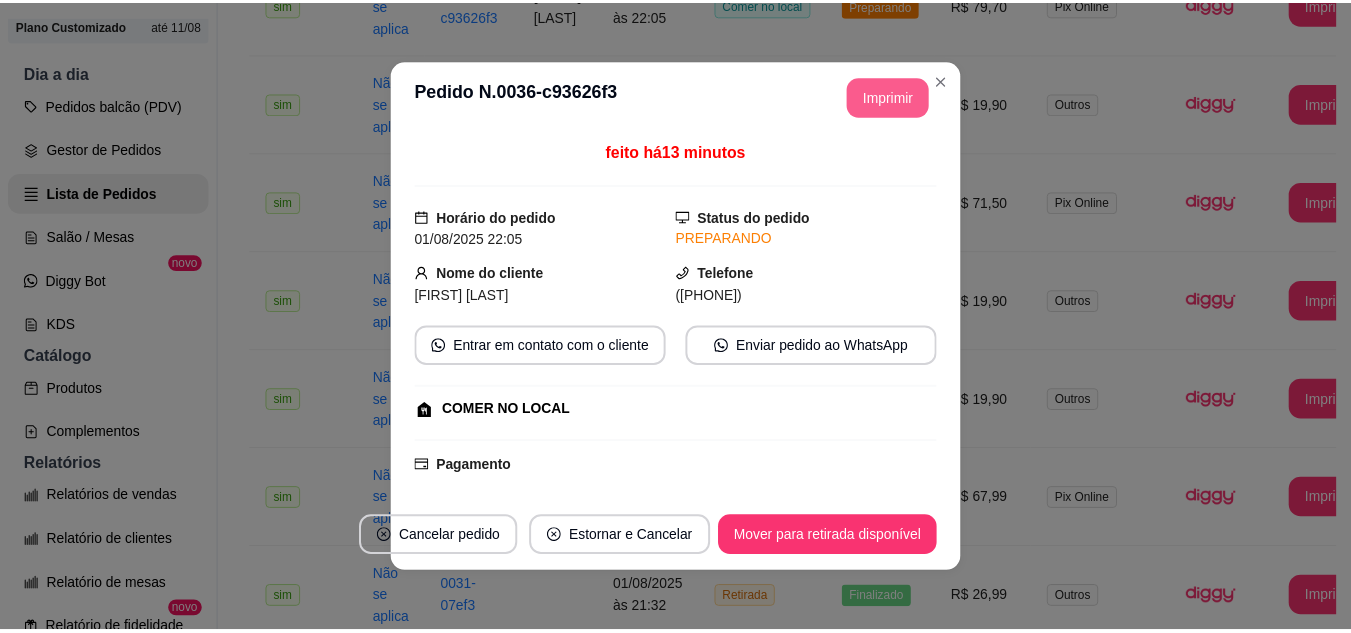 scroll, scrollTop: 0, scrollLeft: 0, axis: both 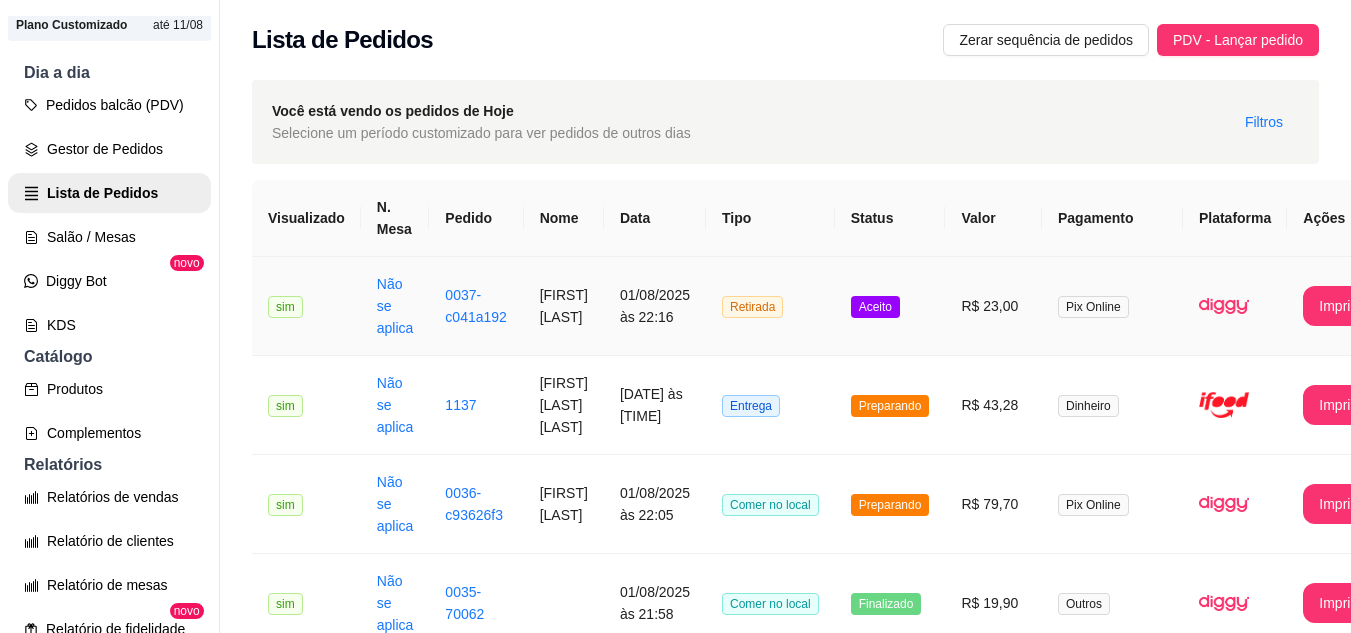 click on "R$ 23,00" at bounding box center [993, 306] 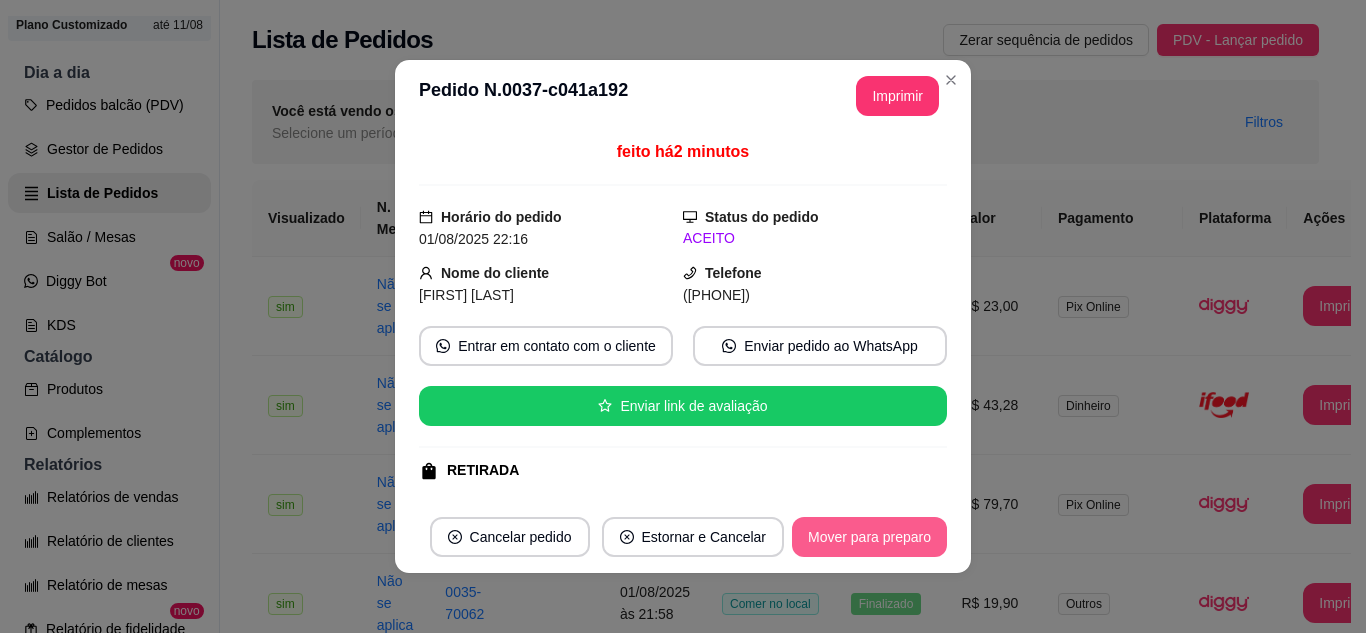 click on "Mover para preparo" at bounding box center (869, 537) 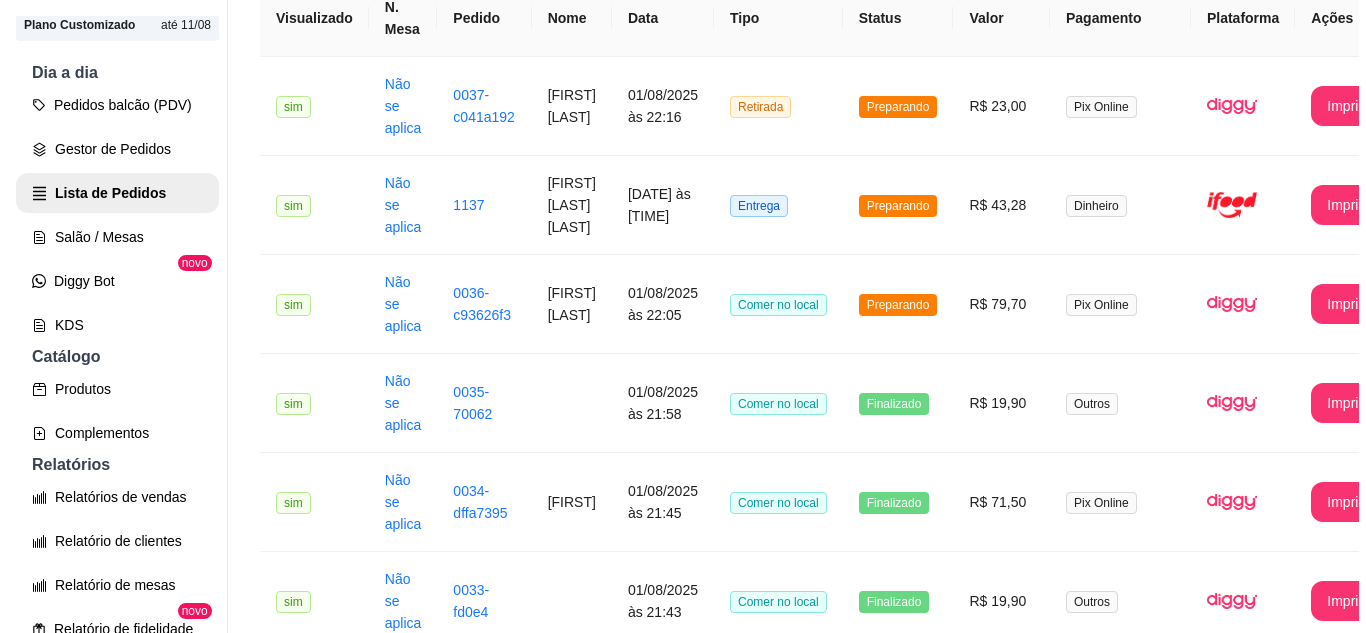 scroll, scrollTop: 0, scrollLeft: 0, axis: both 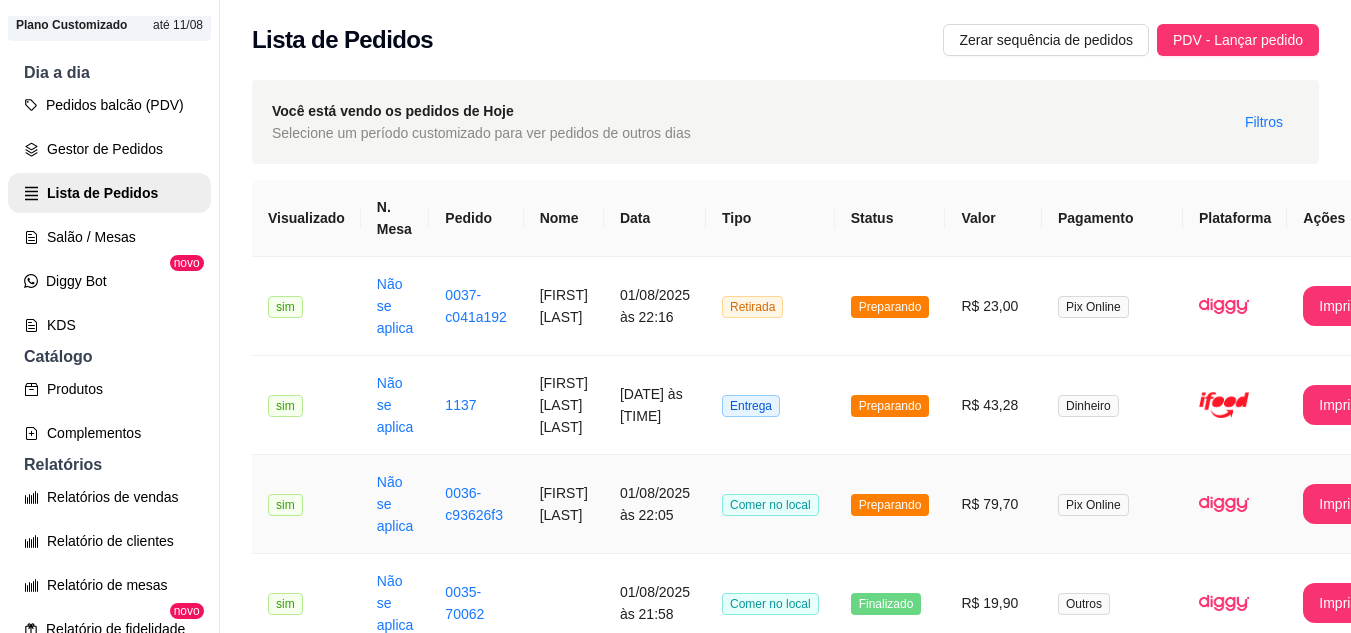 click on "R$ 79,70" at bounding box center [993, 504] 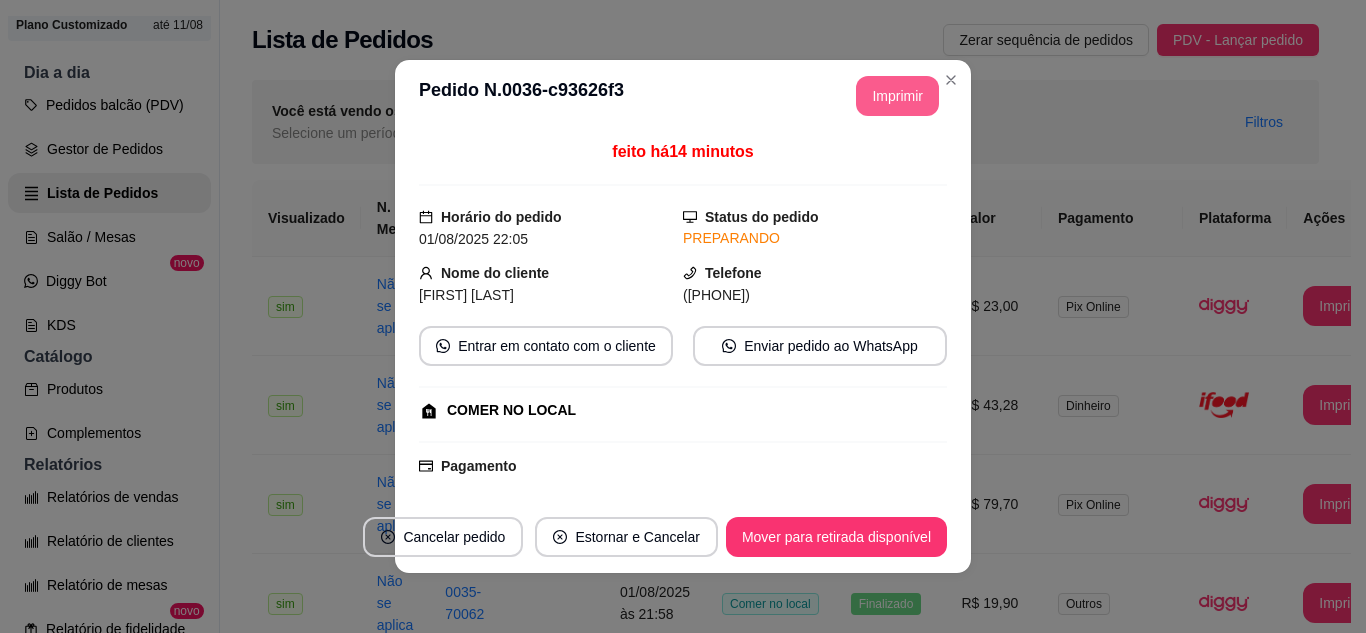 click on "Imprimir" at bounding box center [897, 96] 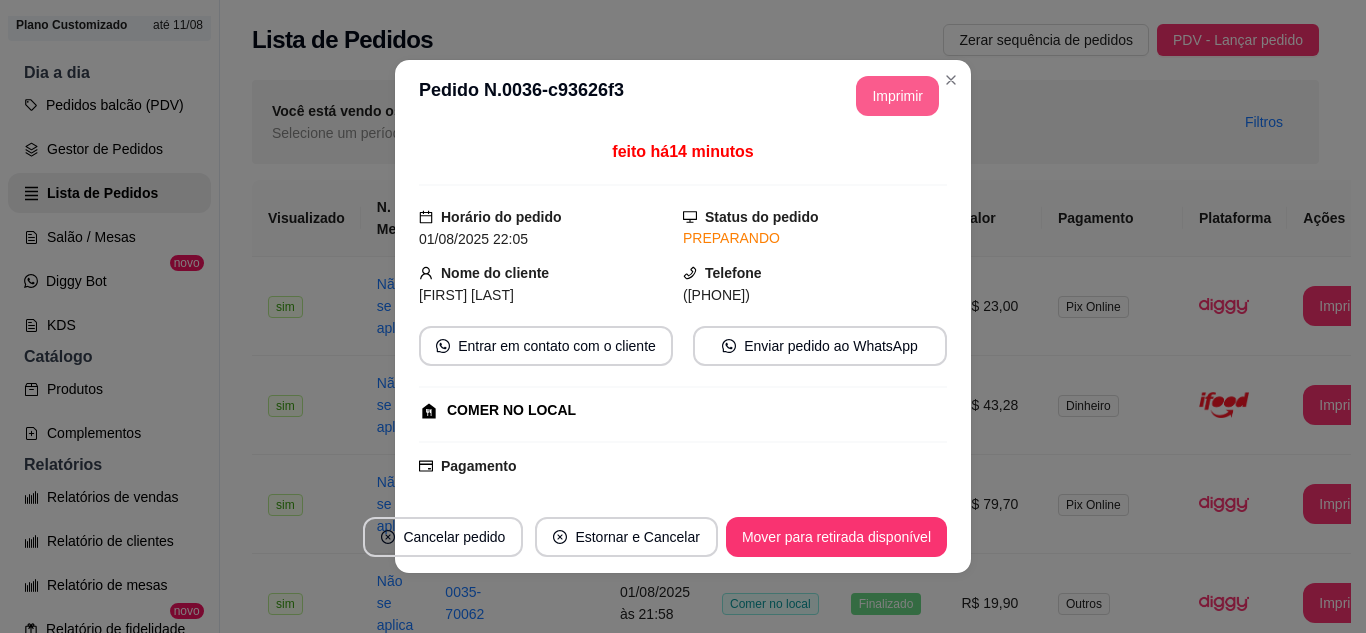 scroll, scrollTop: 0, scrollLeft: 0, axis: both 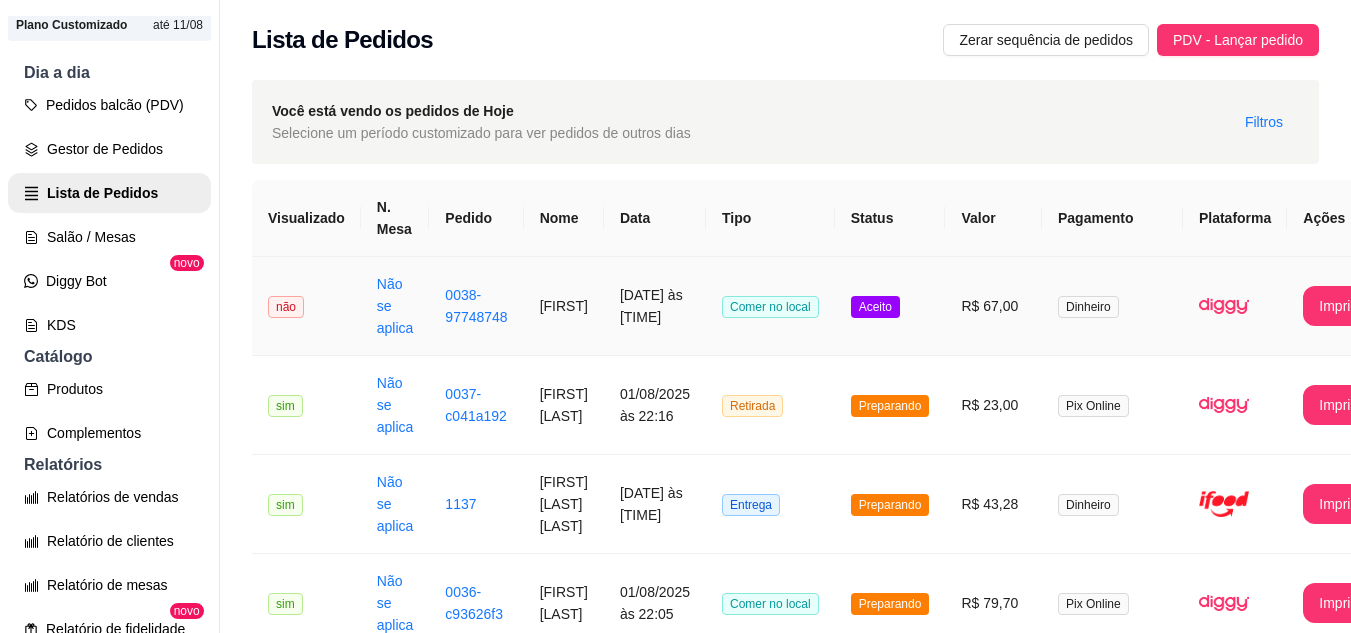 click on "Aceito" at bounding box center [890, 306] 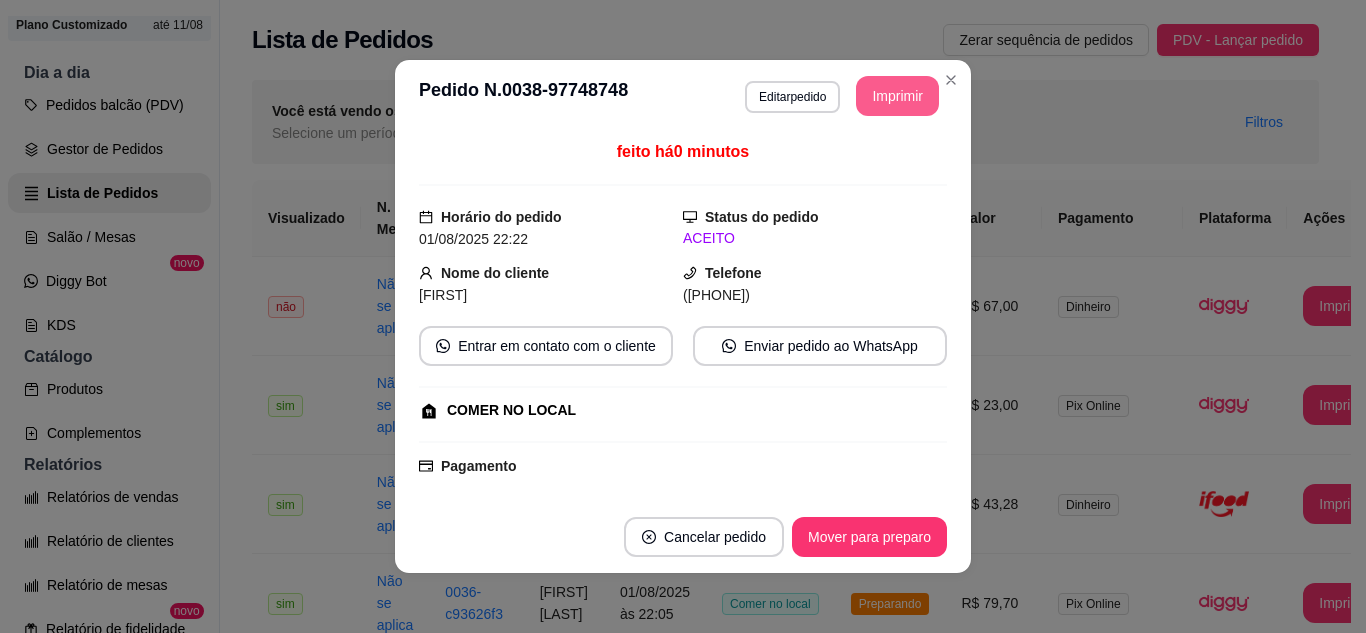 click on "Imprimir" at bounding box center (897, 96) 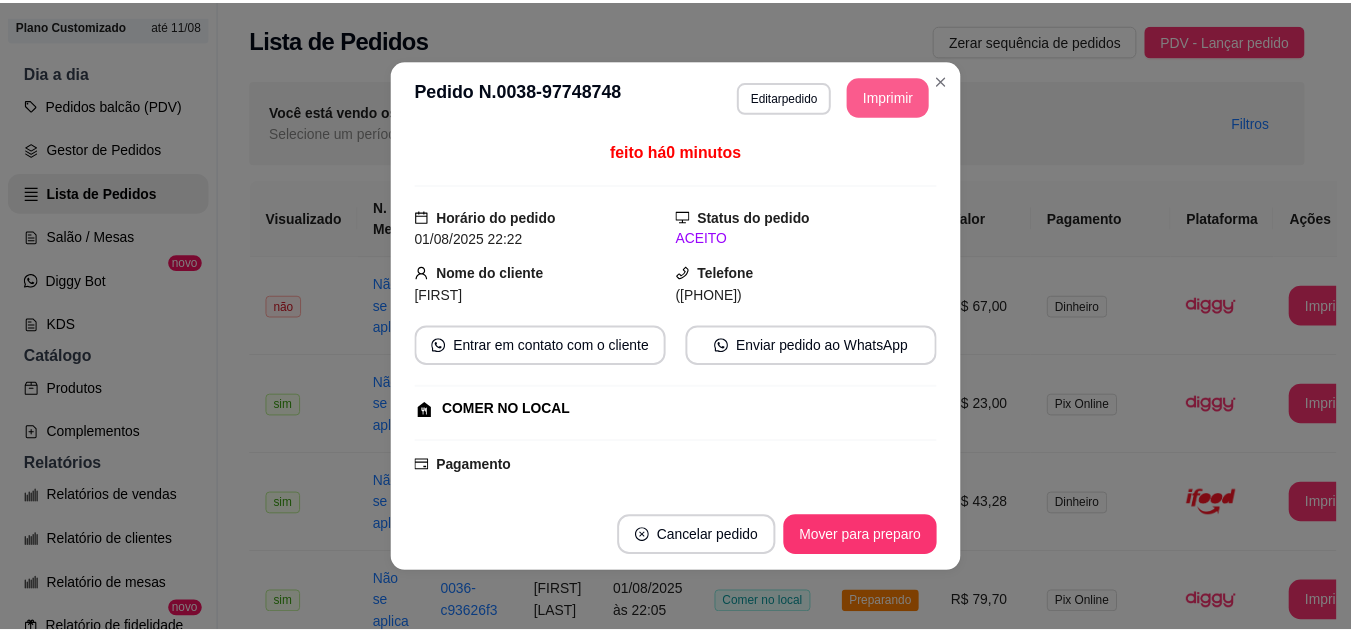 scroll, scrollTop: 0, scrollLeft: 0, axis: both 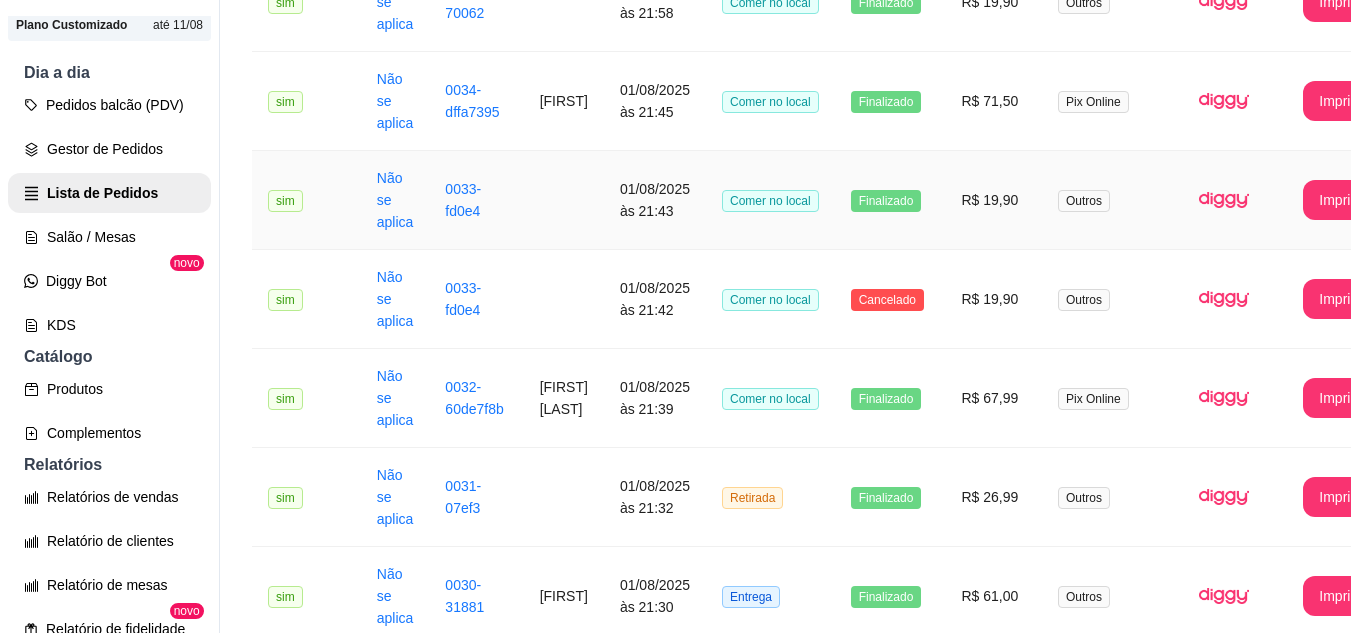 click on "R$ 19,90" at bounding box center (993, 200) 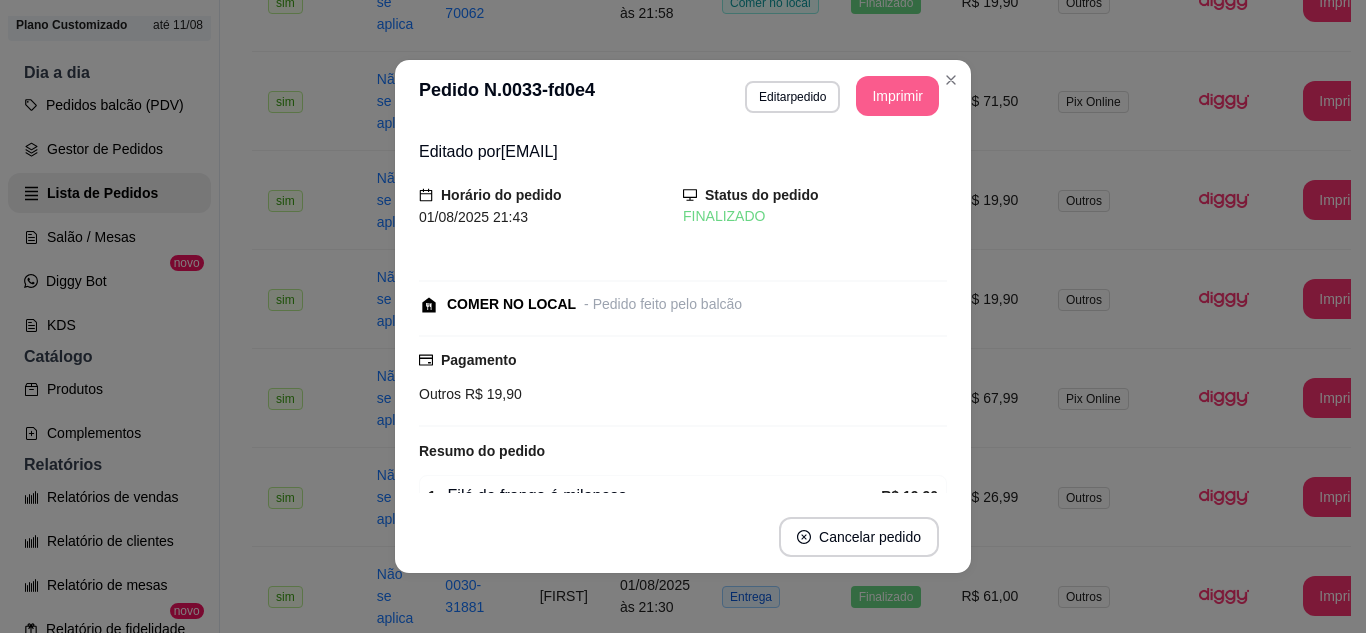 click on "Imprimir" at bounding box center (897, 96) 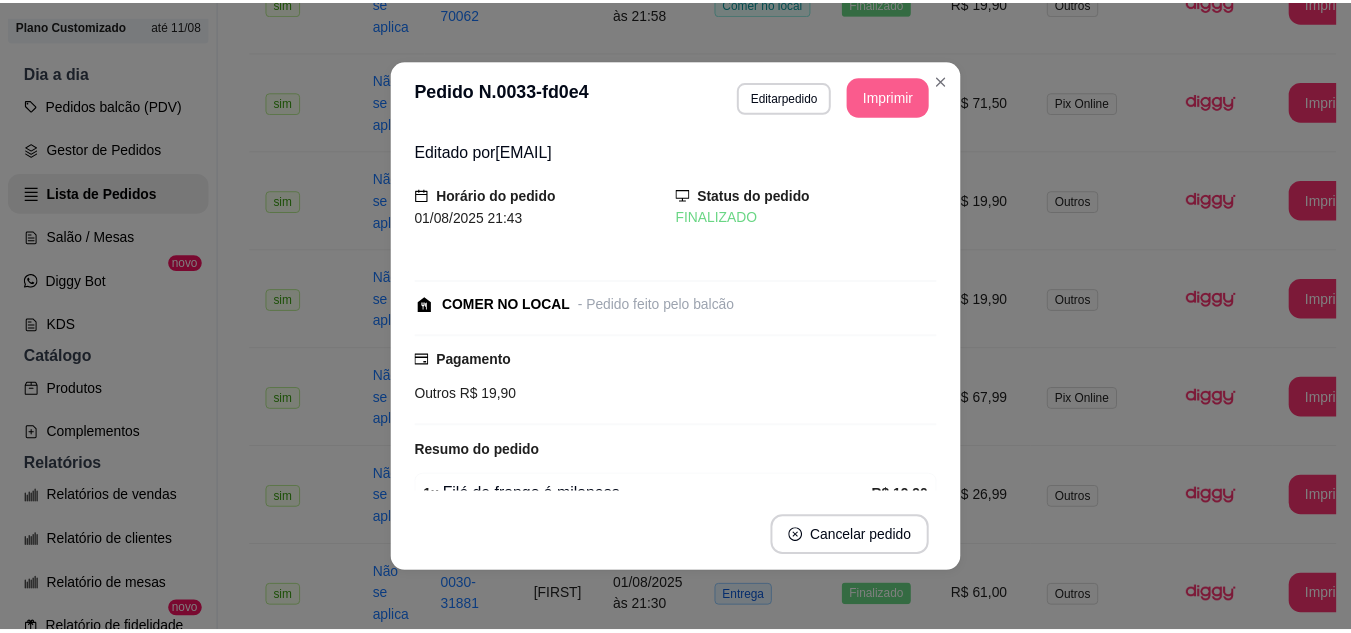 scroll, scrollTop: 0, scrollLeft: 0, axis: both 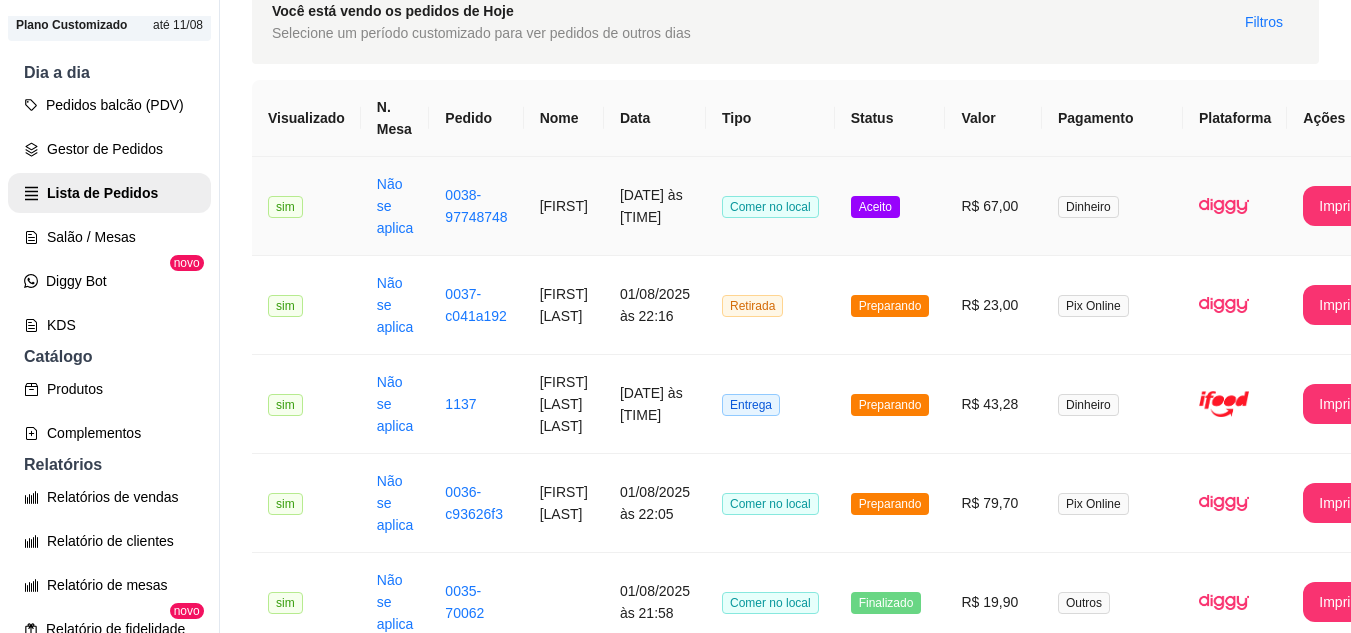 click on "Aceito" at bounding box center [890, 206] 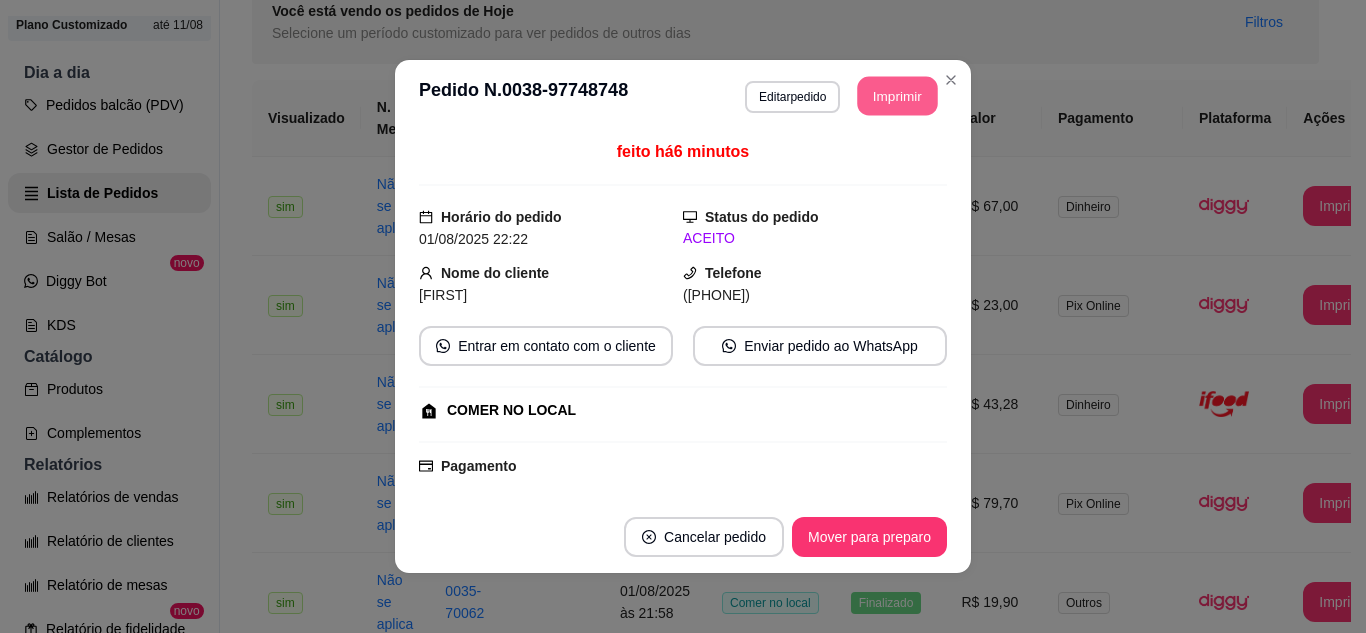 click on "Imprimir" at bounding box center [898, 96] 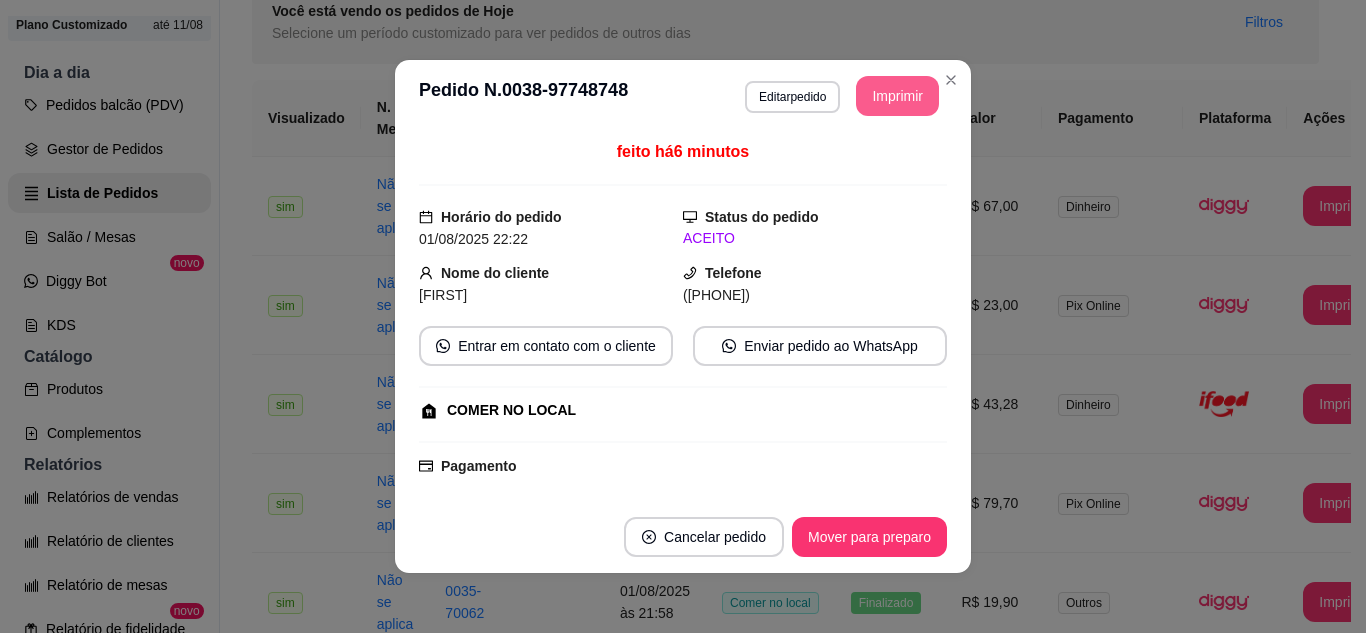 scroll, scrollTop: 0, scrollLeft: 0, axis: both 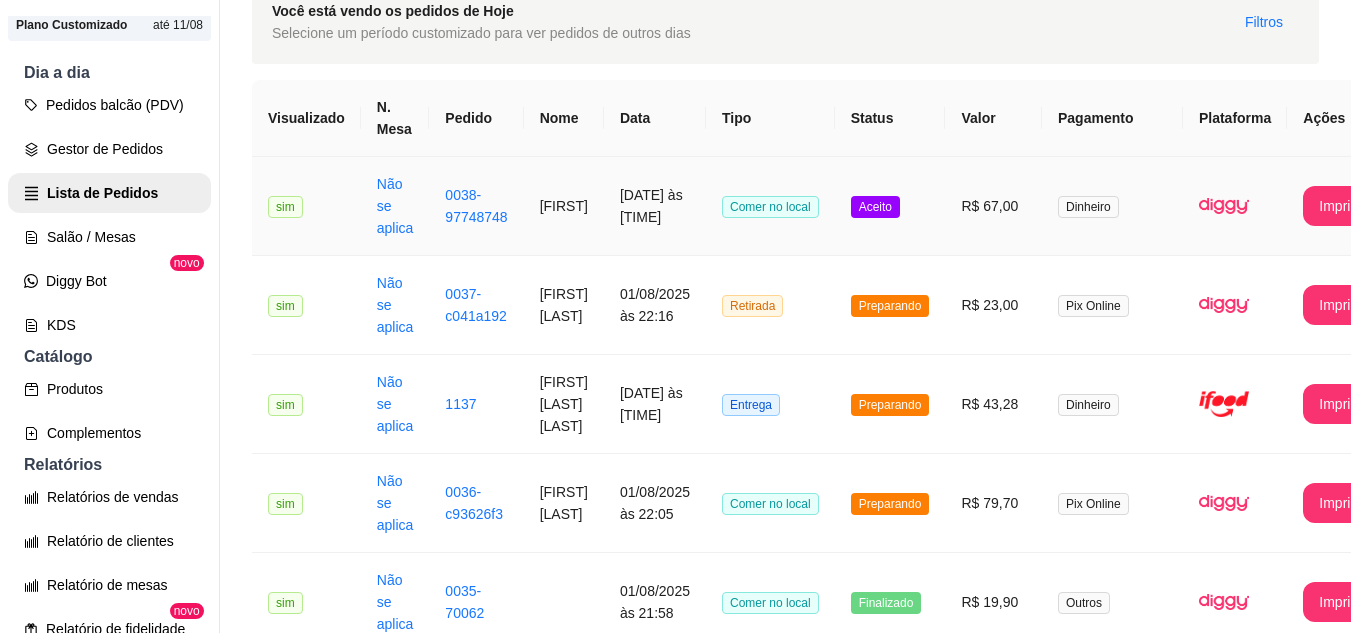 click on "R$ 67,00" at bounding box center [993, 206] 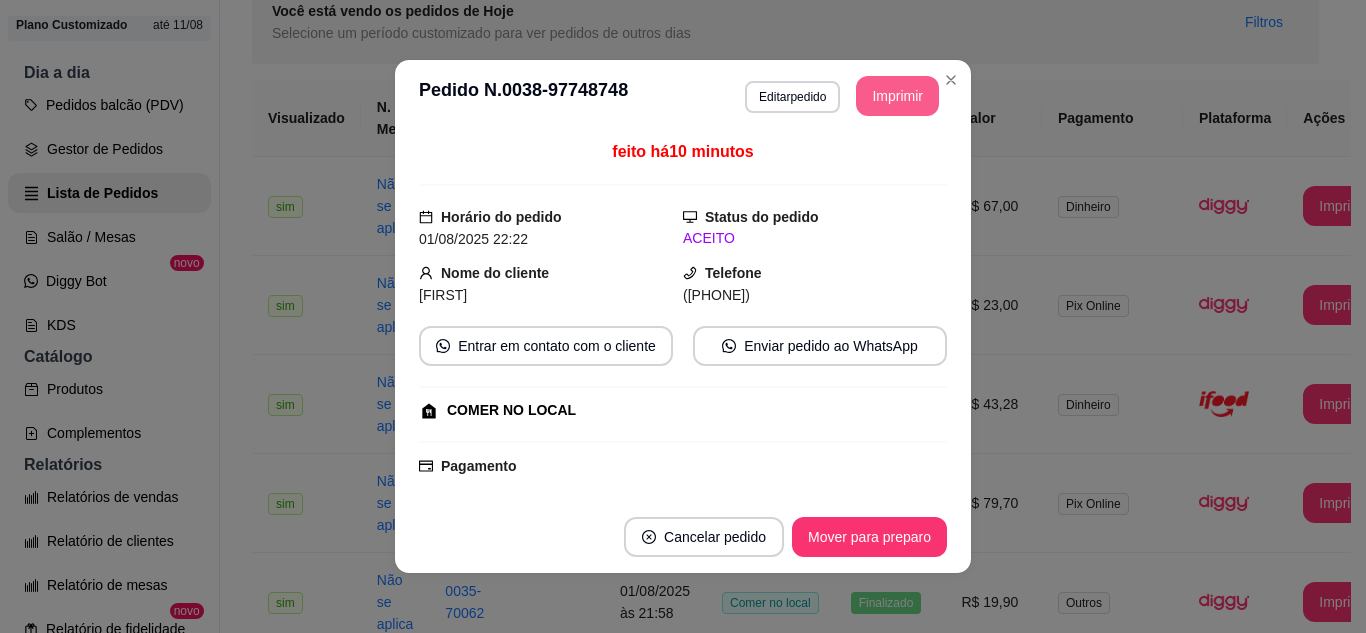 click on "Imprimir" at bounding box center [897, 96] 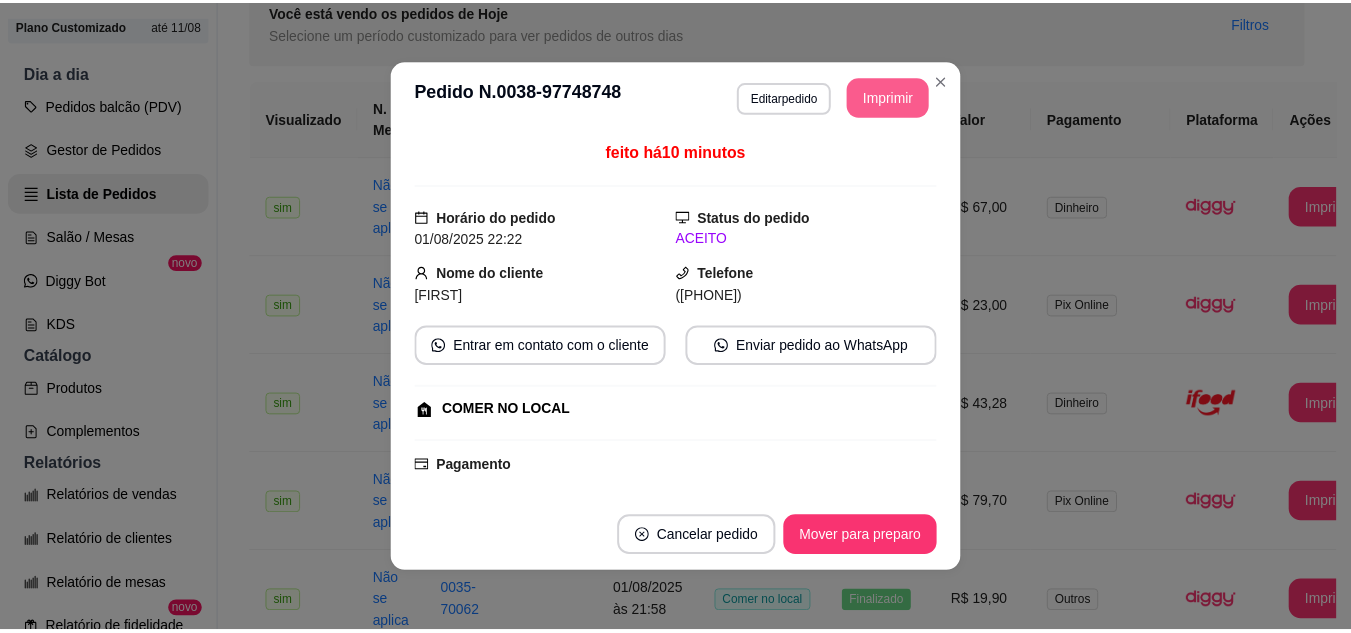 scroll, scrollTop: 0, scrollLeft: 0, axis: both 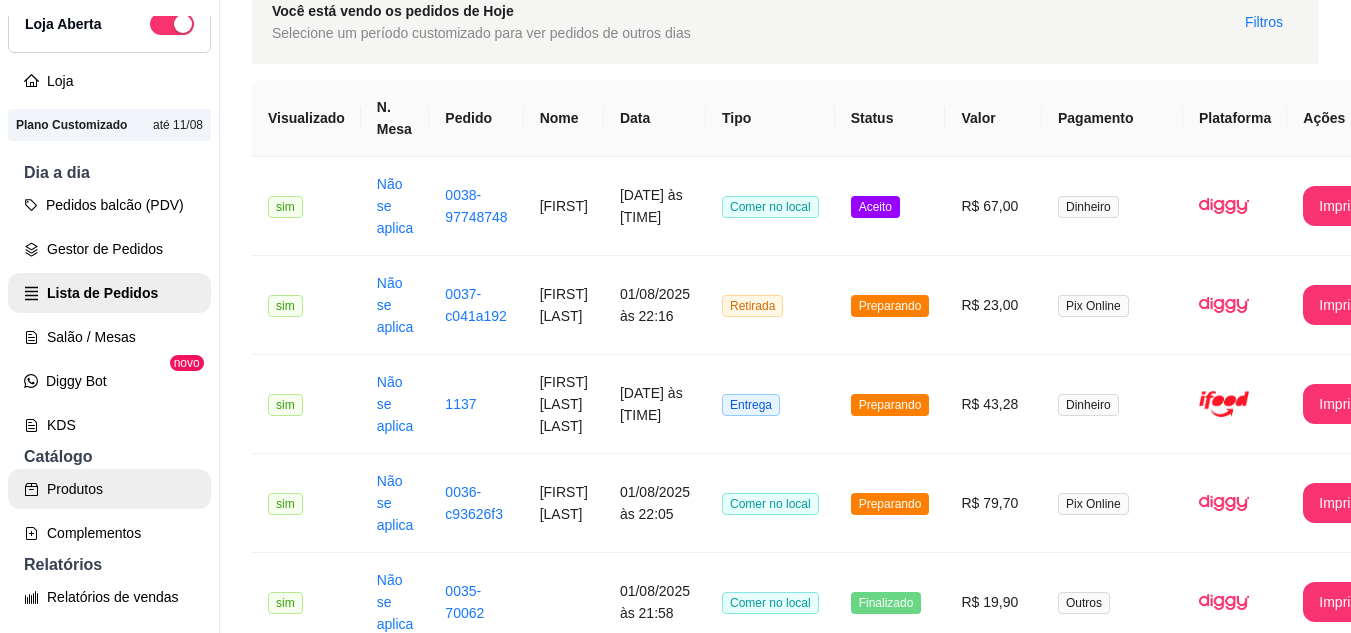 click on "Produtos" at bounding box center (109, 489) 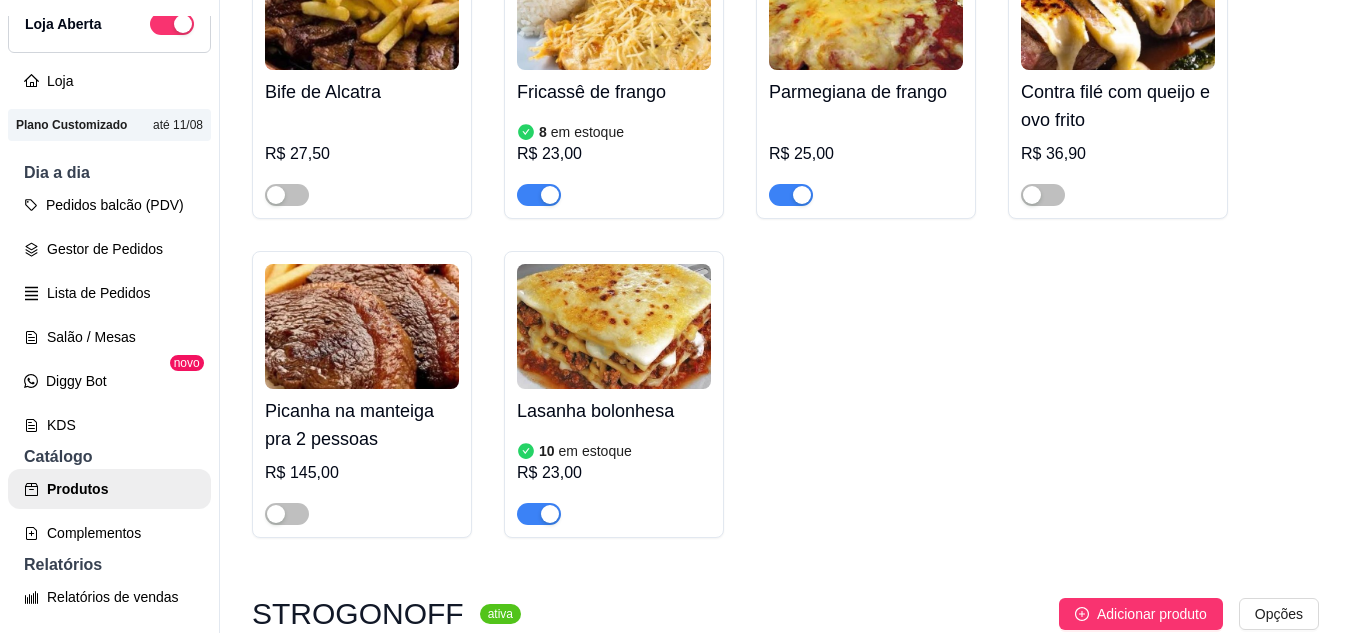 scroll, scrollTop: 1600, scrollLeft: 0, axis: vertical 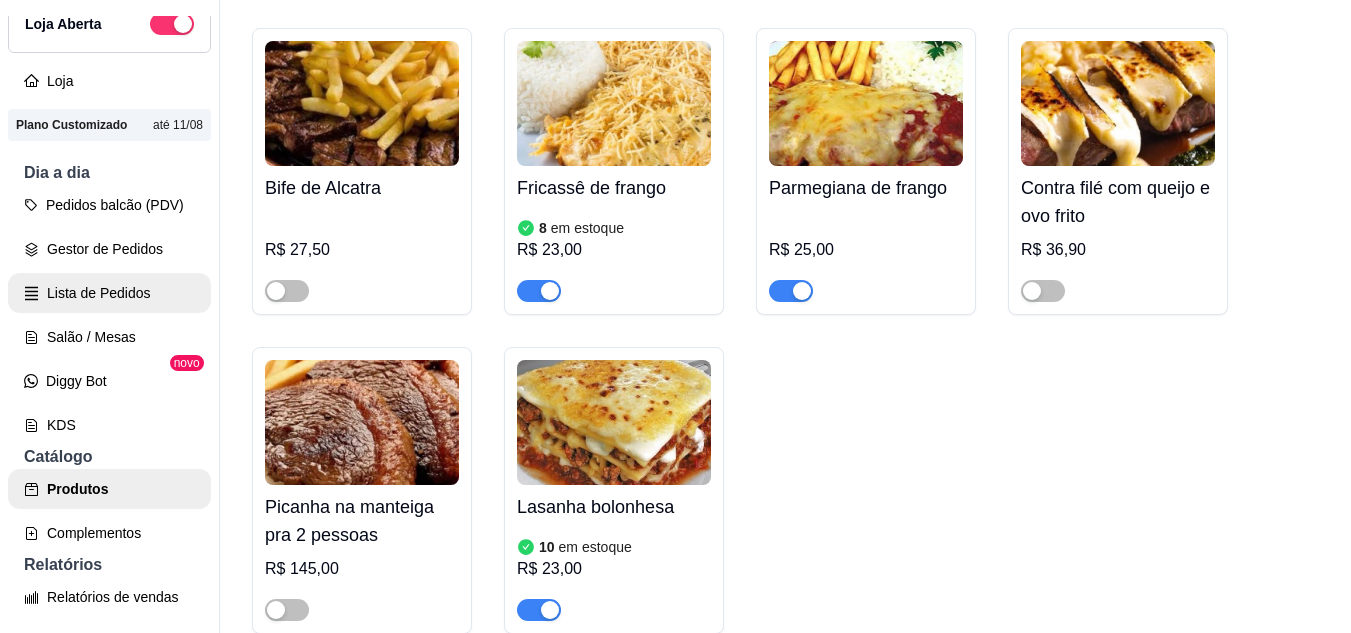 click on "Lista de Pedidos" at bounding box center (109, 293) 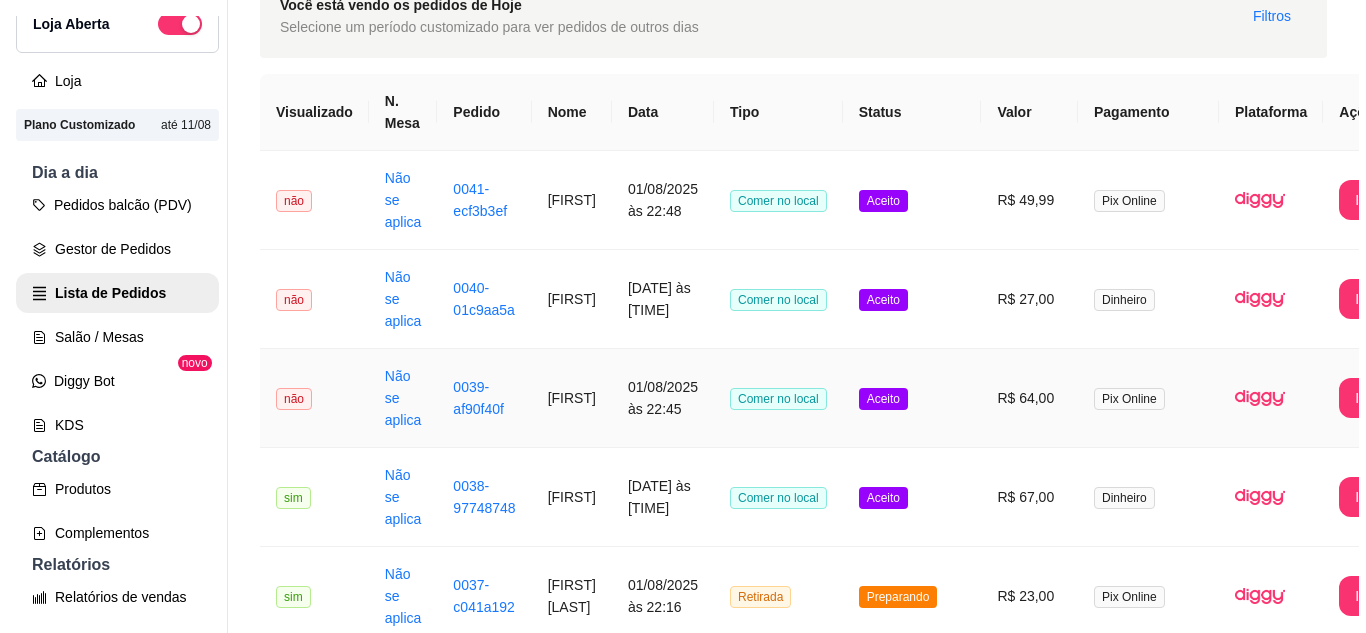 scroll, scrollTop: 200, scrollLeft: 0, axis: vertical 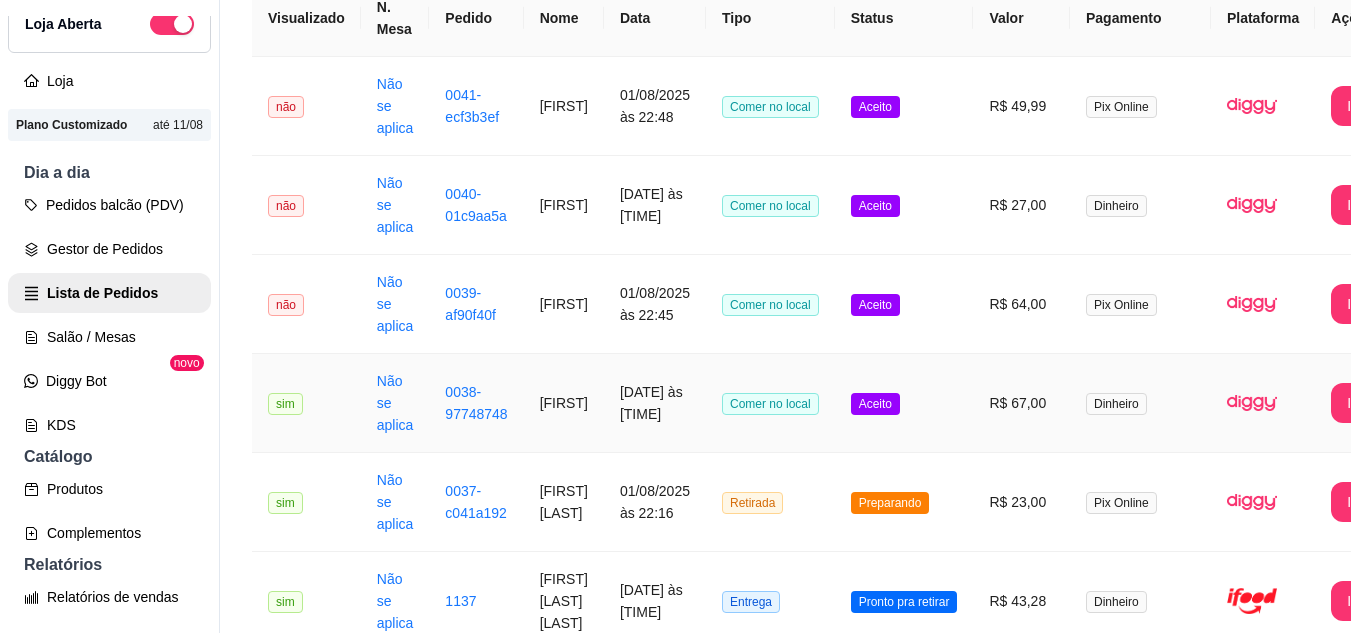 click on "Aceito" at bounding box center [904, 403] 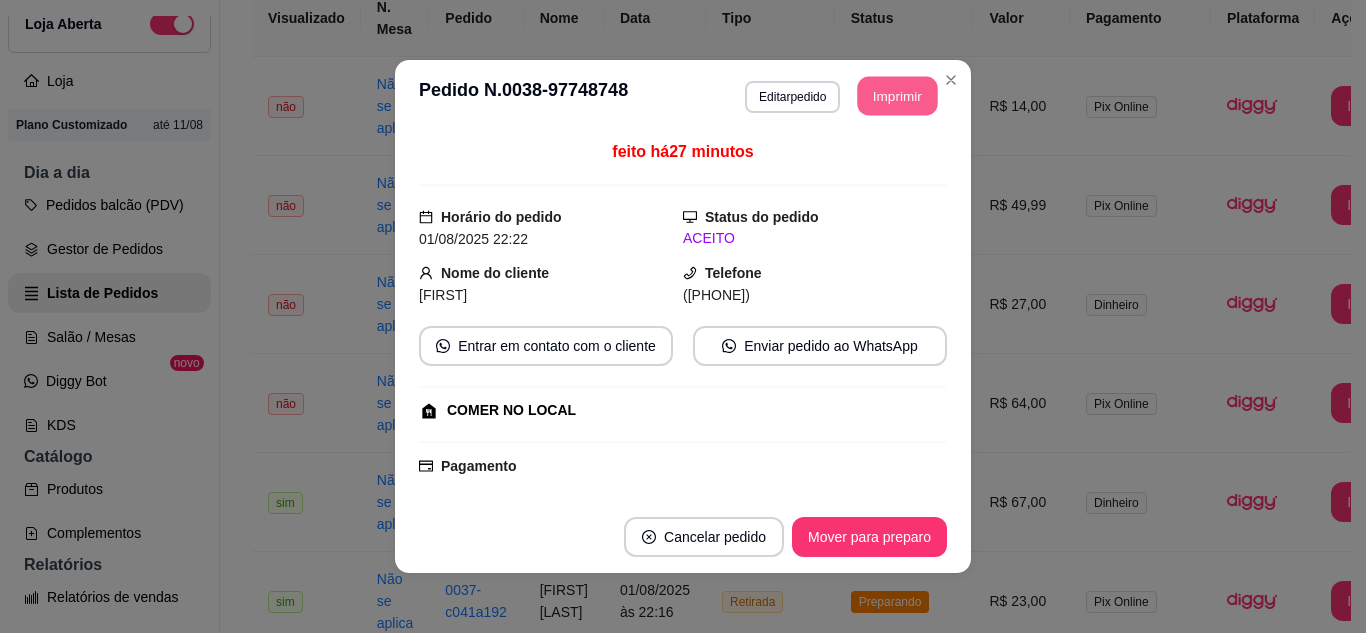 click on "Imprimir" at bounding box center (898, 96) 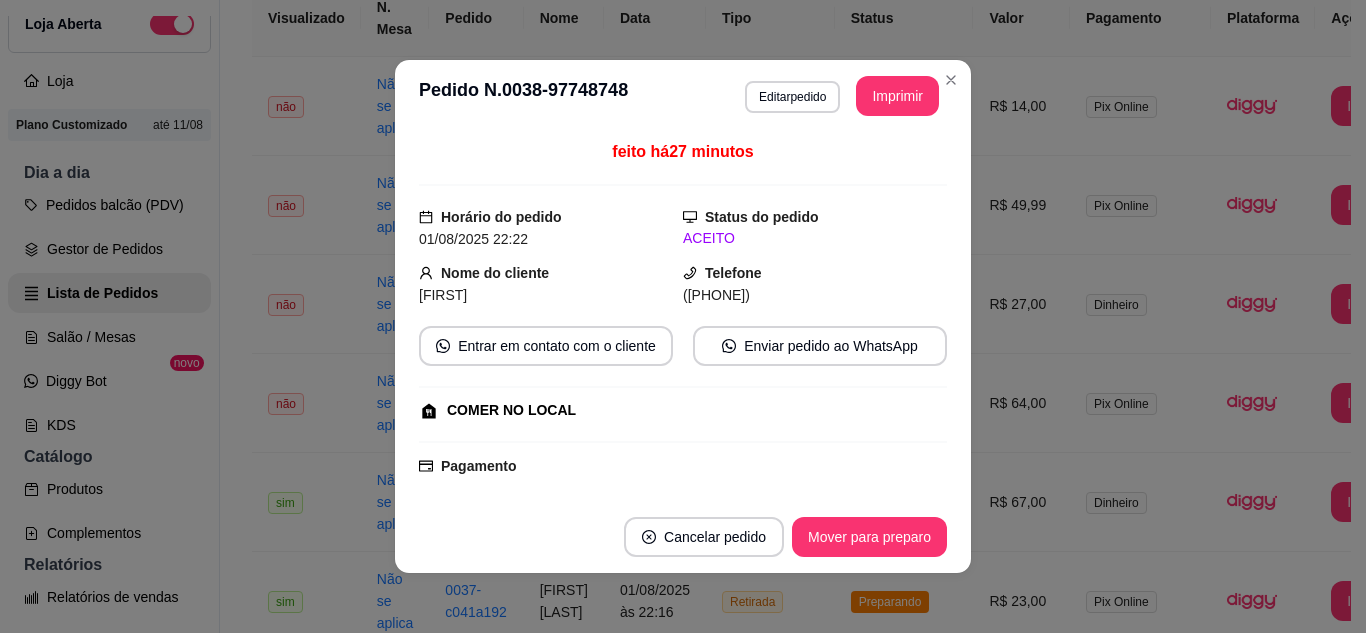 scroll, scrollTop: 0, scrollLeft: 0, axis: both 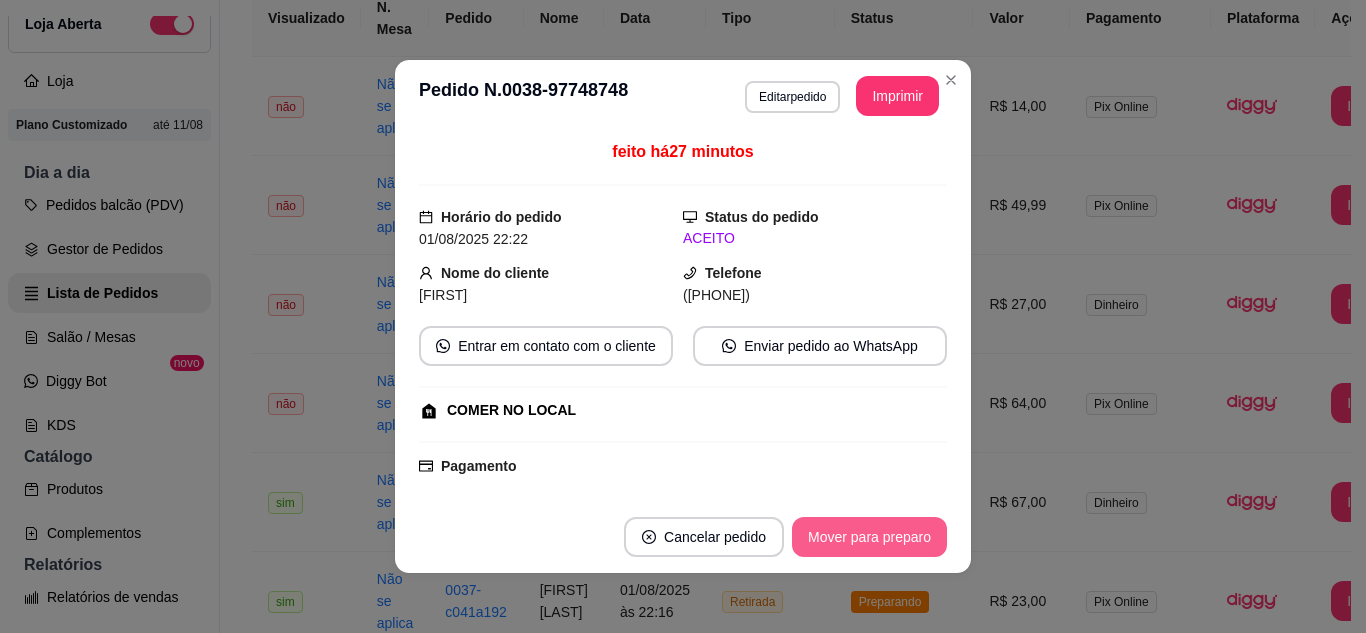 click on "Mover para preparo" at bounding box center (869, 537) 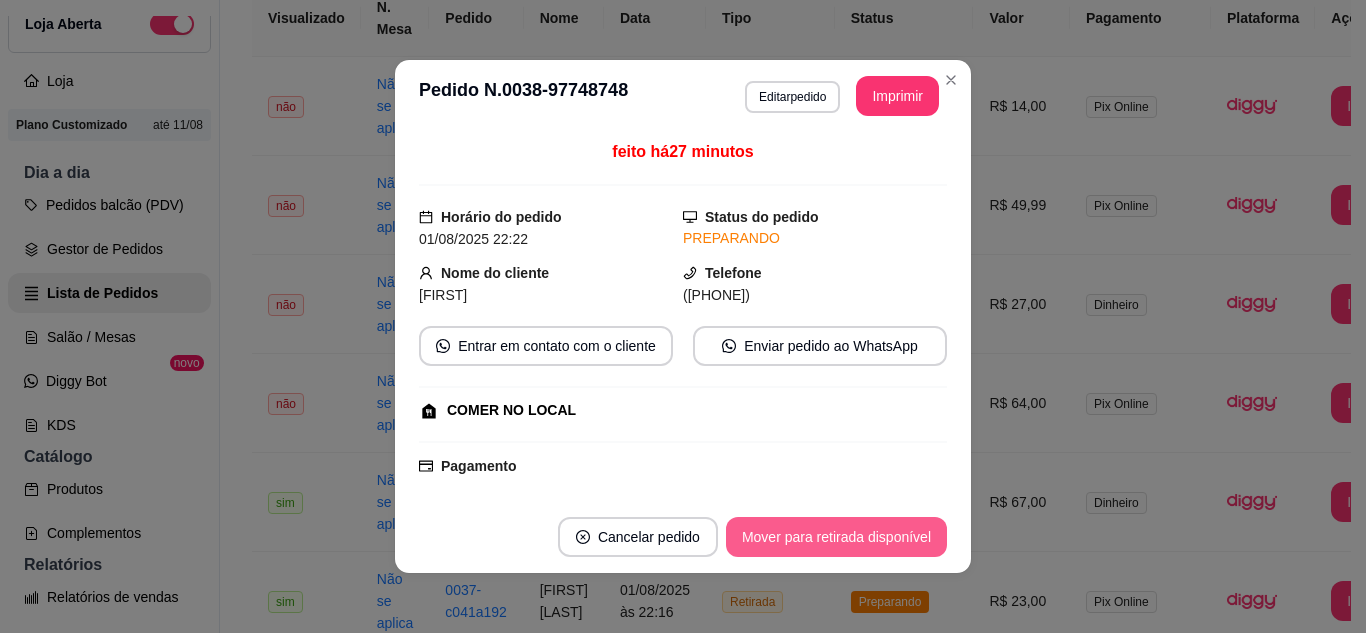 click on "Mover para retirada disponível" at bounding box center [836, 537] 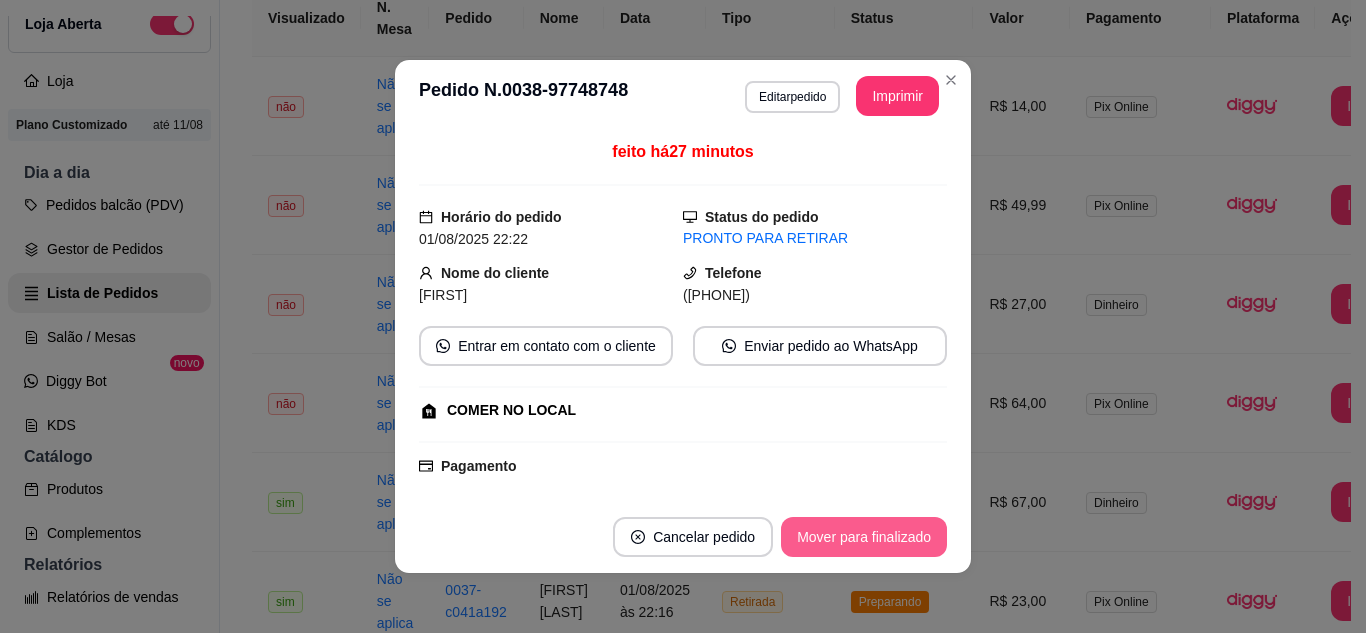 click on "Mover para finalizado" at bounding box center (864, 537) 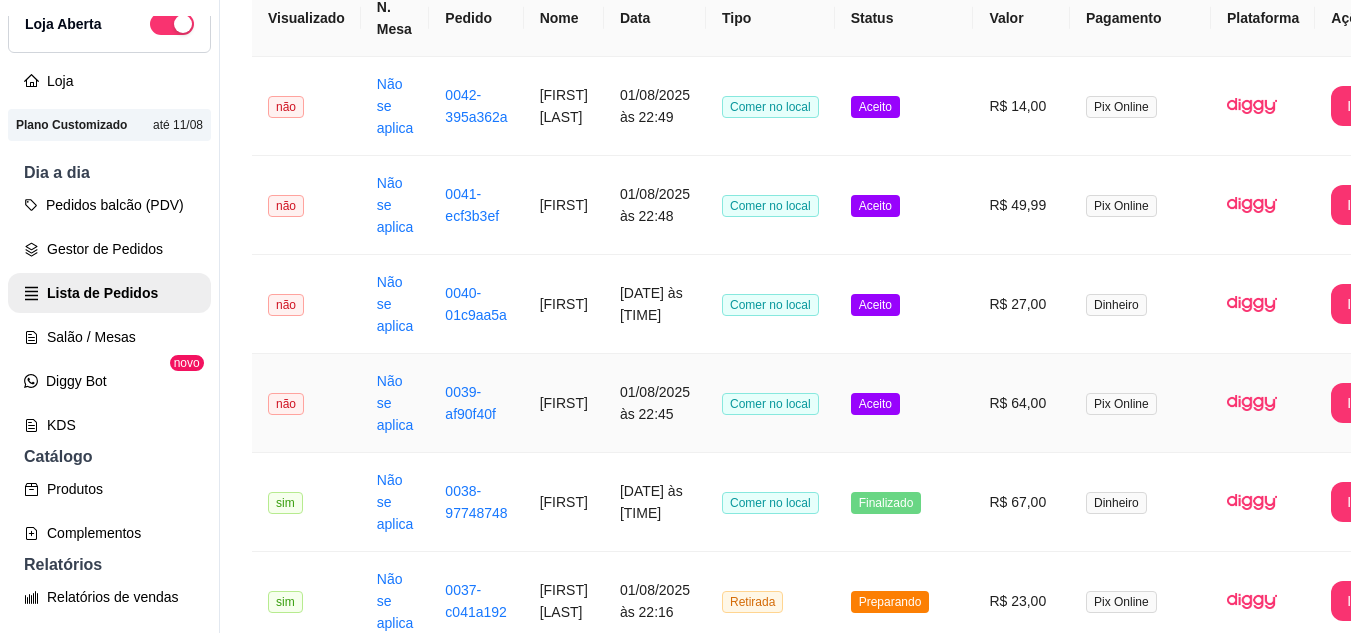 click on "Aceito" at bounding box center (904, 403) 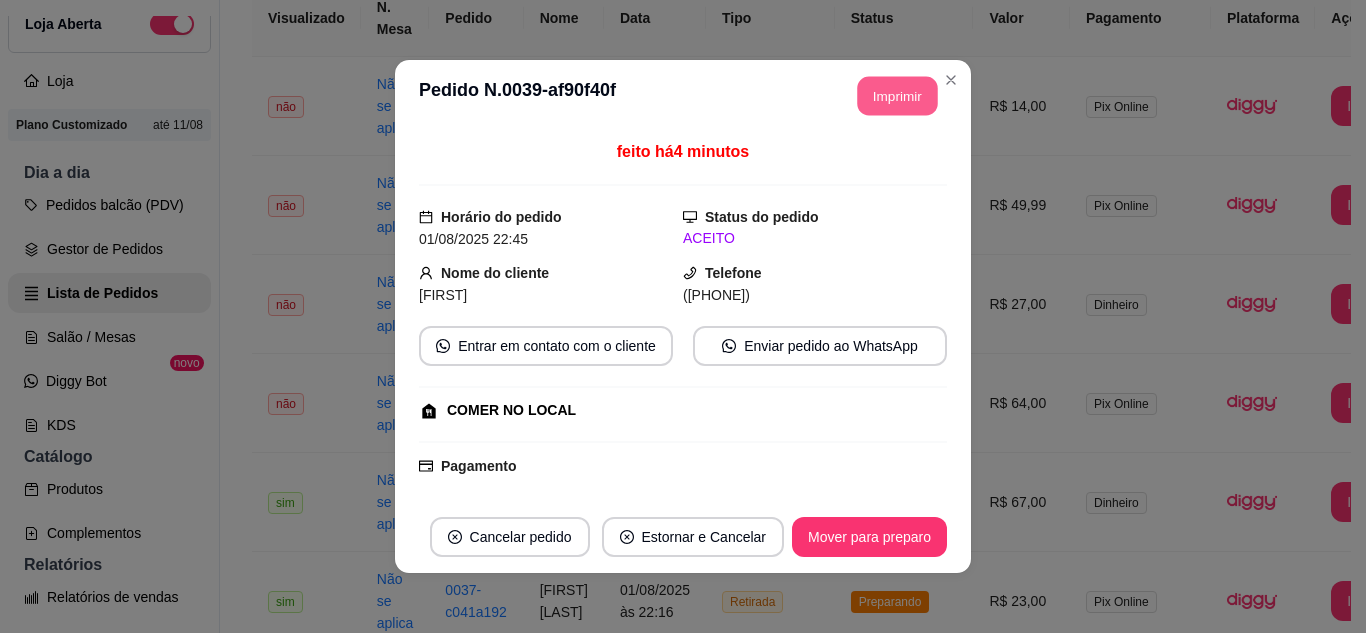 click on "Imprimir" at bounding box center [898, 96] 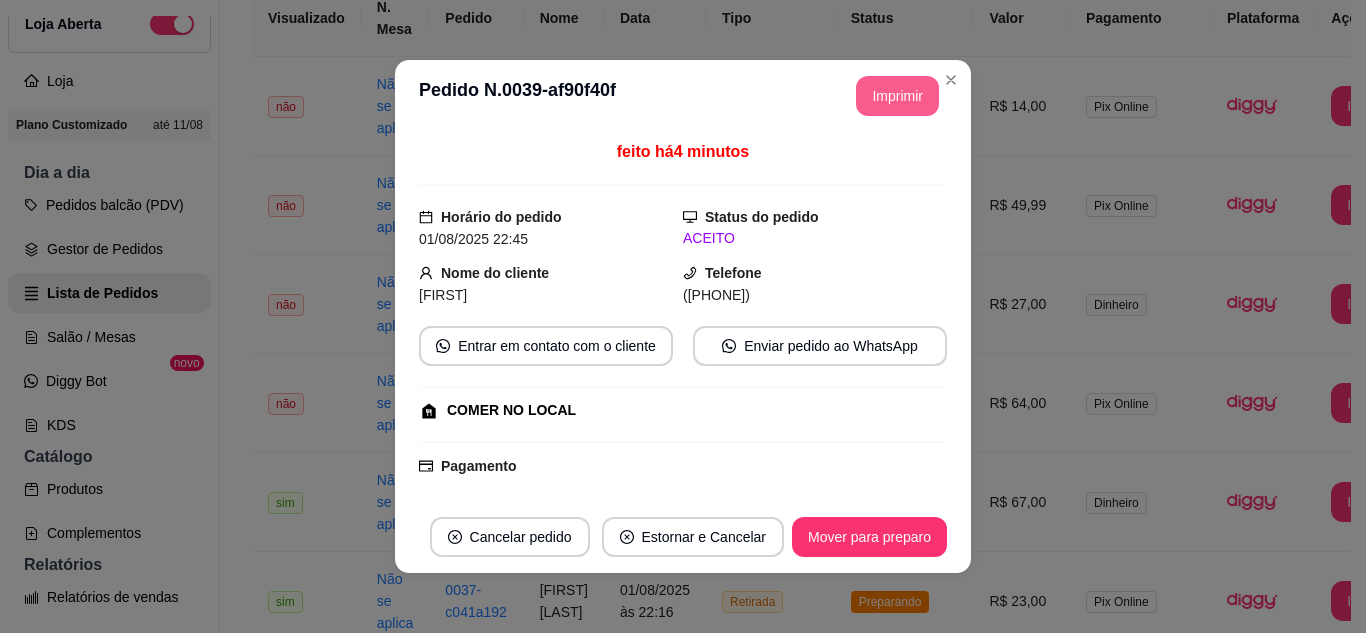 scroll, scrollTop: 0, scrollLeft: 0, axis: both 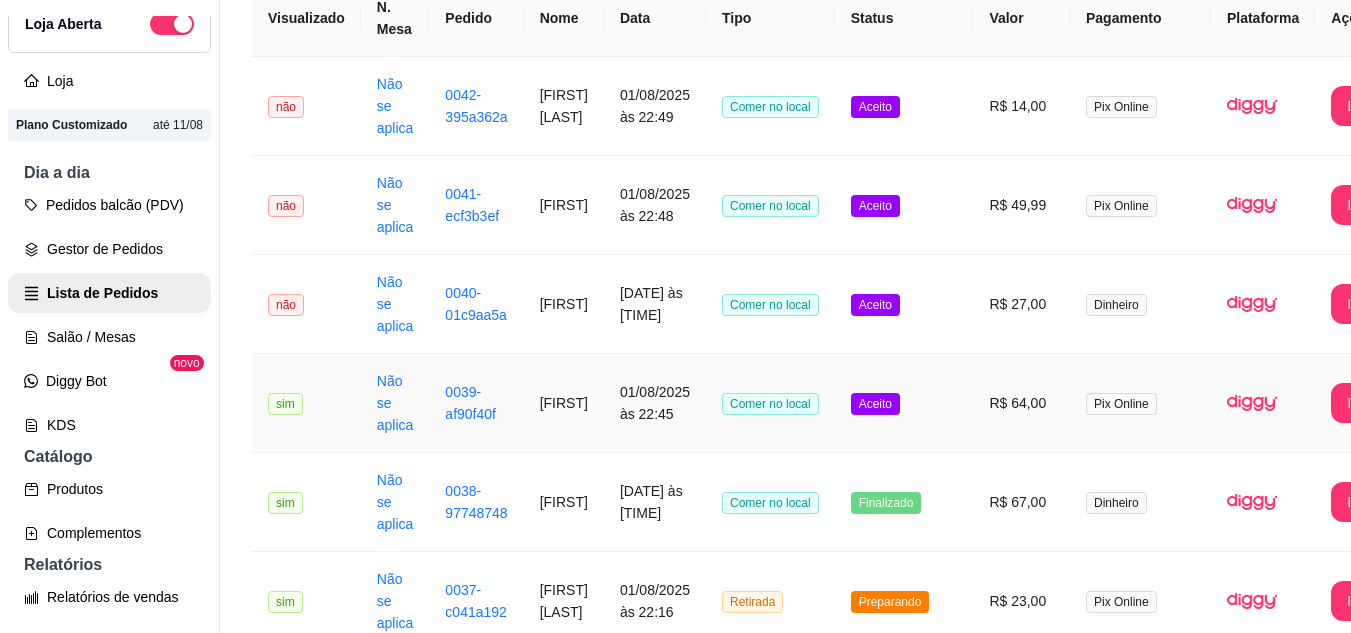 click on "Aceito" at bounding box center [904, 403] 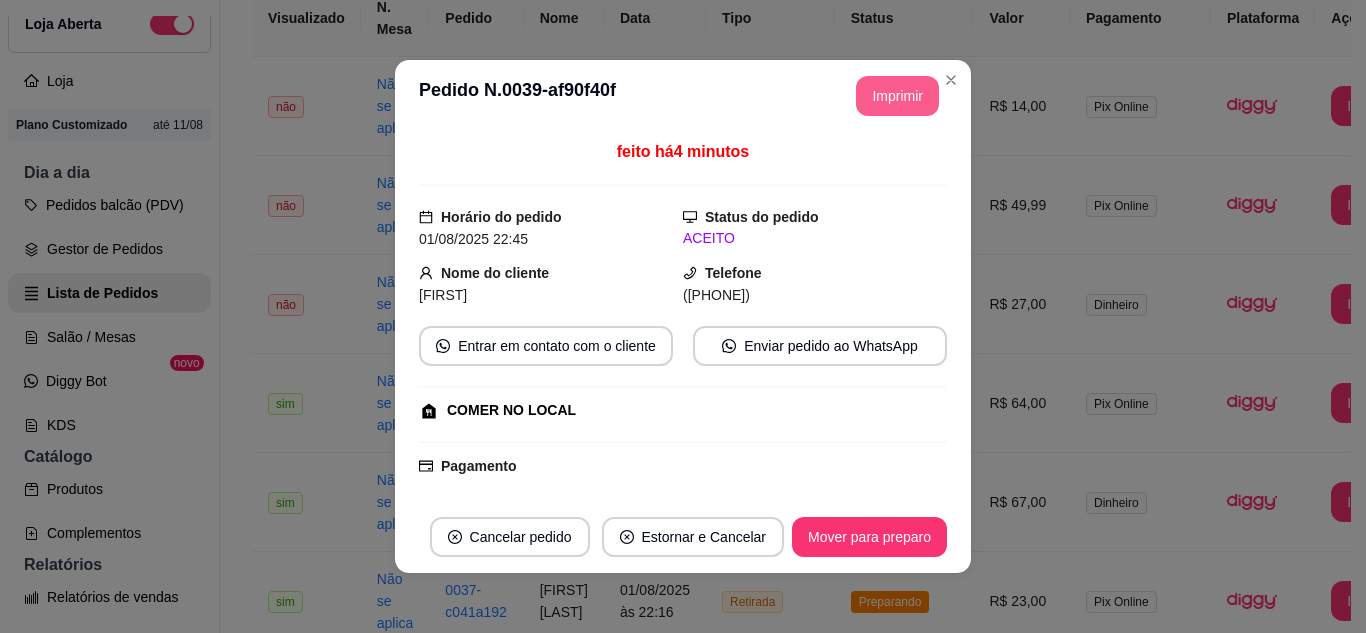 click on "Imprimir" at bounding box center [897, 96] 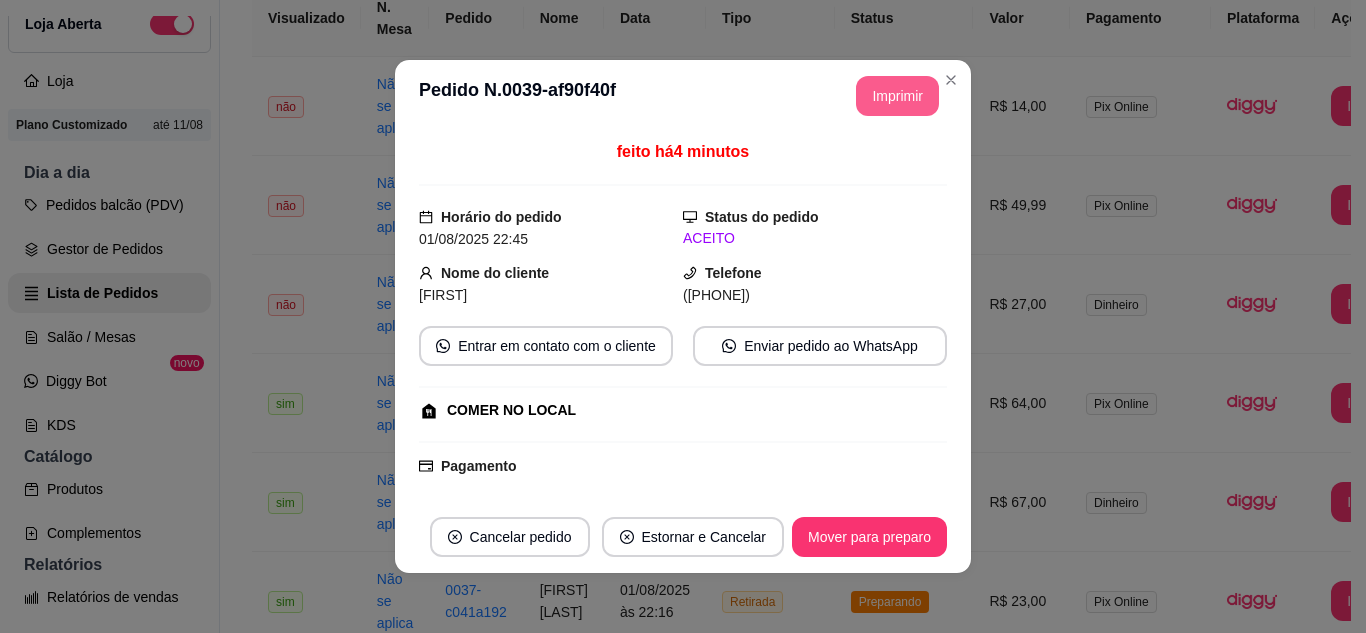 scroll, scrollTop: 0, scrollLeft: 0, axis: both 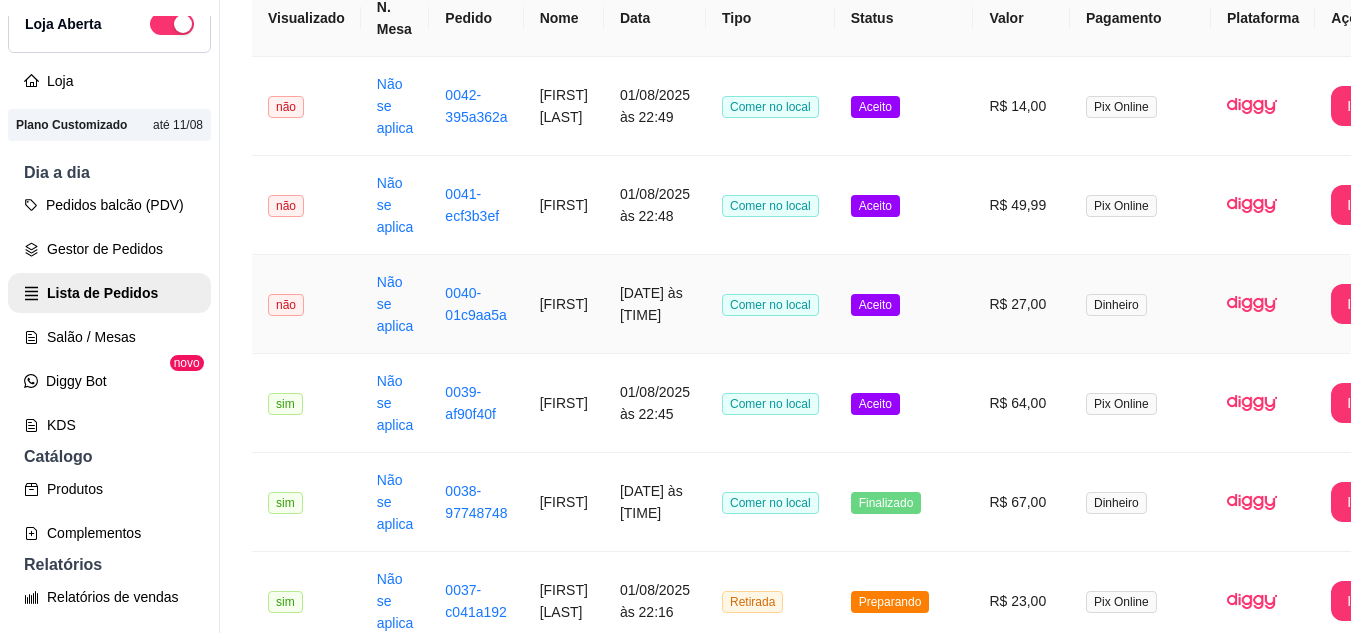 click on "Aceito" at bounding box center (904, 304) 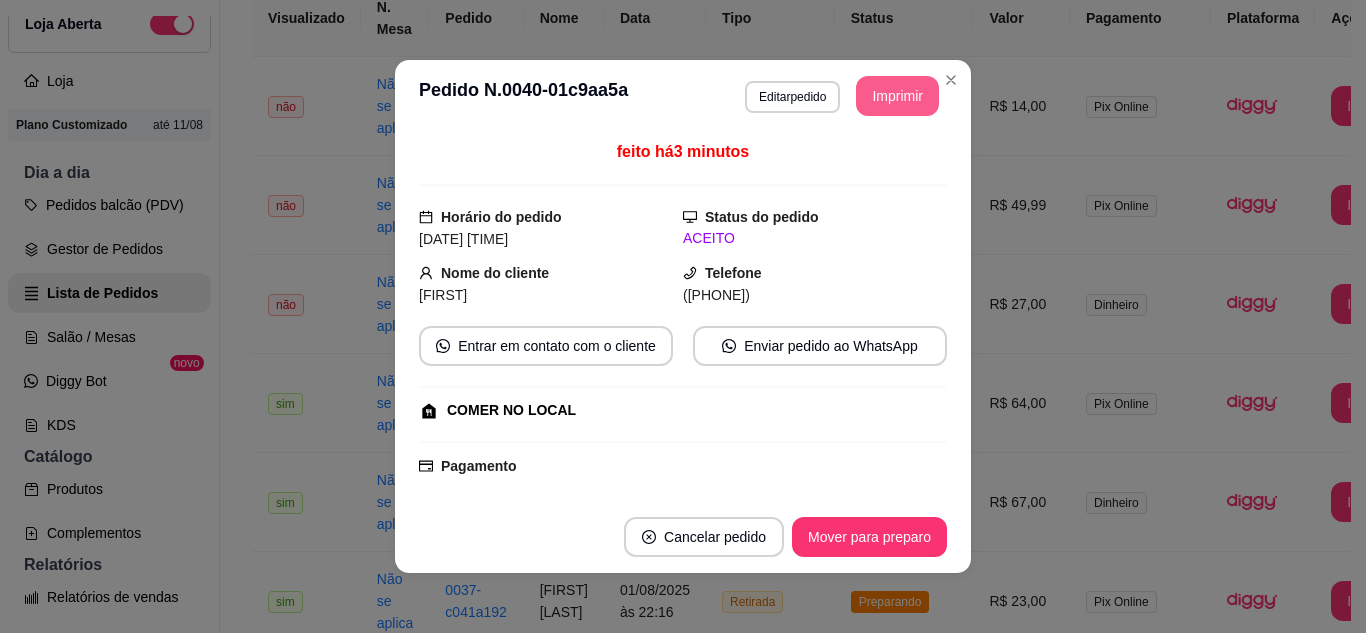 click on "Imprimir" at bounding box center (897, 96) 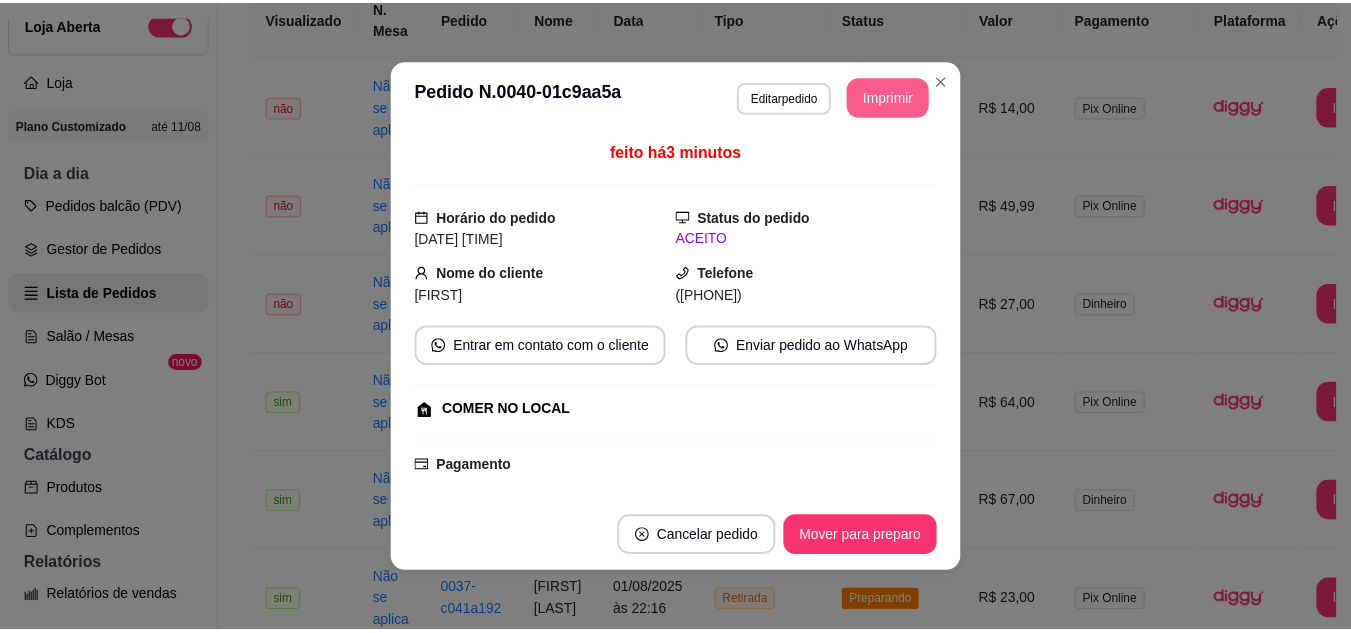 scroll, scrollTop: 0, scrollLeft: 0, axis: both 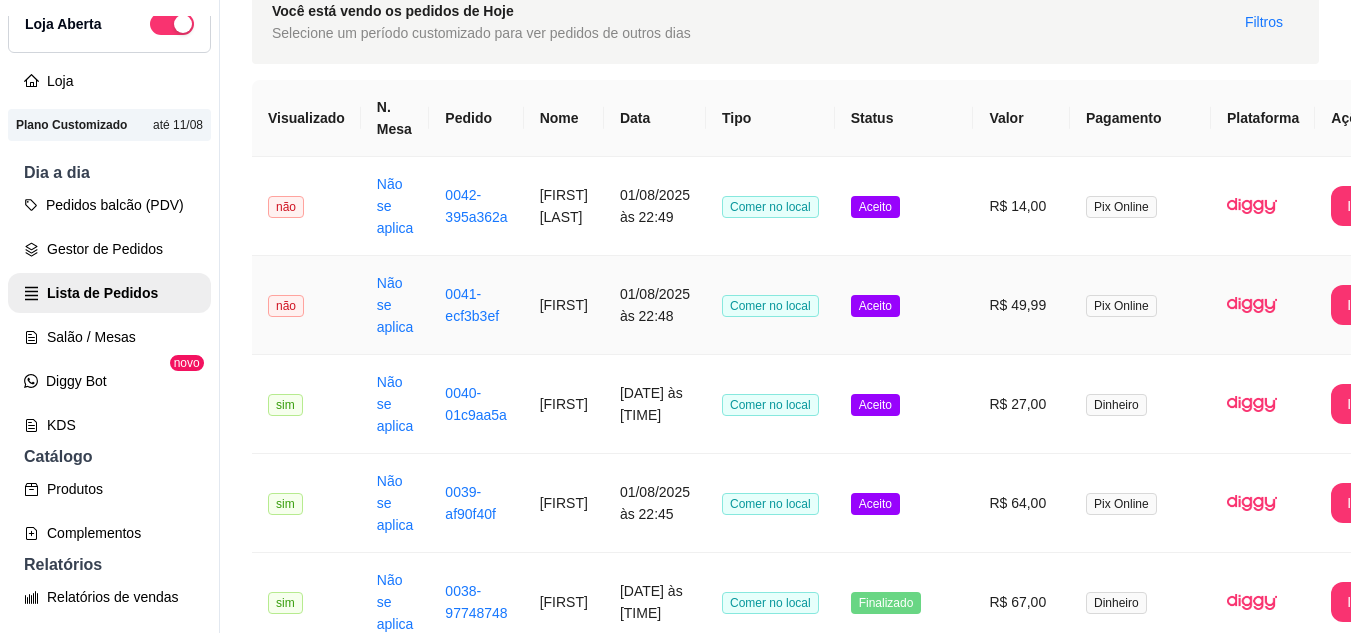 click on "Aceito" at bounding box center (904, 305) 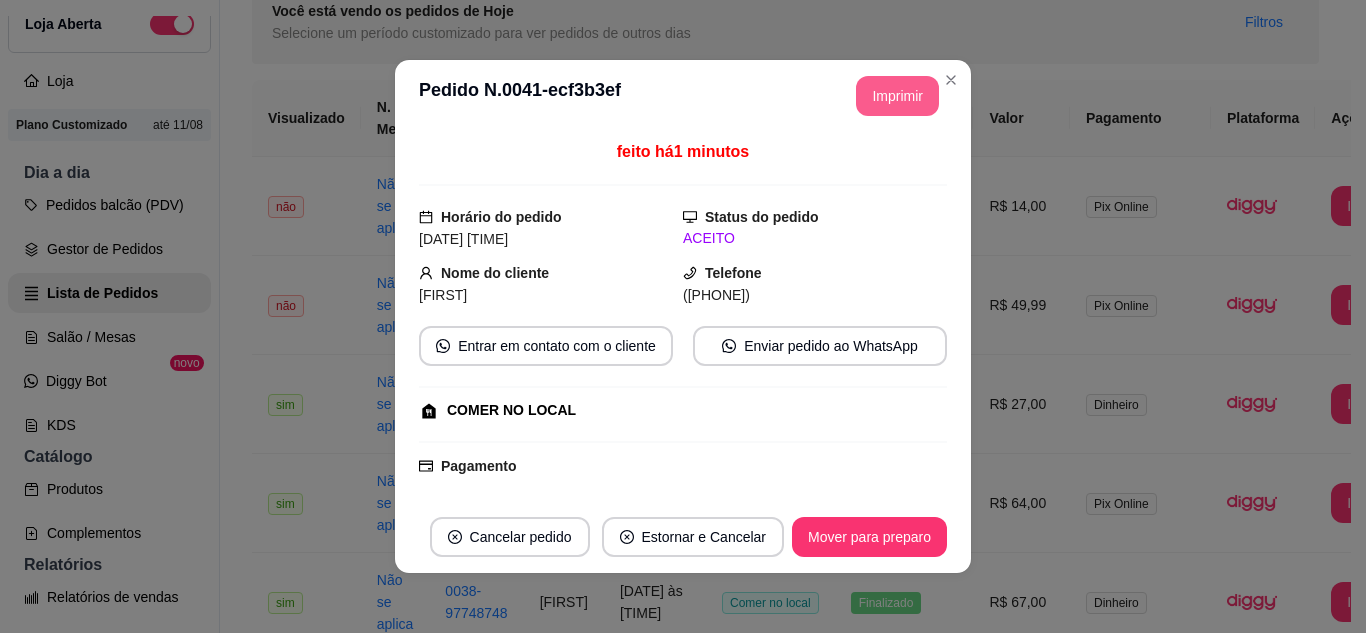 click on "Imprimir" at bounding box center (897, 96) 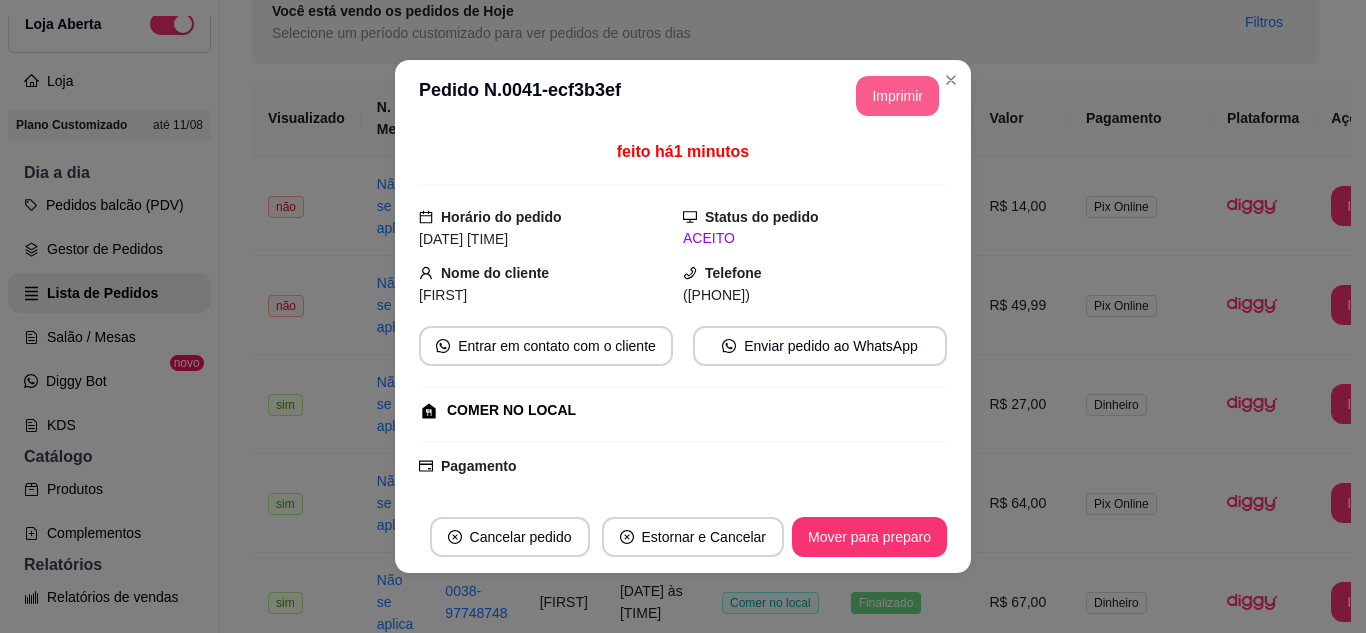 scroll, scrollTop: 0, scrollLeft: 0, axis: both 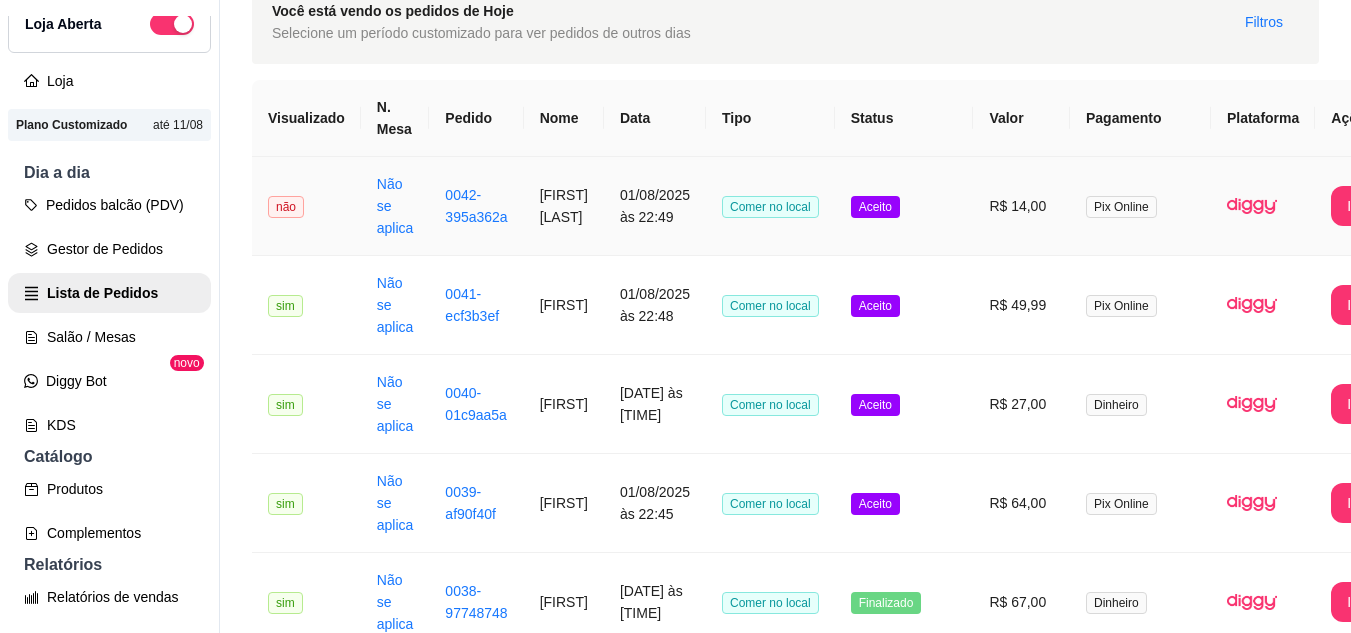 click on "Aceito" at bounding box center [904, 206] 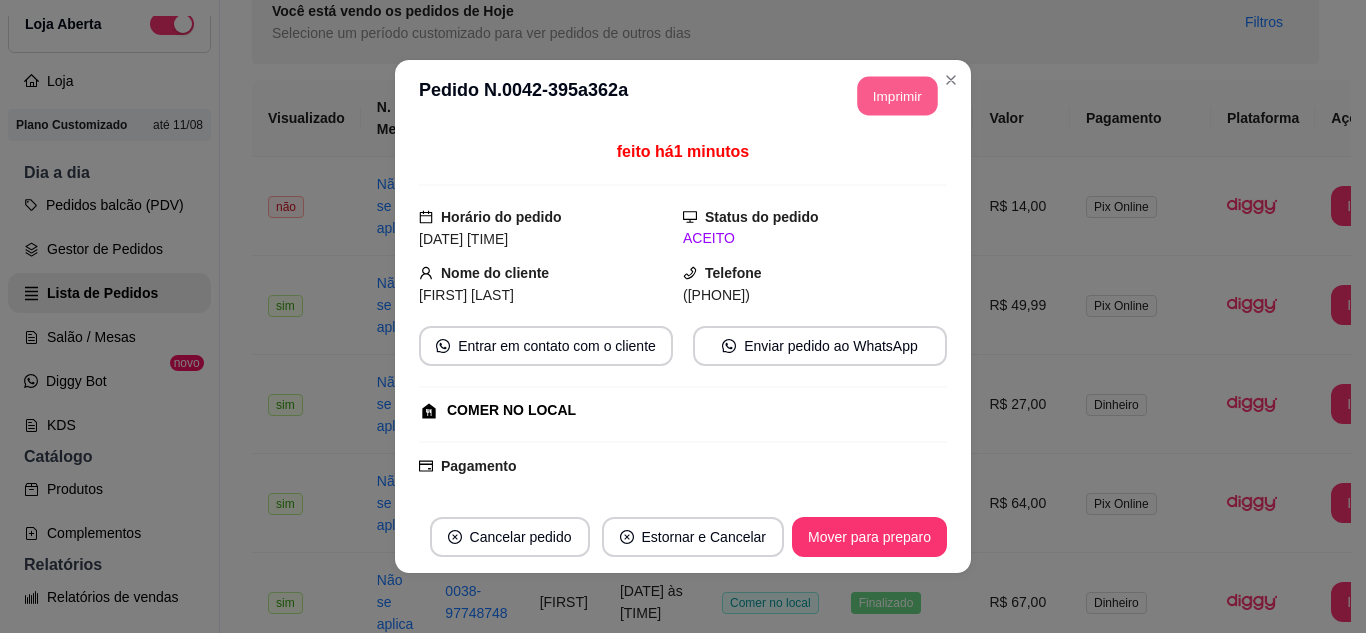 click on "Imprimir" at bounding box center [898, 96] 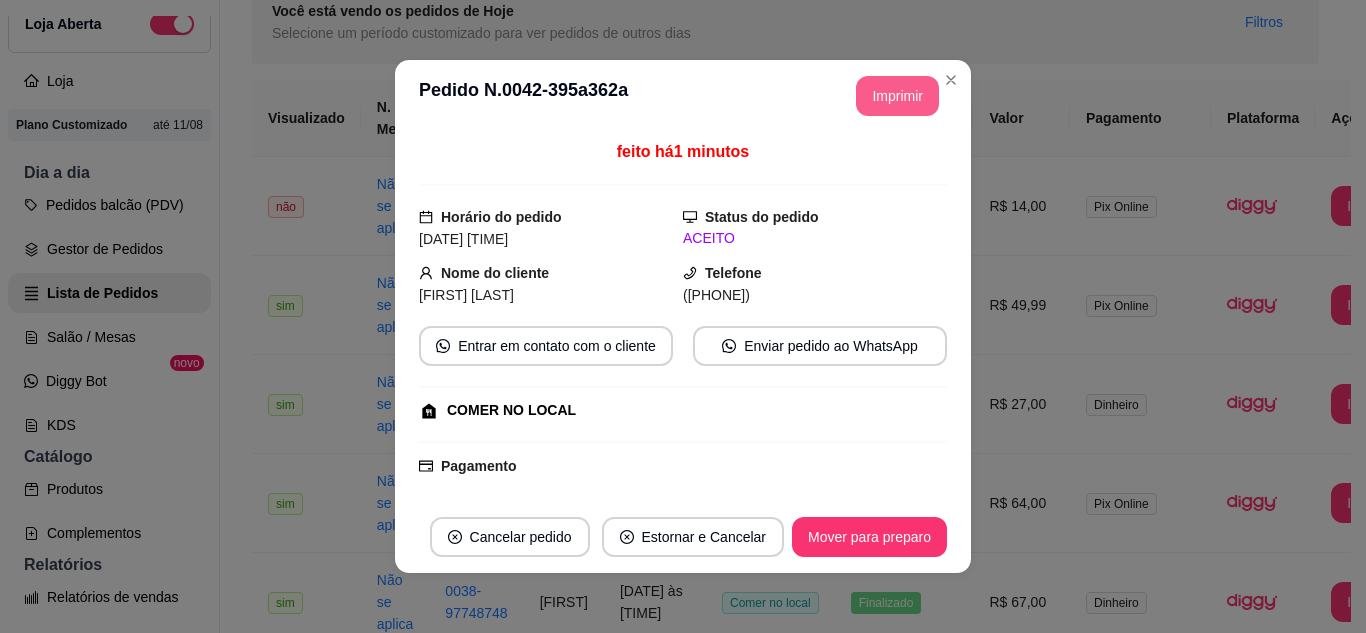scroll, scrollTop: 0, scrollLeft: 0, axis: both 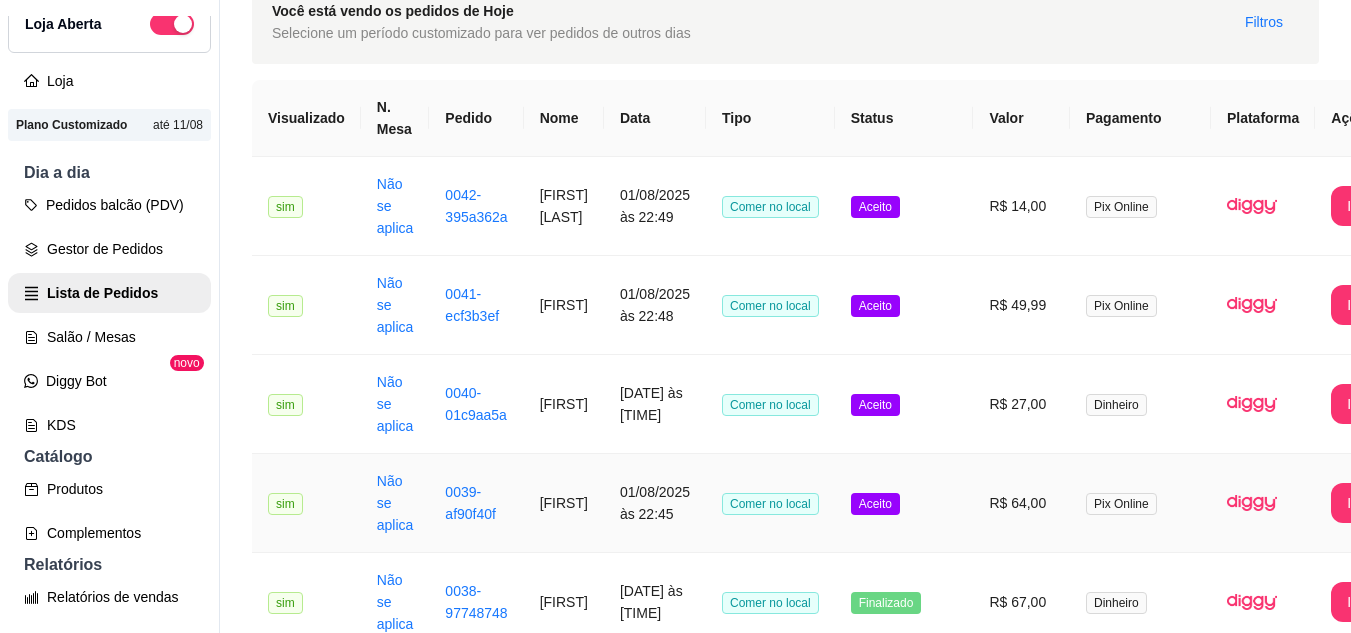 click on "R$ 64,00" at bounding box center (1021, 503) 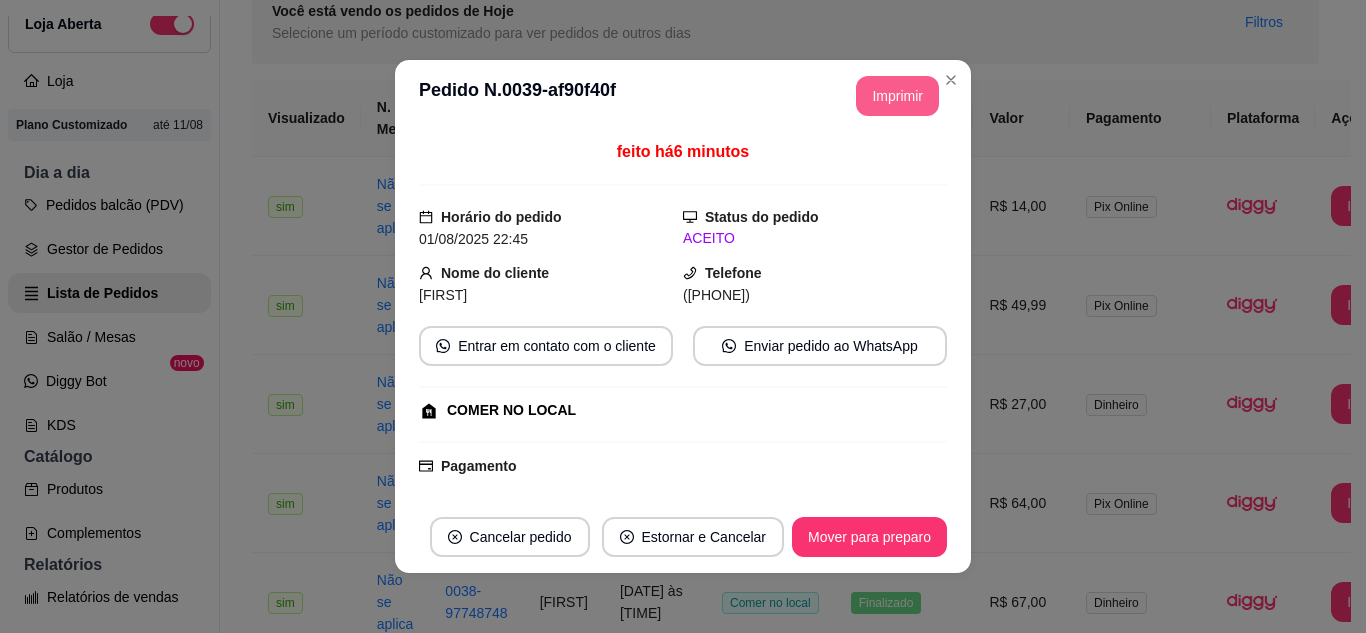 click on "Imprimir" at bounding box center (897, 96) 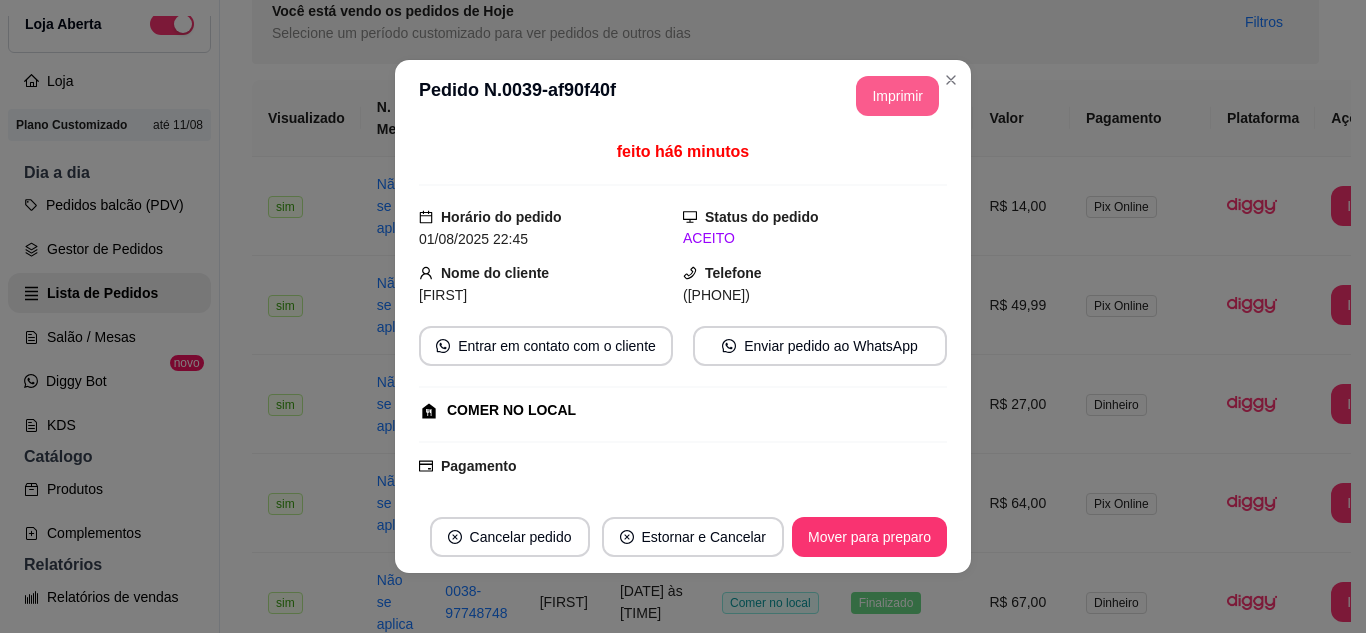 scroll, scrollTop: 0, scrollLeft: 0, axis: both 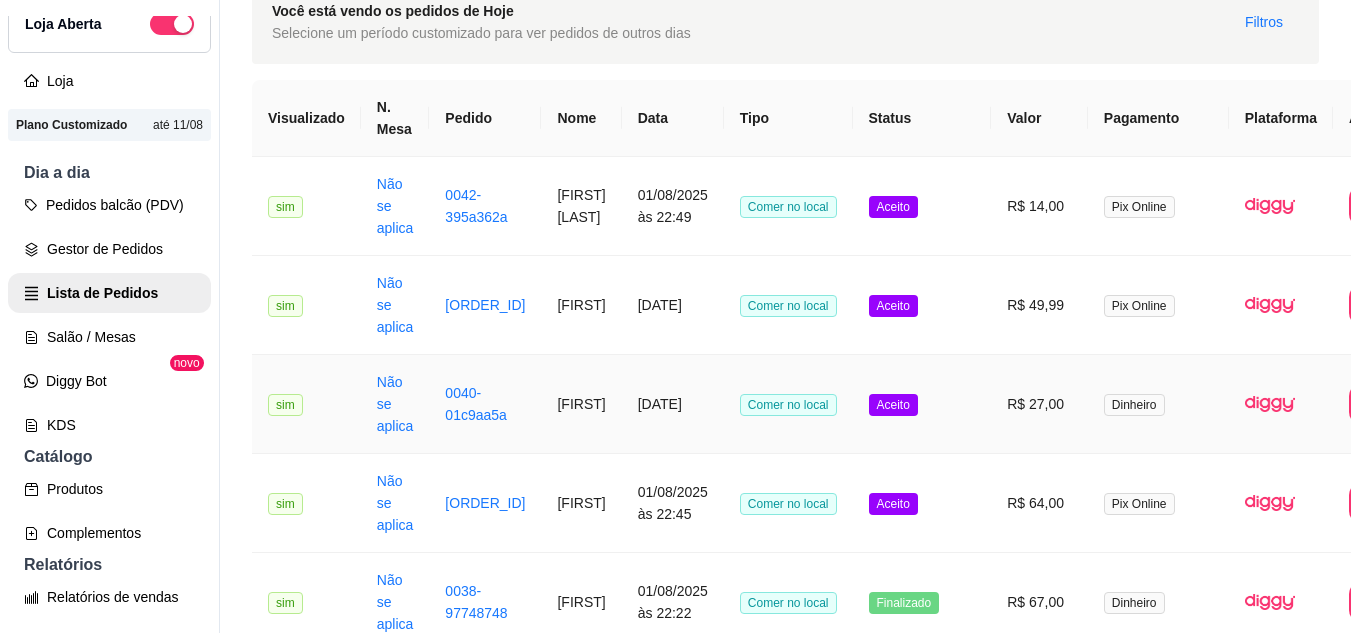 click on "Aceito" at bounding box center [922, 404] 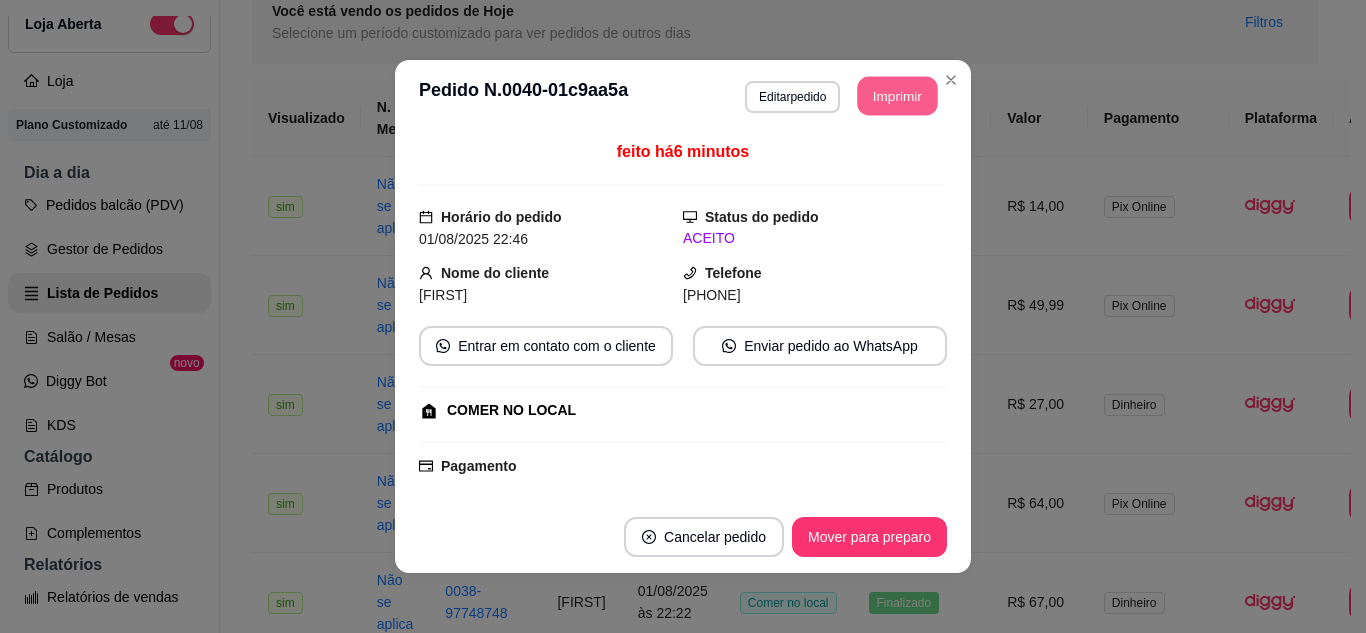 click on "Imprimir" at bounding box center [898, 96] 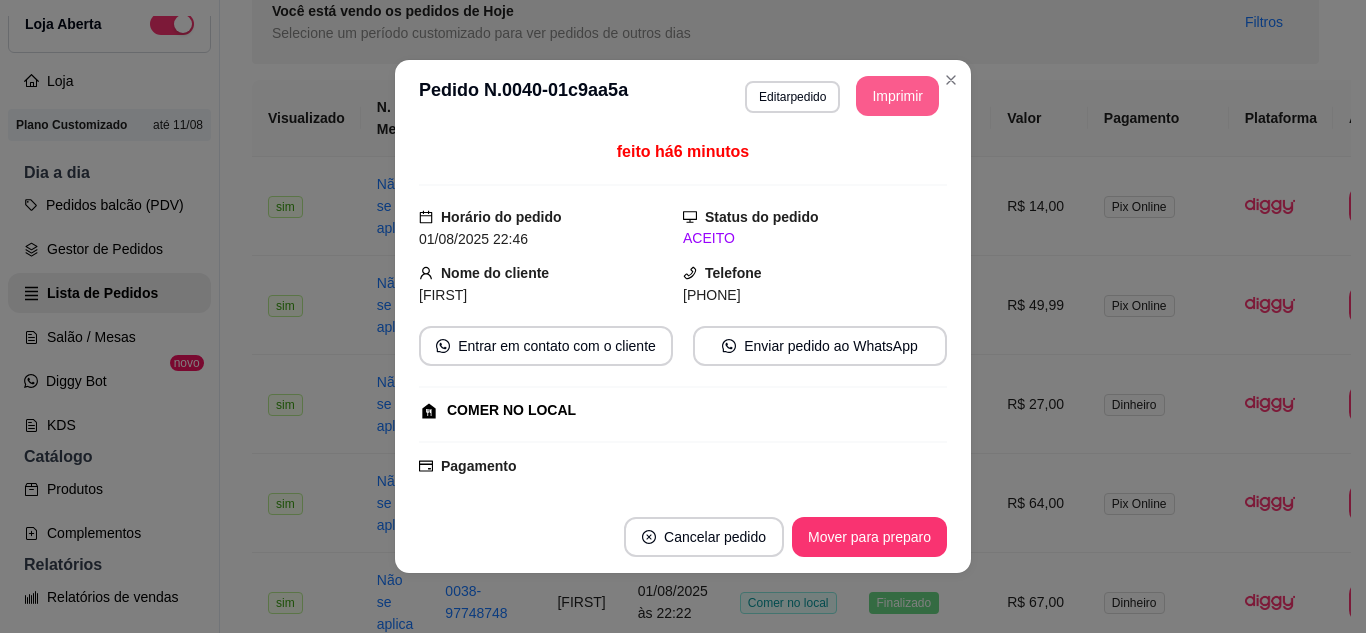 scroll, scrollTop: 0, scrollLeft: 0, axis: both 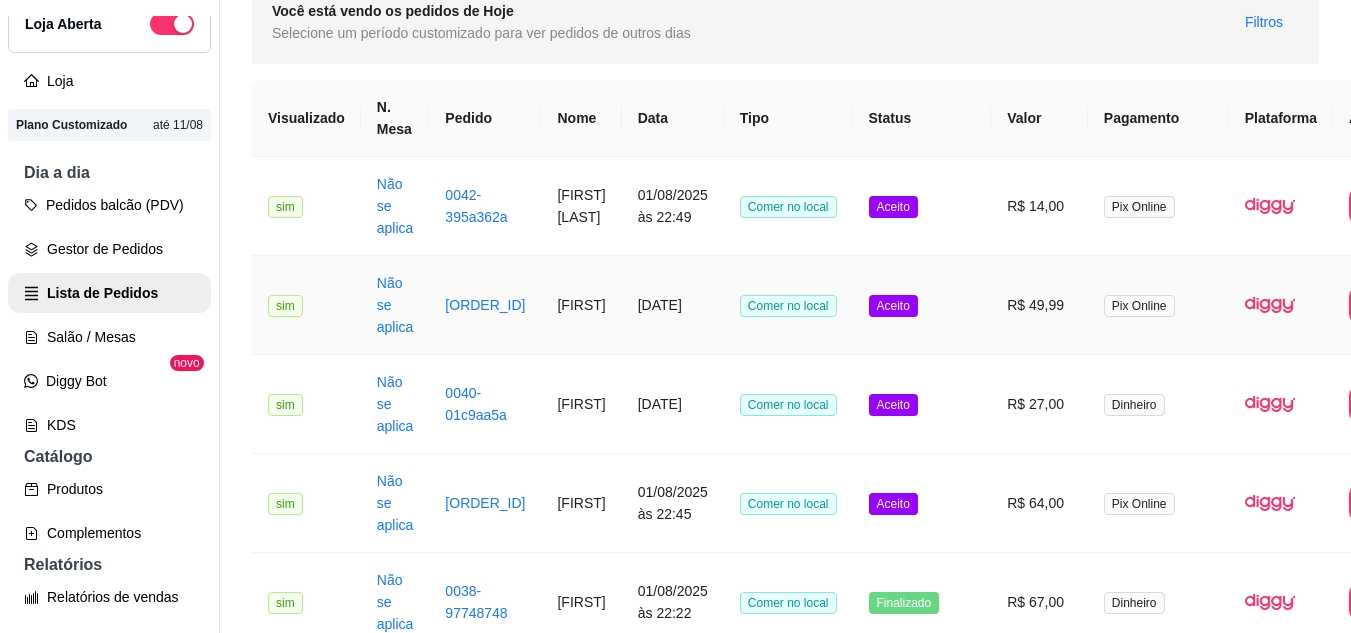click on "Aceito" at bounding box center (922, 305) 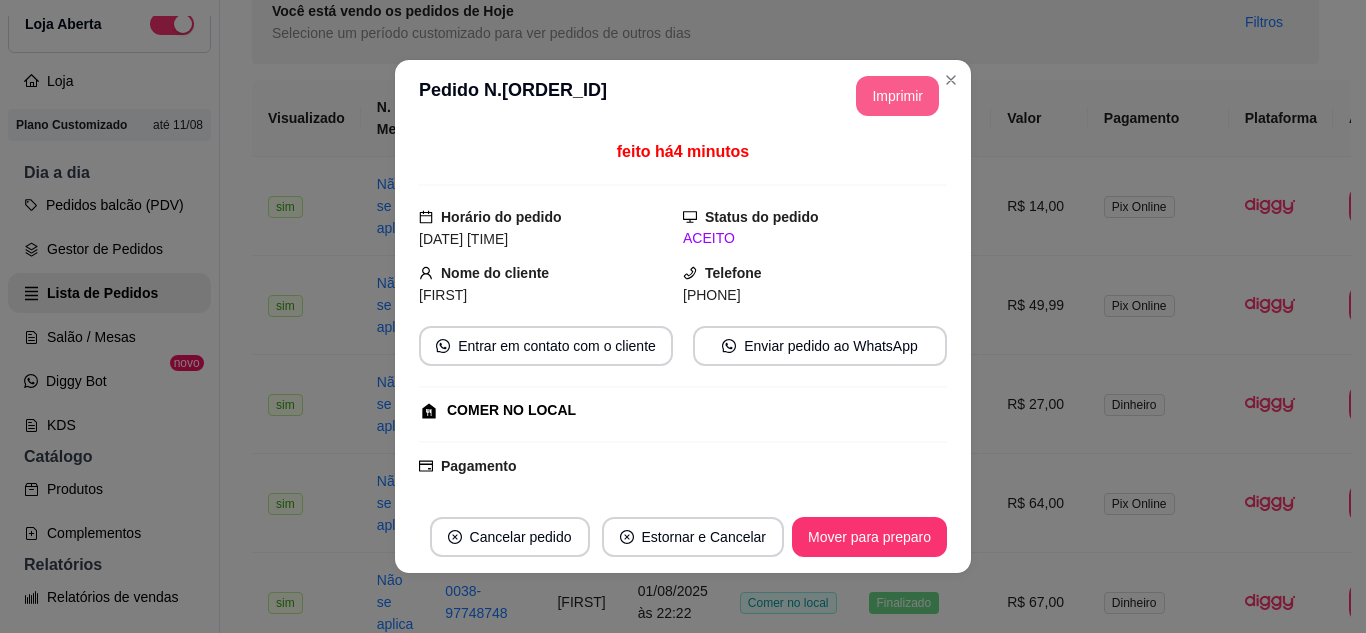 click on "Imprimir" at bounding box center [897, 96] 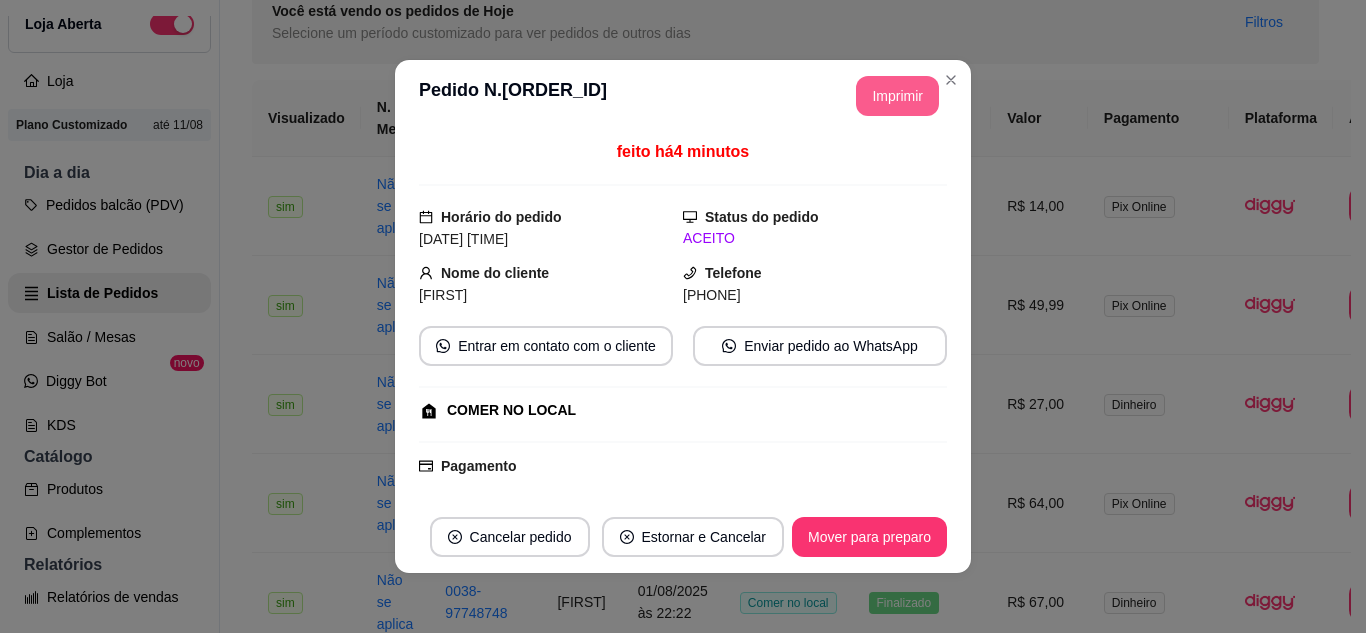 scroll, scrollTop: 0, scrollLeft: 0, axis: both 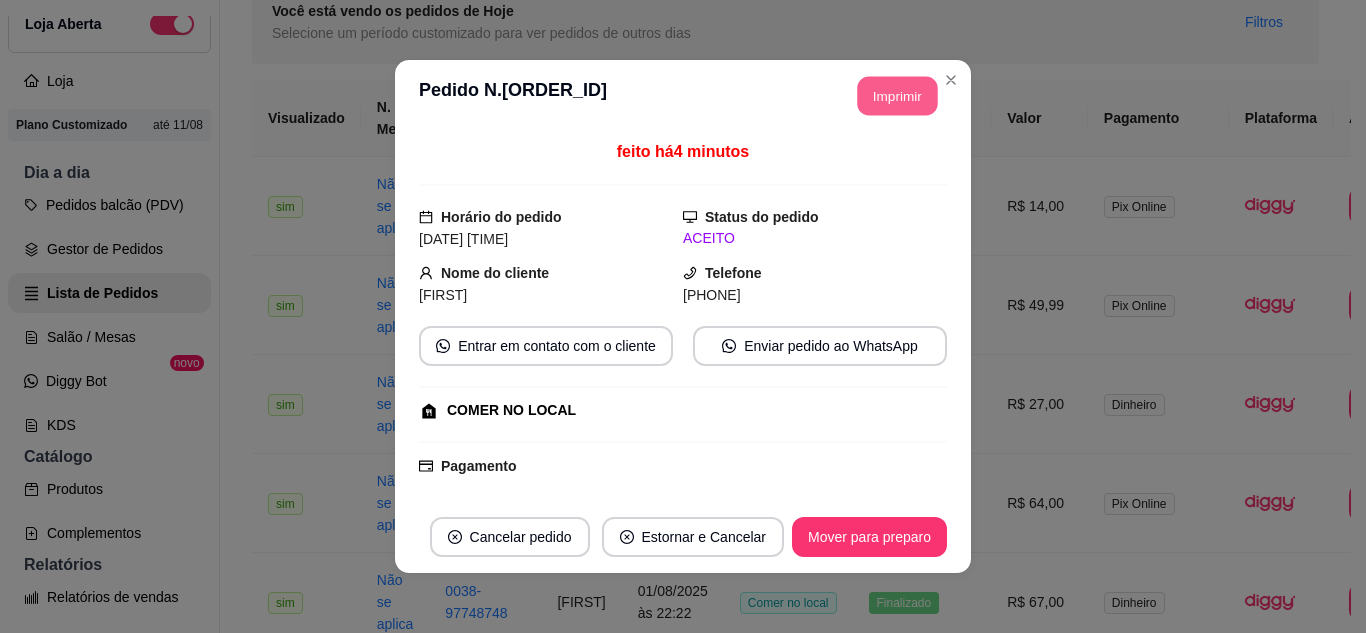 click on "Imprimir" at bounding box center (898, 96) 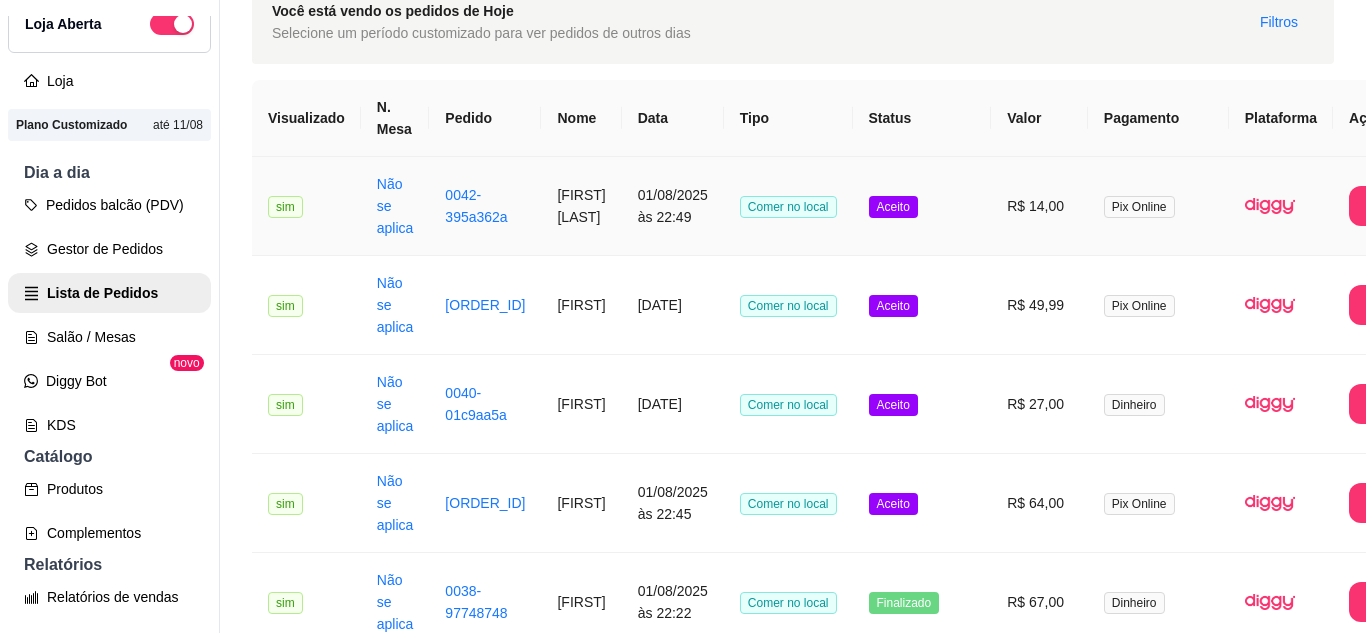 click on "R$ 14,00" at bounding box center [1039, 206] 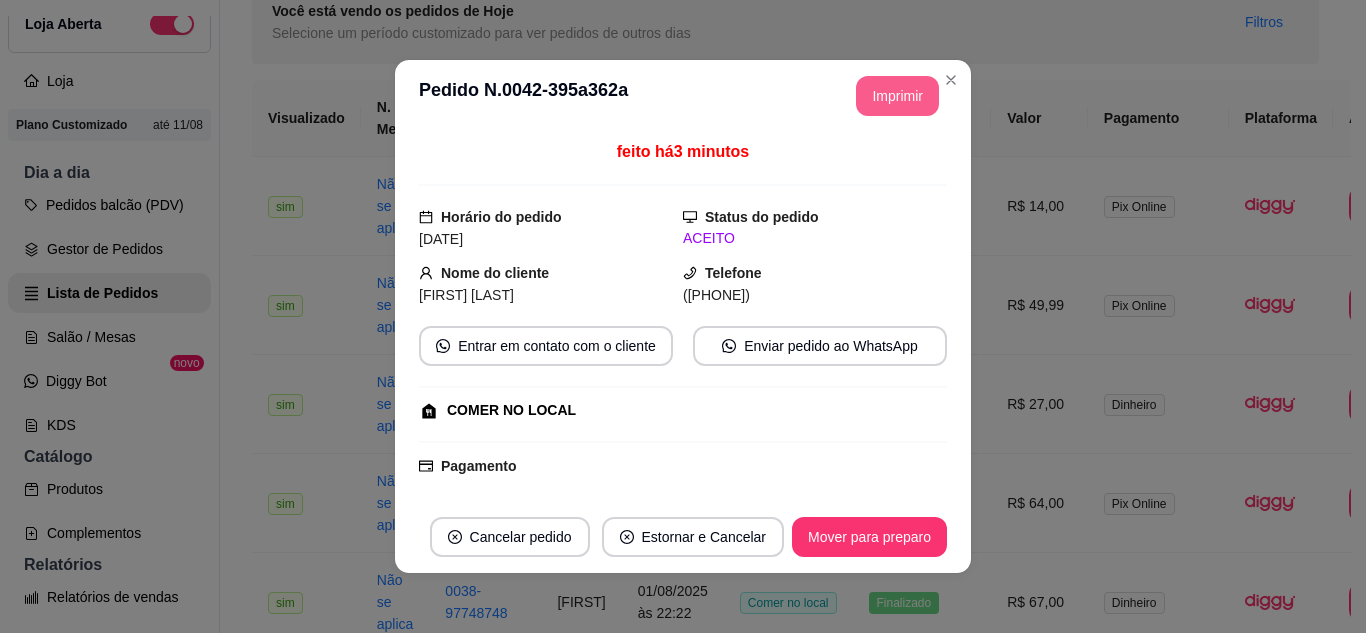 click on "Imprimir" at bounding box center (897, 96) 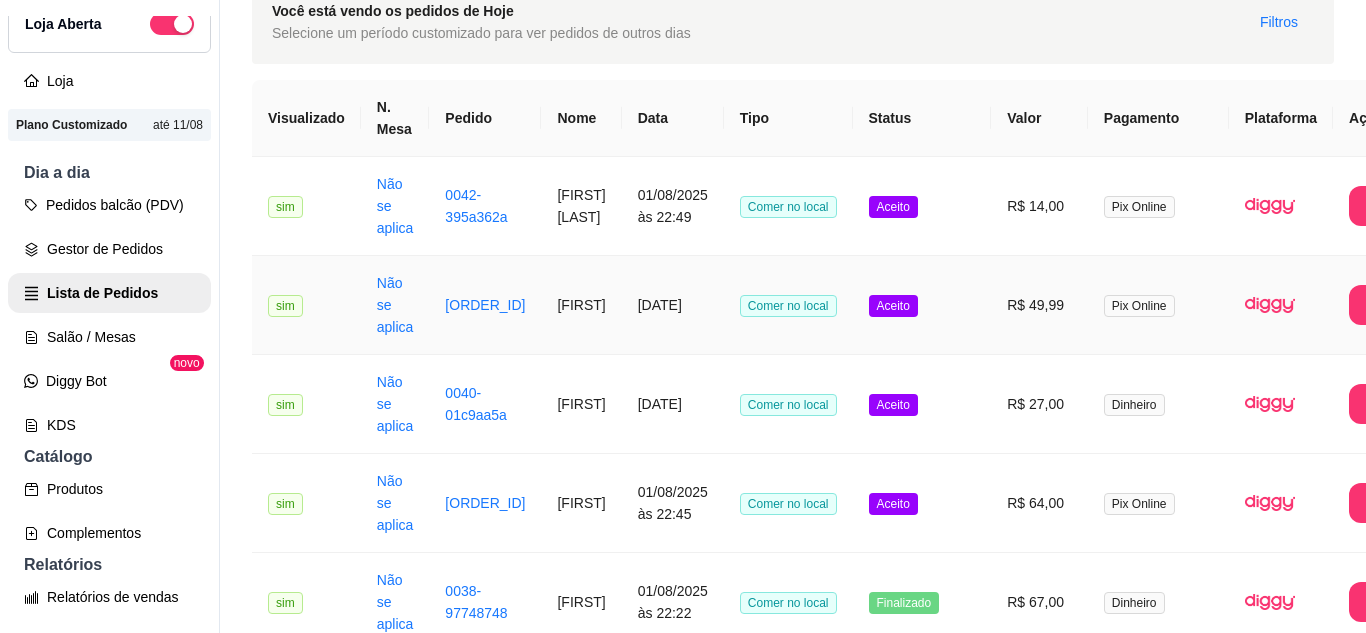 click on "Aceito" at bounding box center [922, 305] 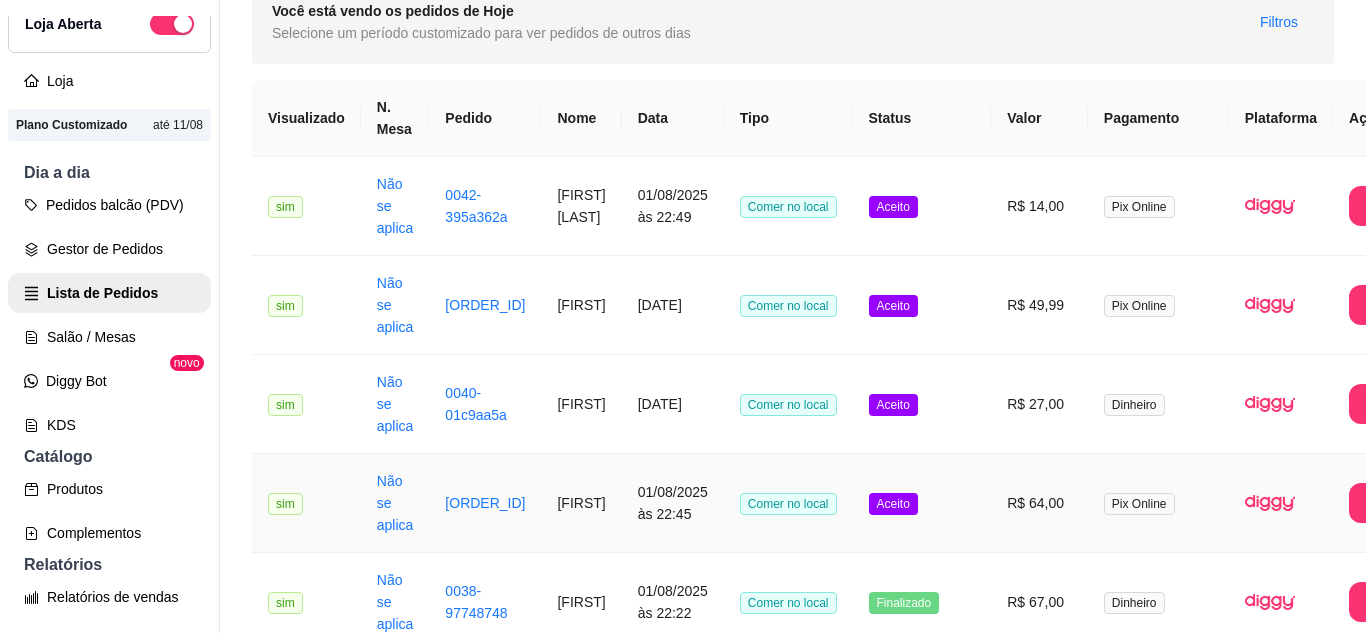 click on "Aceito" at bounding box center (922, 503) 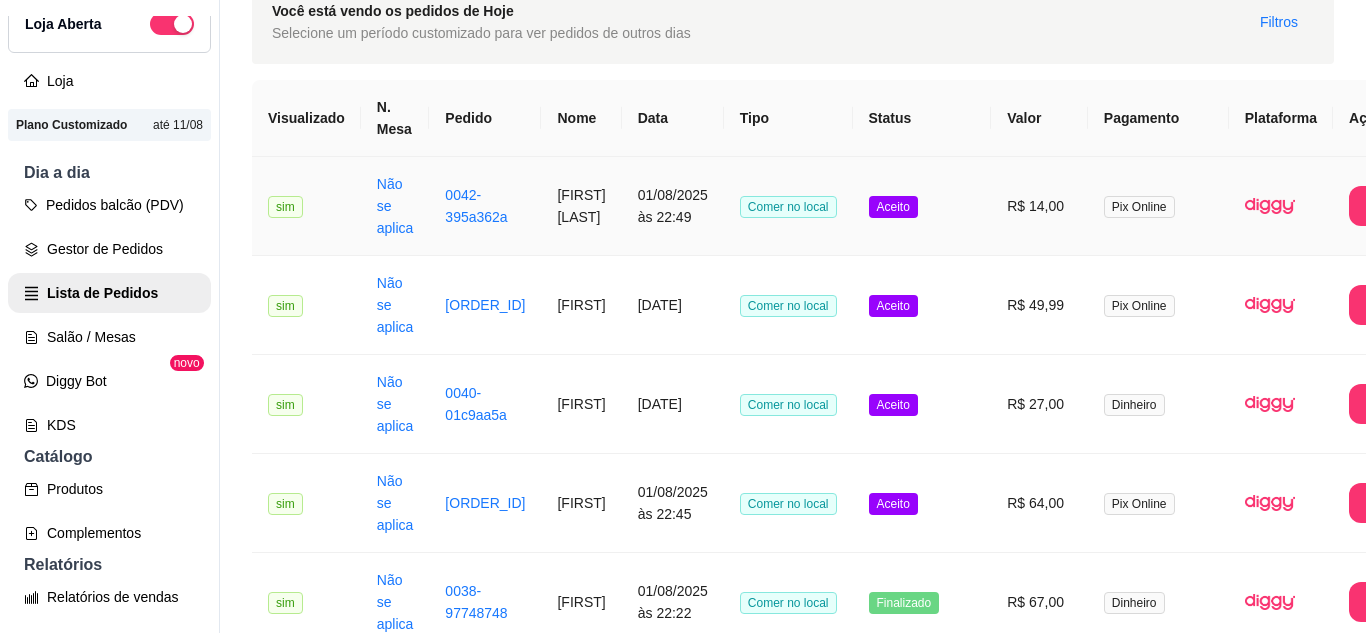 click on "Aceito" at bounding box center (922, 206) 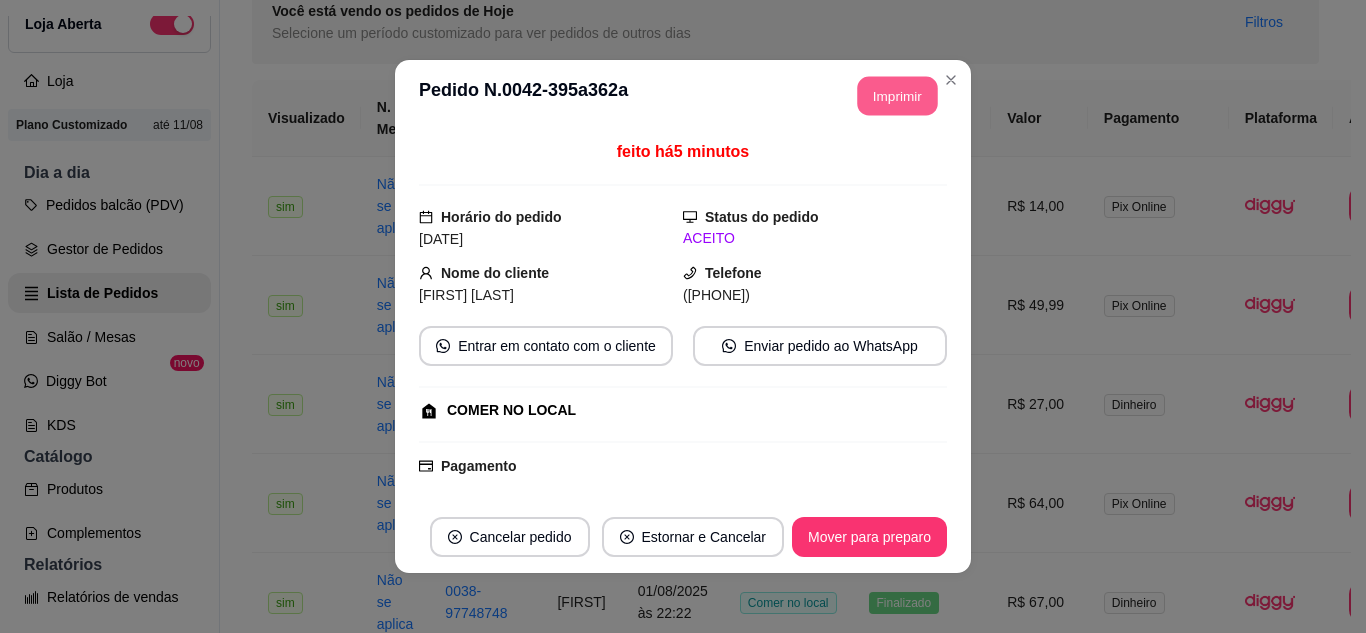 click on "Imprimir" at bounding box center [898, 96] 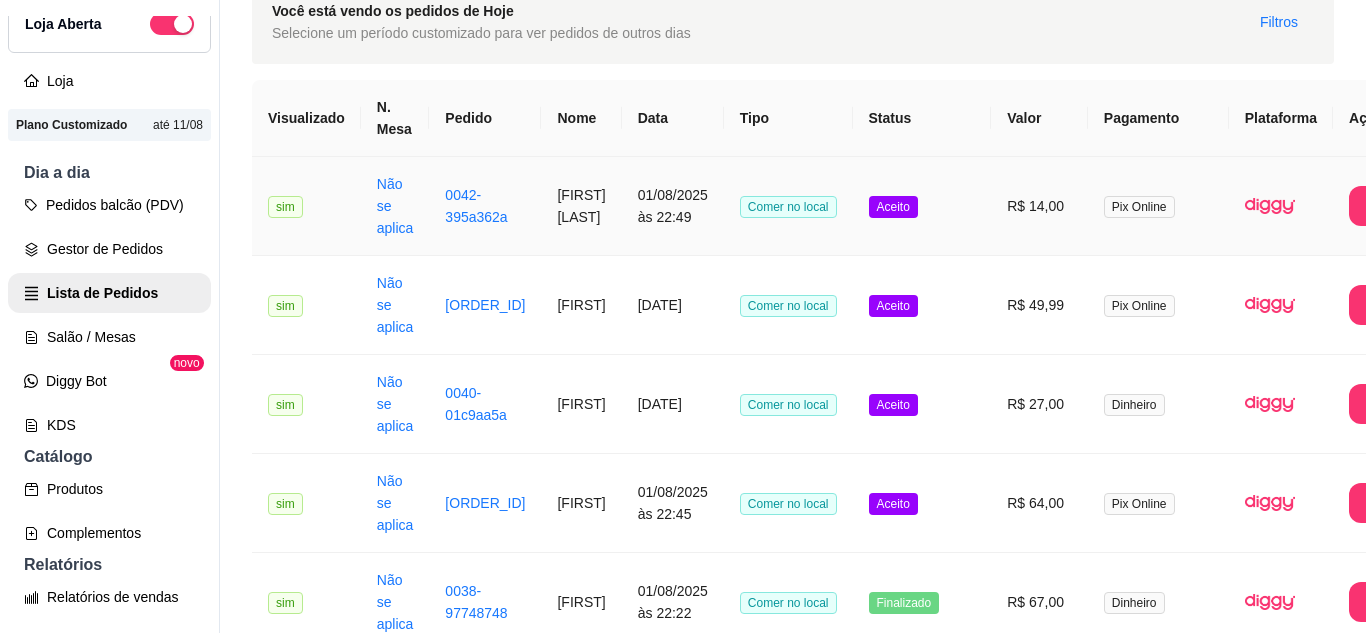 click on "Aceito" at bounding box center (922, 206) 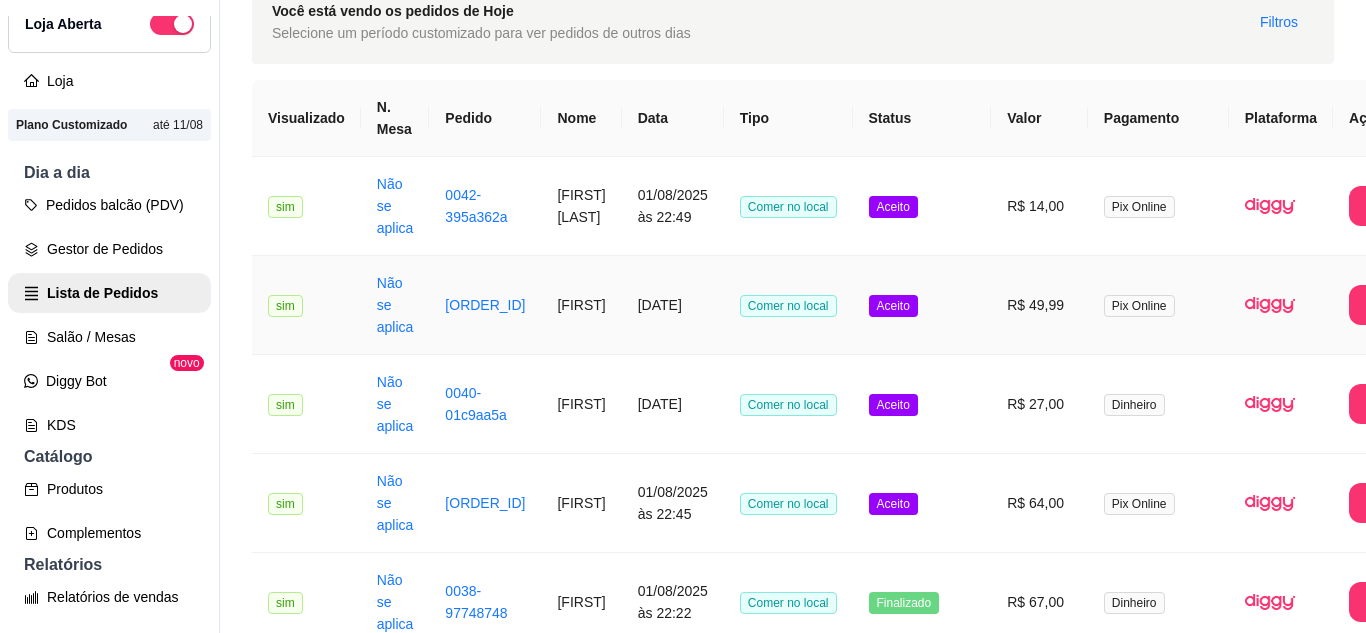 click on "R$ 49,99" at bounding box center (1039, 305) 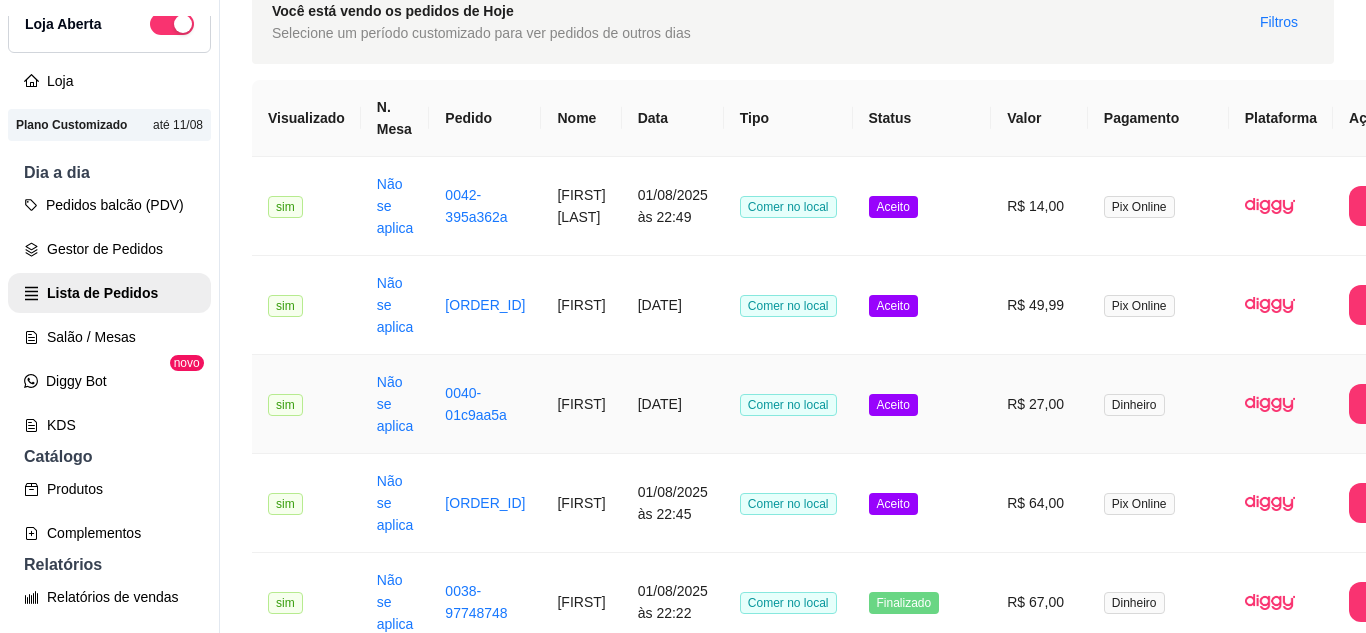 click on "Aceito" at bounding box center (922, 404) 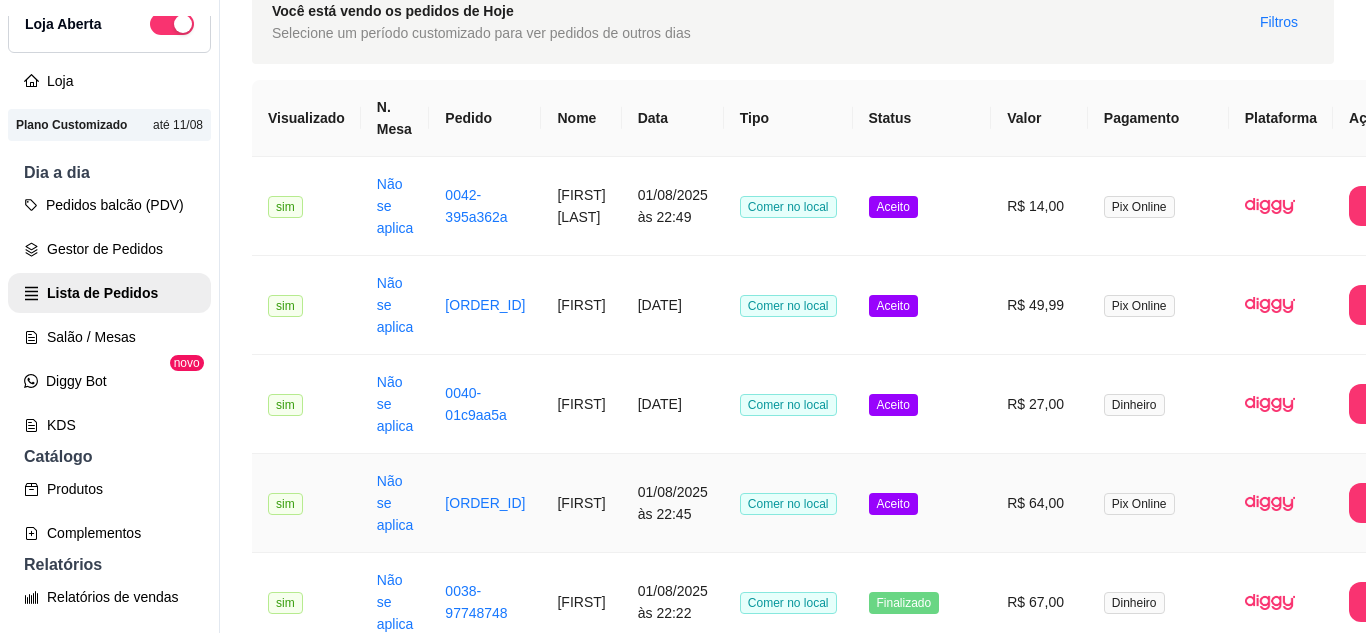 click on "Aceito" at bounding box center [922, 503] 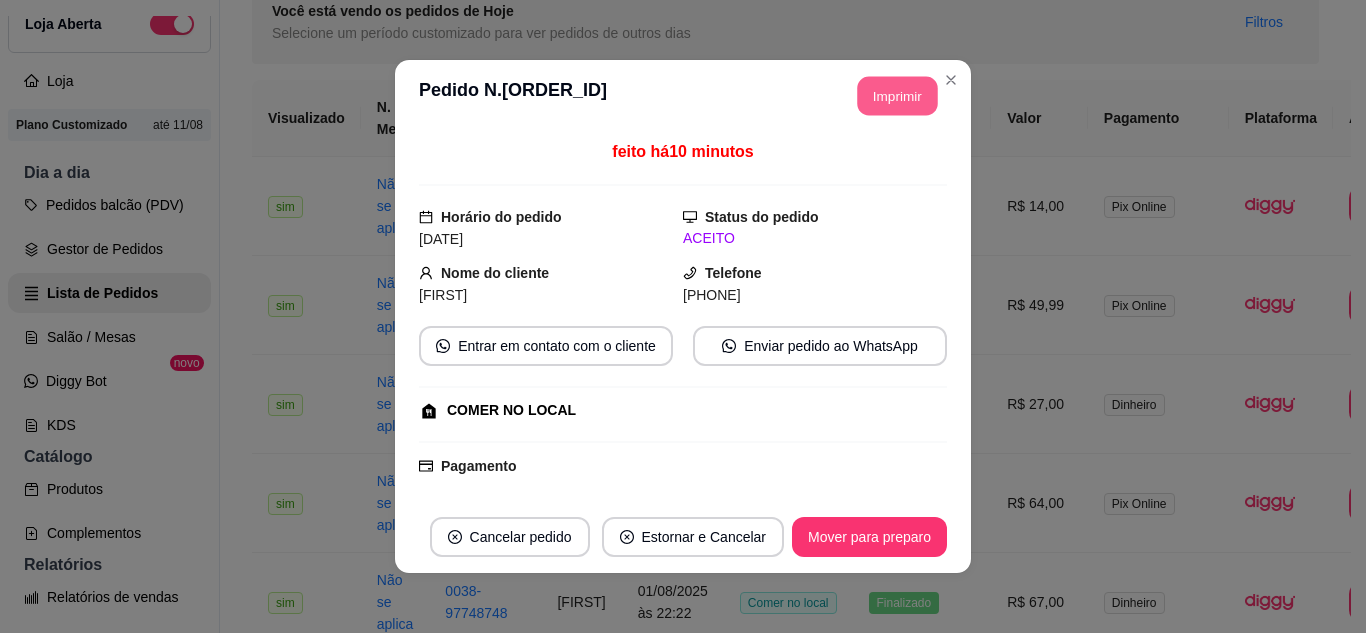 click on "Imprimir" at bounding box center [898, 96] 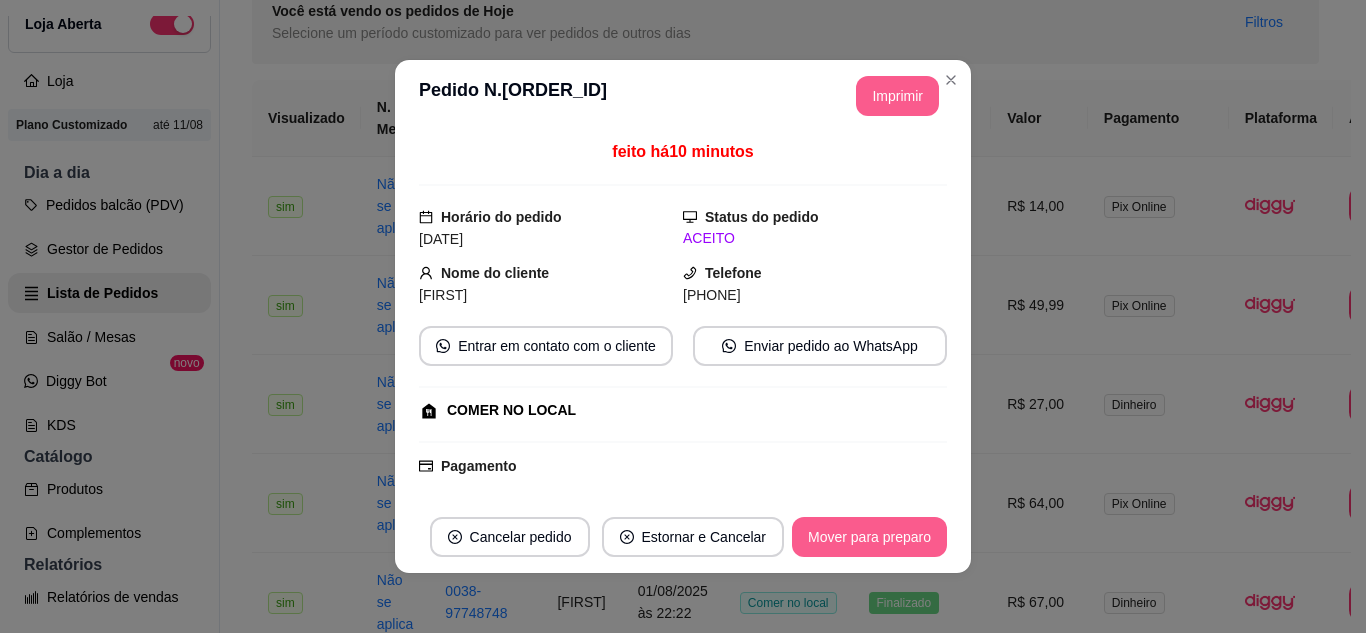 click on "Mover para preparo" at bounding box center [869, 537] 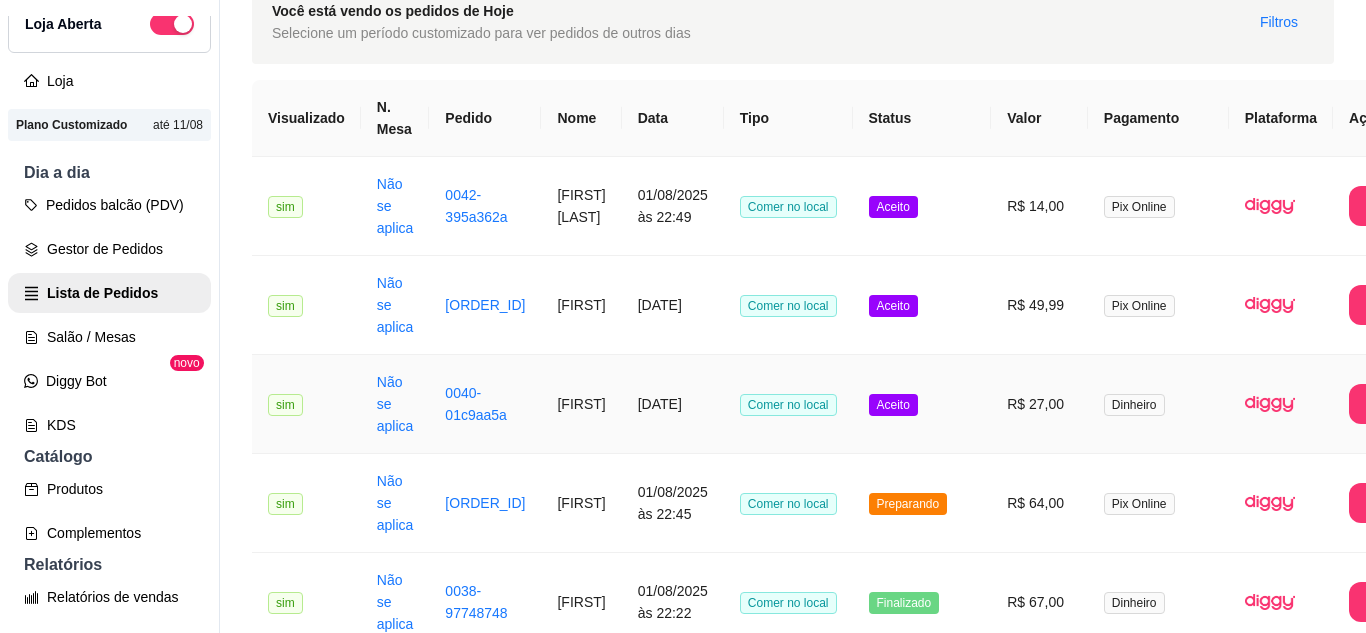 click on "Aceito" at bounding box center (922, 404) 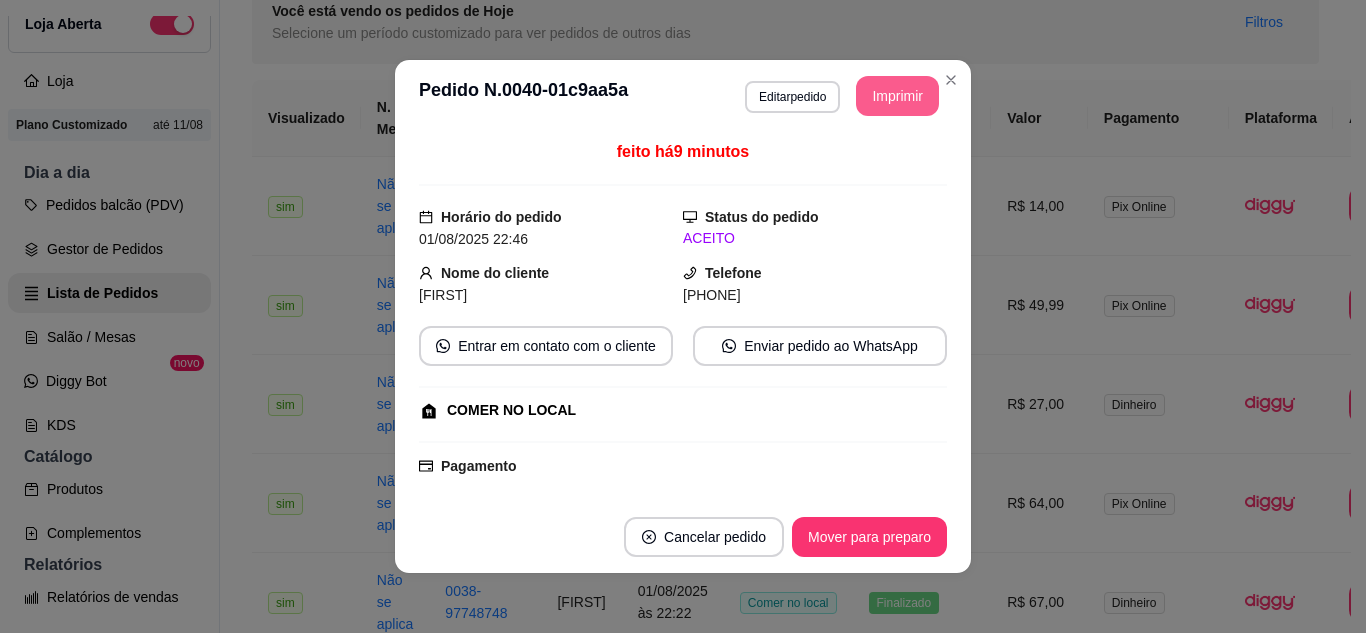 click on "Imprimir" at bounding box center (897, 96) 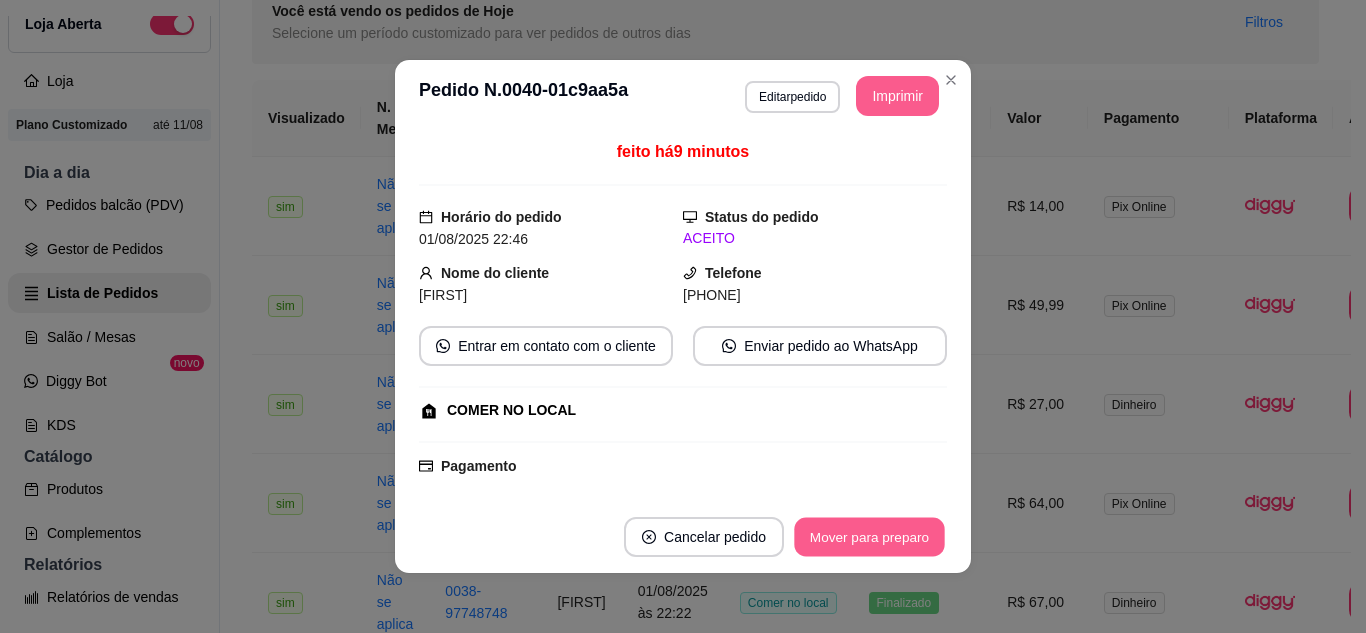 click on "Mover para preparo" at bounding box center (869, 537) 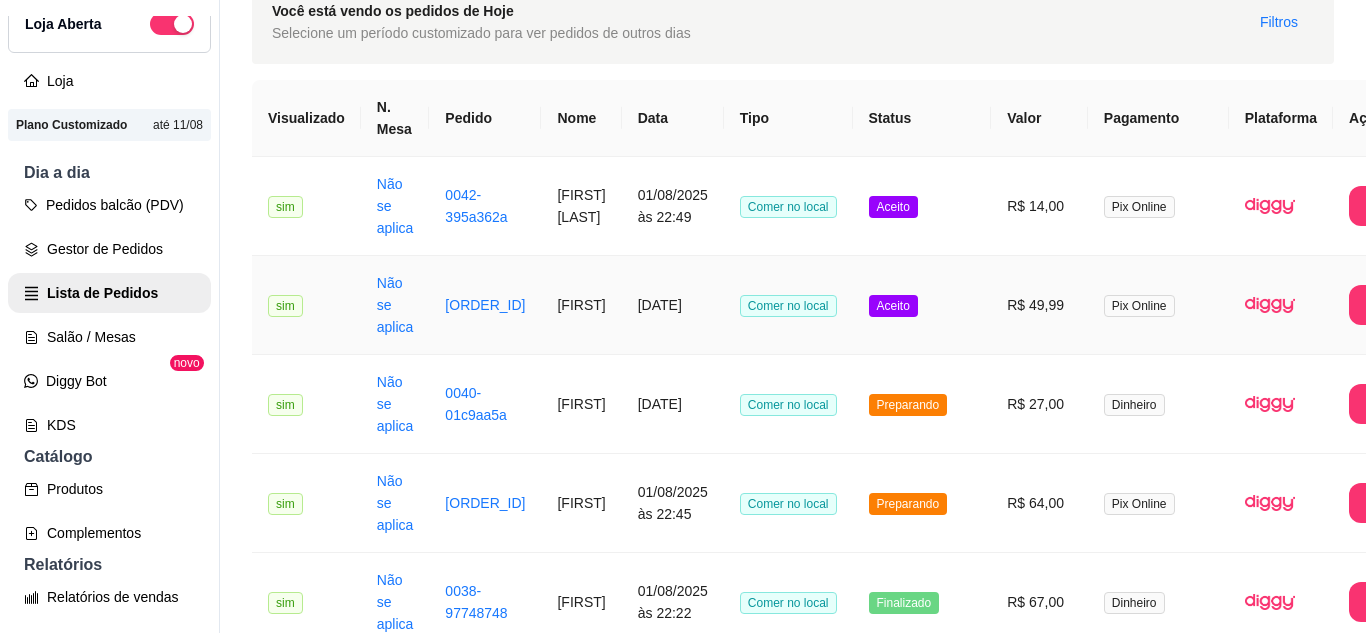 click on "Aceito" at bounding box center [922, 305] 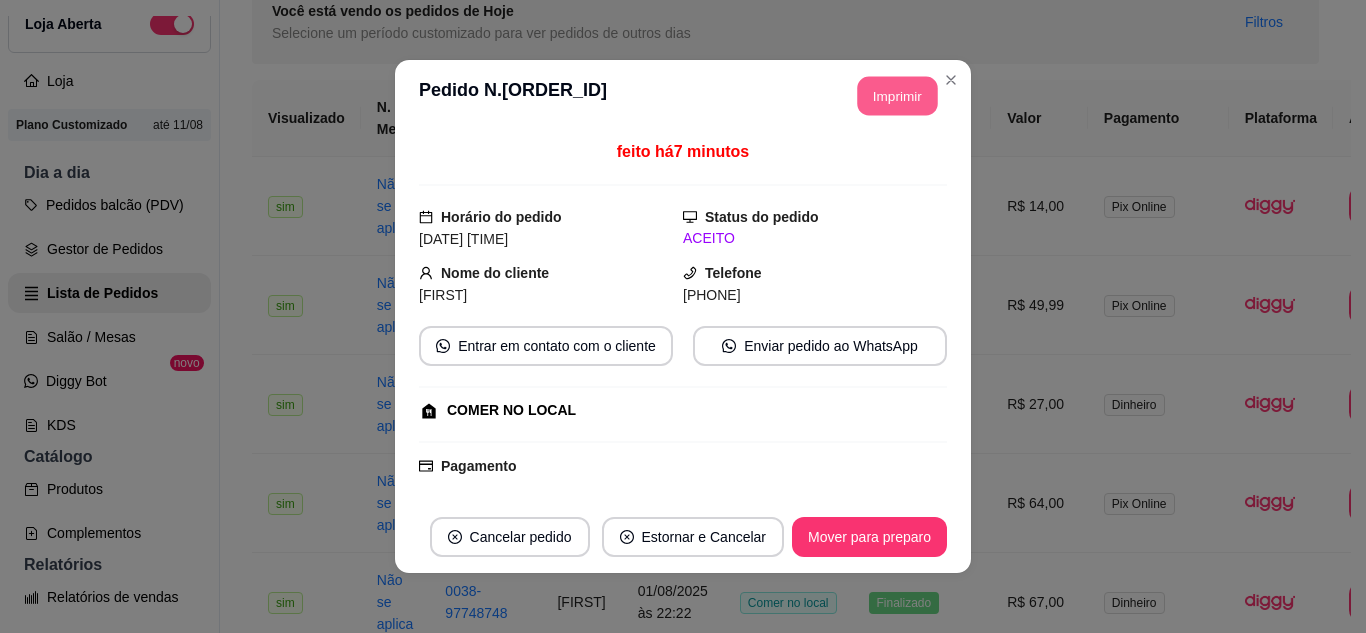 click on "Imprimir" at bounding box center [898, 96] 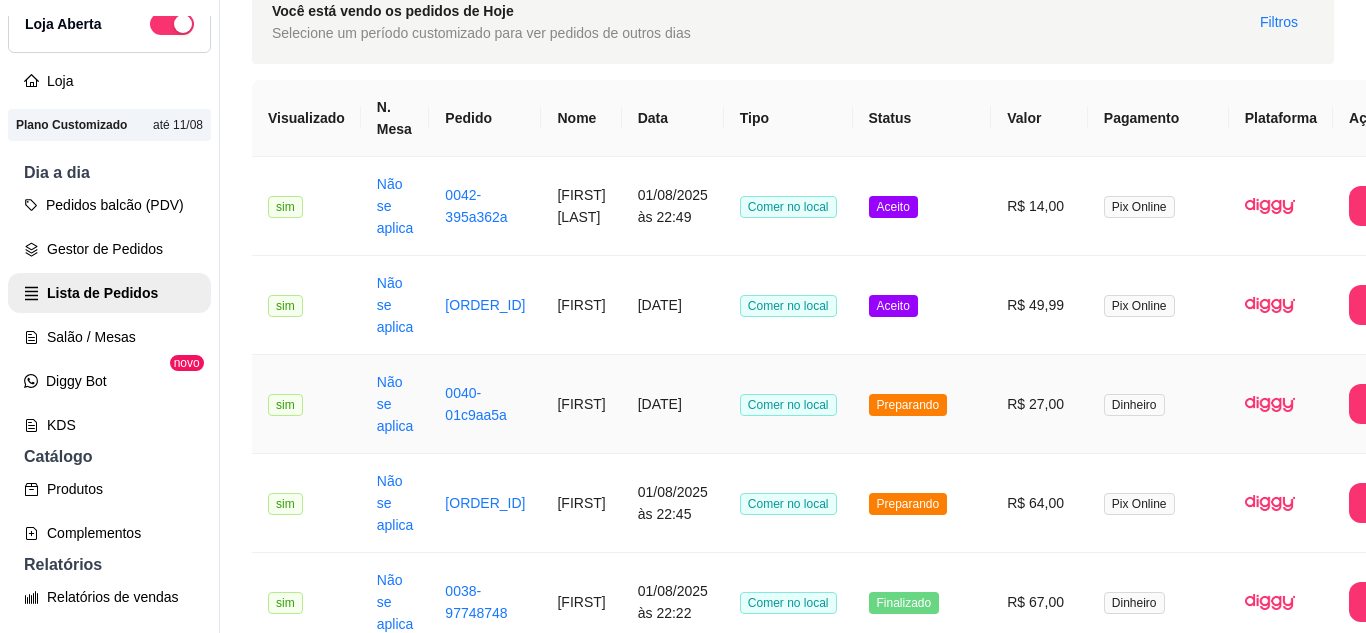 click on "Preparando" at bounding box center [922, 404] 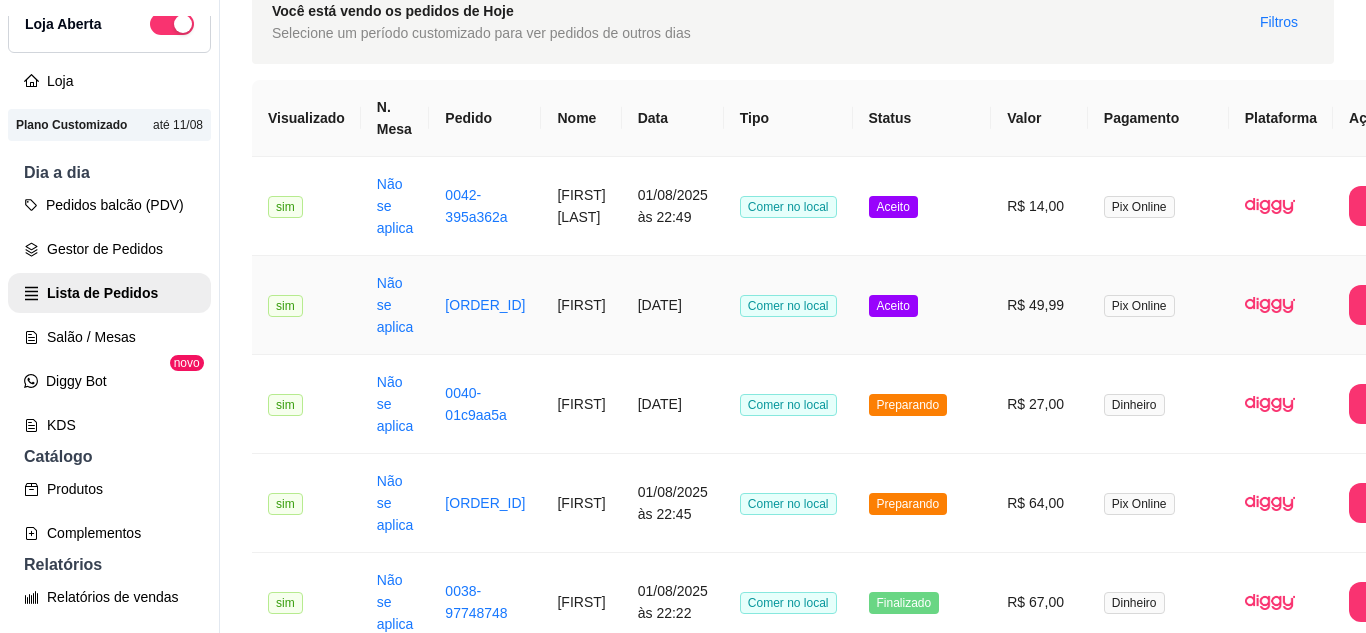 click on "Aceito" at bounding box center (922, 206) 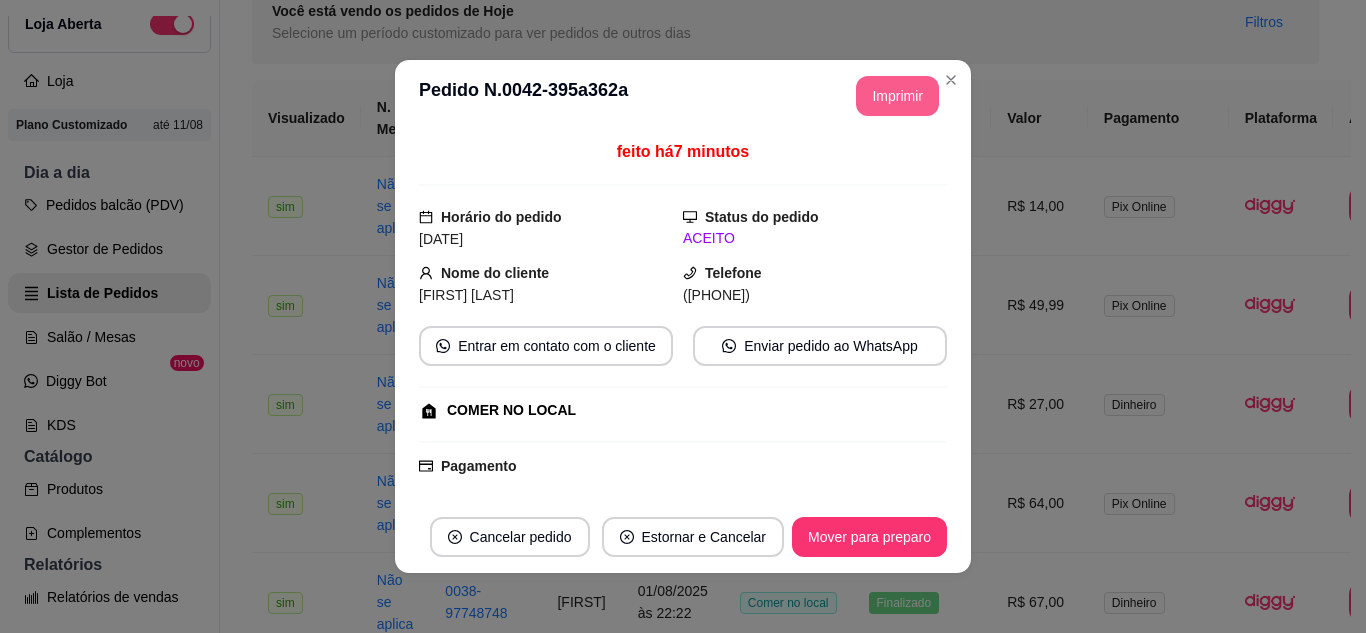 click on "Imprimir" at bounding box center [897, 96] 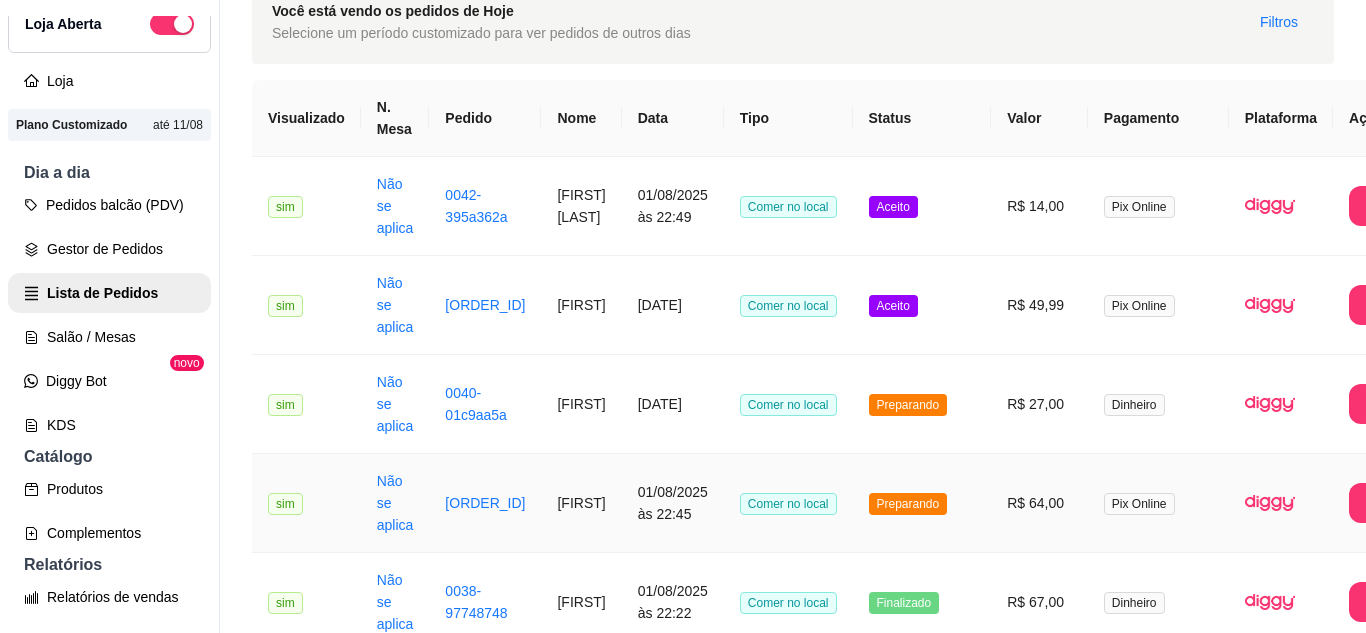 click on "R$ 64,00" at bounding box center (1039, 503) 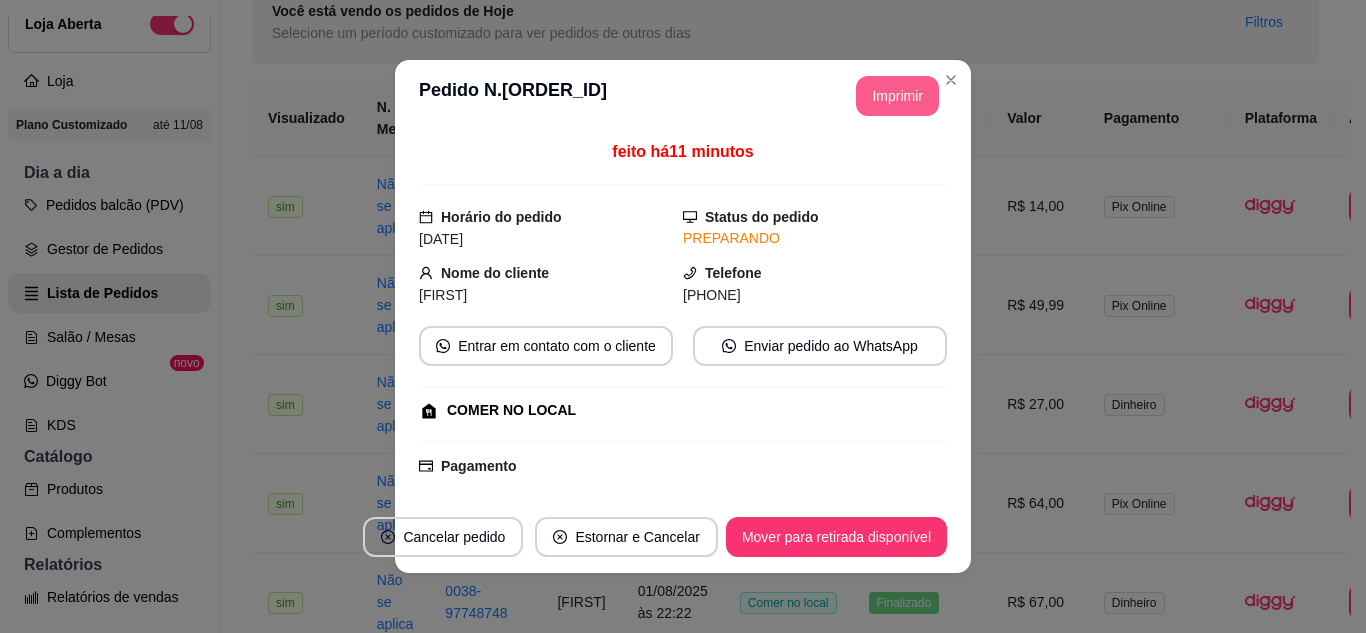 click on "Imprimir" at bounding box center [897, 96] 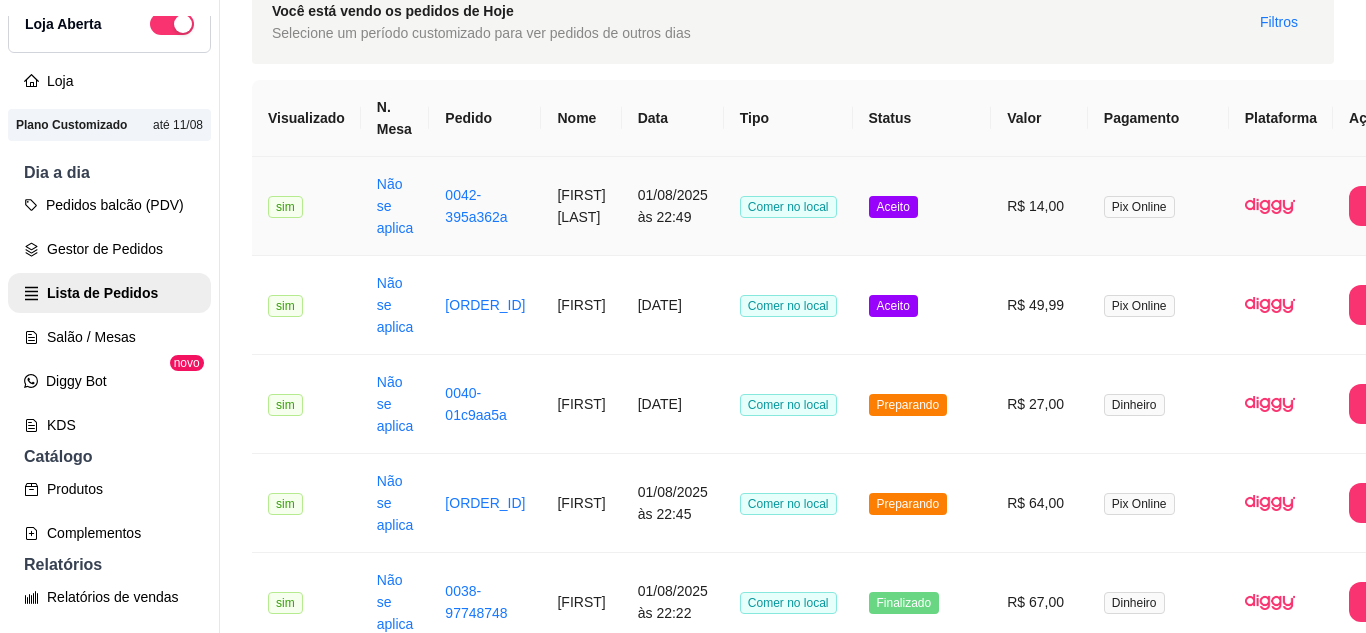 click on "Aceito" at bounding box center [922, 206] 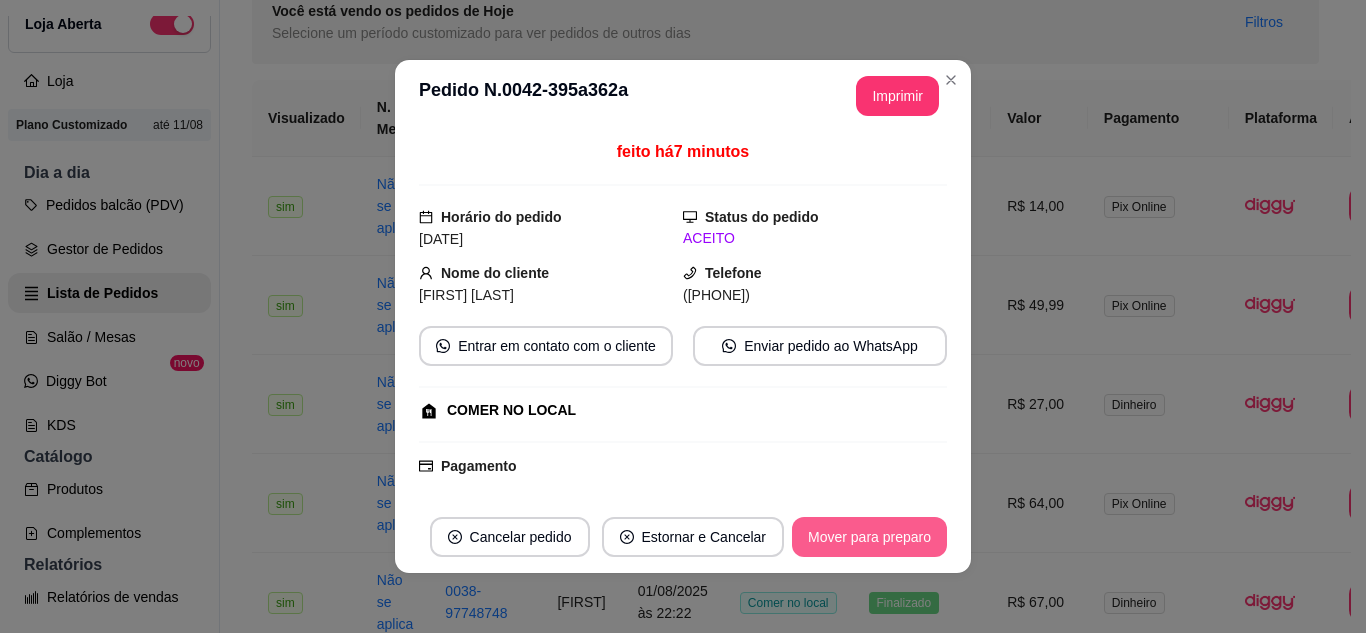 click on "Mover para preparo" at bounding box center [869, 537] 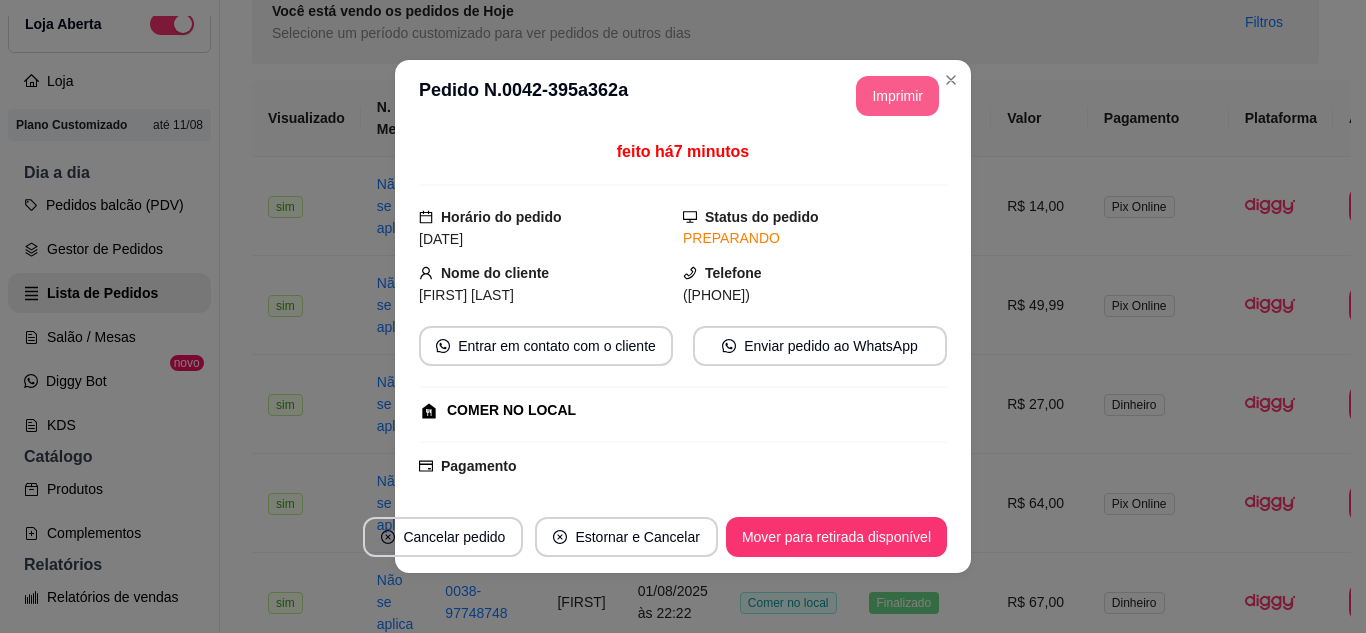 click on "Imprimir" at bounding box center [897, 96] 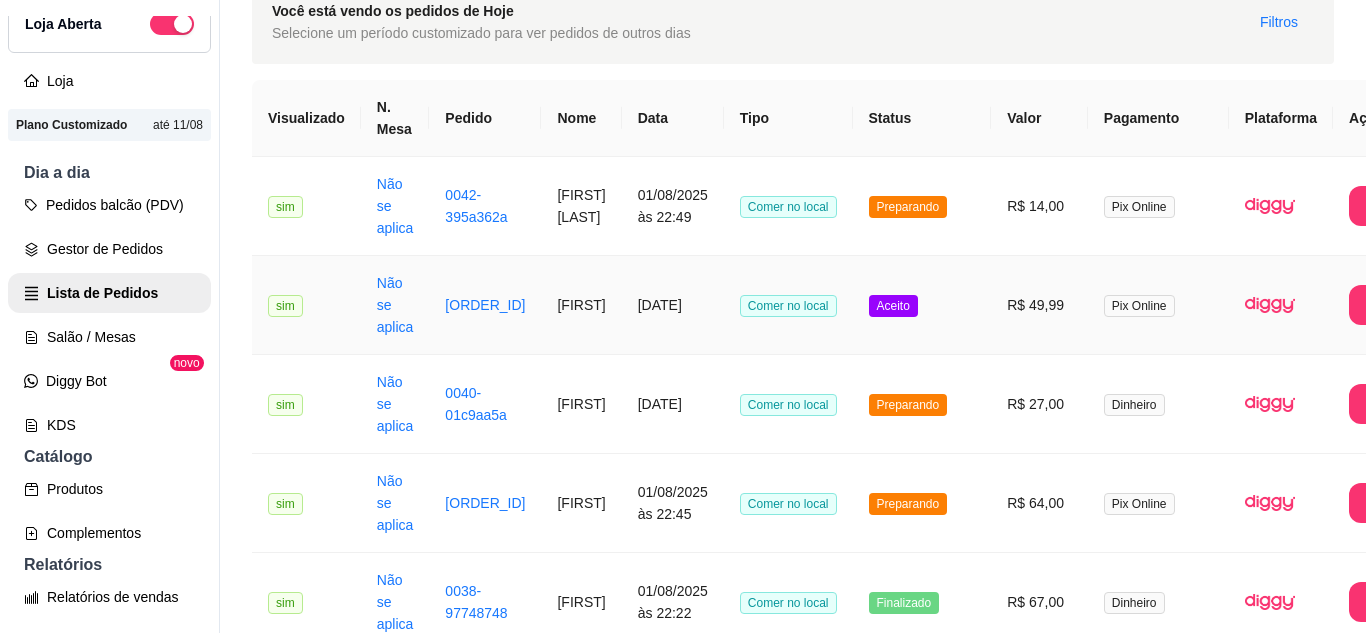 click on "Aceito" at bounding box center (922, 305) 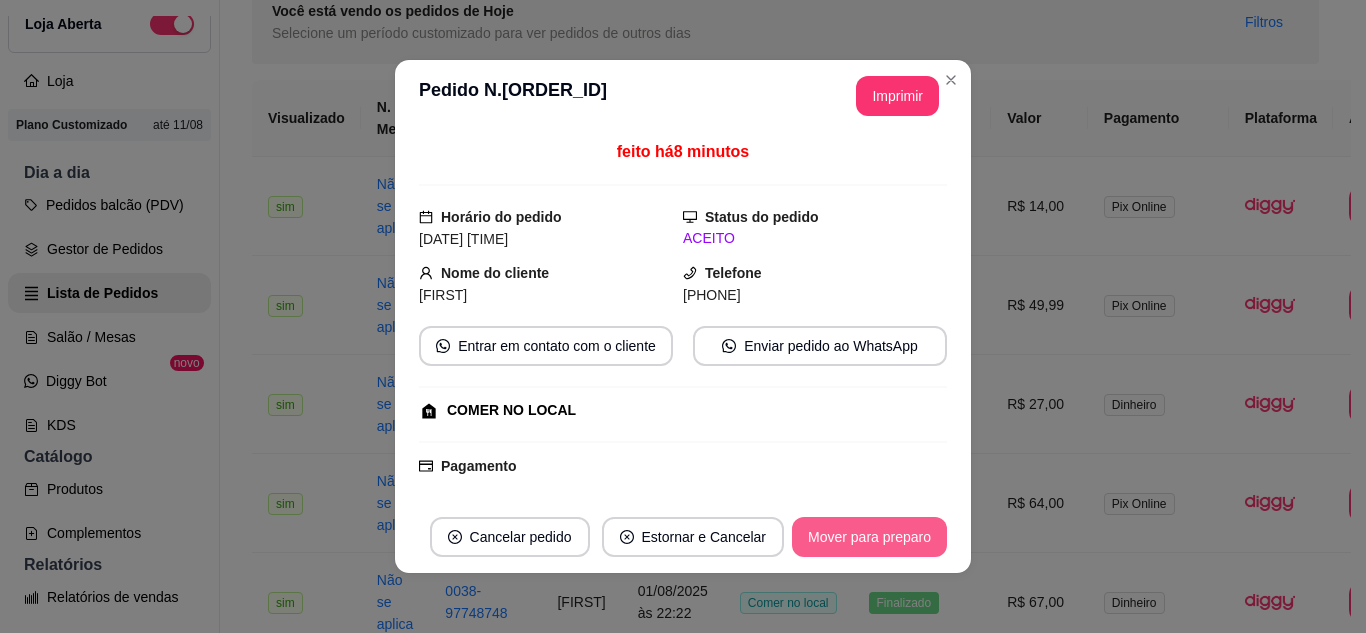 click on "Mover para preparo" at bounding box center [869, 537] 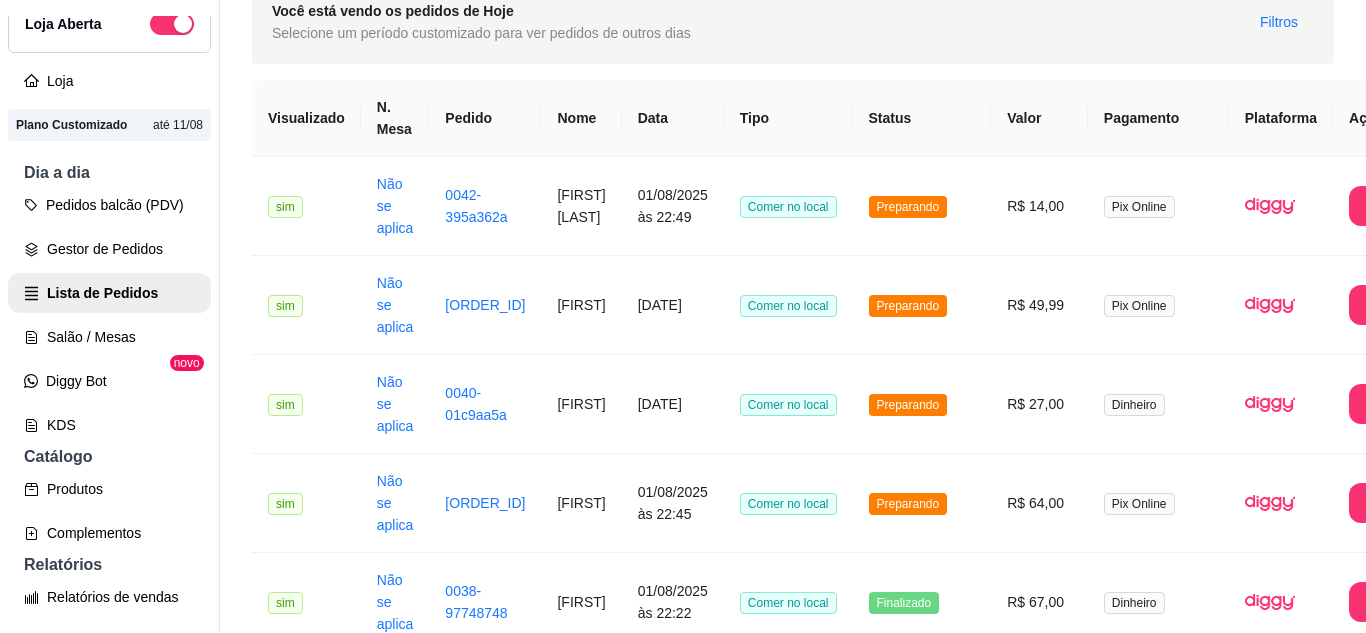click on "**********" at bounding box center [850, 998] 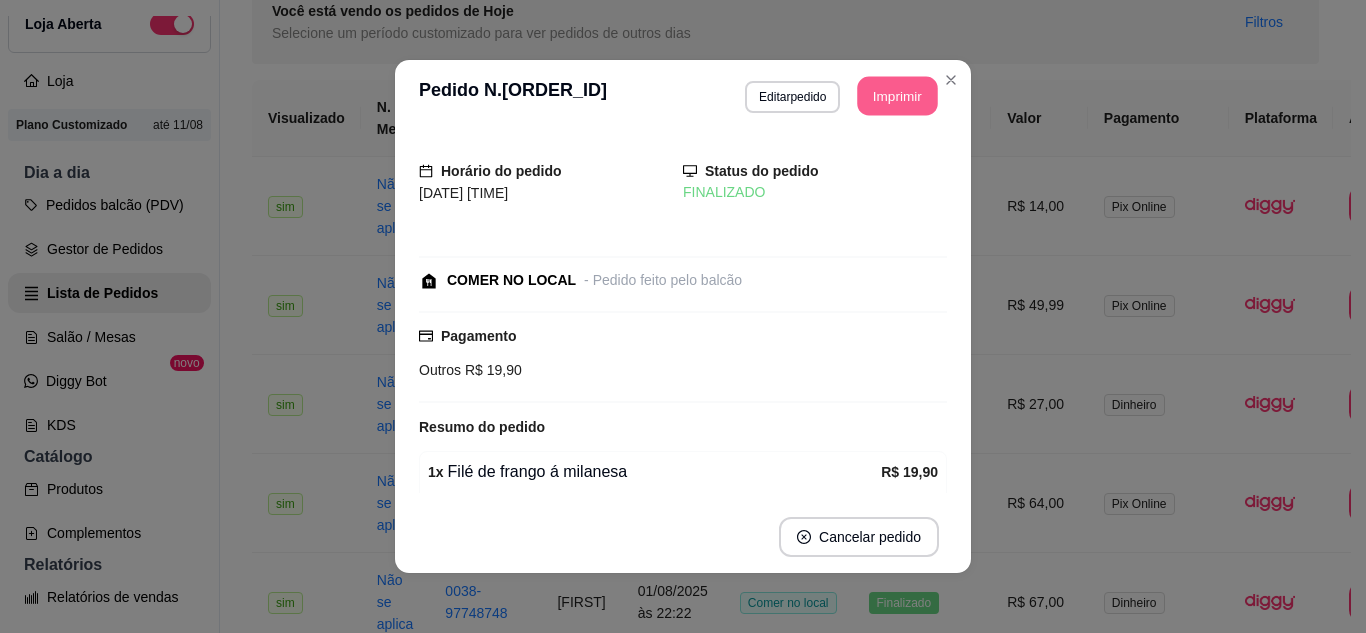 click on "Imprimir" at bounding box center (898, 96) 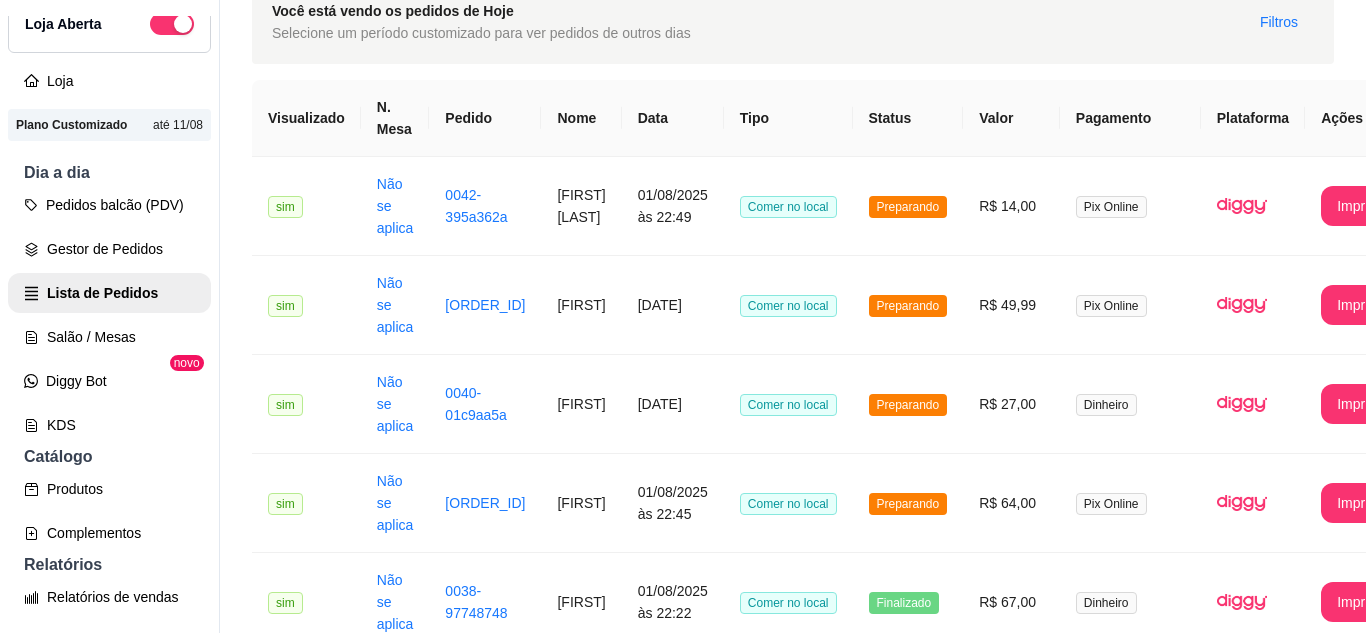 click on "R$ 79,70" at bounding box center (1011, 899) 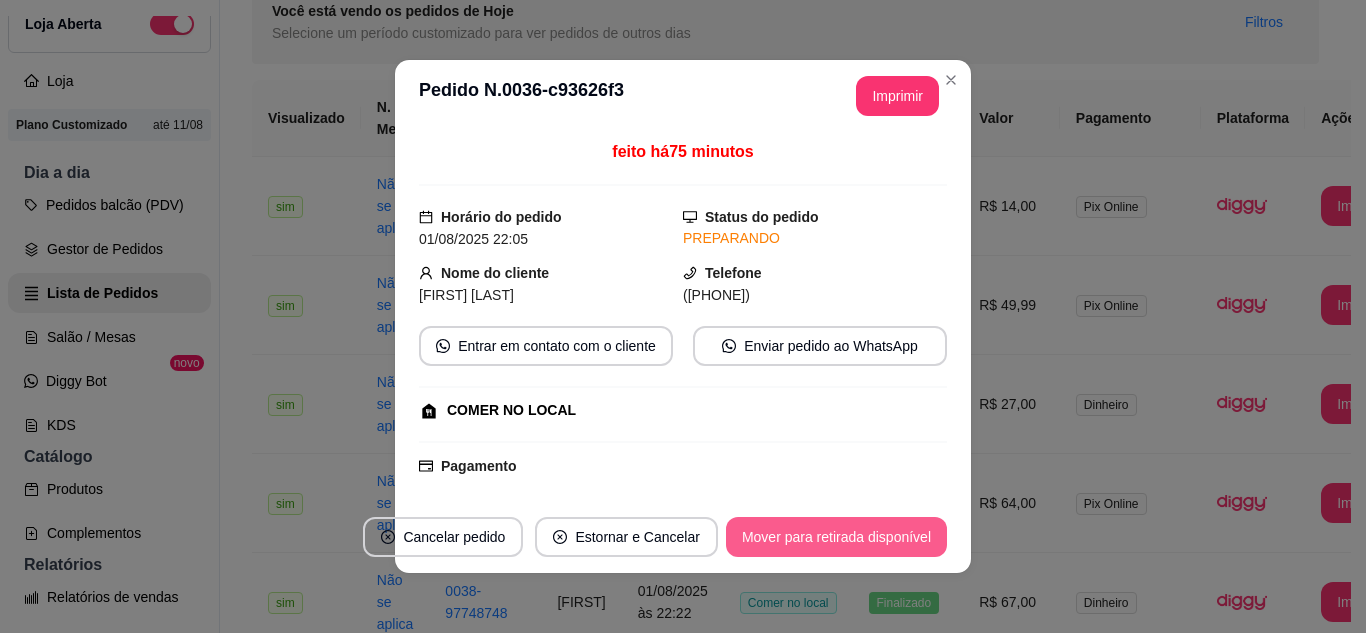 click on "Mover para retirada disponível" at bounding box center (836, 537) 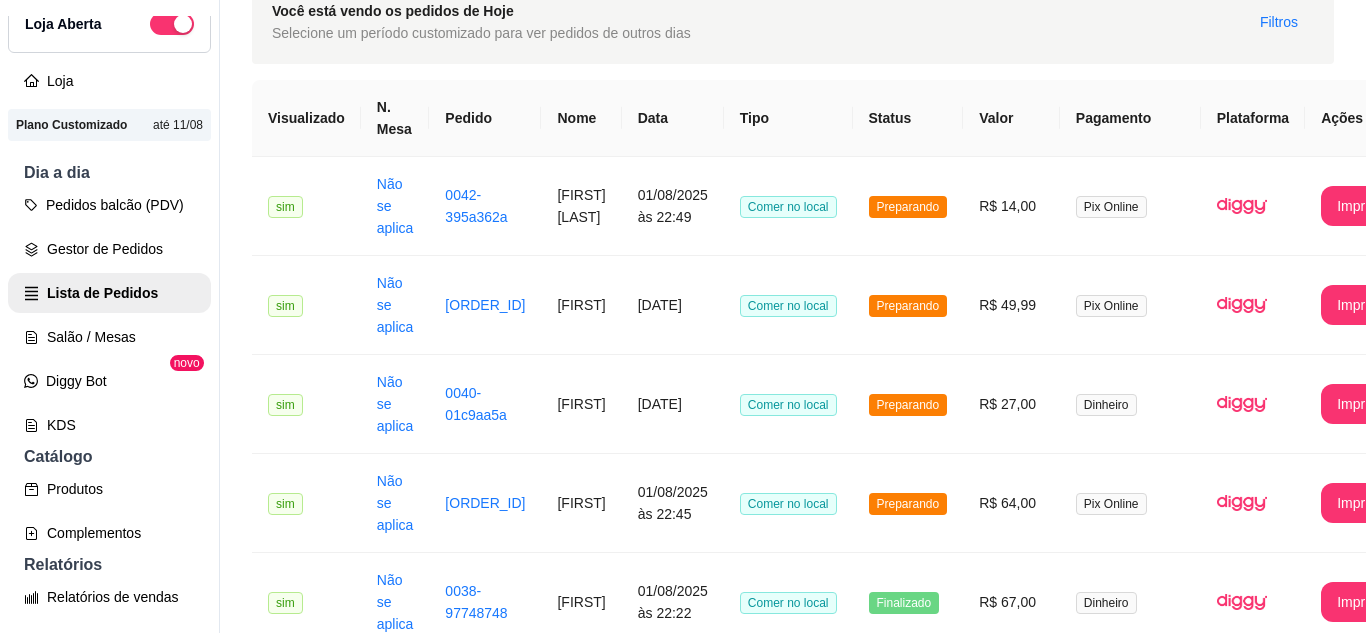 click on "R$ 23,00" at bounding box center (1011, 701) 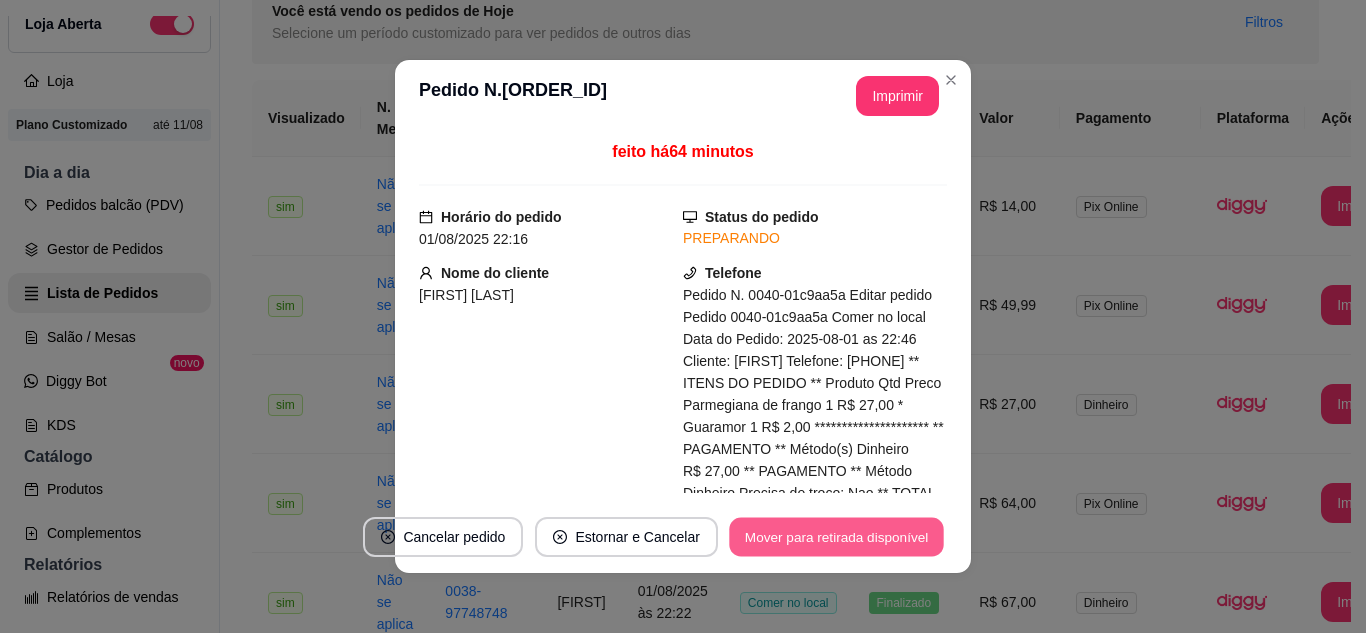 click on "Mover para retirada disponível" at bounding box center (836, 537) 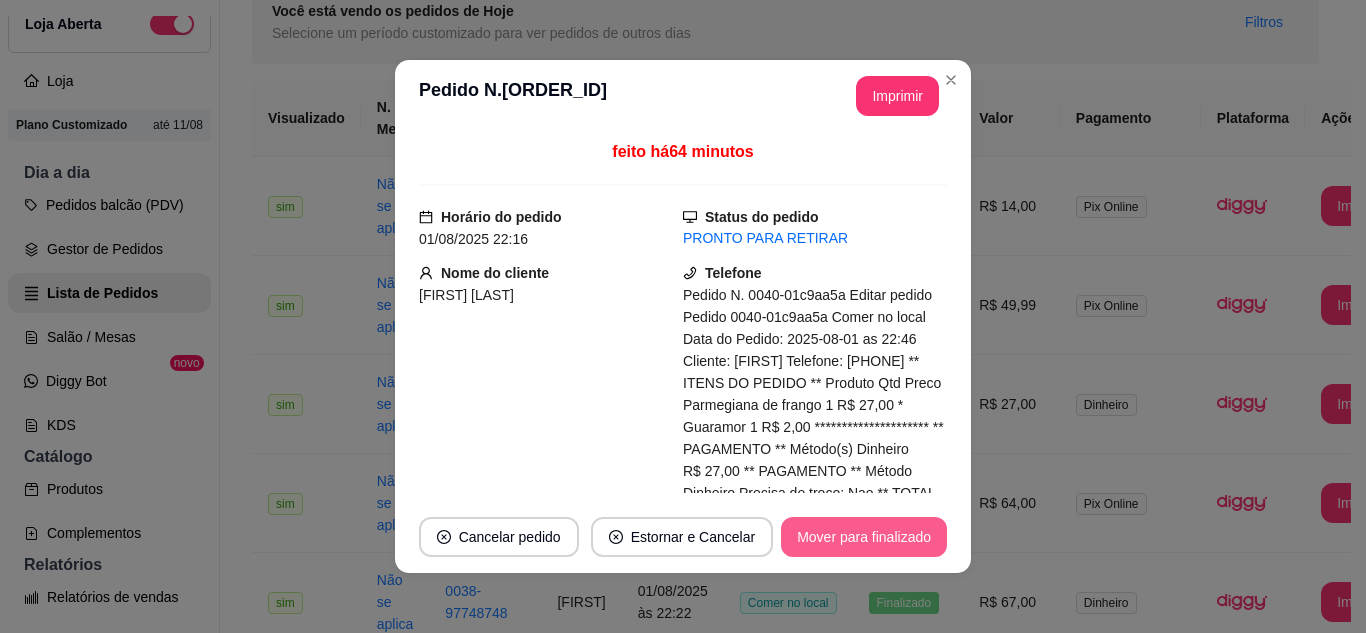 click on "Mover para finalizado" at bounding box center (864, 537) 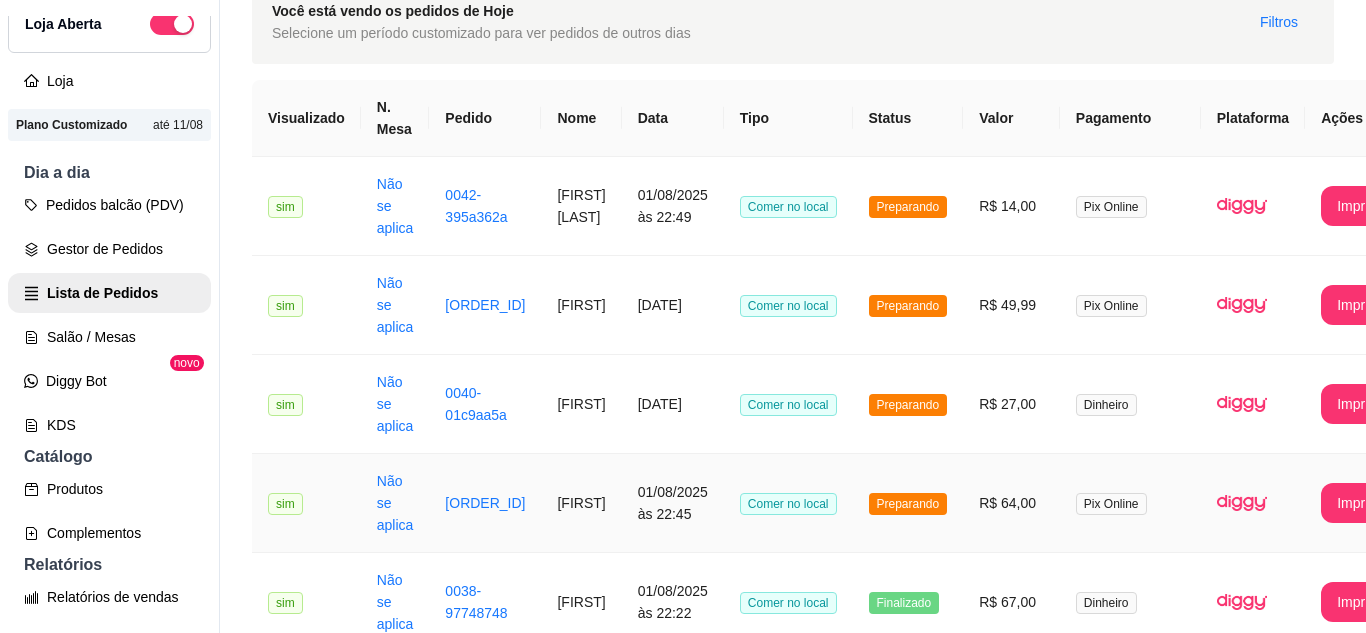 click on "Preparando" at bounding box center [908, 504] 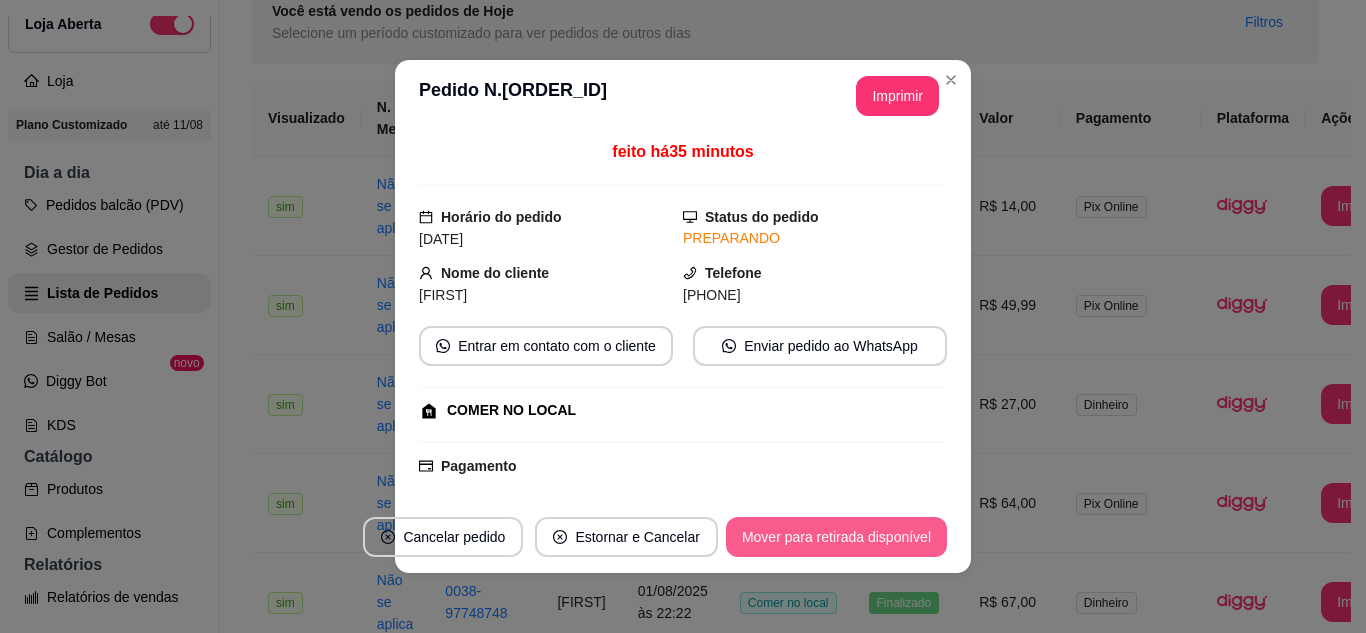 click on "Mover para retirada disponível" at bounding box center (836, 537) 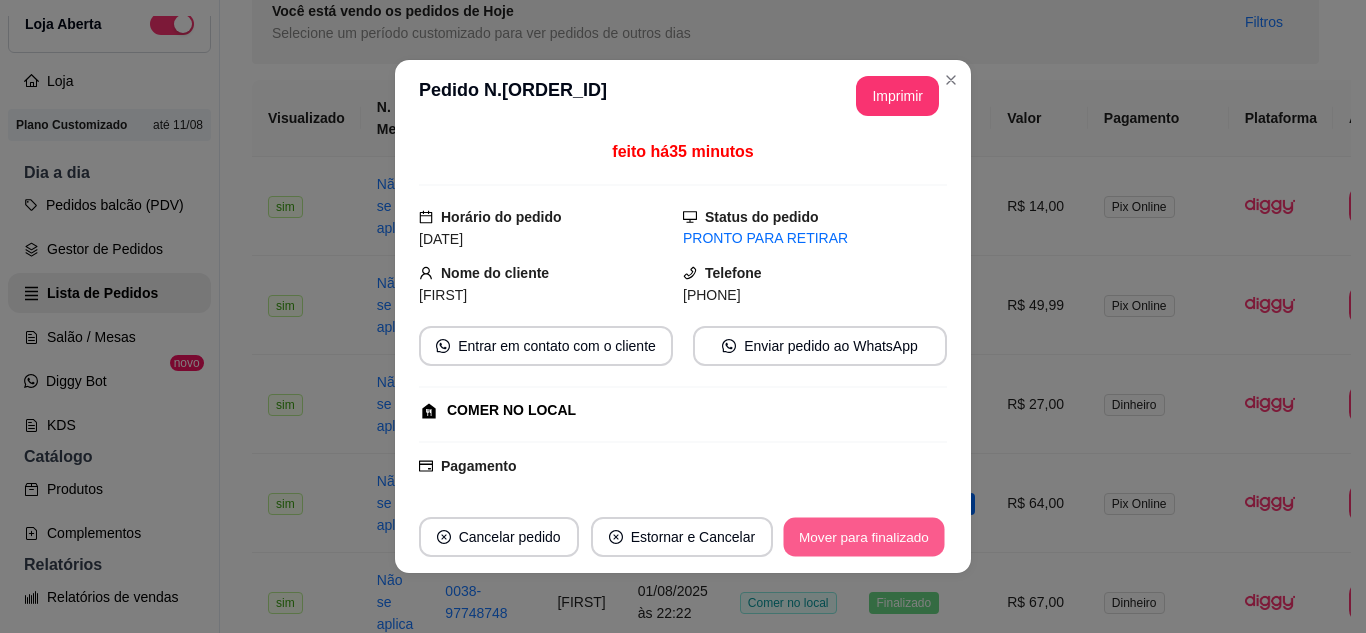 click on "Mover para finalizado" at bounding box center [864, 537] 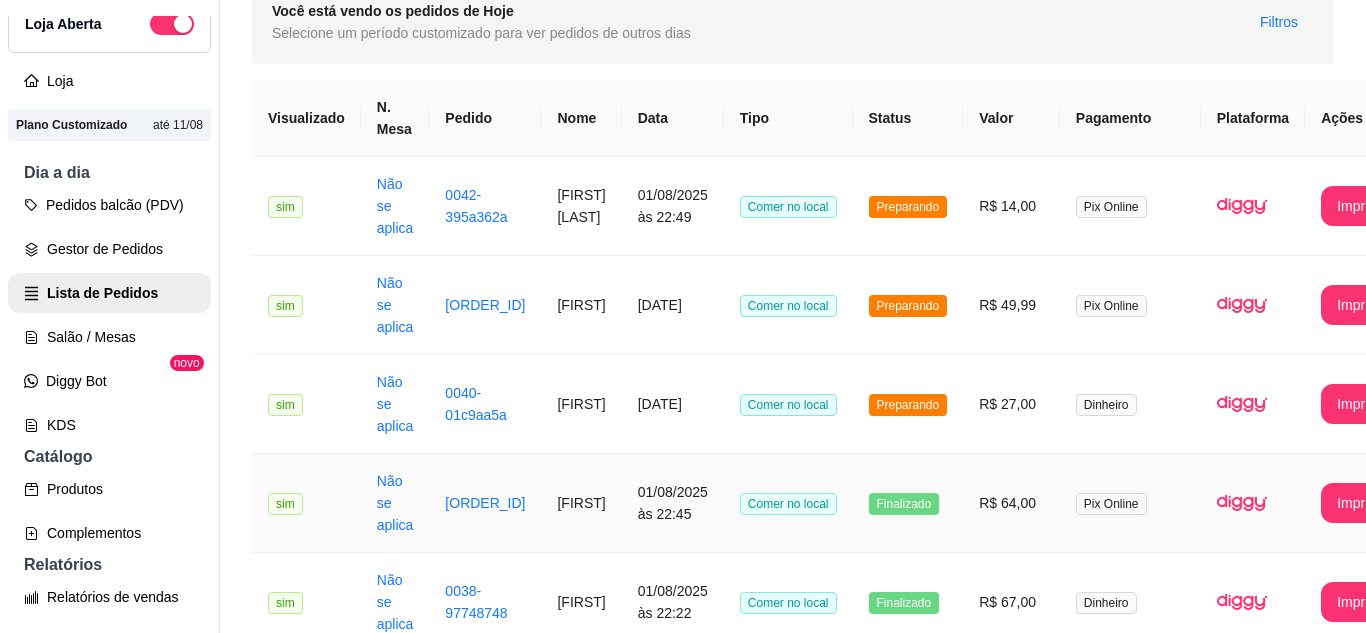 click on "R$ 27,00" at bounding box center [1011, 404] 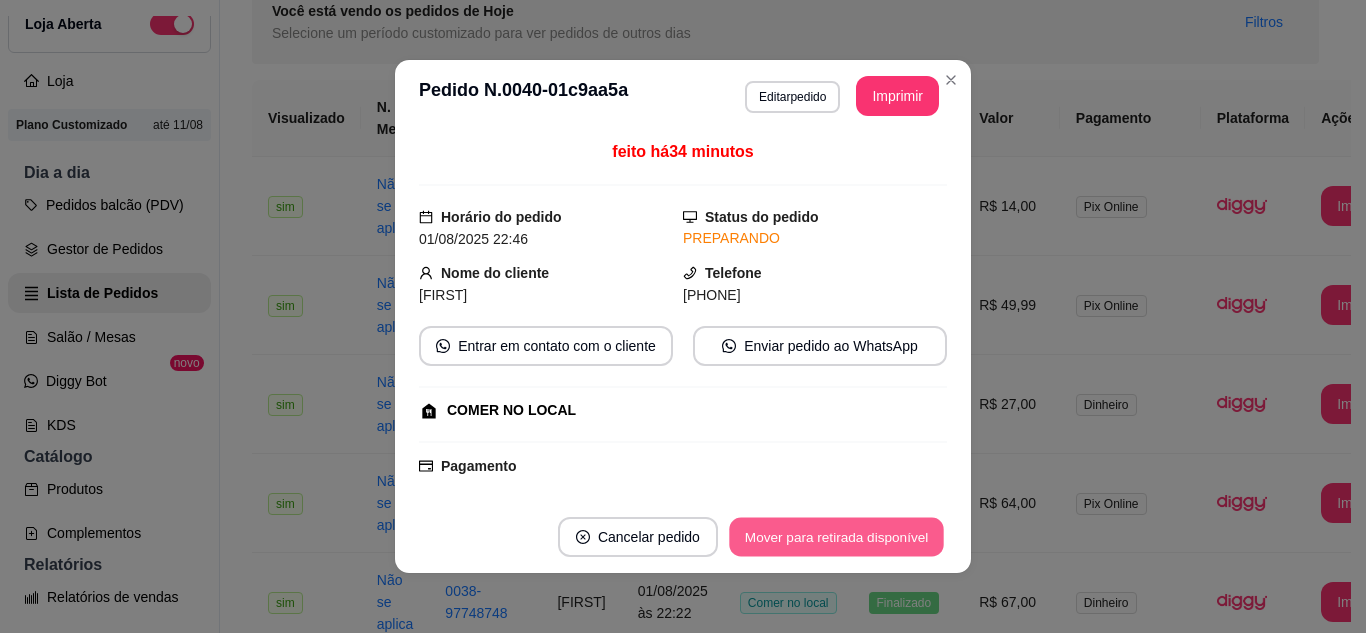 click on "Mover para retirada disponível" at bounding box center (836, 537) 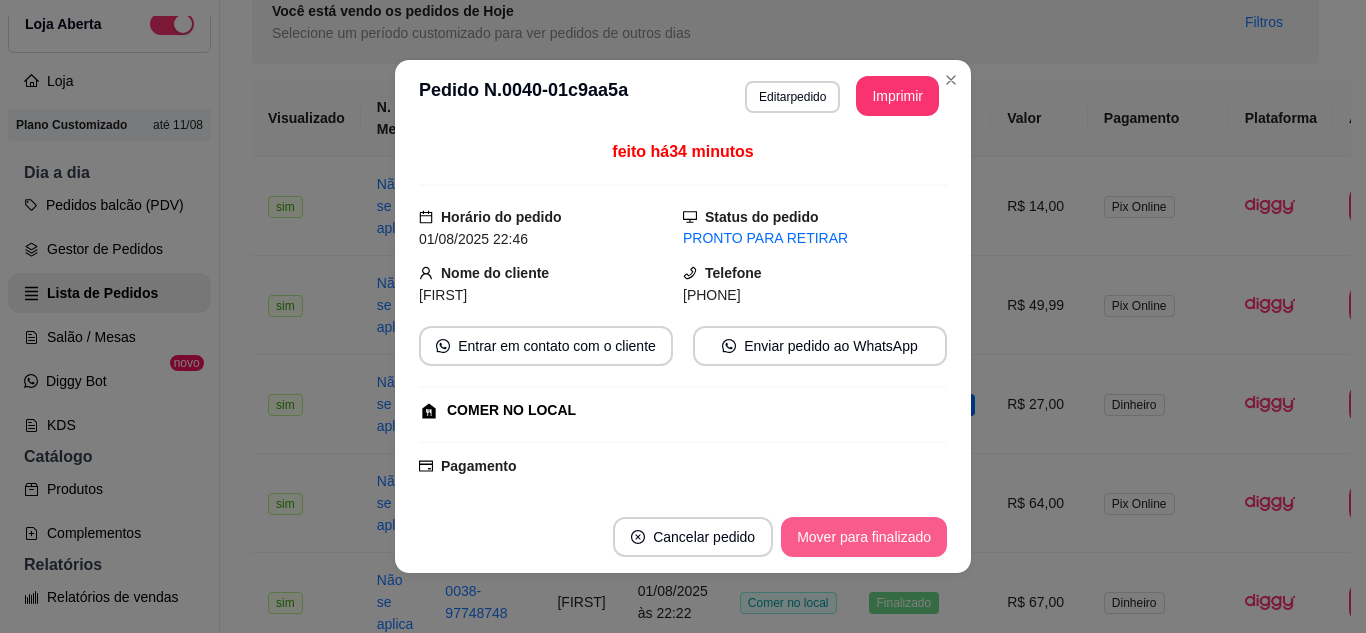 click on "Mover para finalizado" at bounding box center (864, 537) 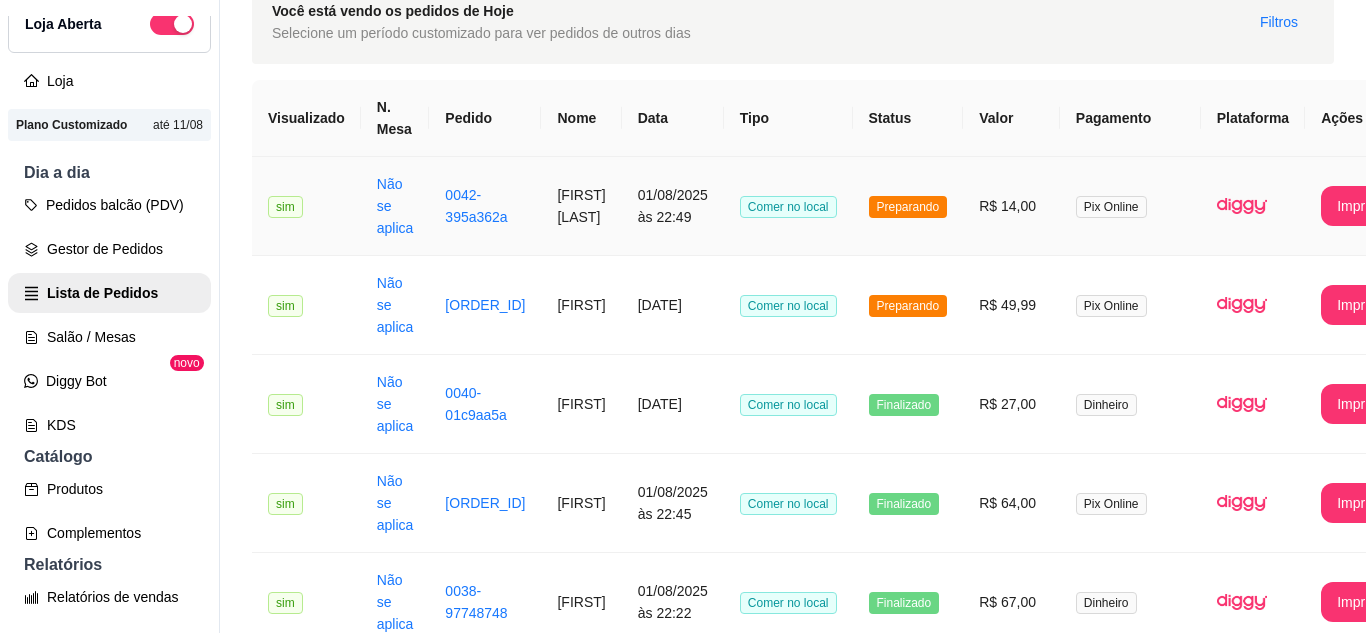 click on "R$ 14,00" at bounding box center (1011, 206) 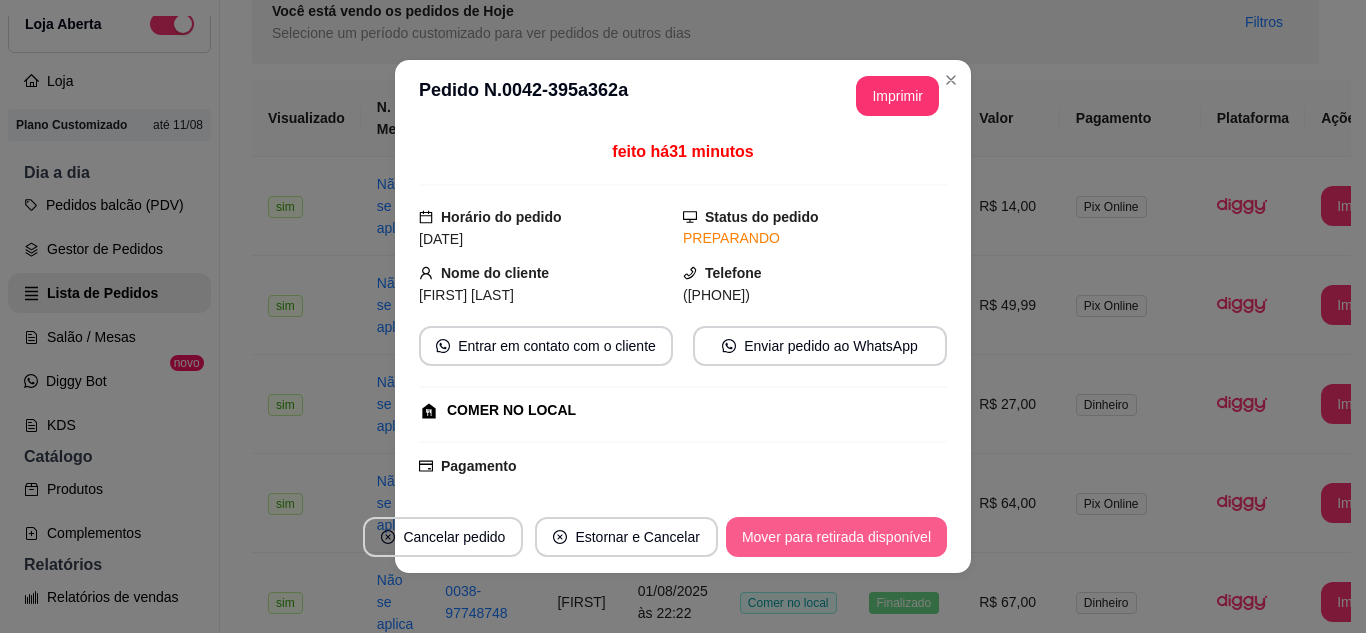 click on "Mover para retirada disponível" at bounding box center [836, 537] 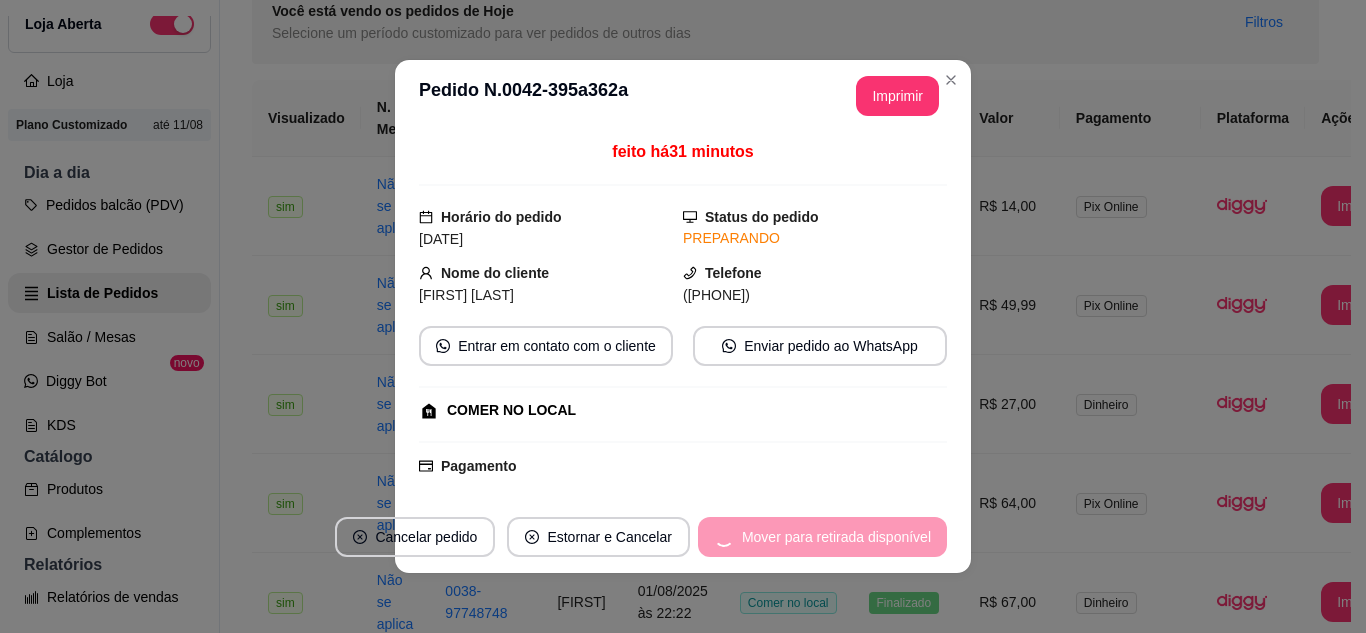 click on "Mover para retirada disponível" at bounding box center (822, 537) 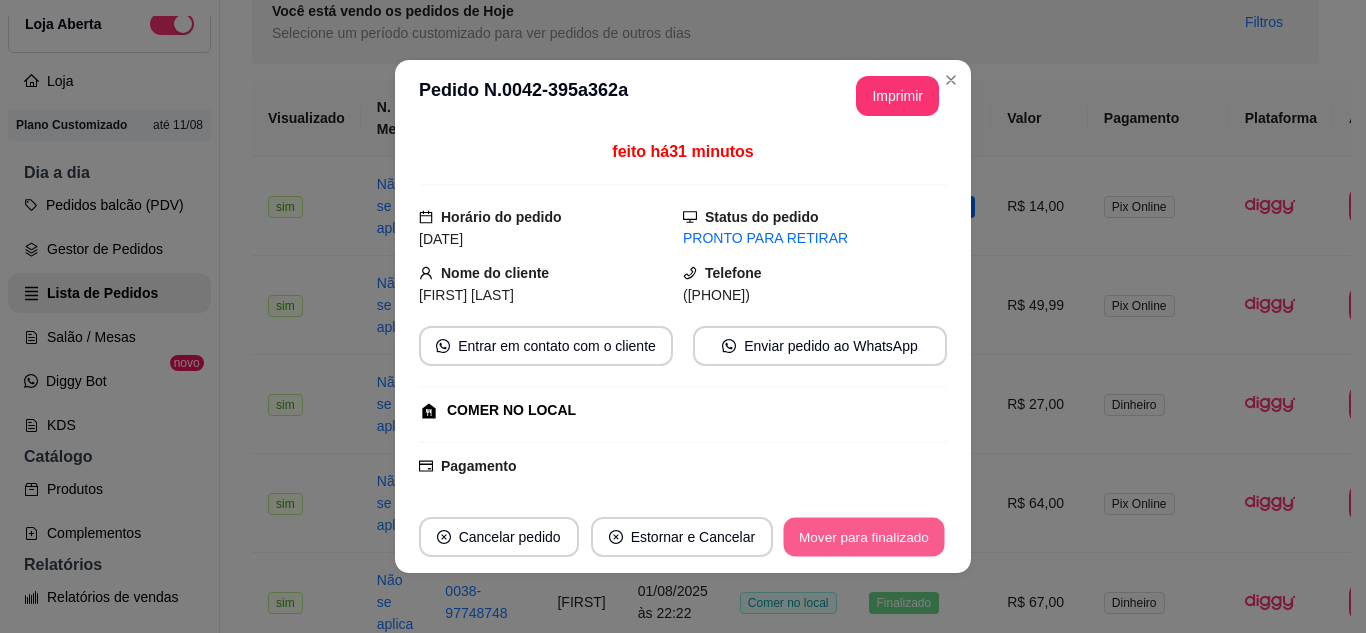 click on "Mover para finalizado" at bounding box center [864, 537] 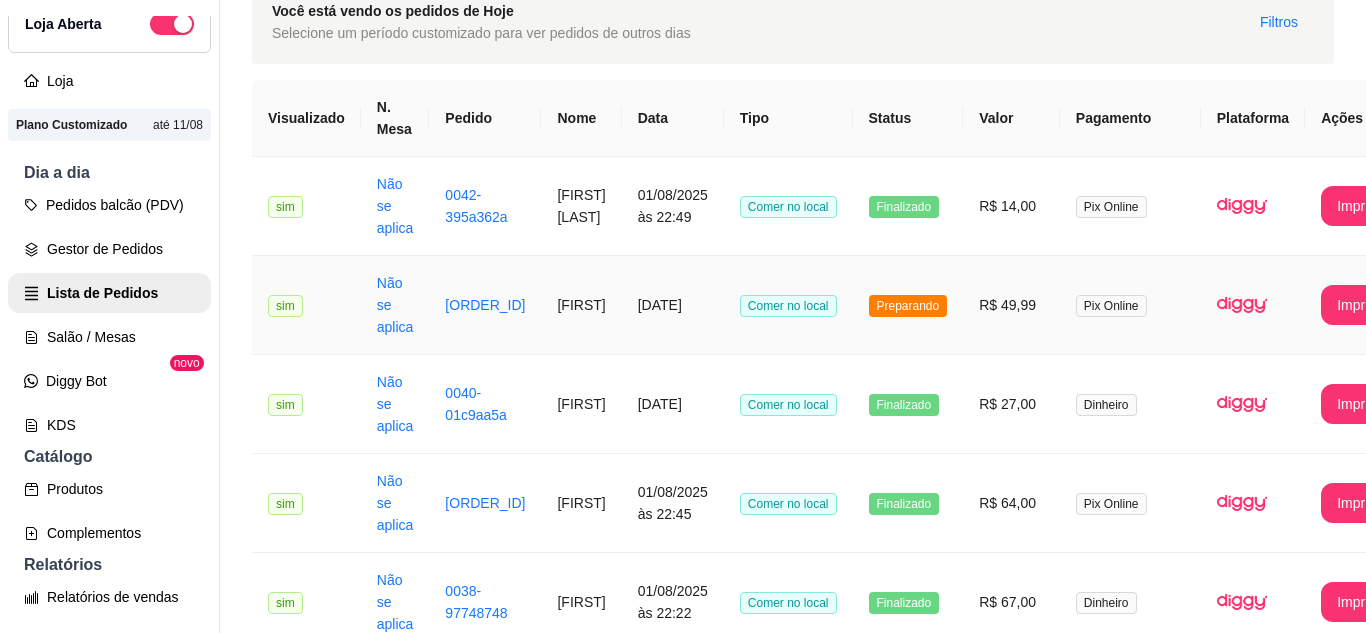 click on "Preparando" at bounding box center [908, 305] 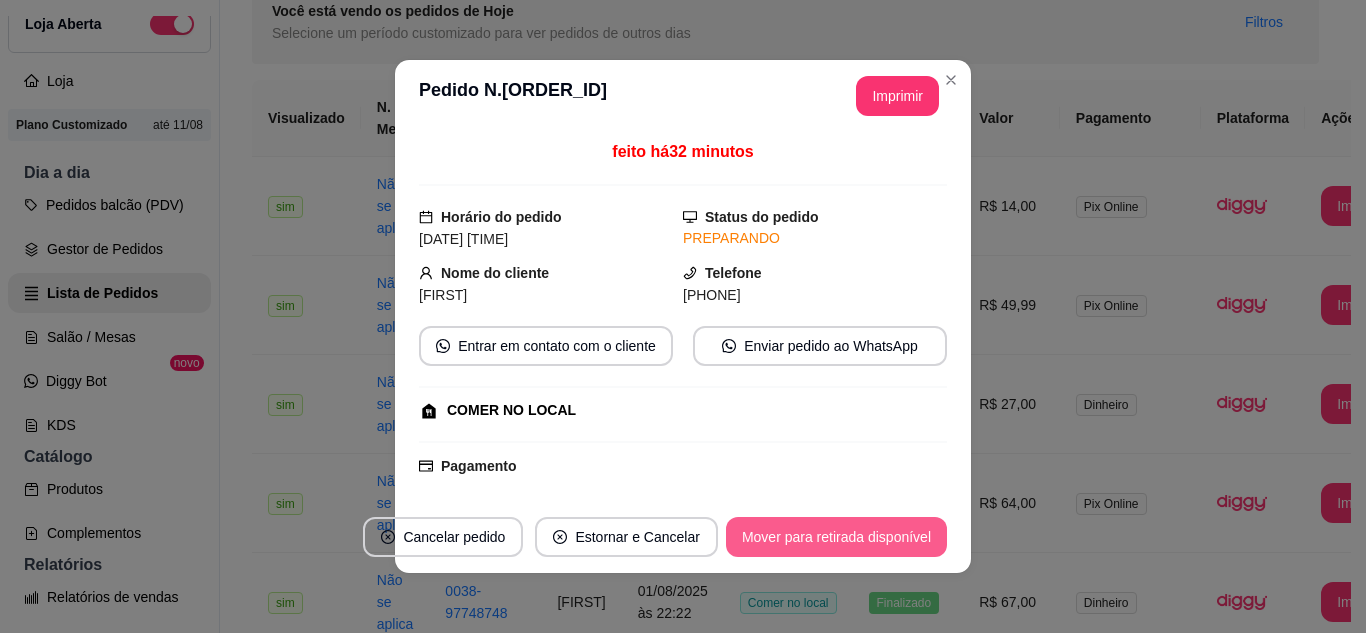 click on "Mover para retirada disponível" at bounding box center [836, 537] 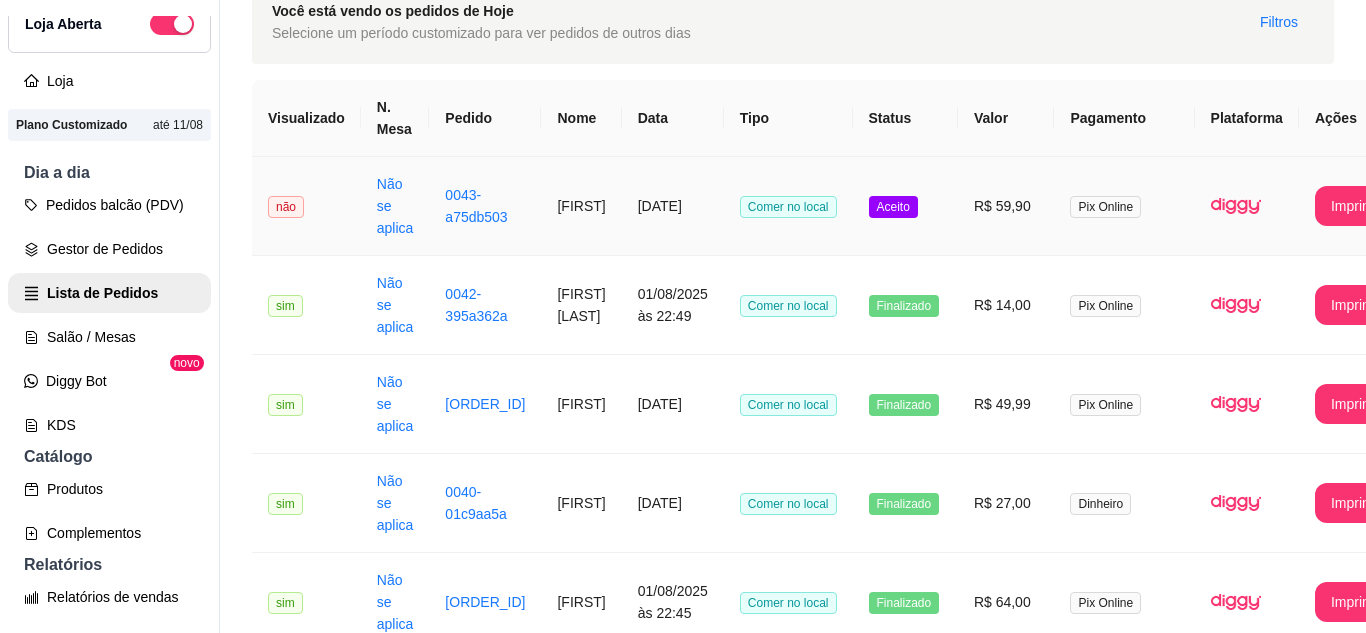 click on "Aceito" at bounding box center (905, 206) 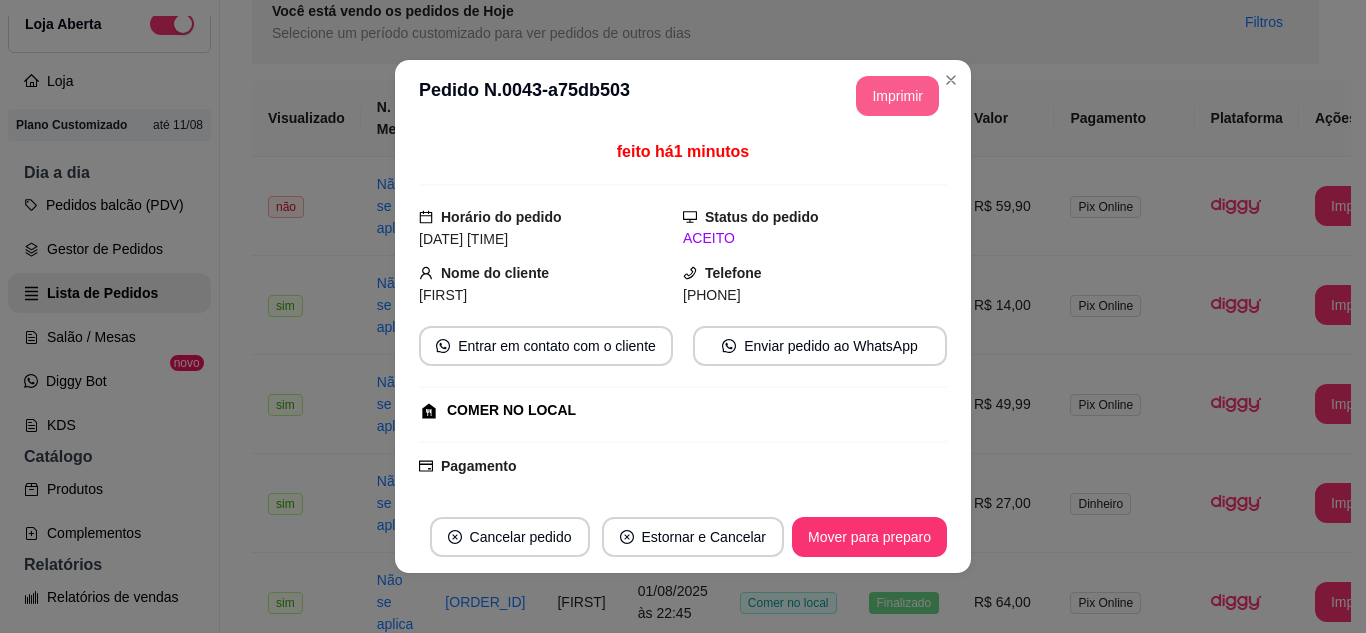 click on "Imprimir" at bounding box center [897, 96] 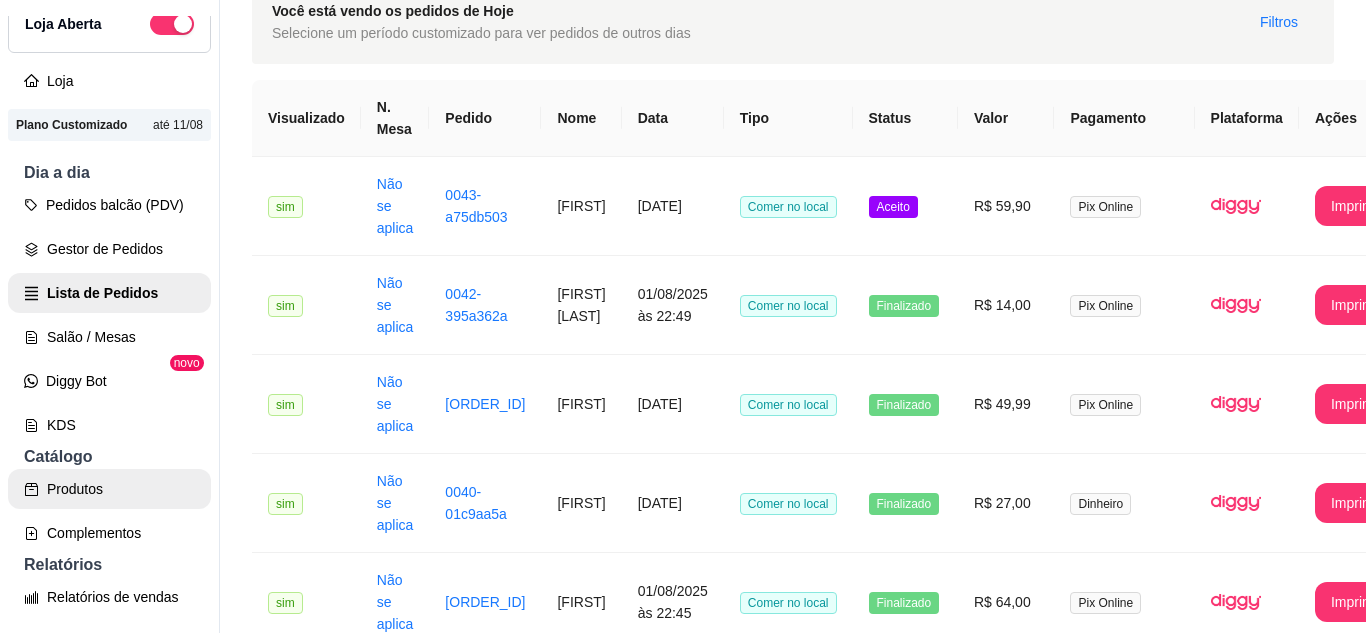 click on "Produtos" at bounding box center [109, 489] 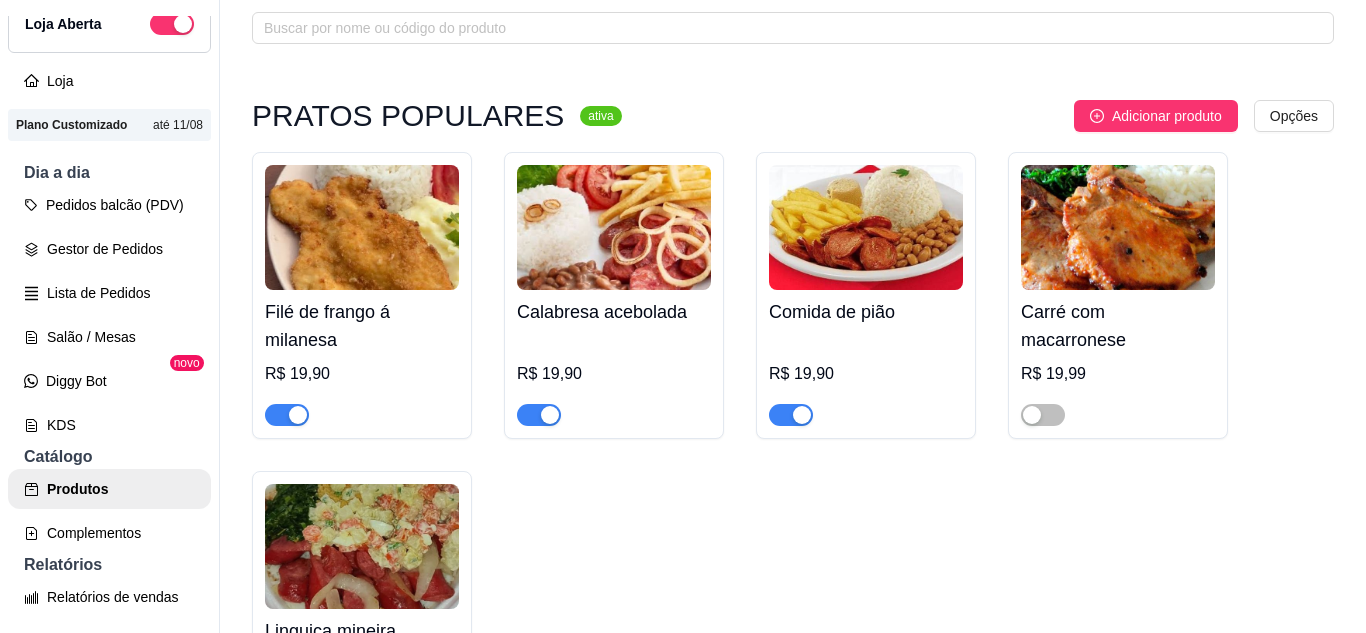 click on "R$ 19,90" at bounding box center (866, 380) 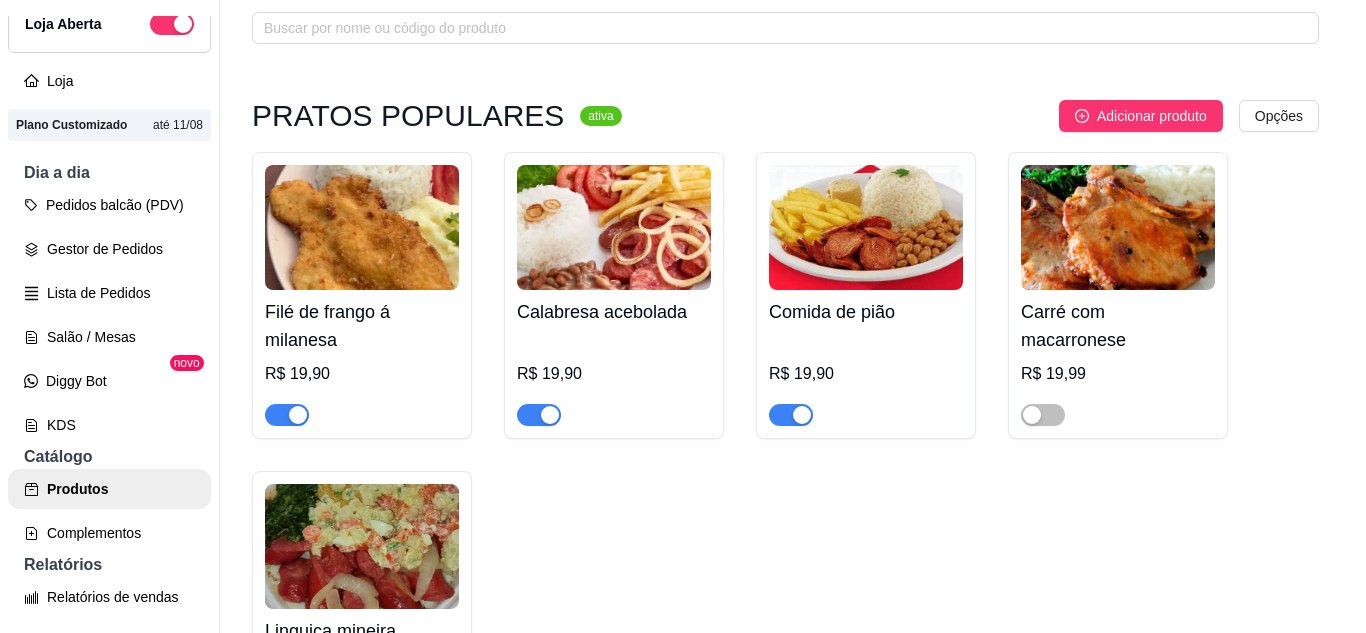 type 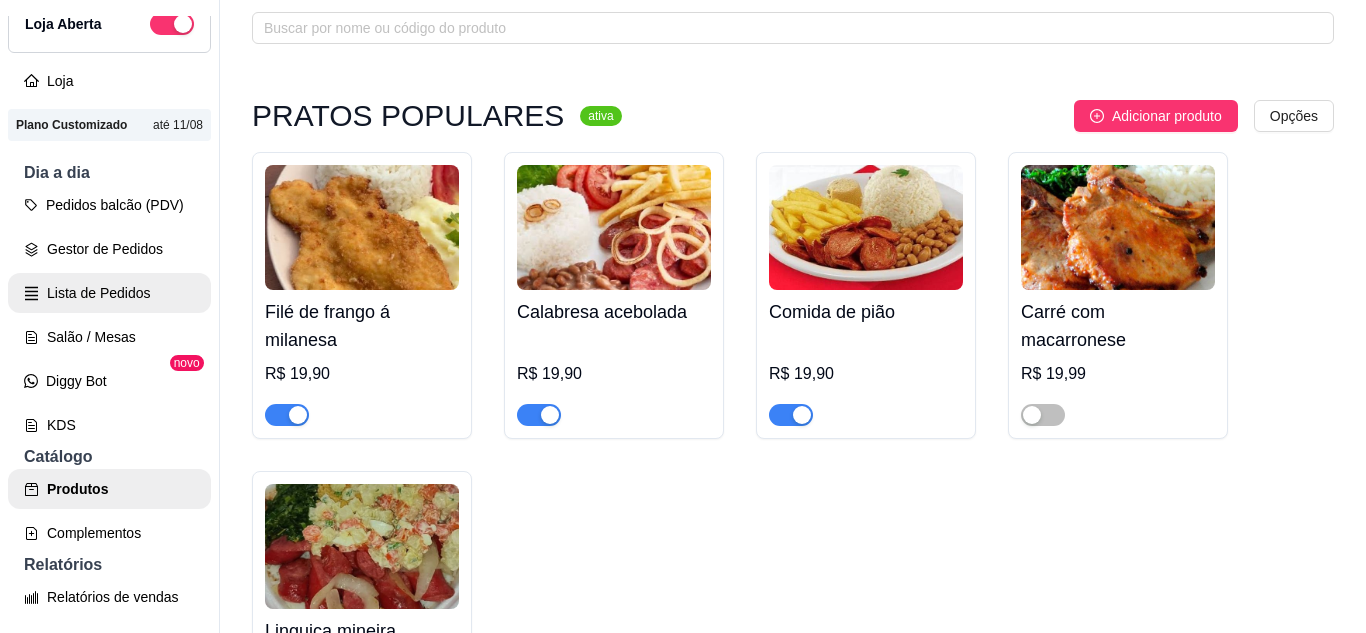 click on "Lista de Pedidos" at bounding box center (109, 293) 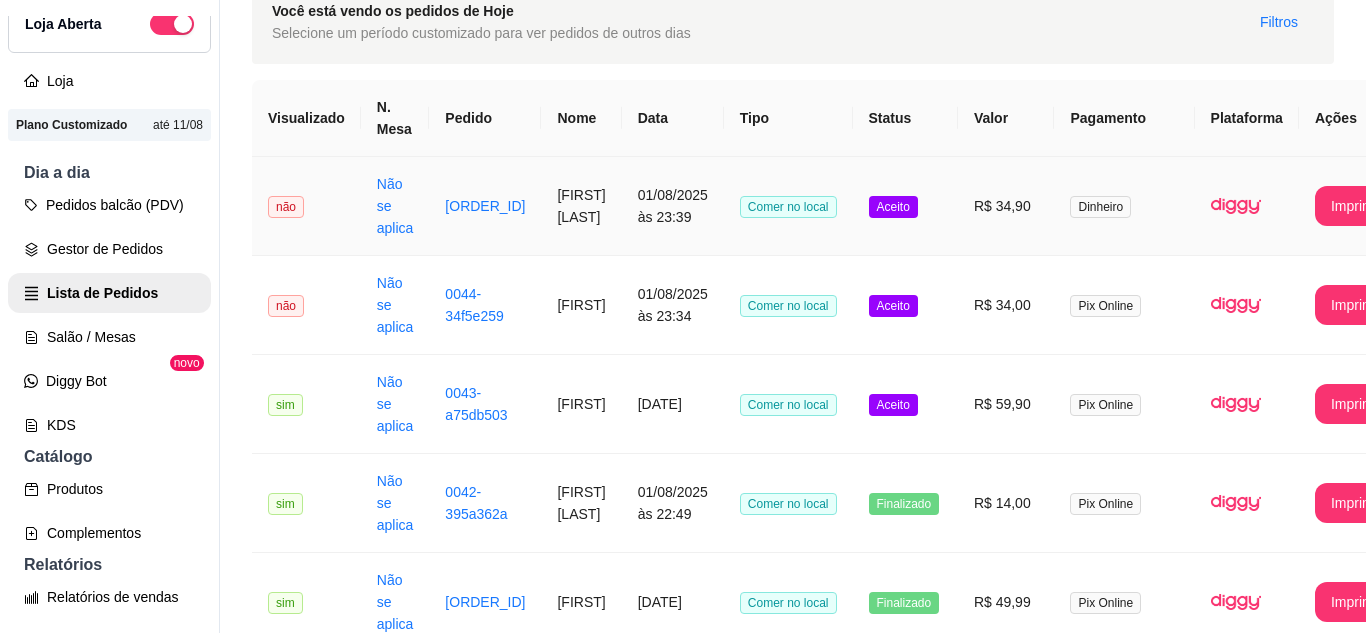 click on "[FIRST] [LAST]" at bounding box center [581, 206] 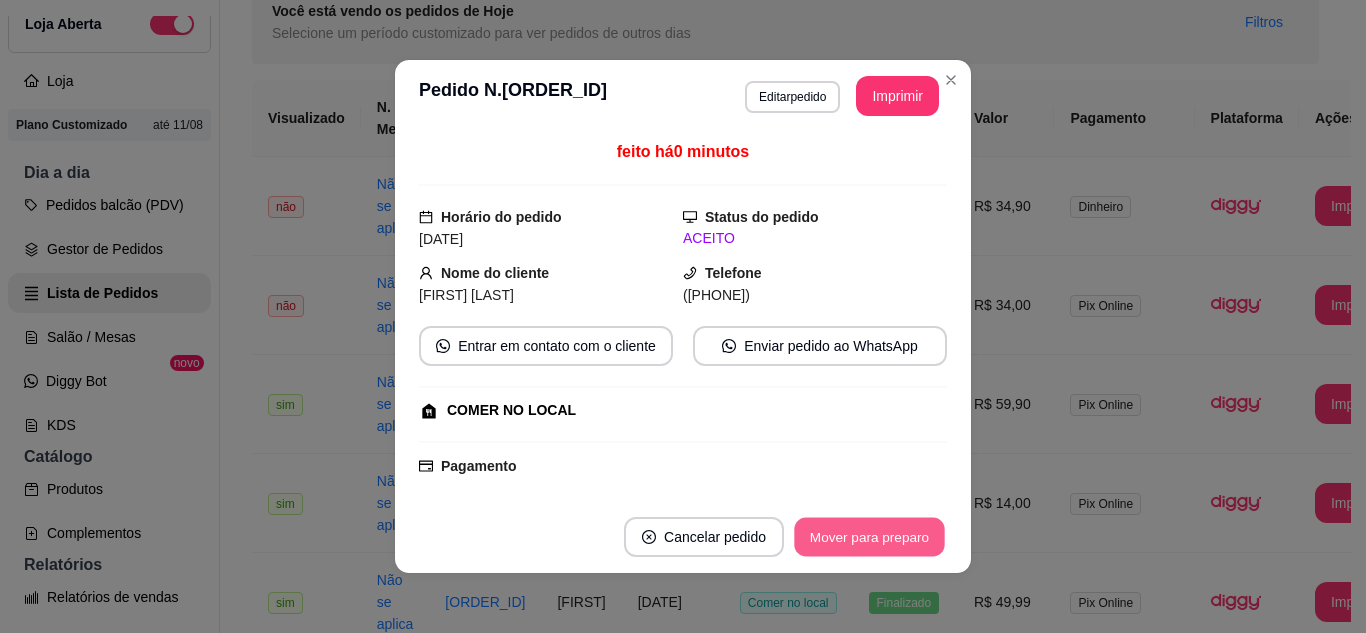 click on "Mover para preparo" at bounding box center (869, 537) 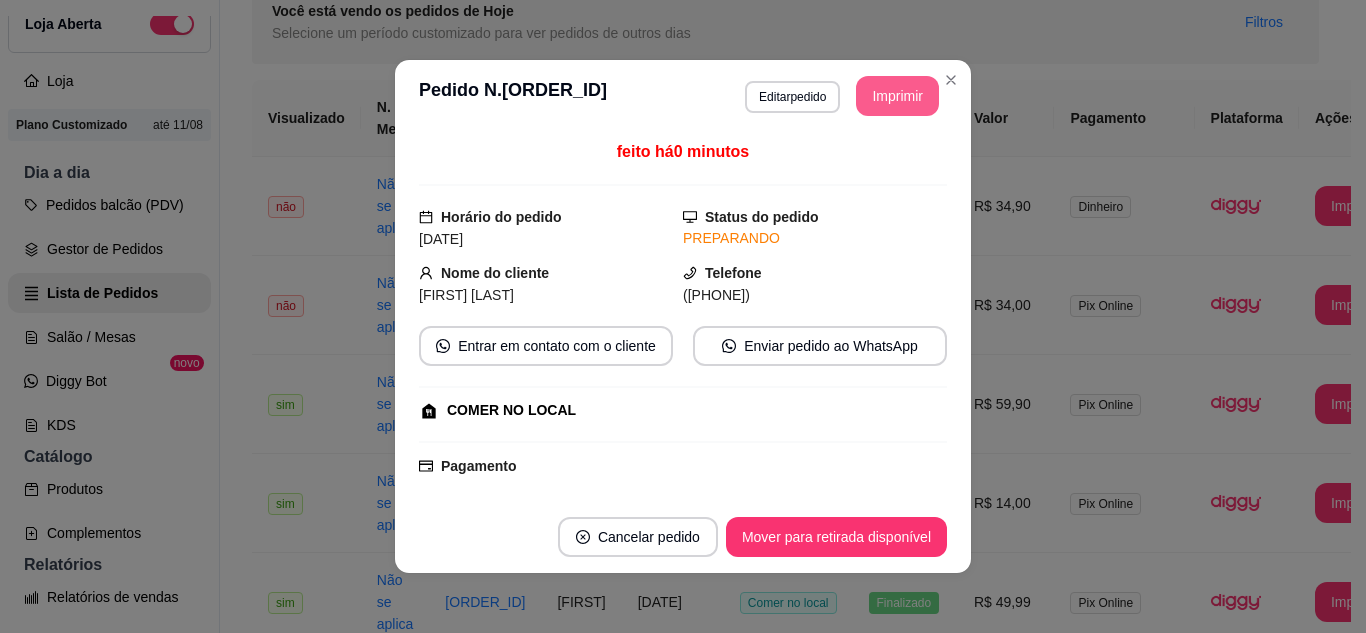 click on "Imprimir" at bounding box center (897, 96) 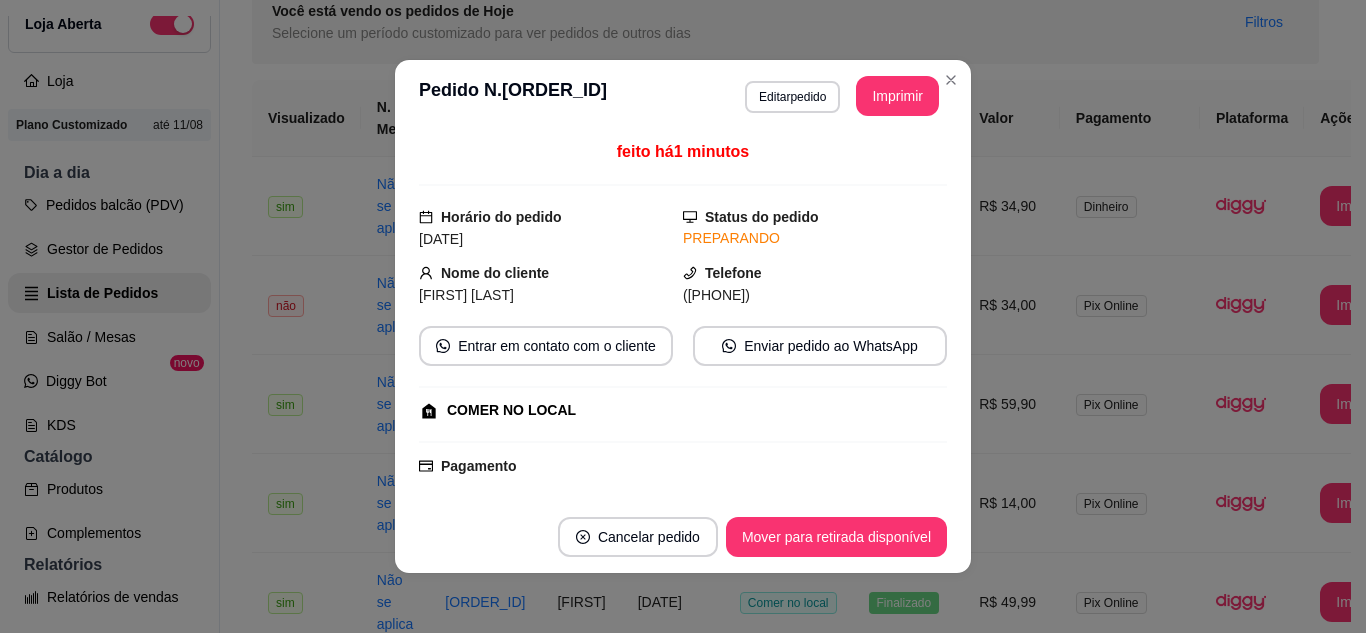 type 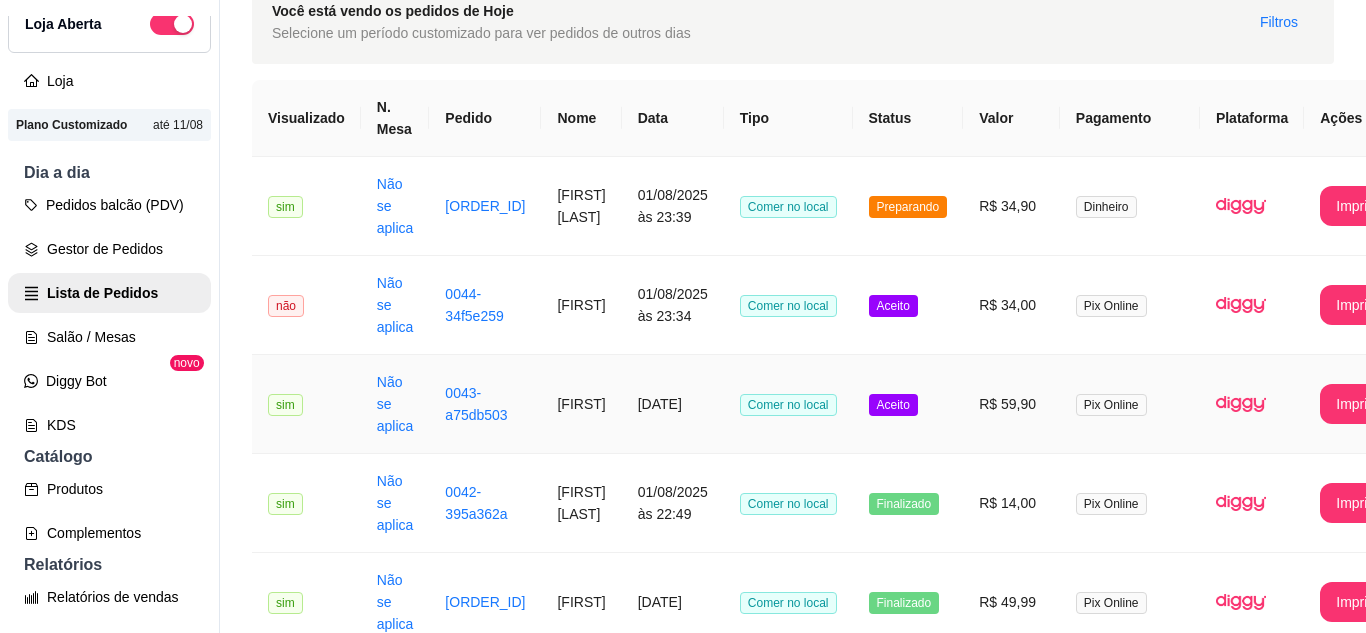 click on "Aceito" at bounding box center (908, 404) 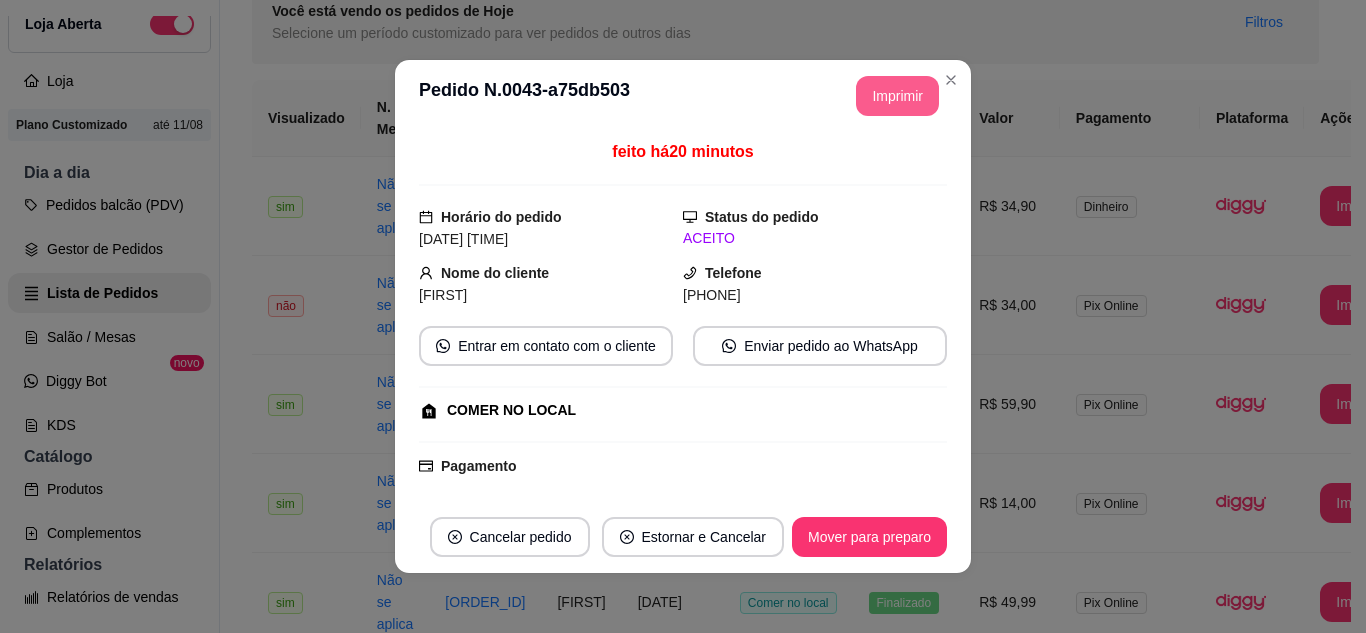 click on "Imprimir" at bounding box center [897, 96] 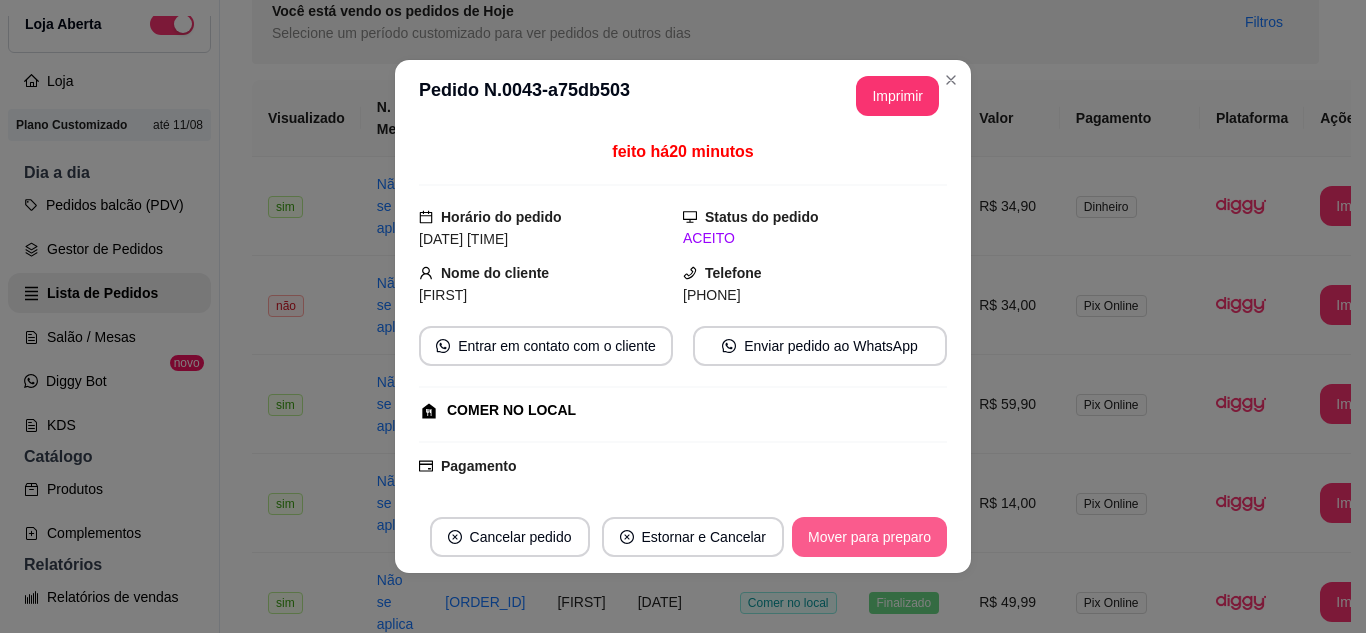 click on "Mover para preparo" at bounding box center (869, 537) 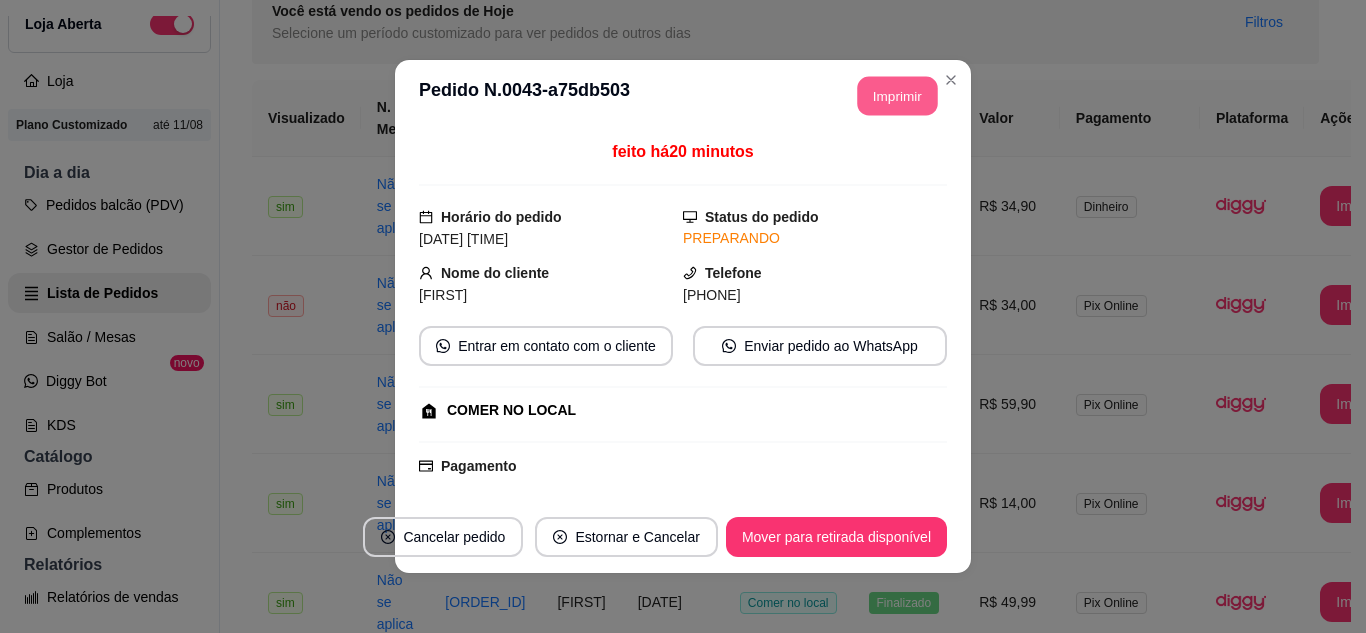 click on "Imprimir" at bounding box center [898, 96] 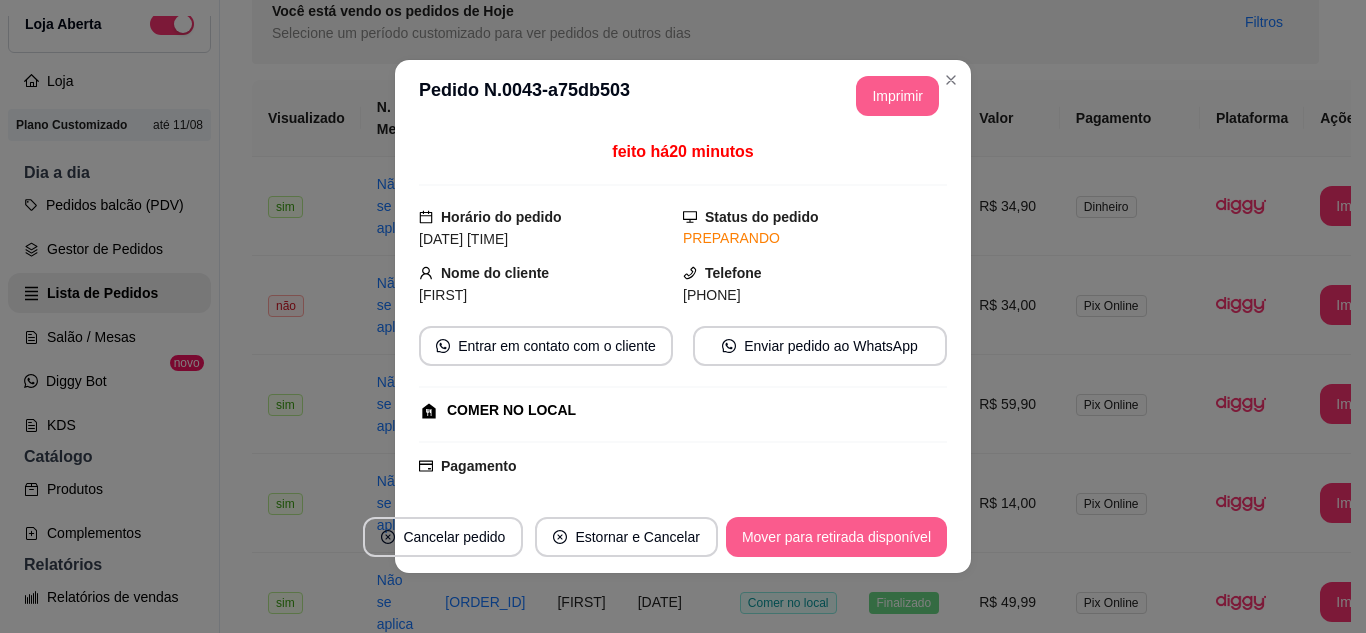 click on "Mover para retirada disponível" at bounding box center [836, 537] 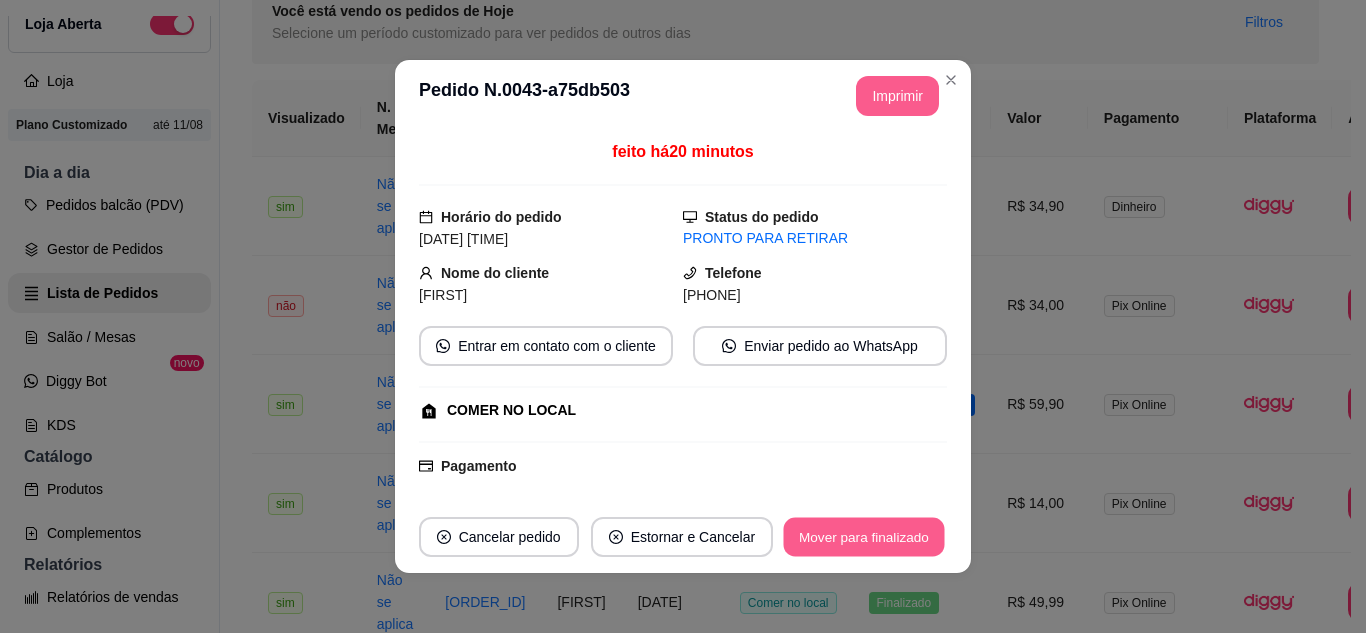 click on "Mover para finalizado" at bounding box center (864, 537) 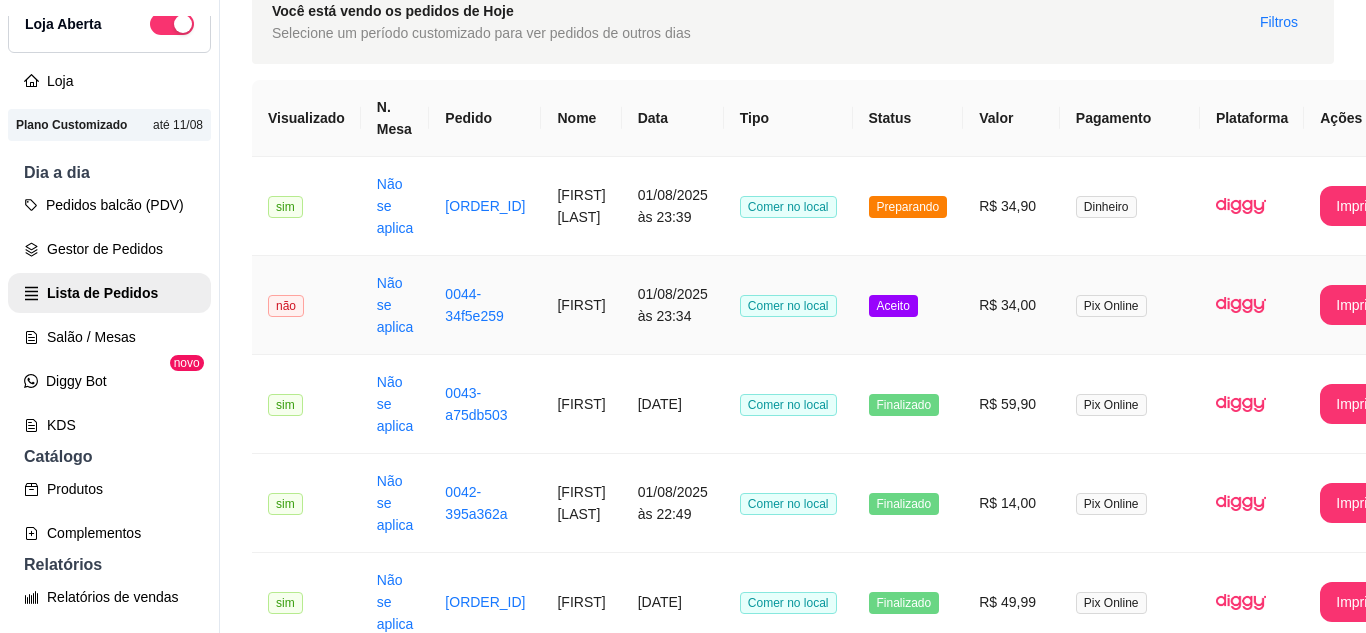 click on "R$ 34,00" at bounding box center (1011, 305) 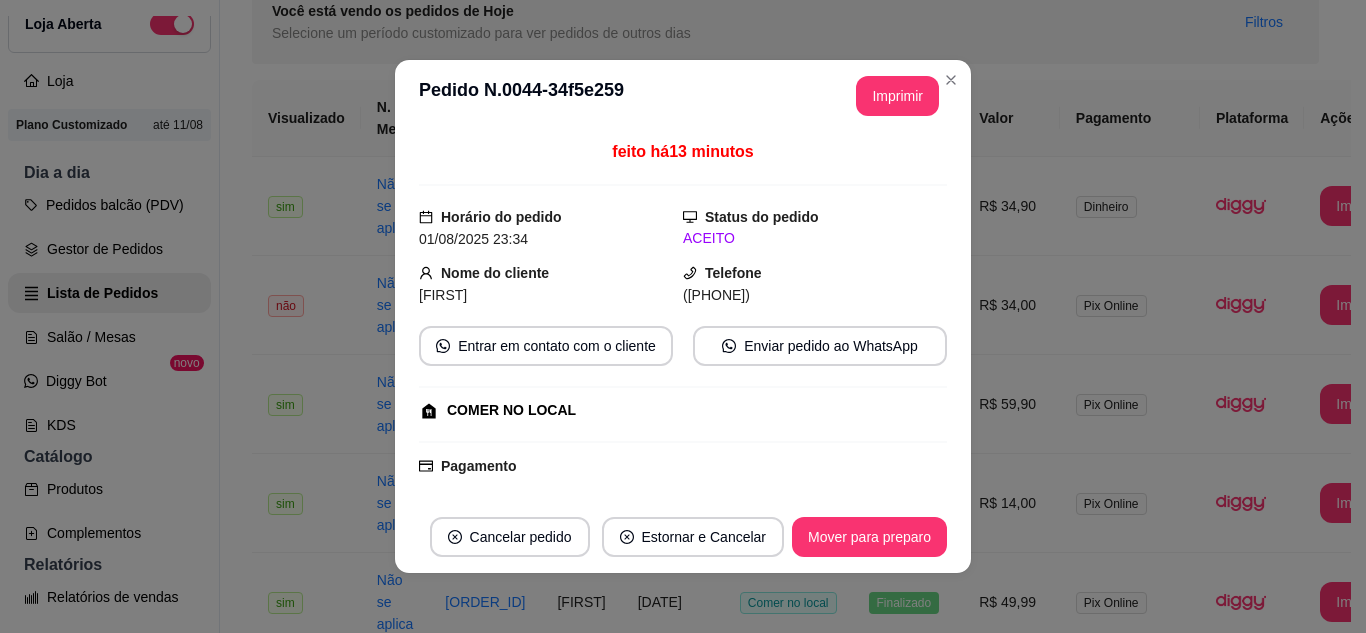 click on "**********" at bounding box center (683, 96) 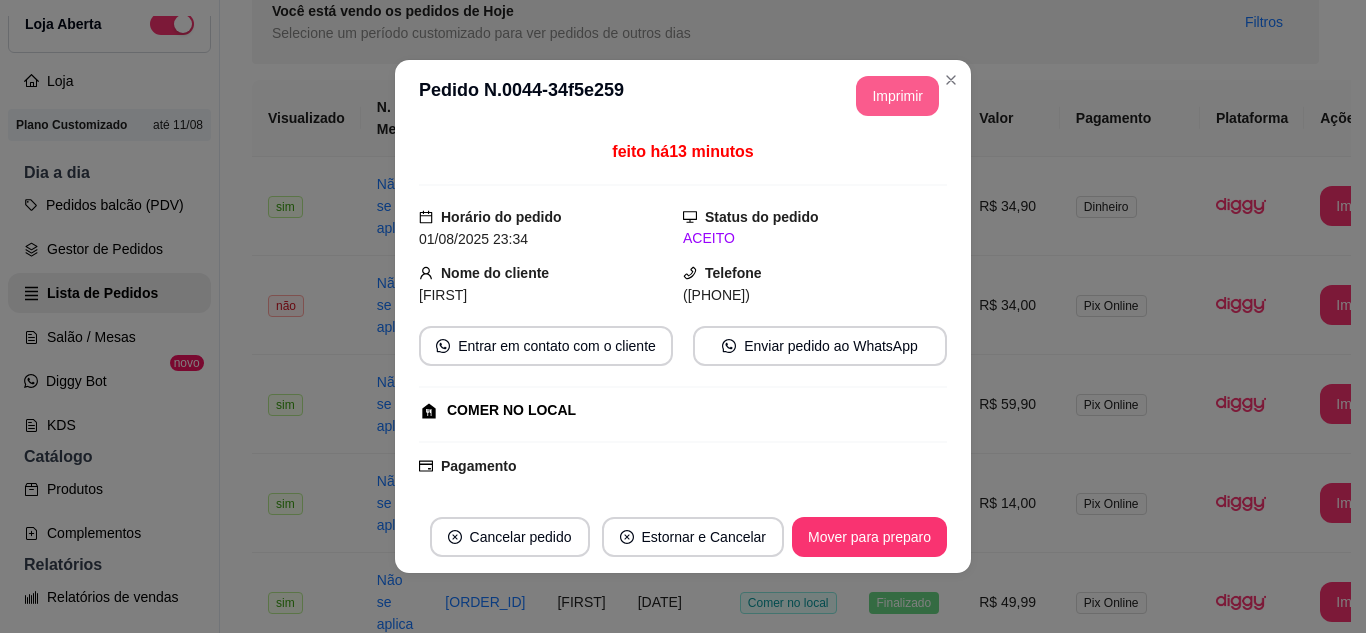 click on "Imprimir" at bounding box center (897, 96) 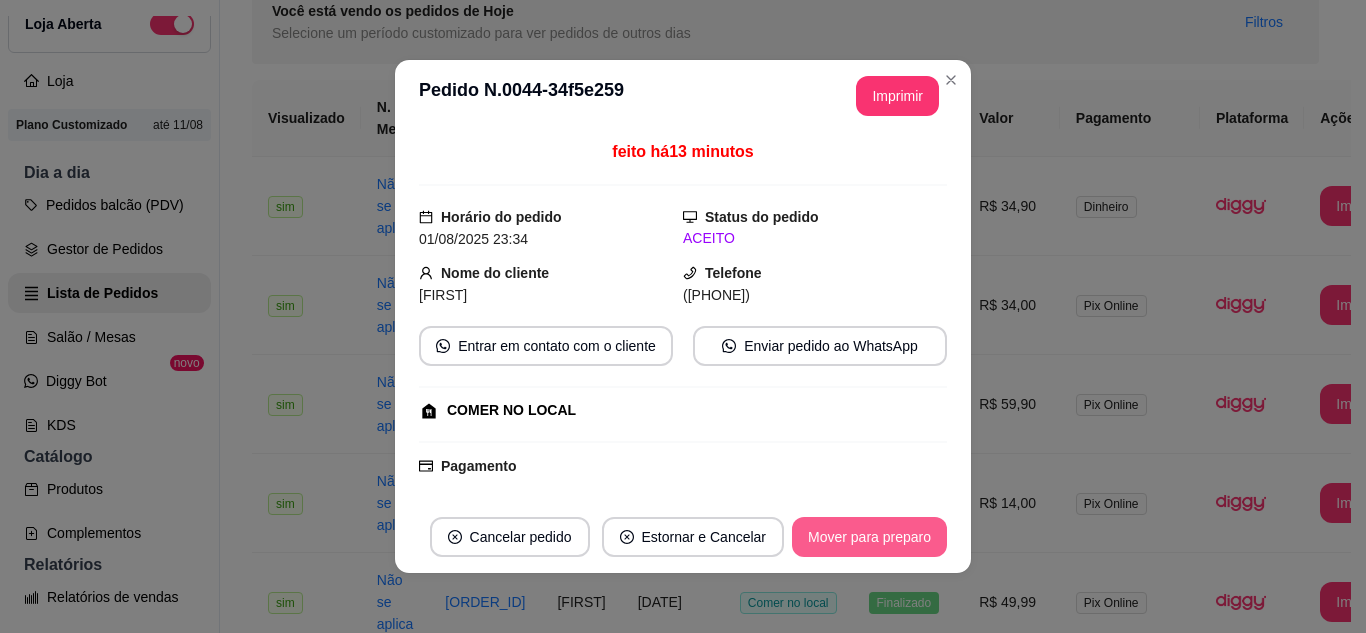 click on "Mover para preparo" at bounding box center [869, 537] 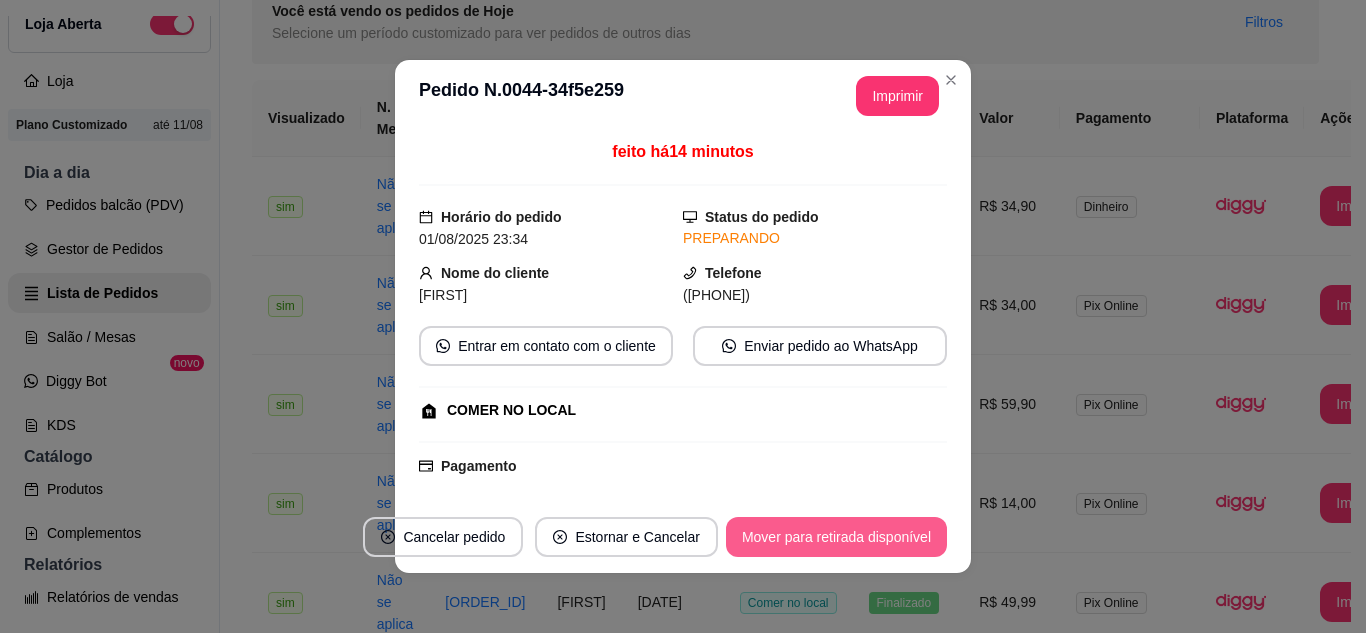 click on "Mover para retirada disponível" at bounding box center (836, 537) 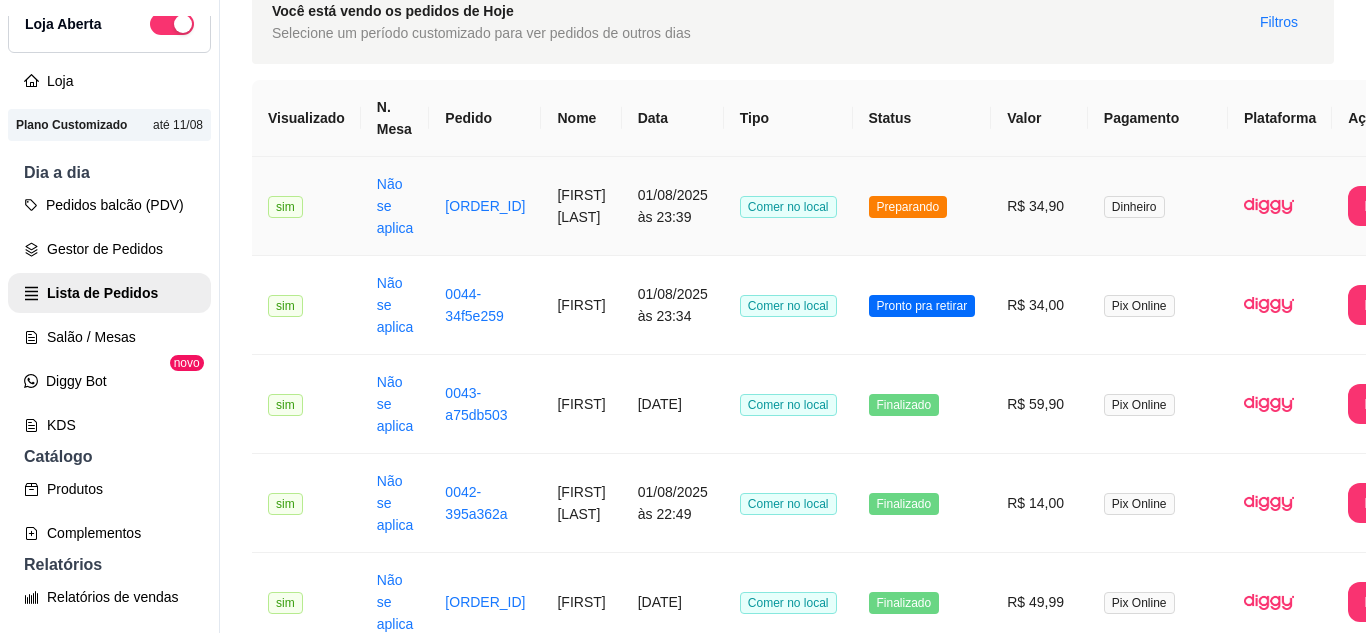 click on "Preparando" at bounding box center [922, 206] 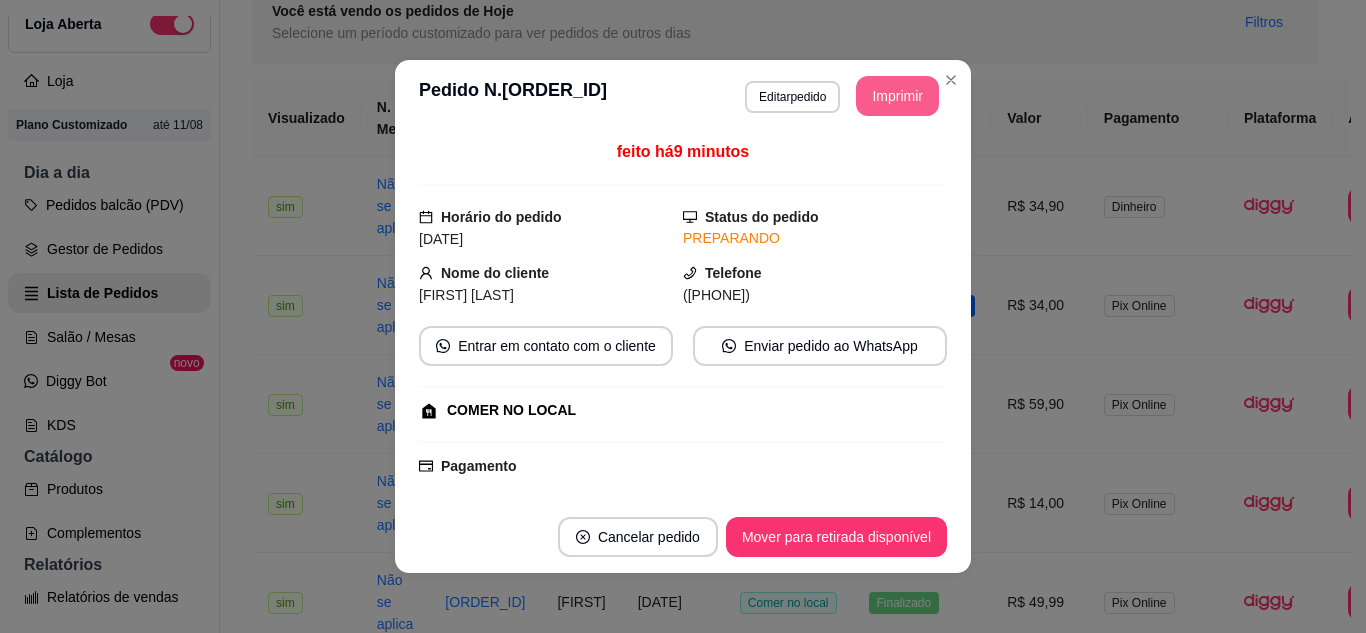 click on "Imprimir" at bounding box center (897, 96) 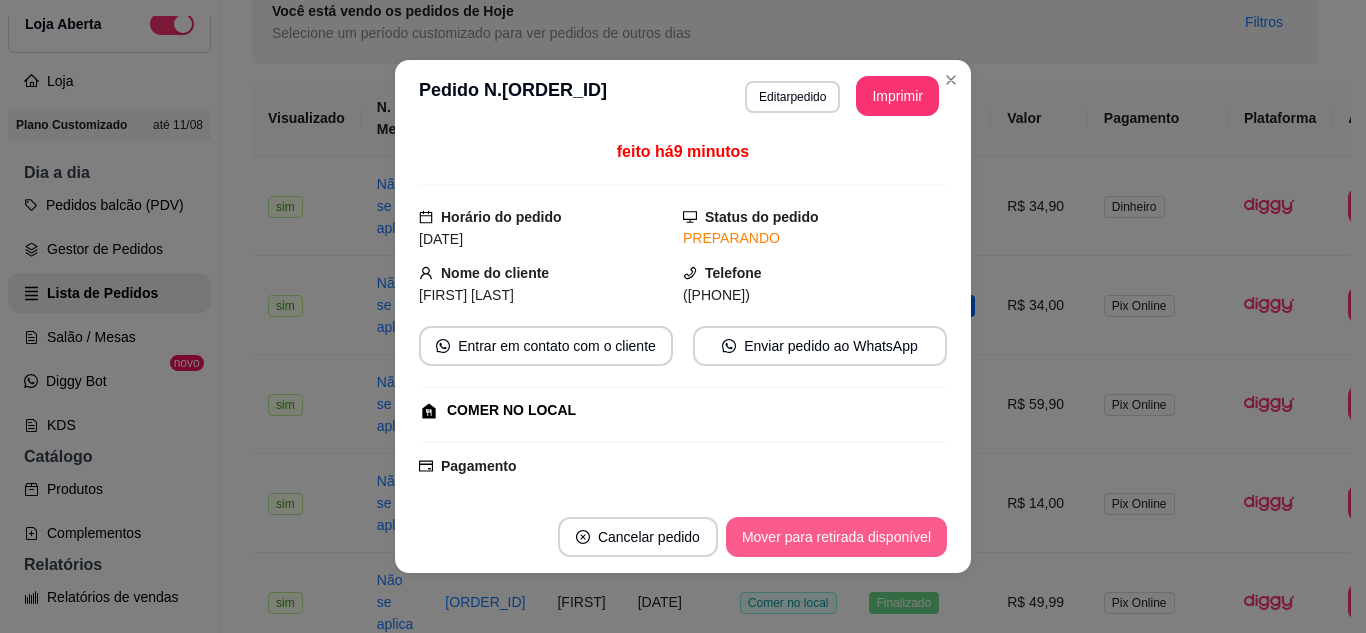click on "Mover para retirada disponível" at bounding box center (836, 537) 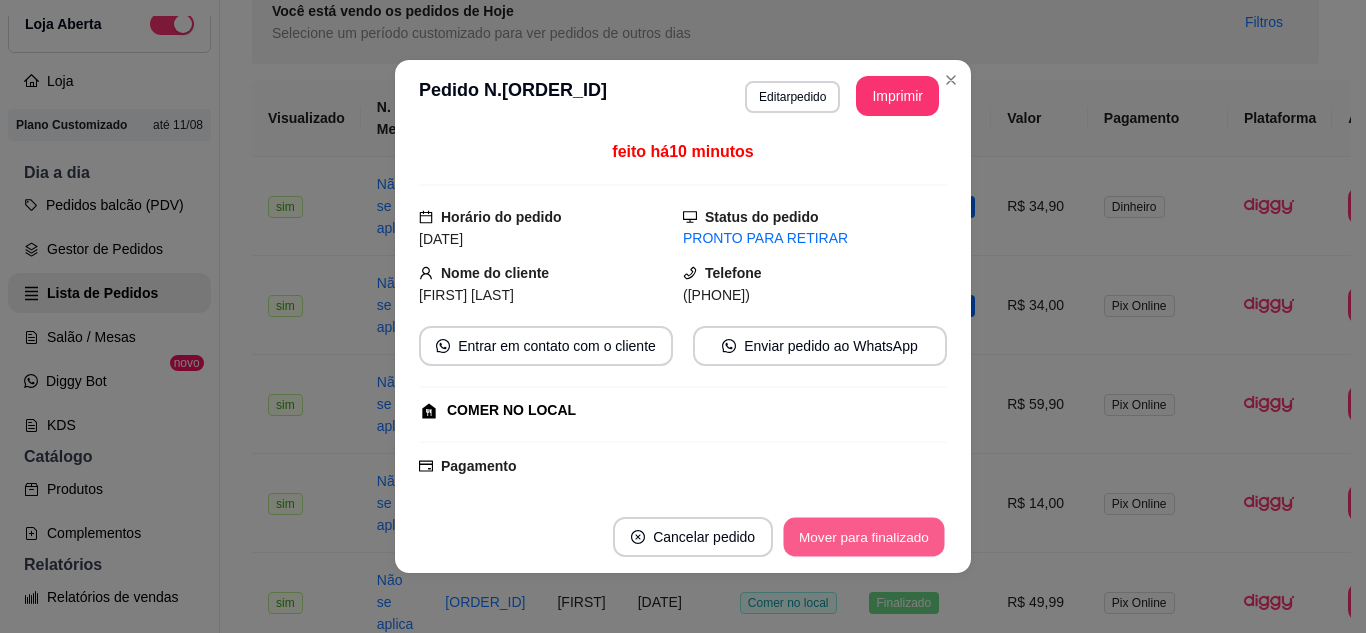 click on "Mover para finalizado" at bounding box center (864, 537) 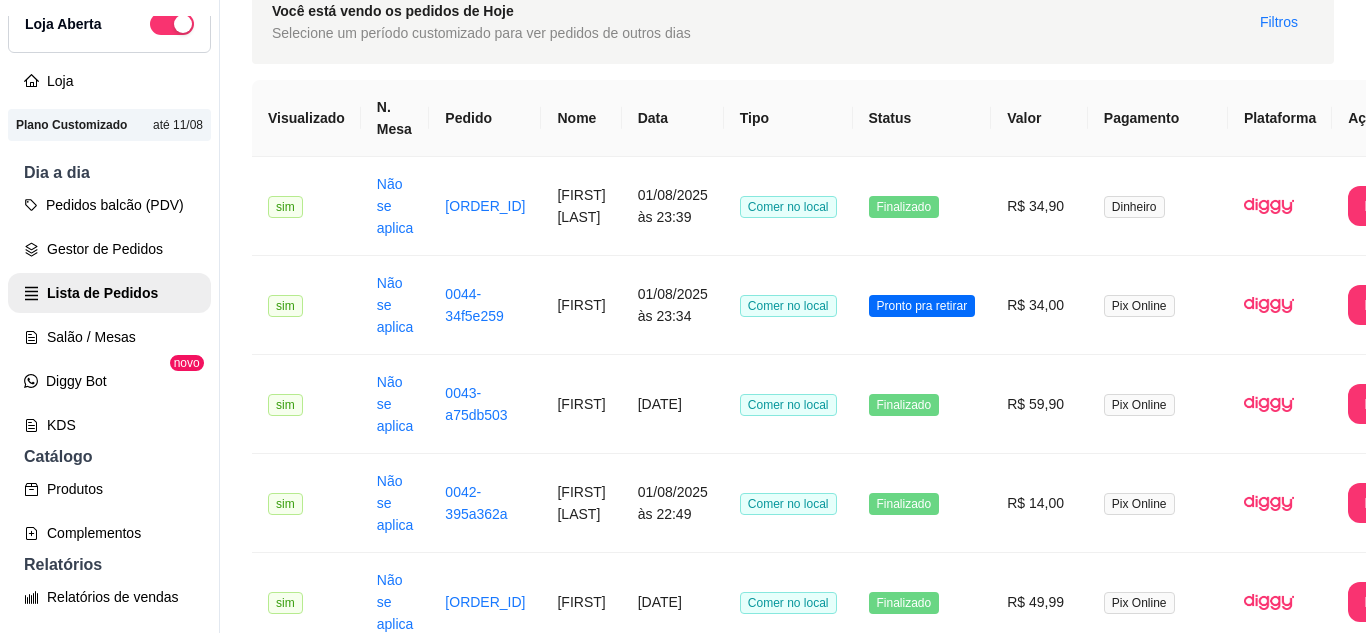 click on "Finalizado" at bounding box center (922, 701) 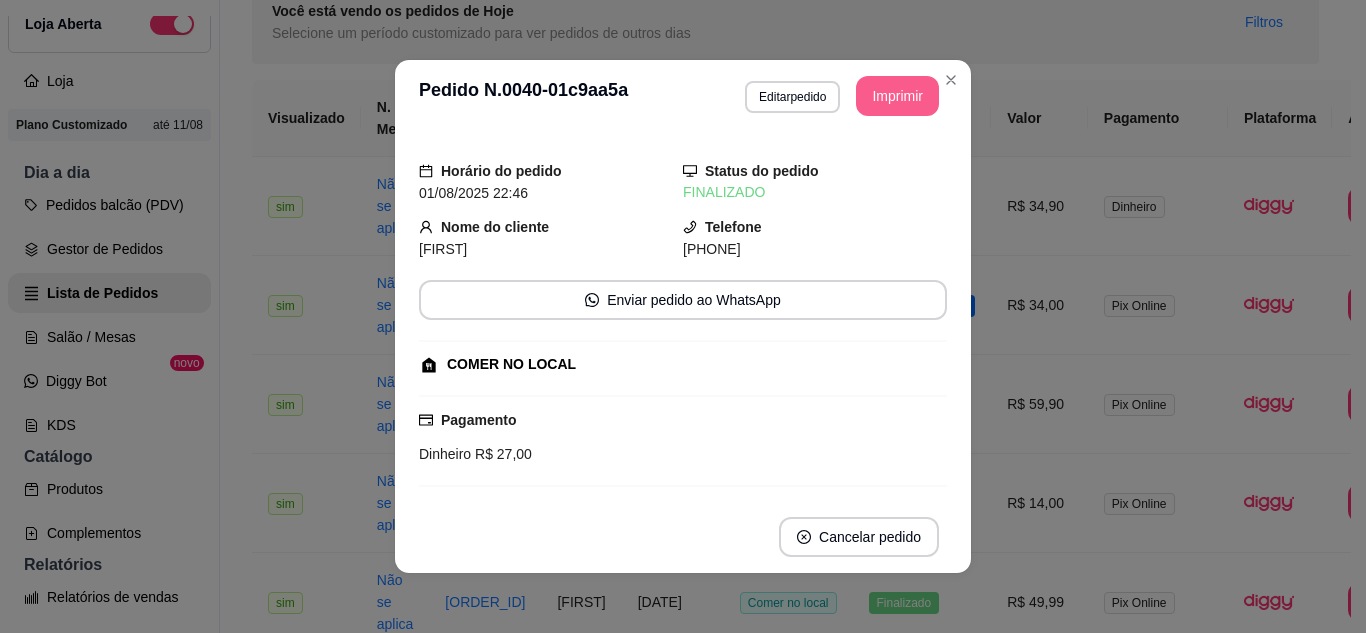 click on "Imprimir" at bounding box center (897, 96) 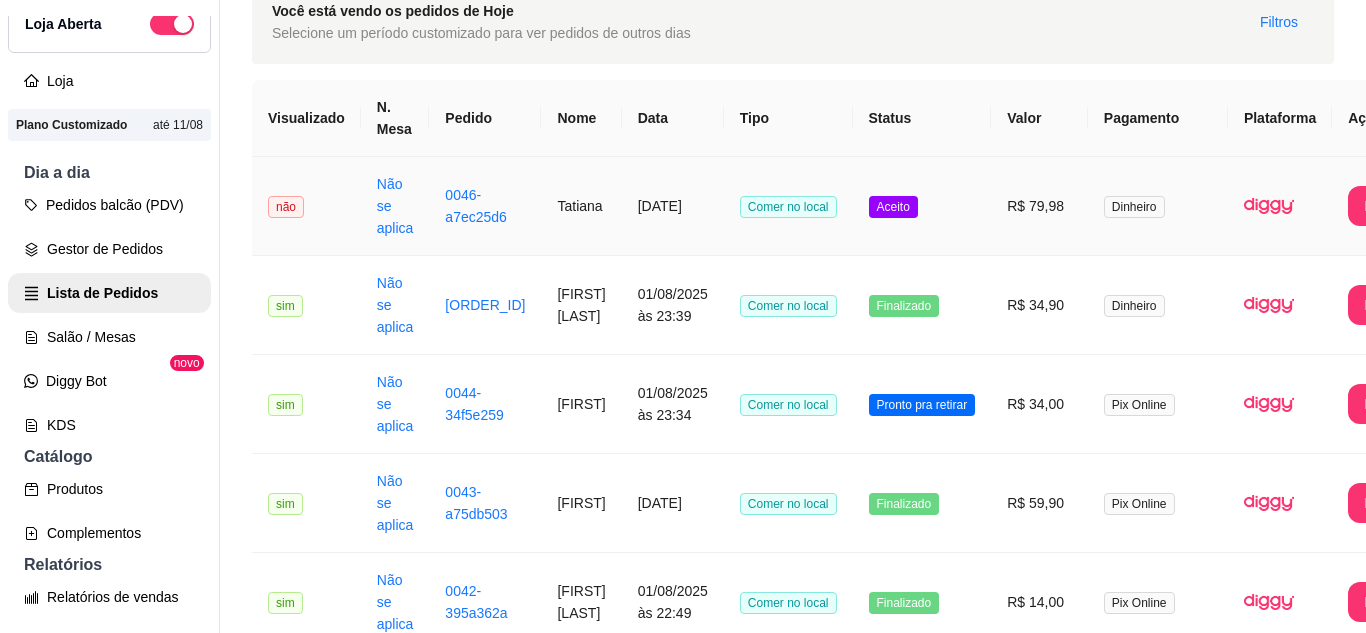 click on "Aceito" at bounding box center [922, 206] 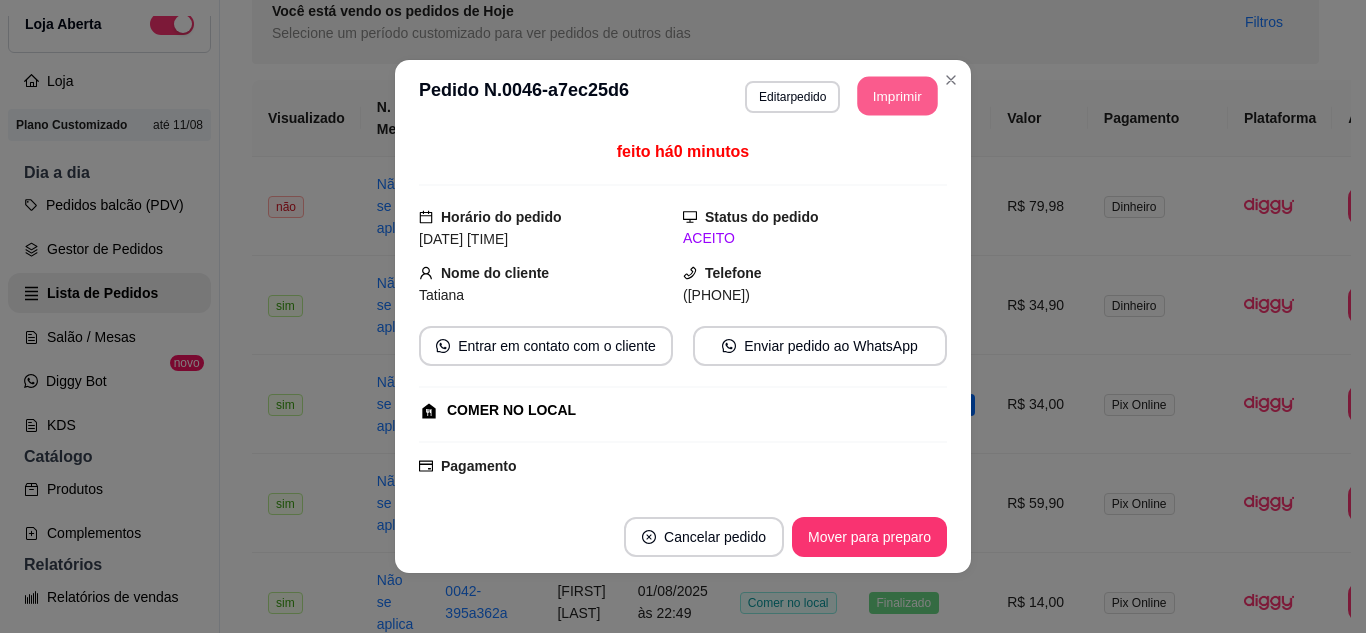 click on "Imprimir" at bounding box center (898, 96) 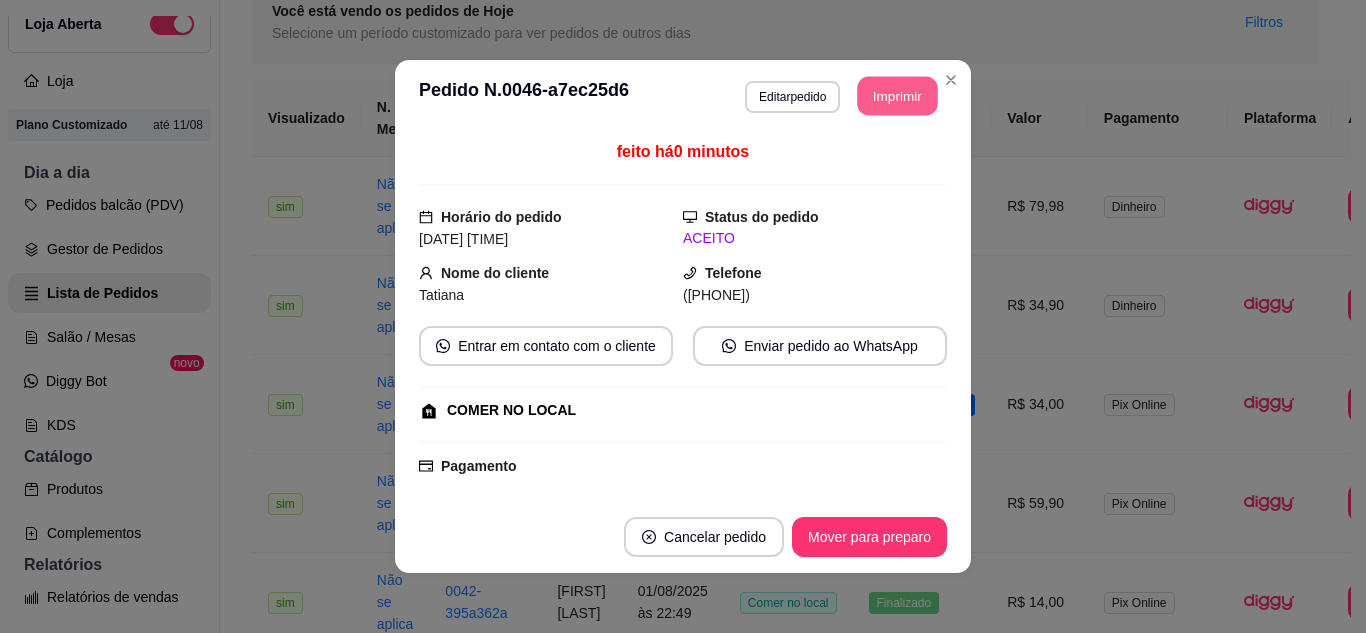 click on "Imprimir" at bounding box center [898, 96] 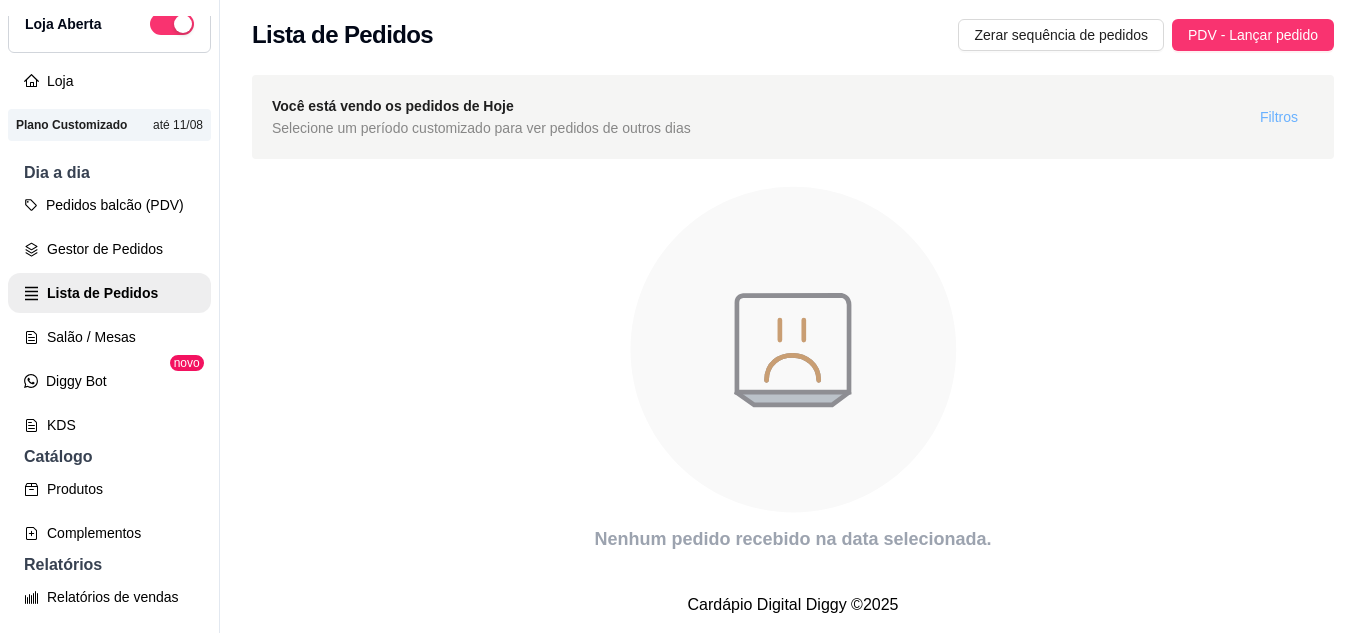 click on "Filtros" at bounding box center (1279, 117) 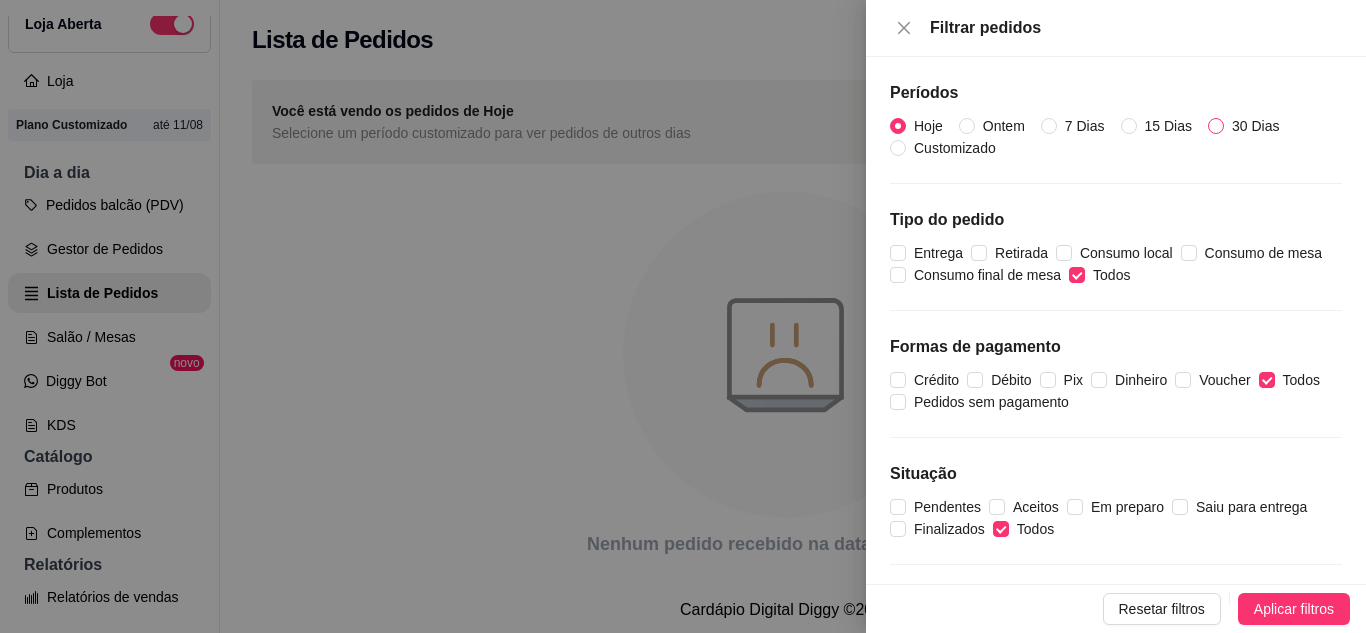 scroll, scrollTop: 281, scrollLeft: 0, axis: vertical 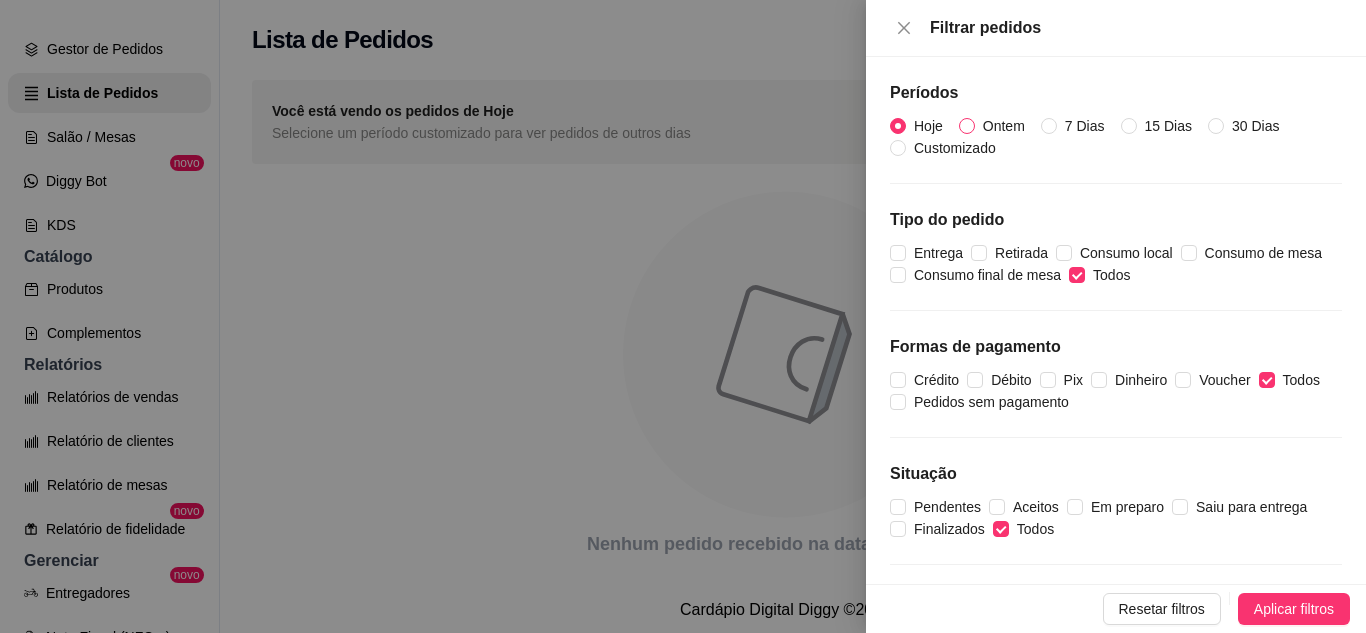 click on "Ontem" at bounding box center [1004, 126] 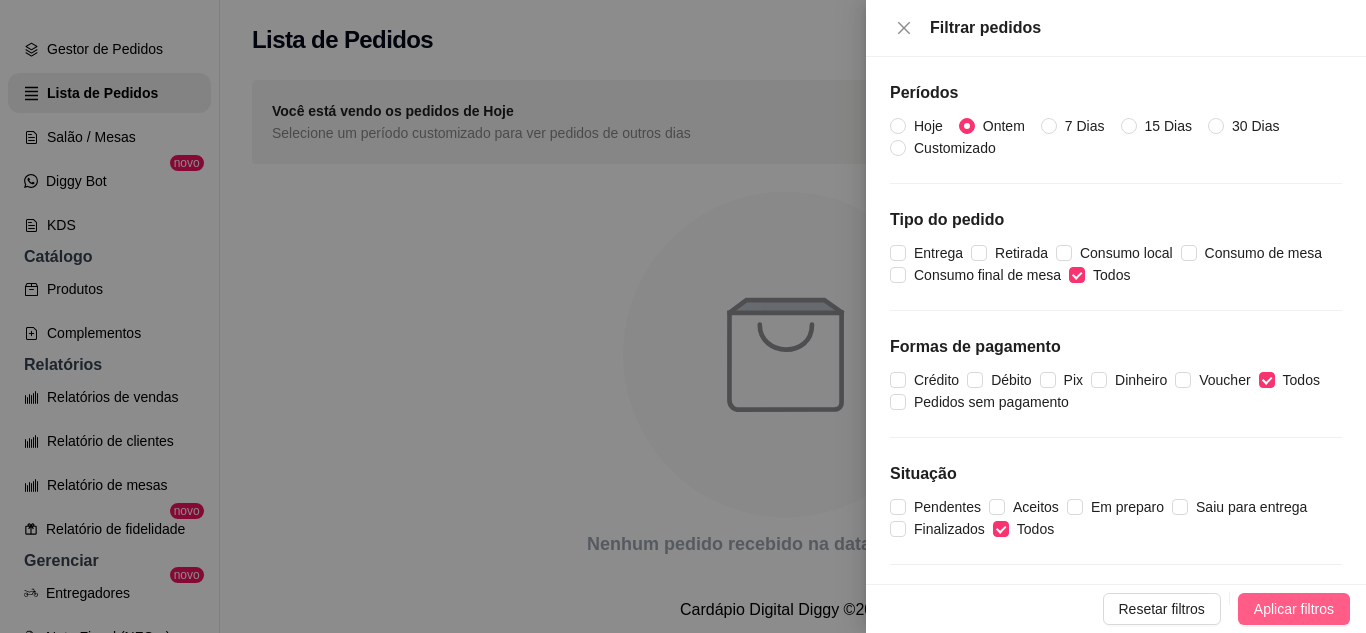 click on "Aplicar filtros" at bounding box center [1294, 609] 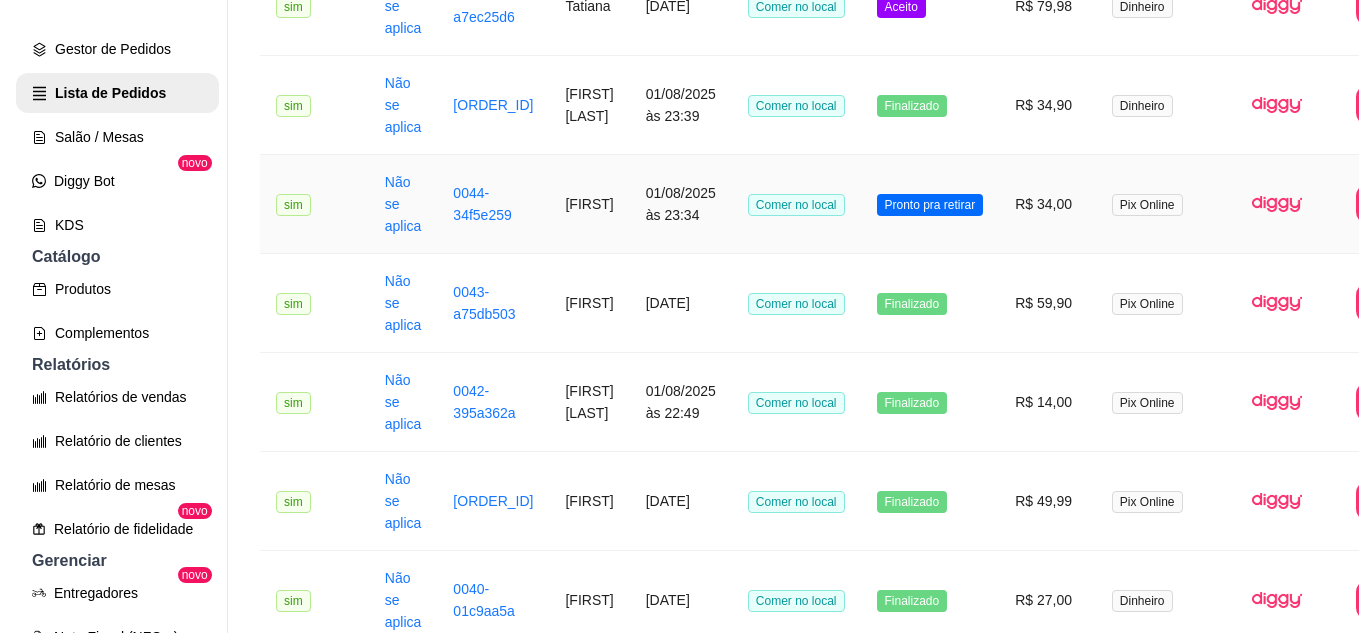 scroll, scrollTop: 400, scrollLeft: 0, axis: vertical 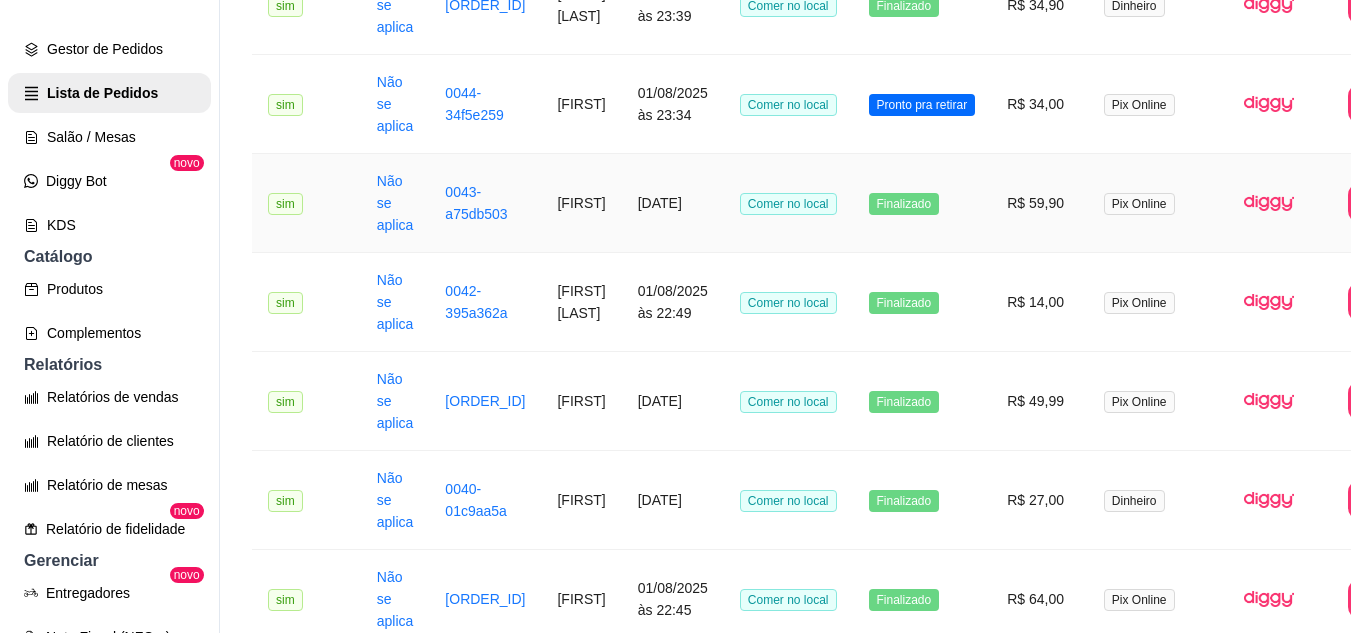 click on "Finalizado" at bounding box center (922, 203) 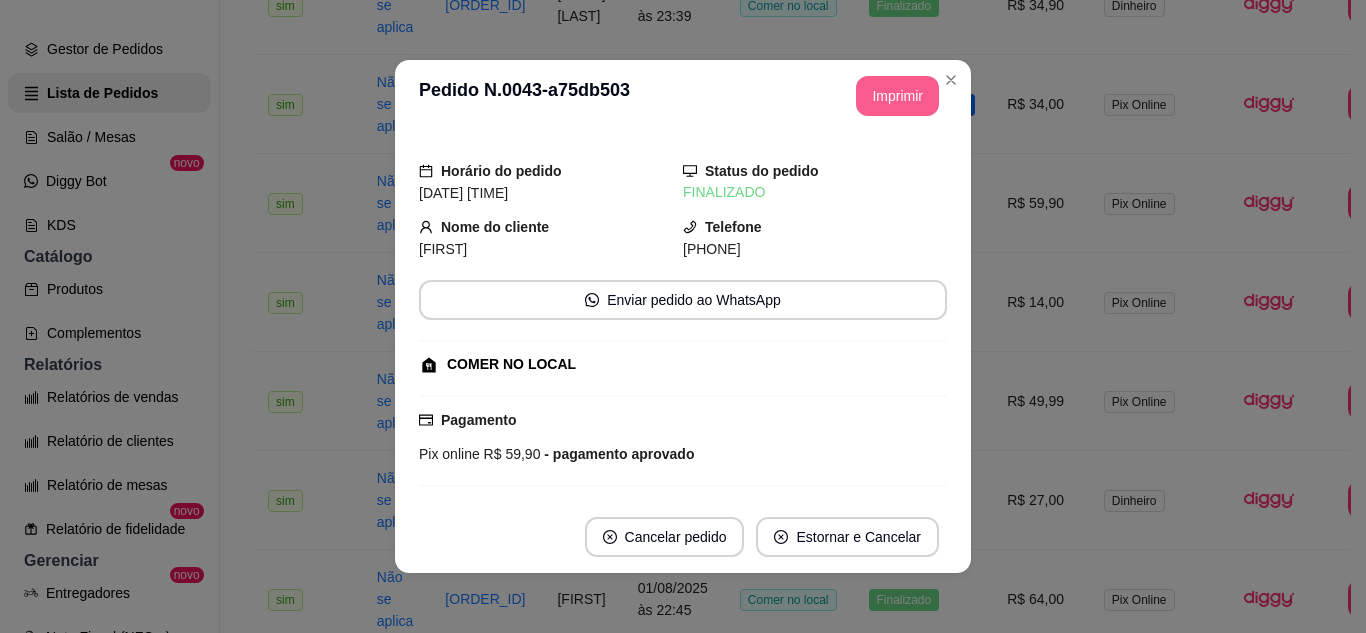 click on "Imprimir" at bounding box center [897, 96] 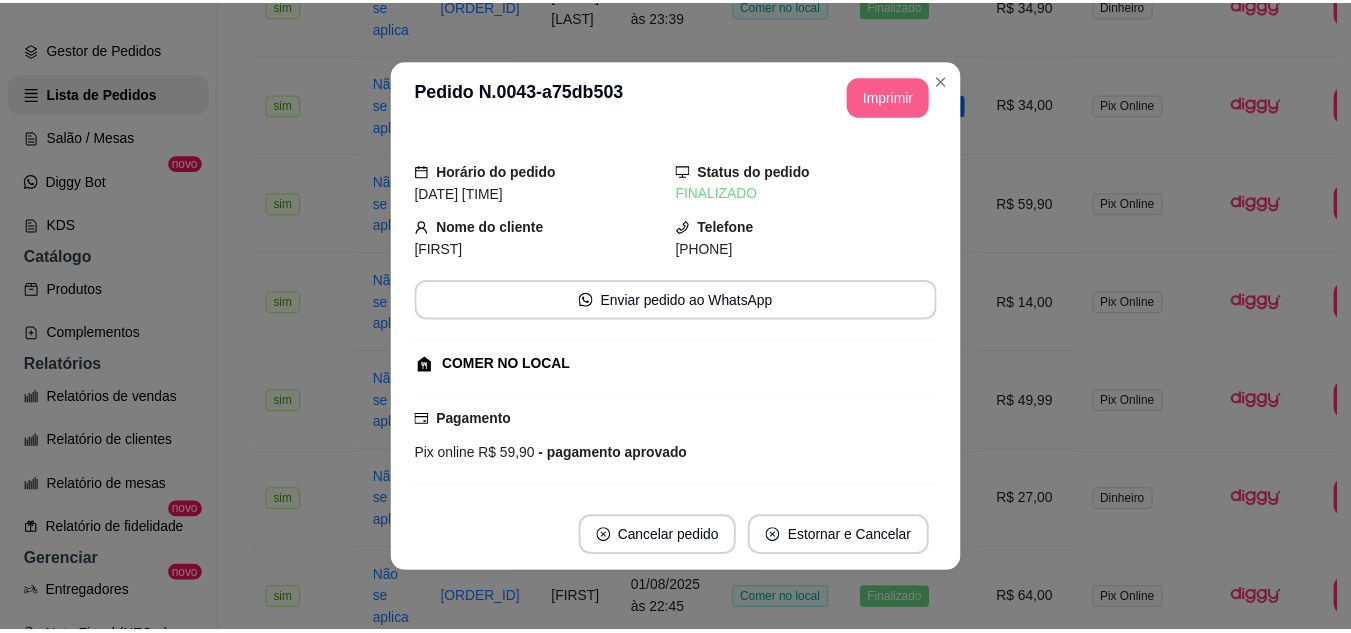 scroll, scrollTop: 0, scrollLeft: 0, axis: both 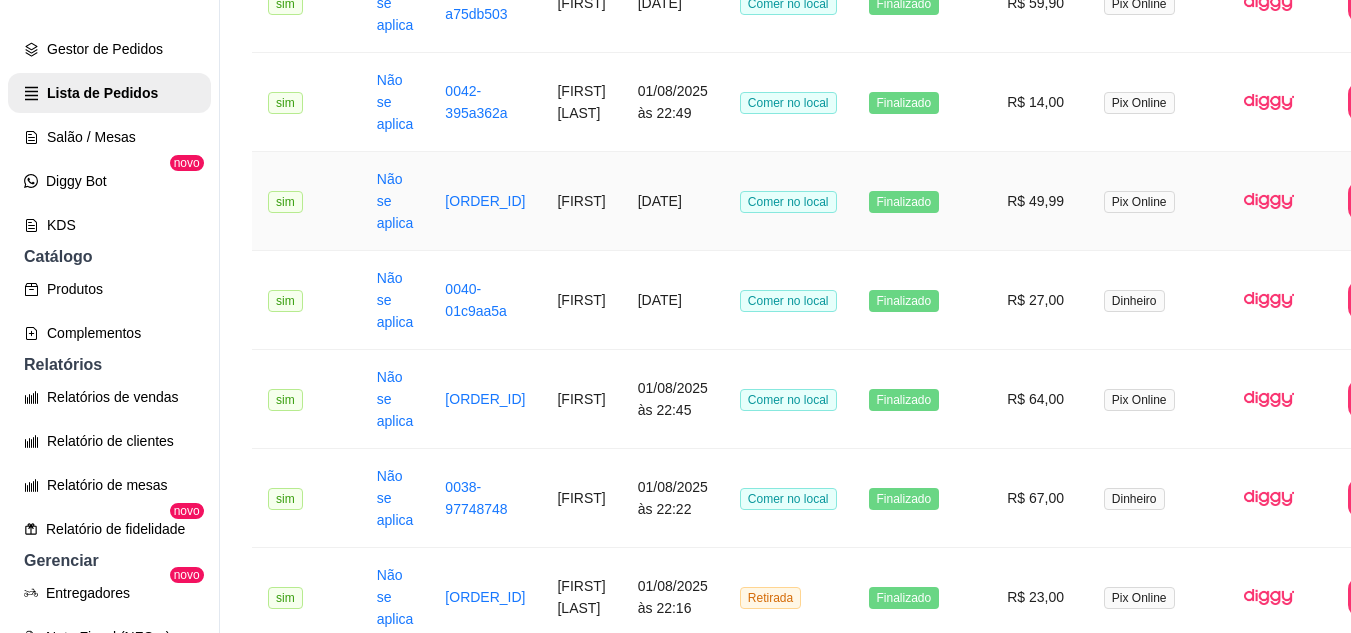 drag, startPoint x: 966, startPoint y: 234, endPoint x: 939, endPoint y: 227, distance: 27.89265 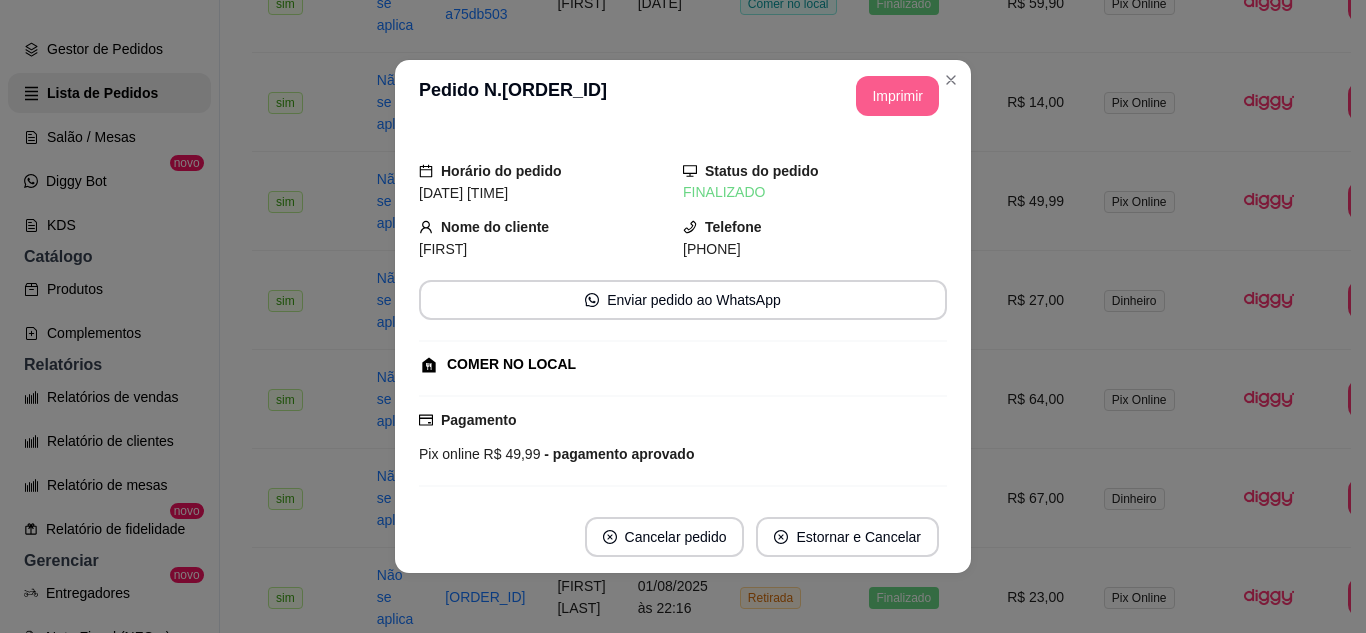 click on "Imprimir" at bounding box center [897, 96] 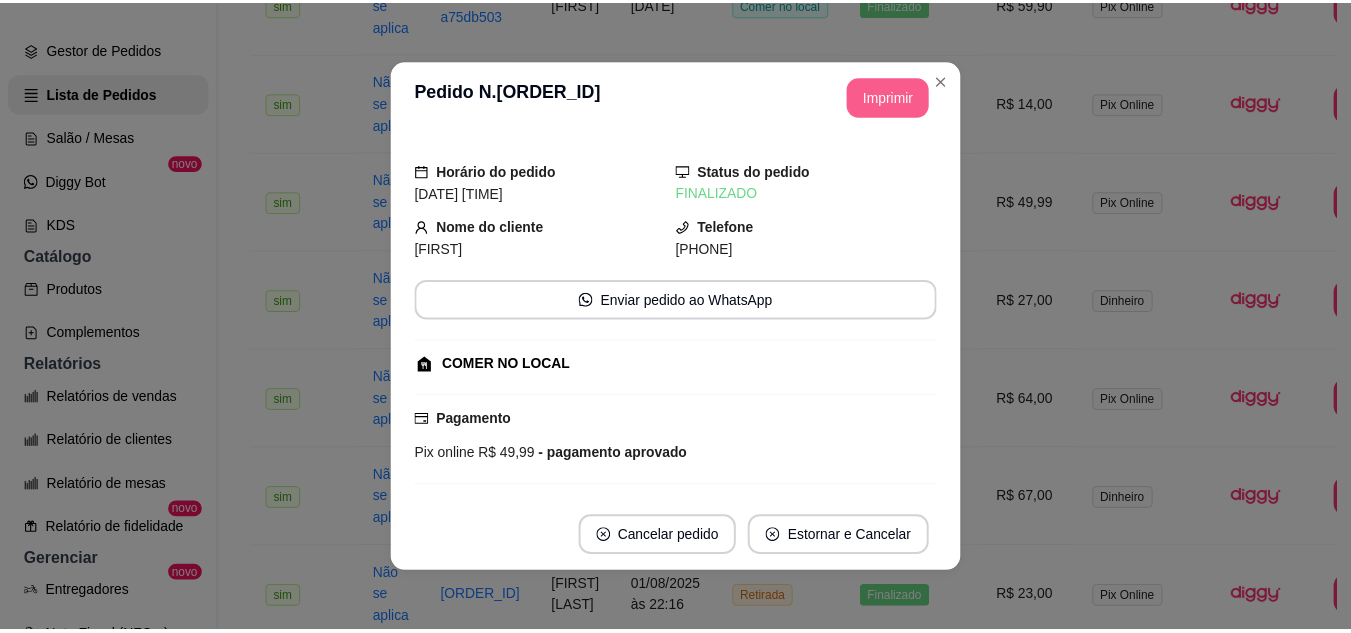 scroll, scrollTop: 0, scrollLeft: 0, axis: both 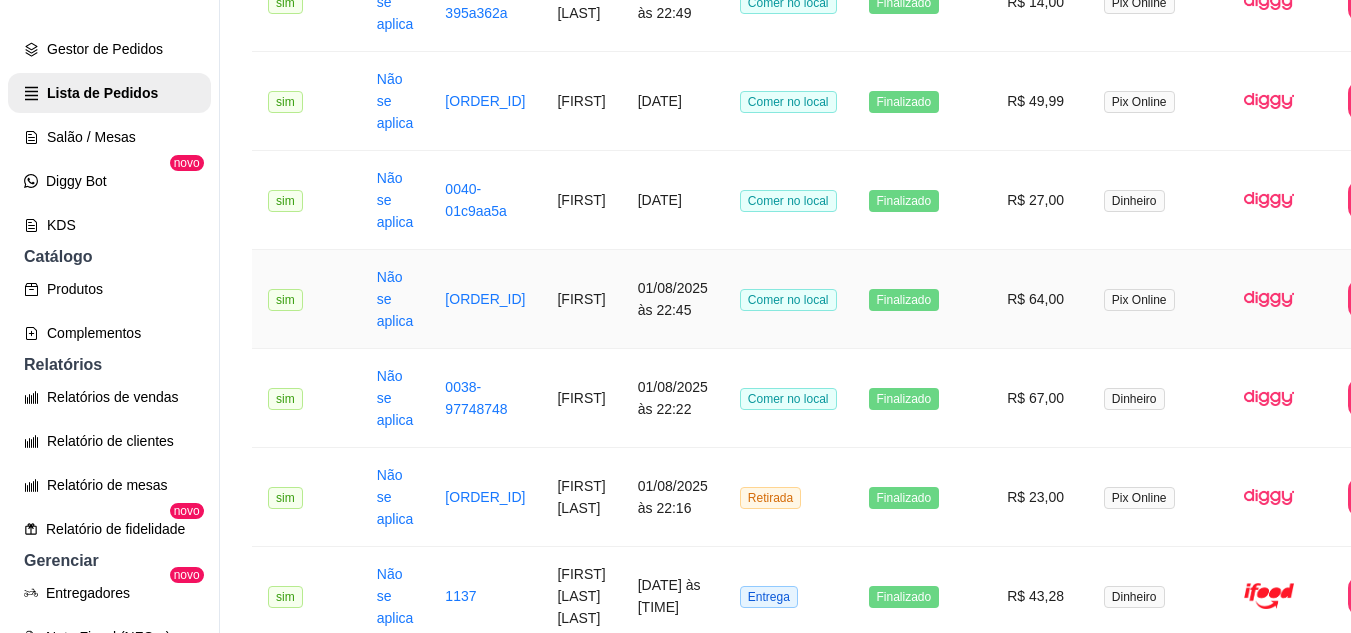 click on "R$ 64,00" at bounding box center [1039, 299] 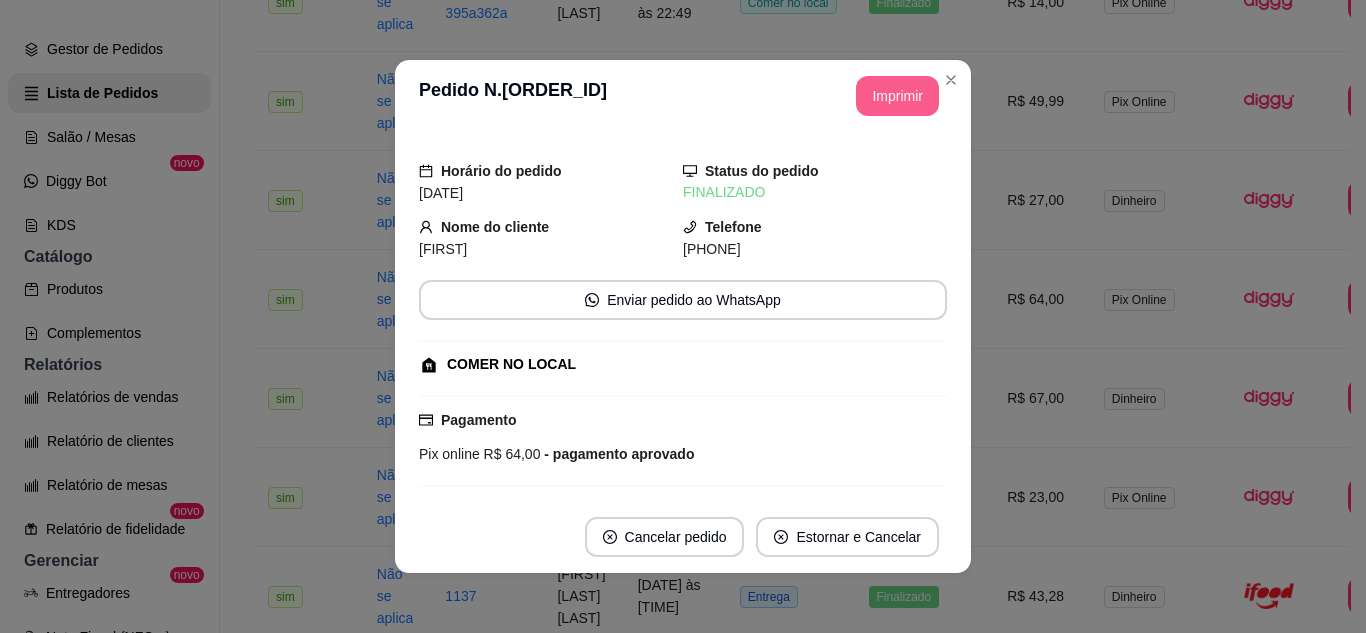 click on "Imprimir" at bounding box center (897, 96) 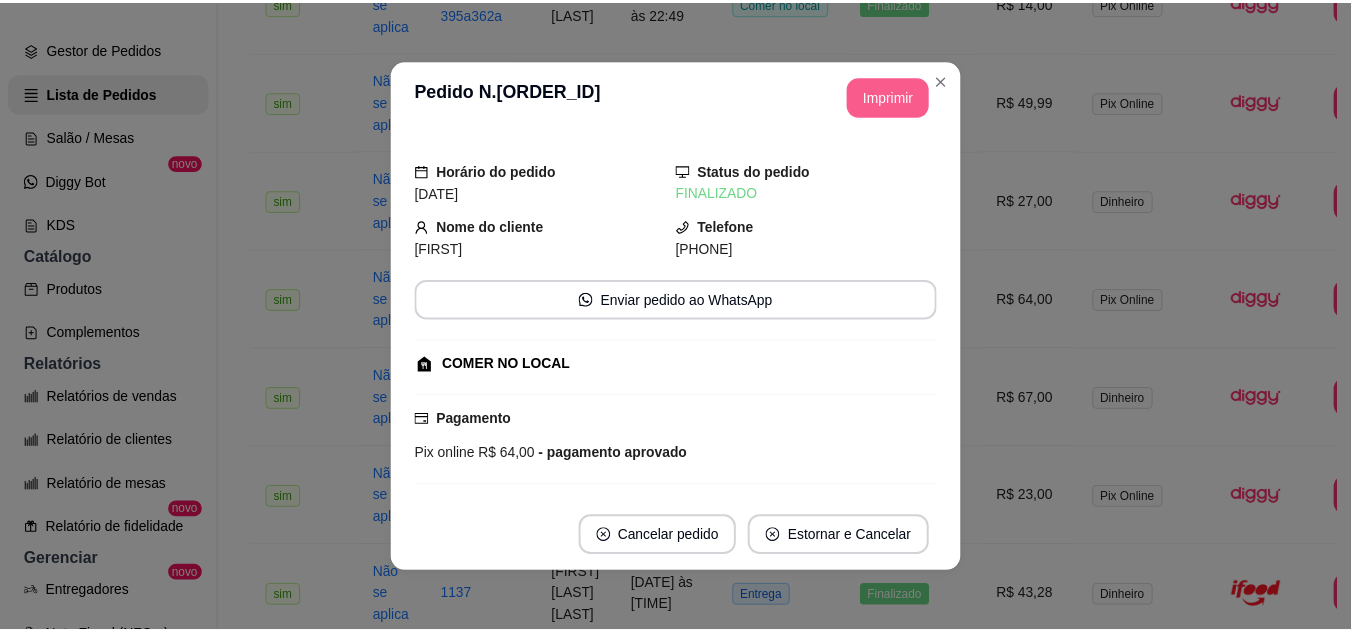 scroll, scrollTop: 0, scrollLeft: 0, axis: both 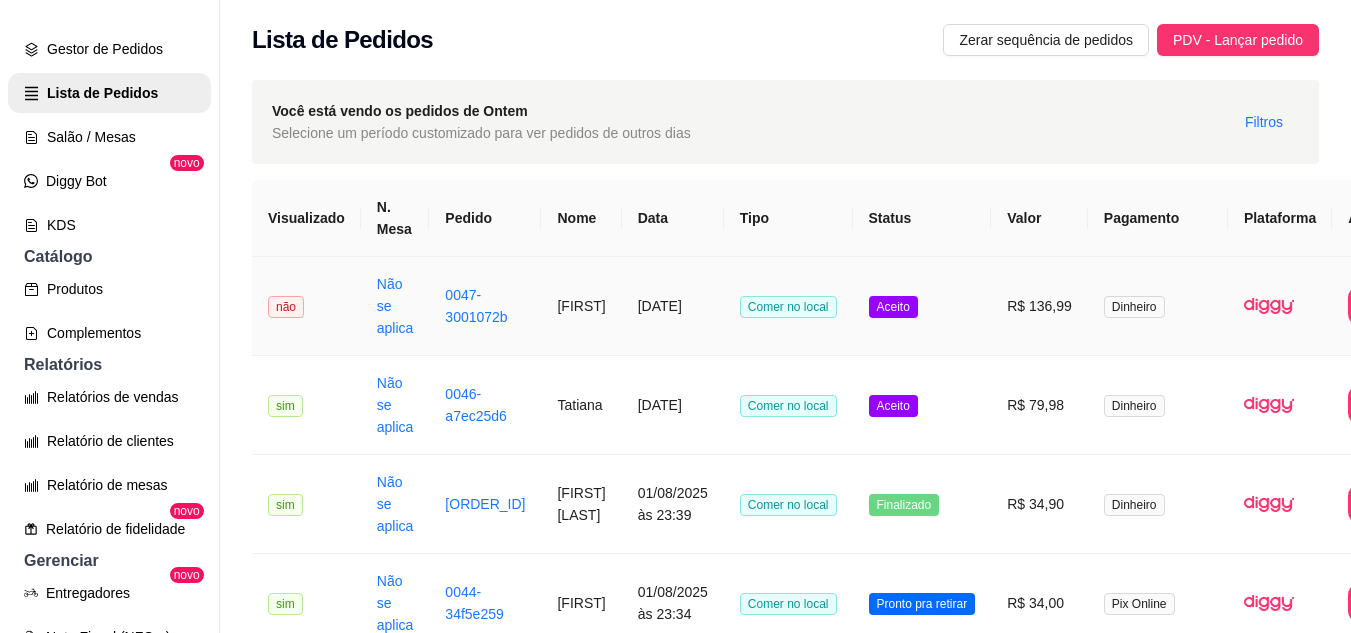 click on "Aceito" at bounding box center [922, 306] 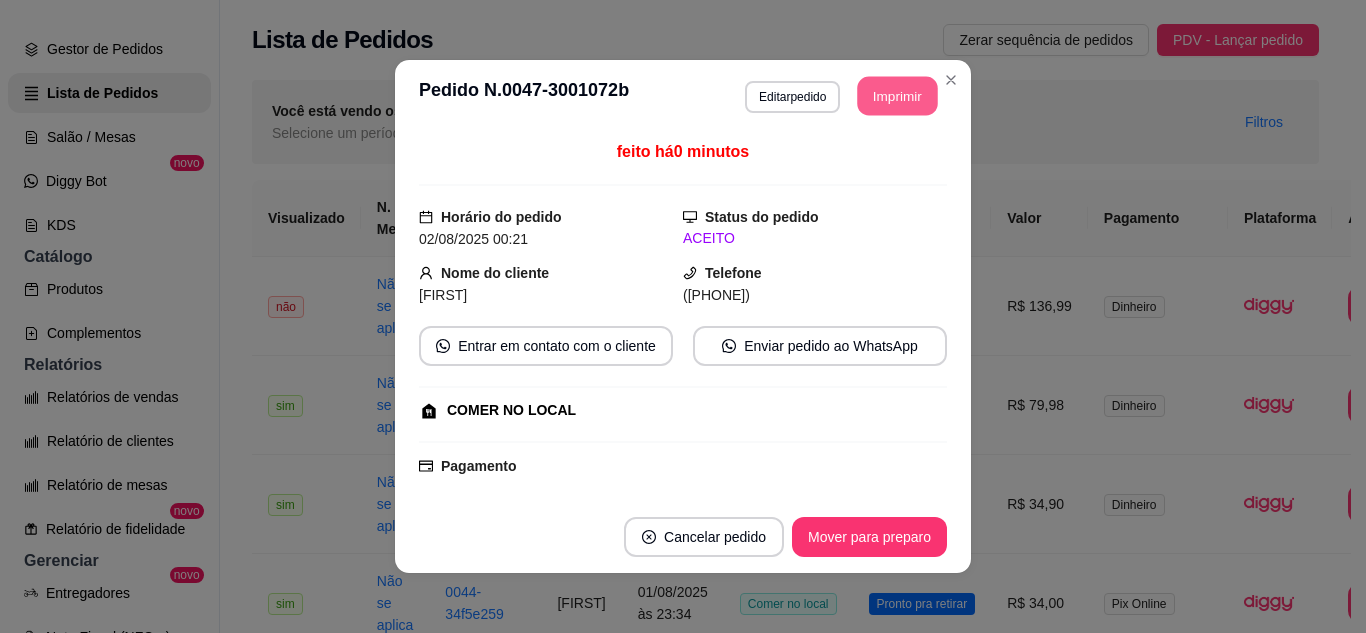 click on "Imprimir" at bounding box center [898, 96] 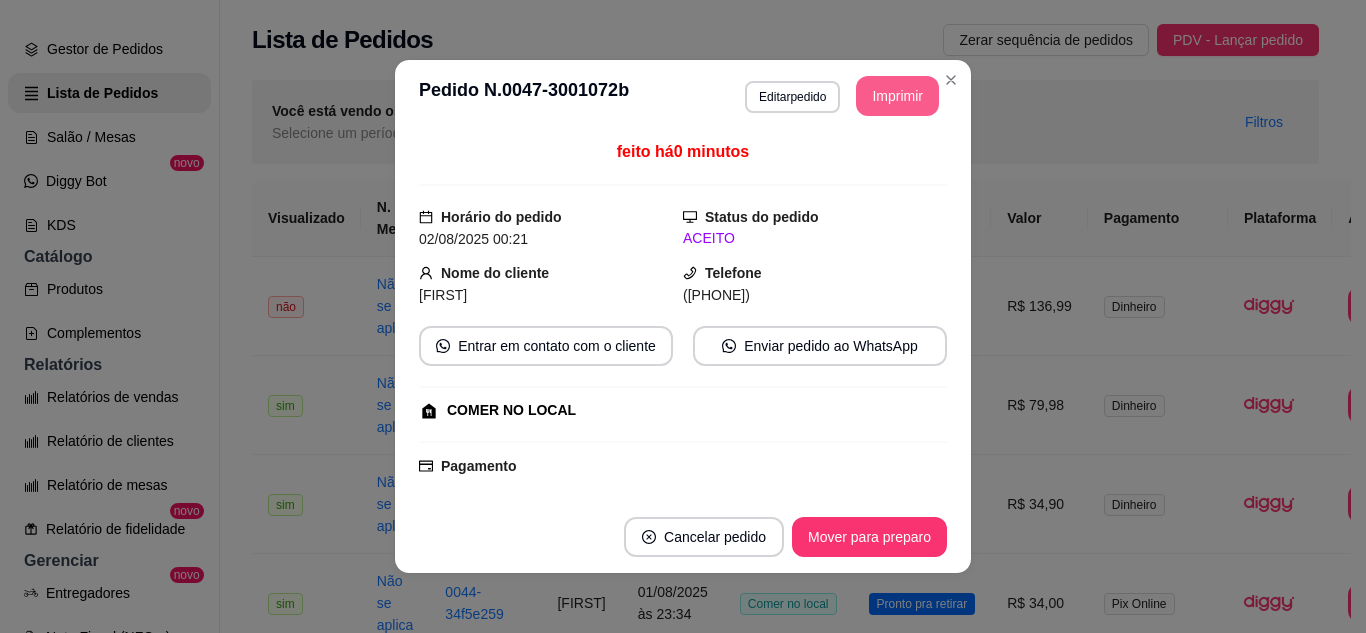 scroll, scrollTop: 0, scrollLeft: 0, axis: both 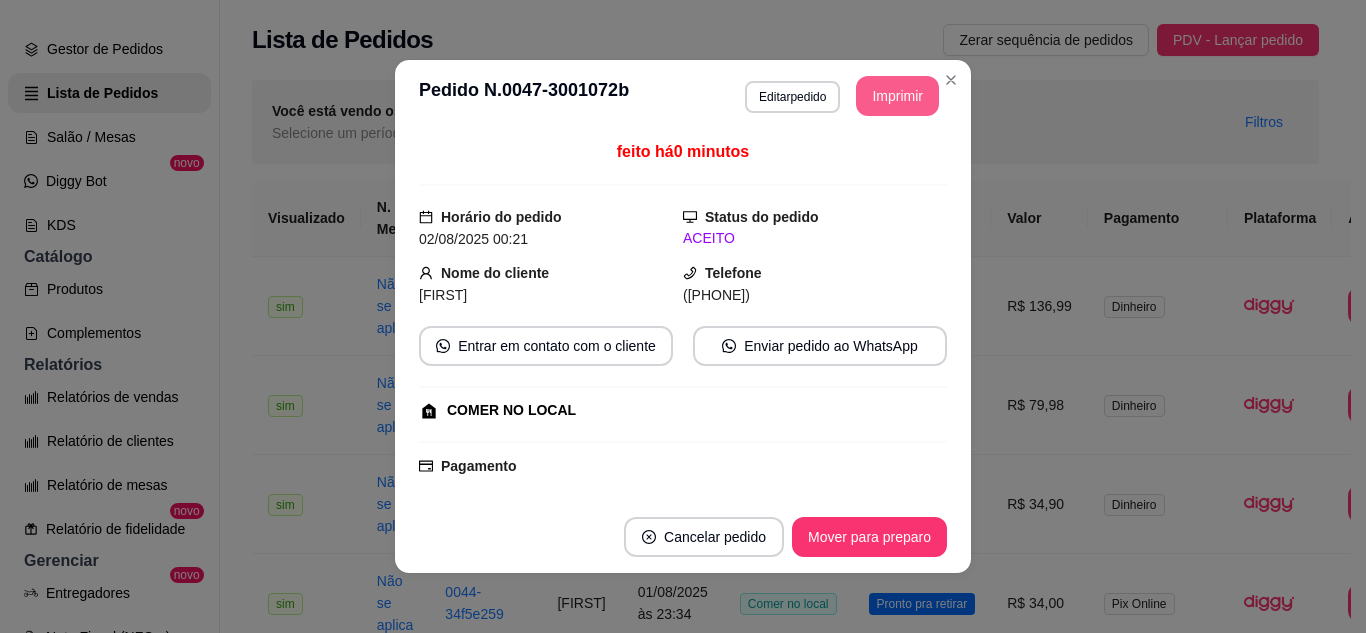 click on "Imprimir" at bounding box center (897, 96) 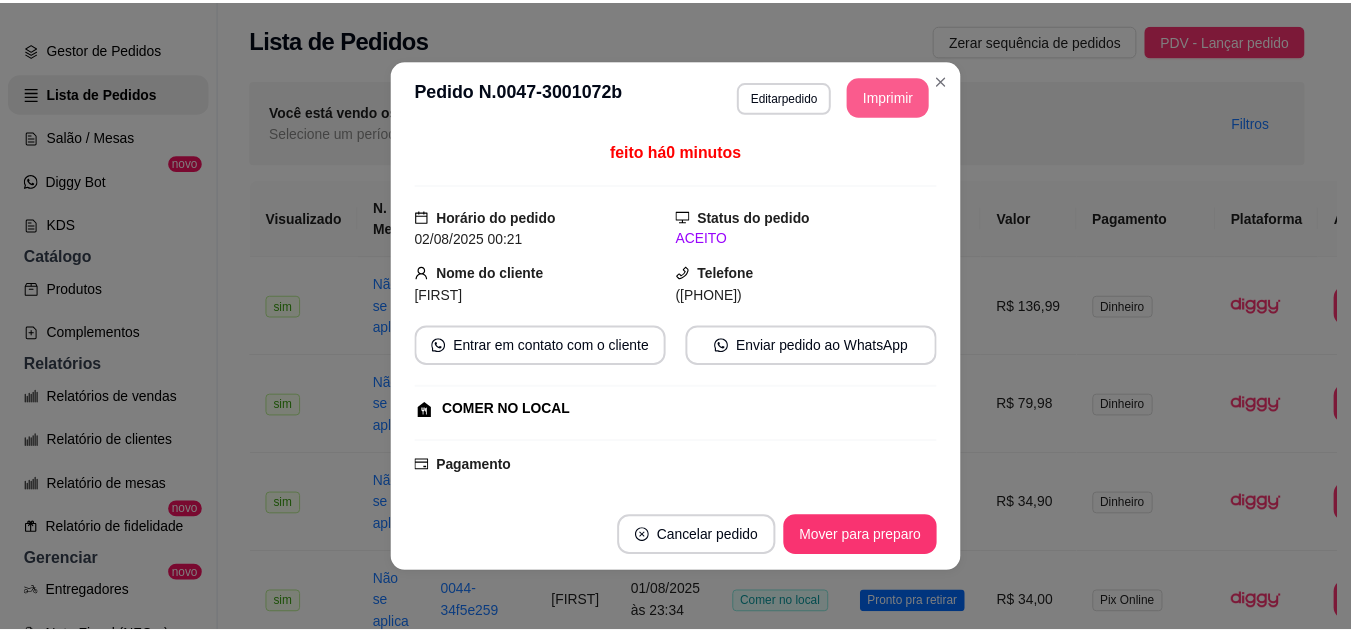 scroll, scrollTop: 0, scrollLeft: 0, axis: both 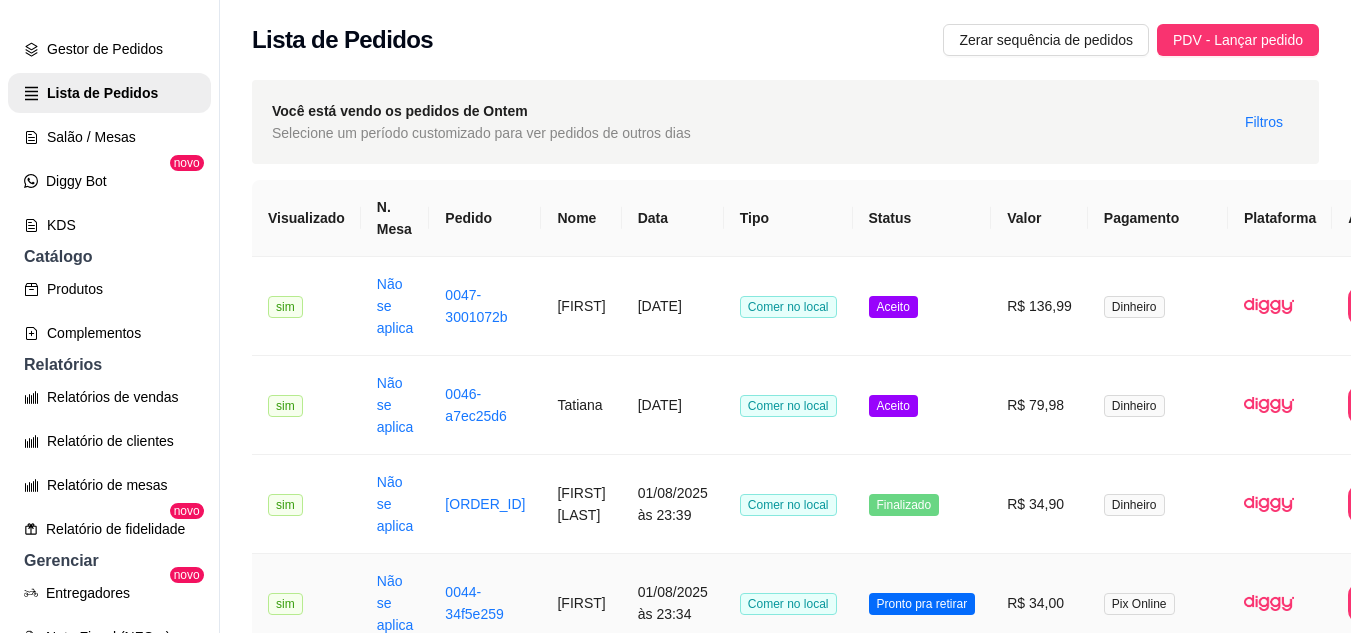 click on "Pronto pra retirar" at bounding box center [922, 603] 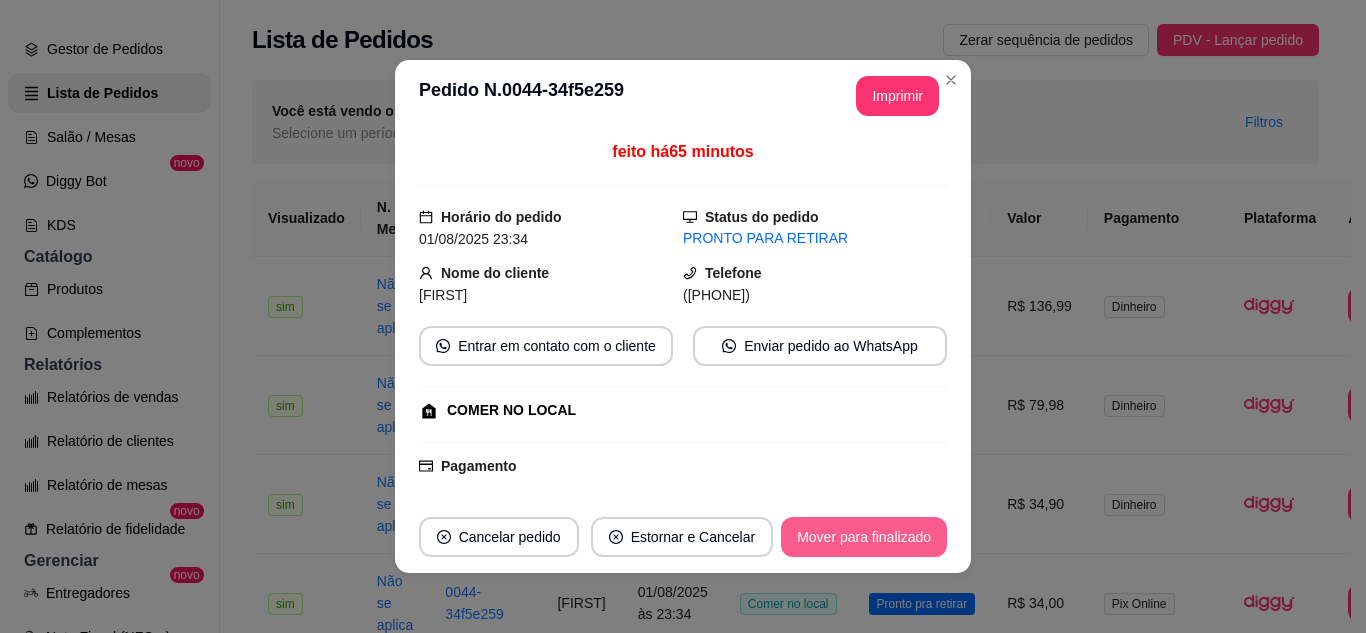 click on "Mover para finalizado" at bounding box center (864, 537) 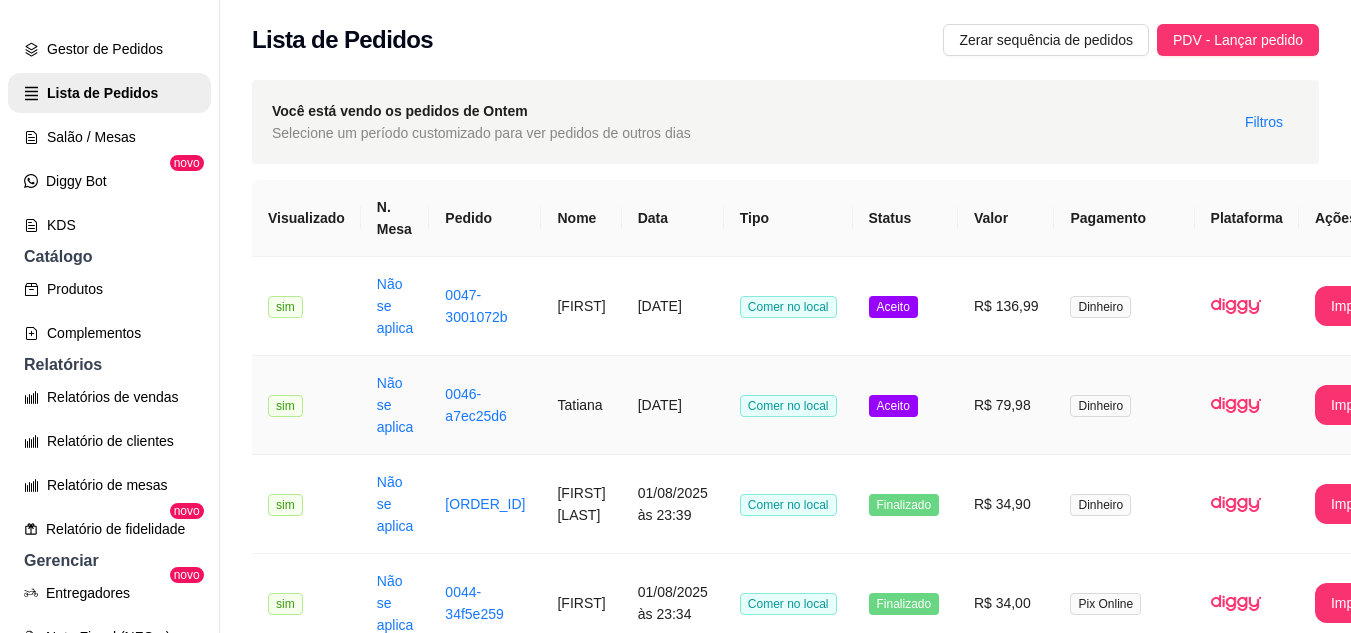 click on "R$ 79,98" at bounding box center [1006, 405] 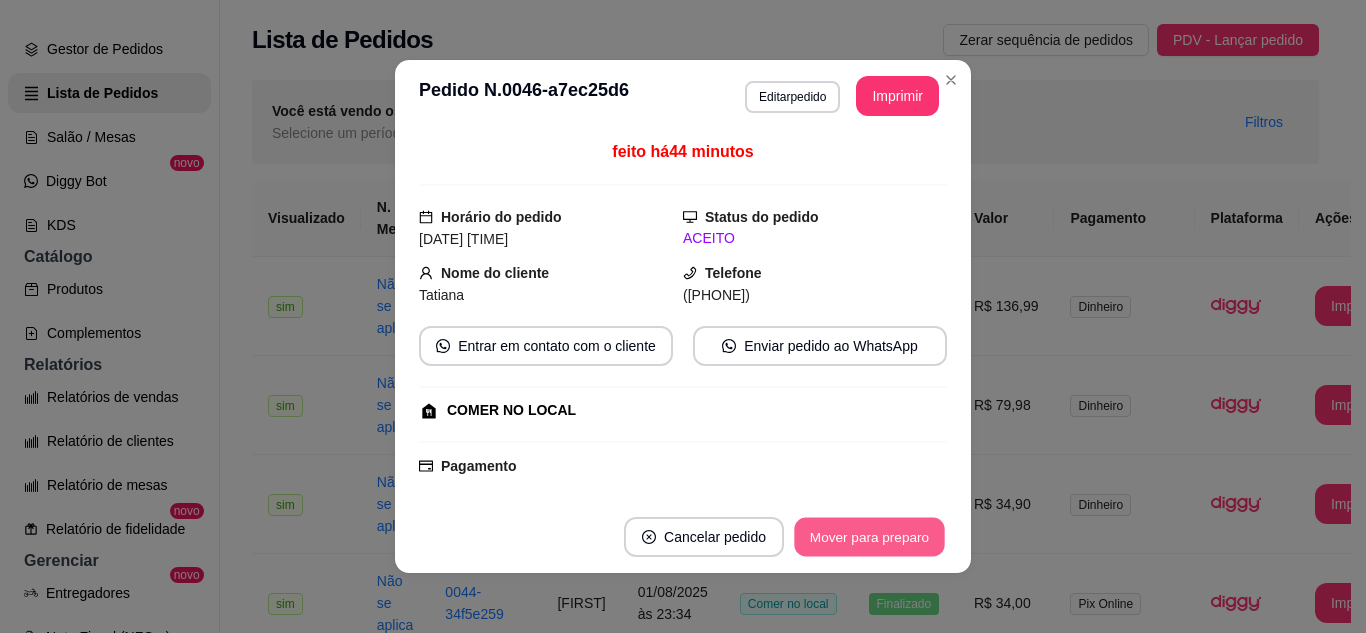 click on "Mover para preparo" at bounding box center (869, 537) 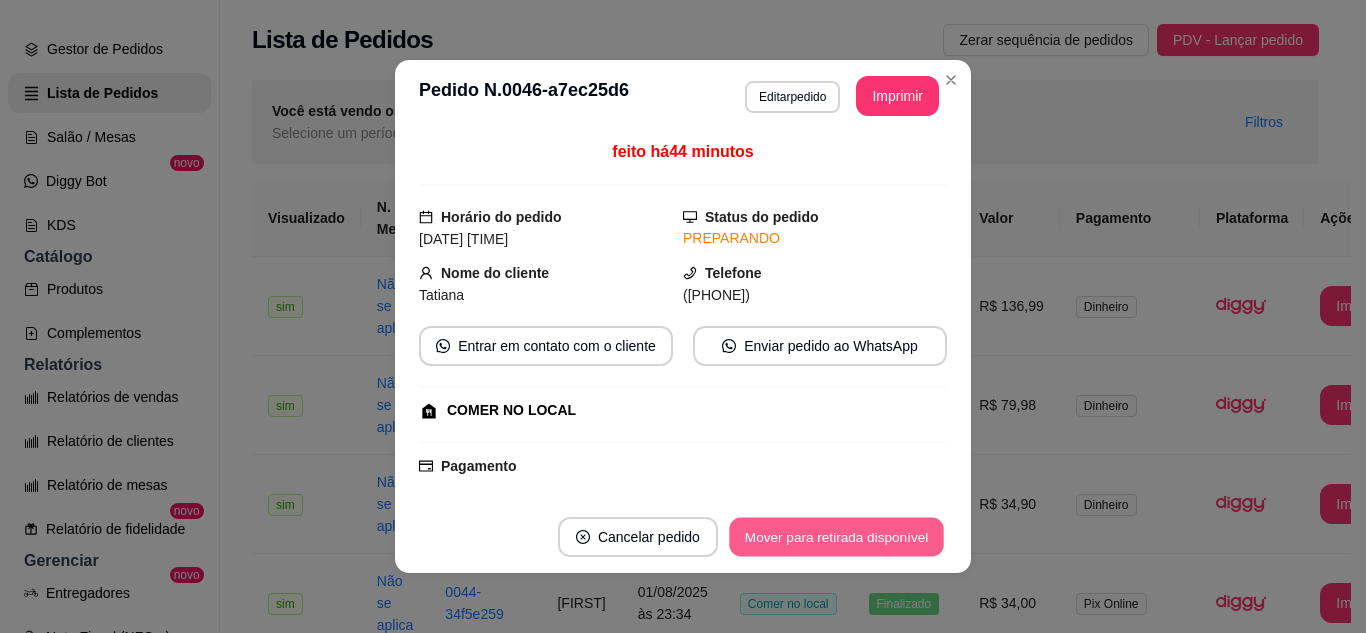 click on "Mover para retirada disponível" at bounding box center (836, 537) 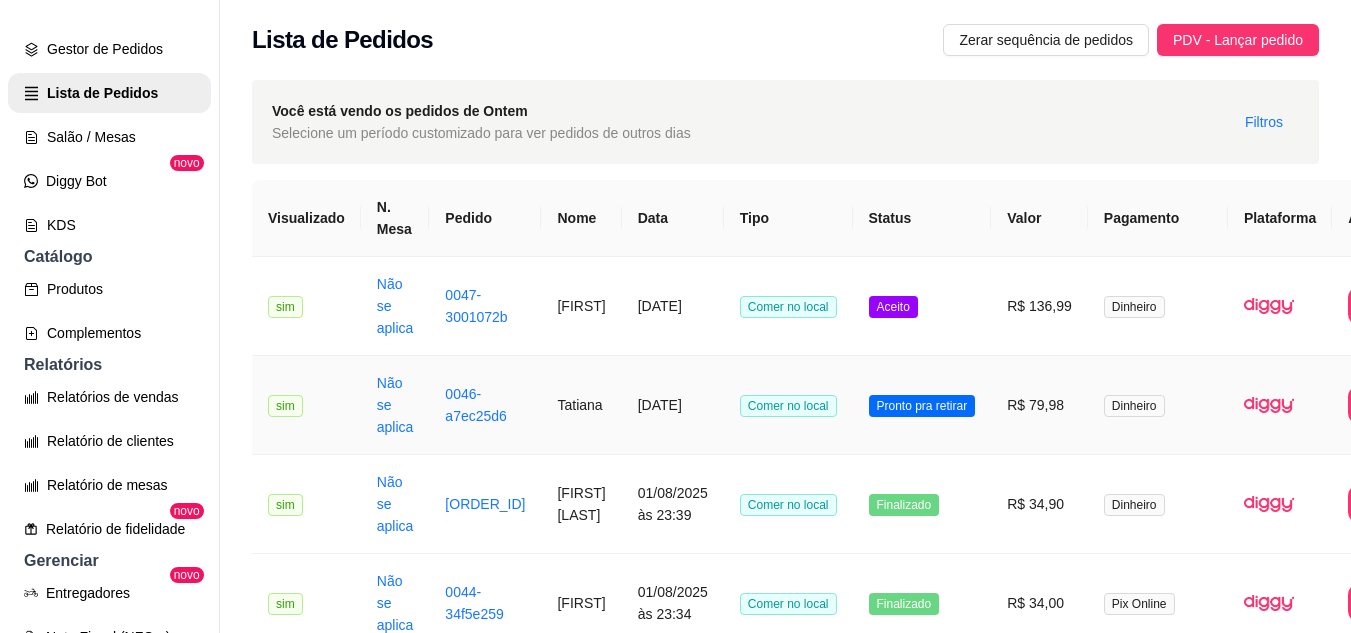 click on "R$ 79,98" at bounding box center (1039, 405) 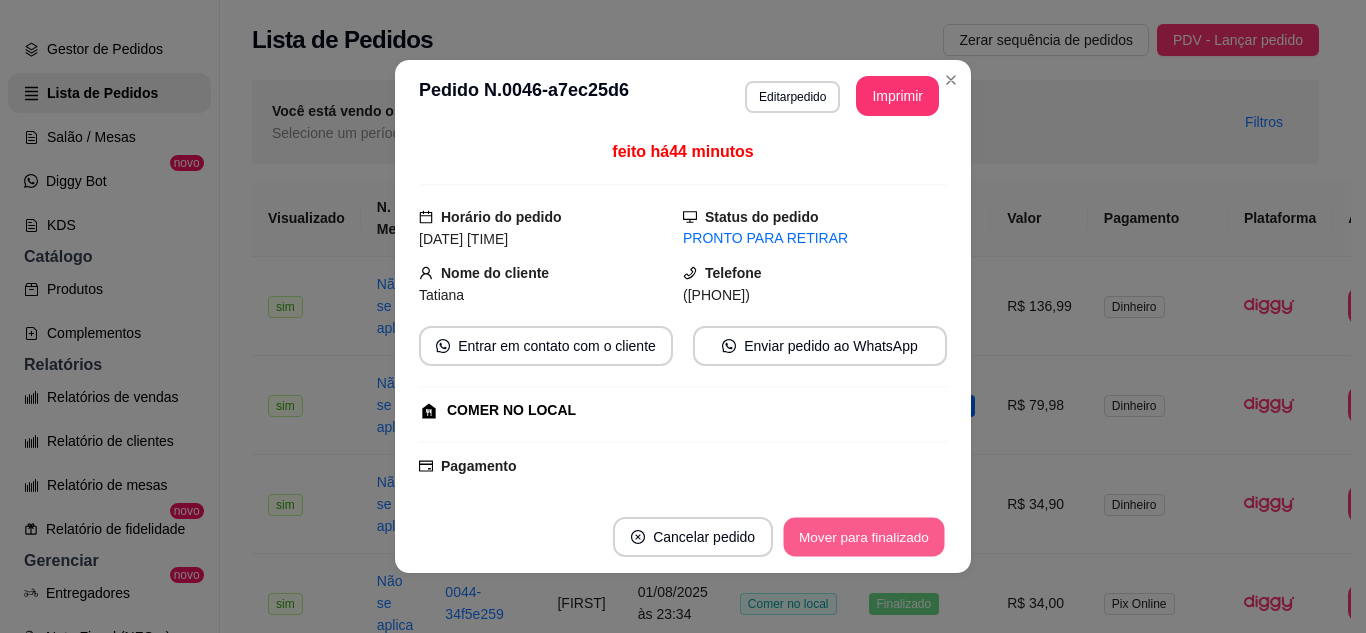 click on "Mover para finalizado" at bounding box center (864, 537) 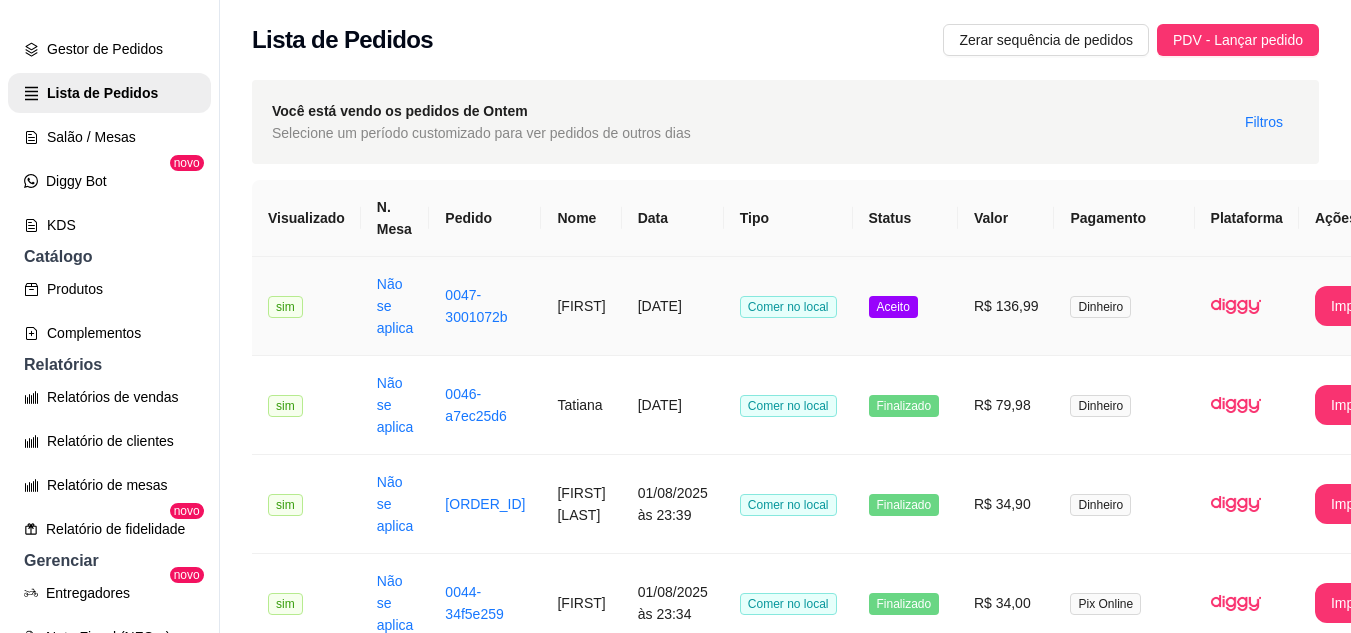 click on "R$ 136,99" at bounding box center (1006, 306) 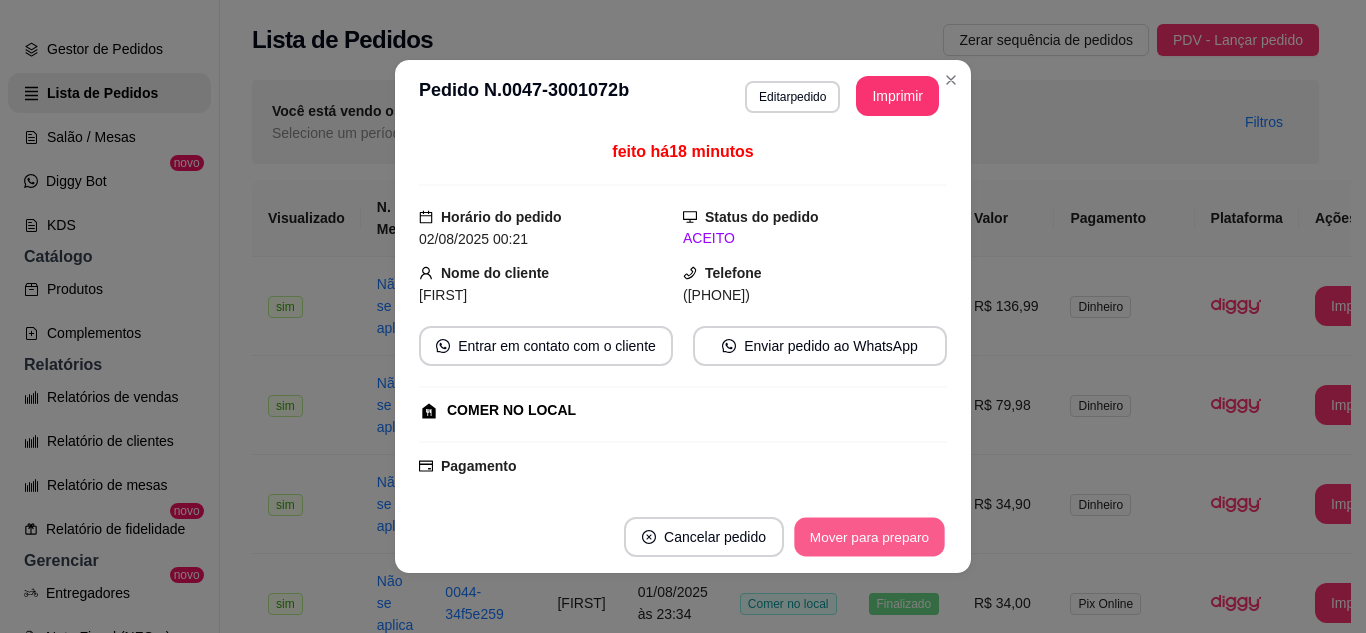 click on "Mover para preparo" at bounding box center [869, 537] 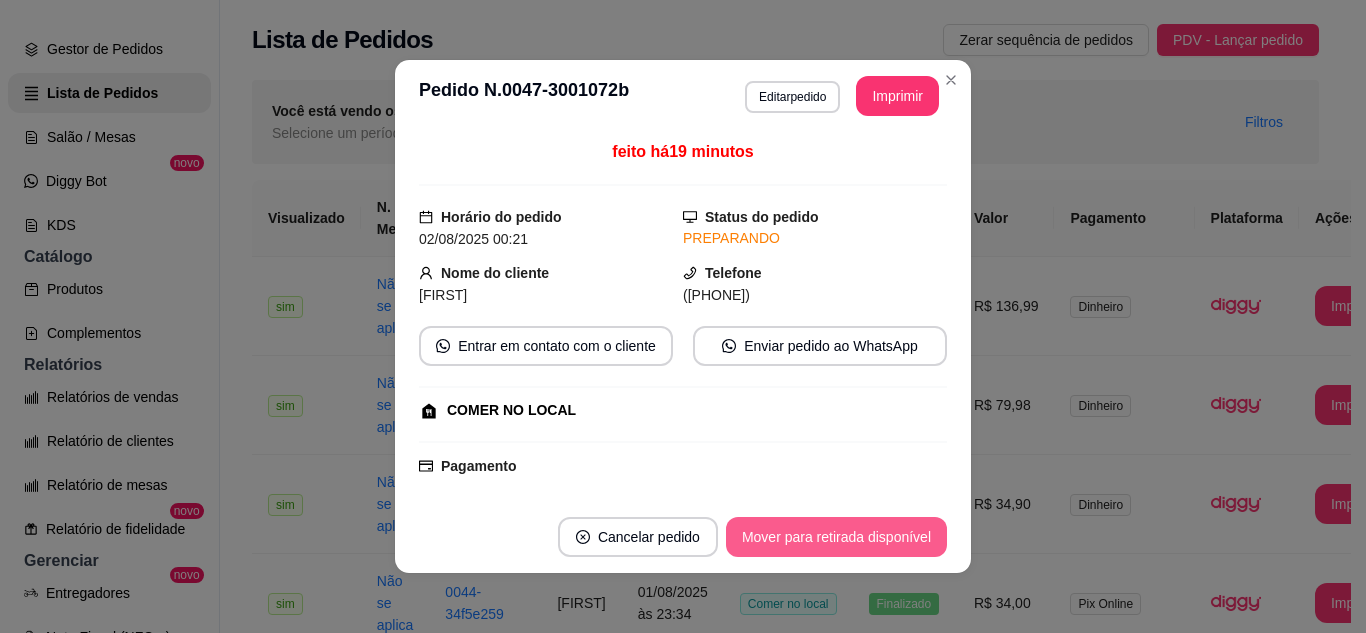 click on "Mover para retirada disponível" at bounding box center (836, 537) 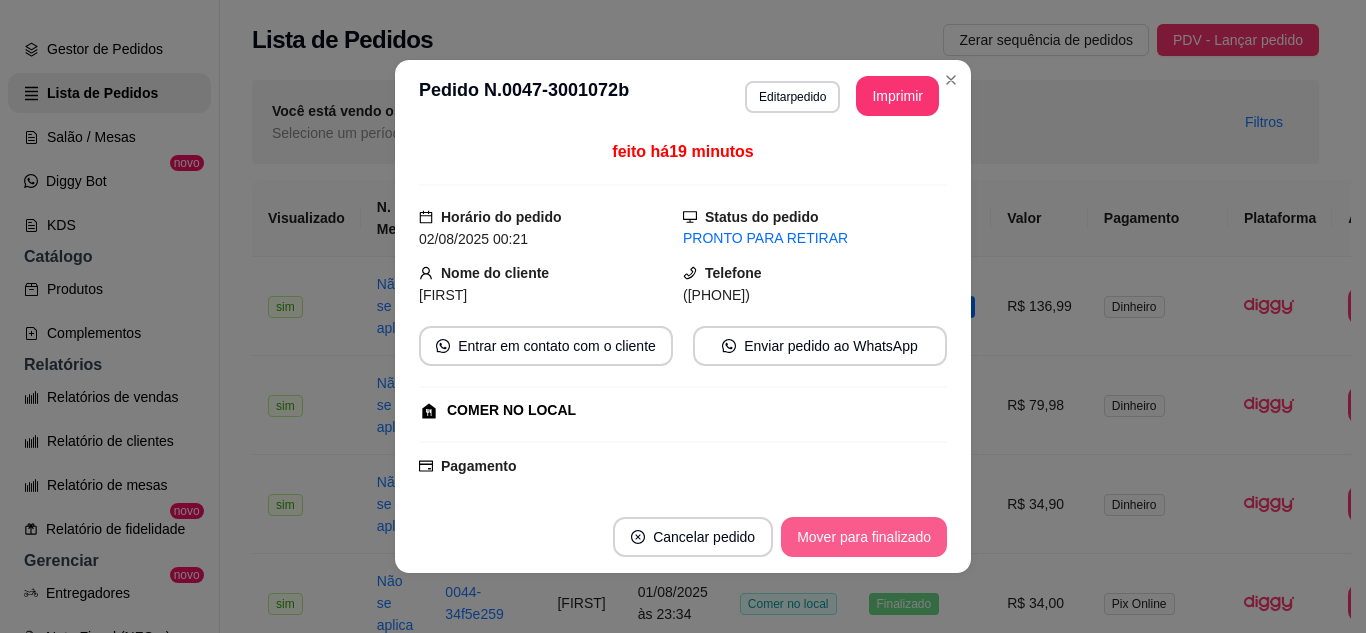 click on "Mover para finalizado" at bounding box center (864, 537) 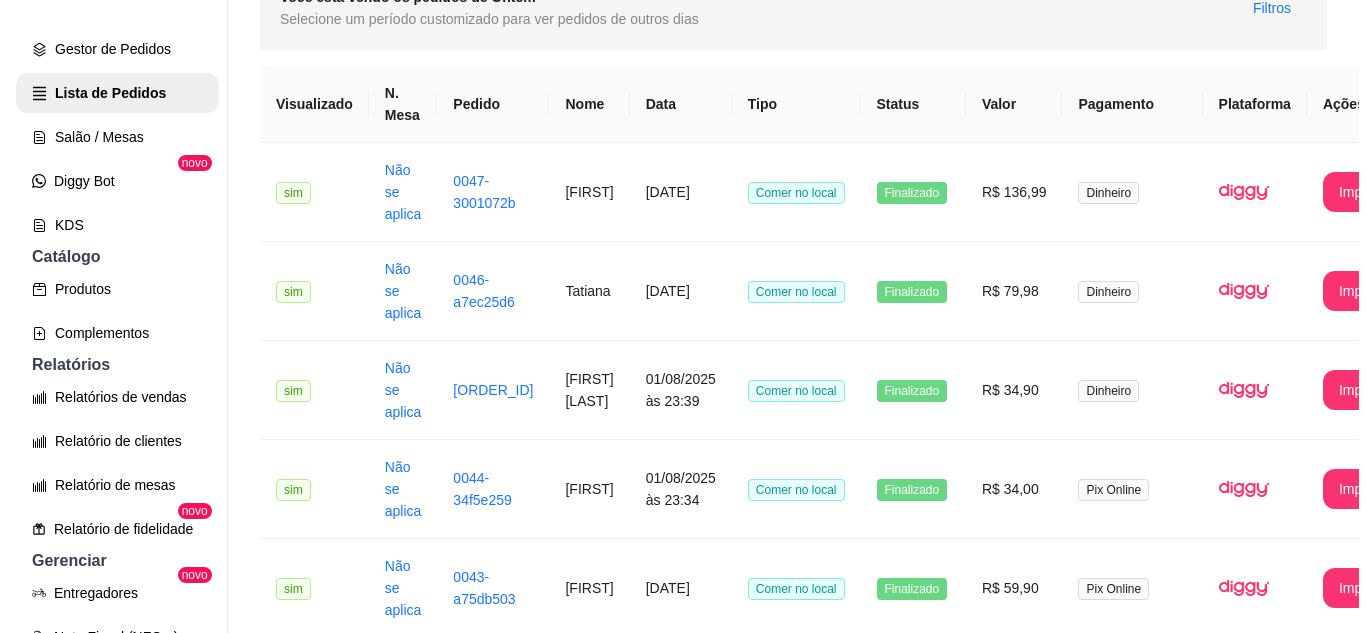 scroll, scrollTop: 0, scrollLeft: 0, axis: both 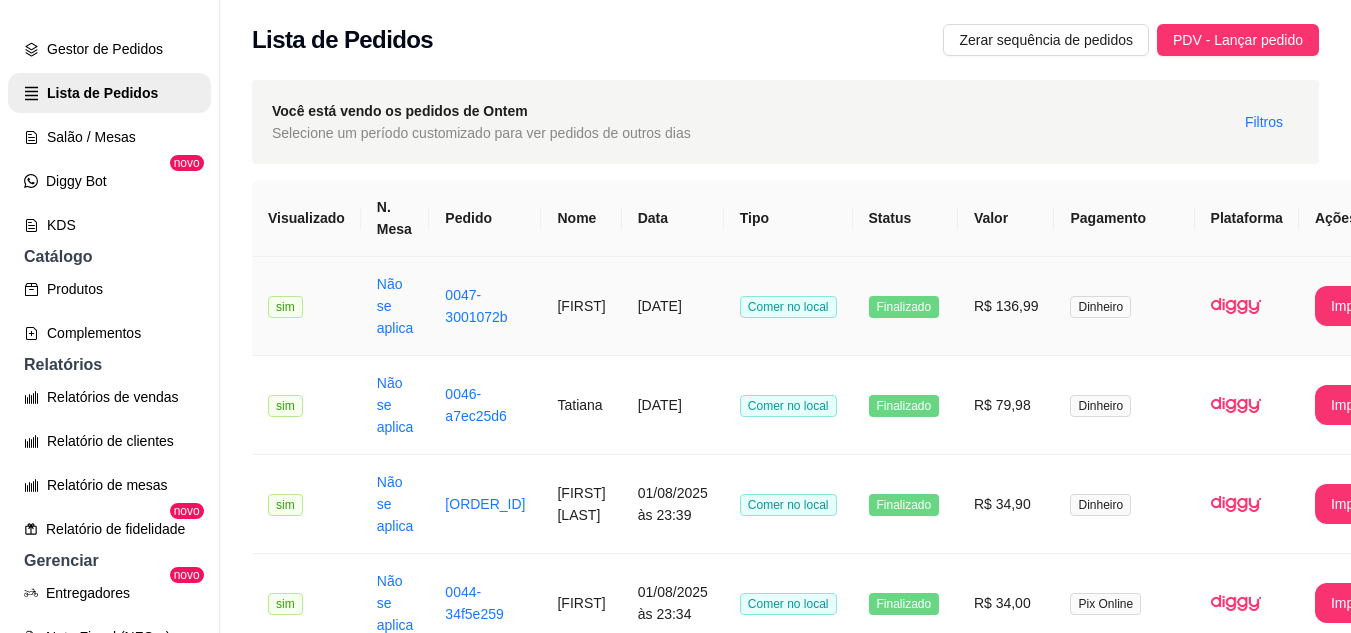 click on "Finalizado" at bounding box center [905, 306] 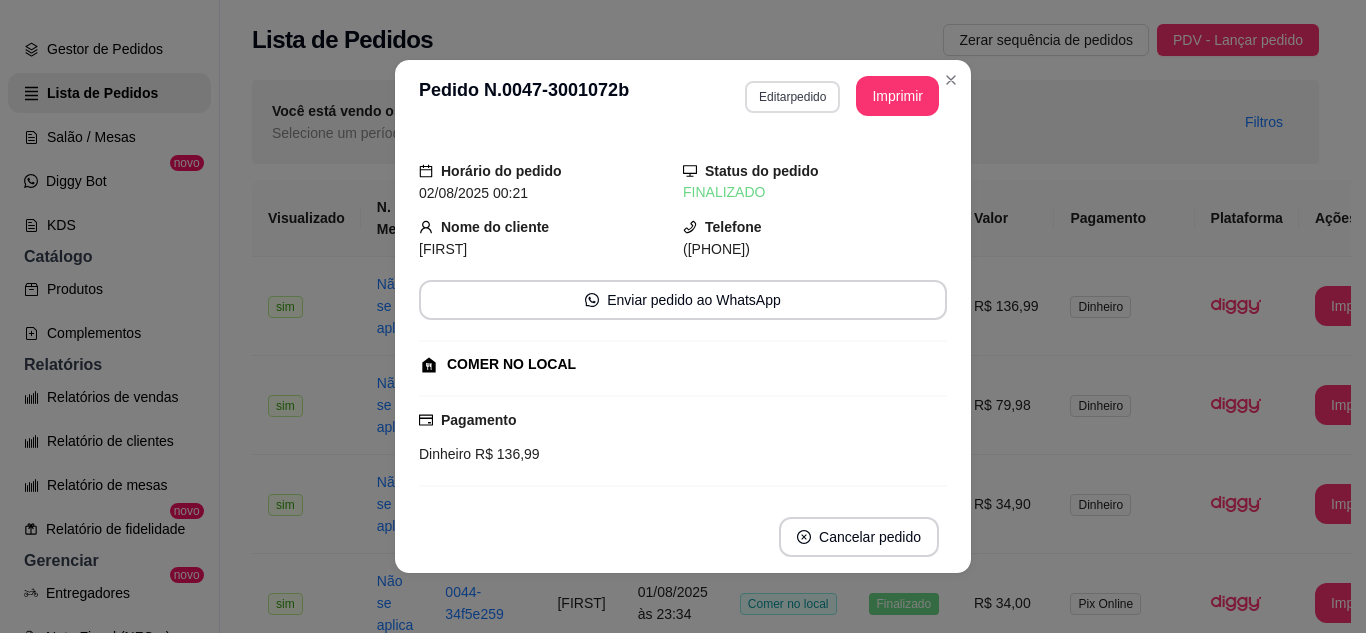 click on "Editar  pedido" at bounding box center (792, 97) 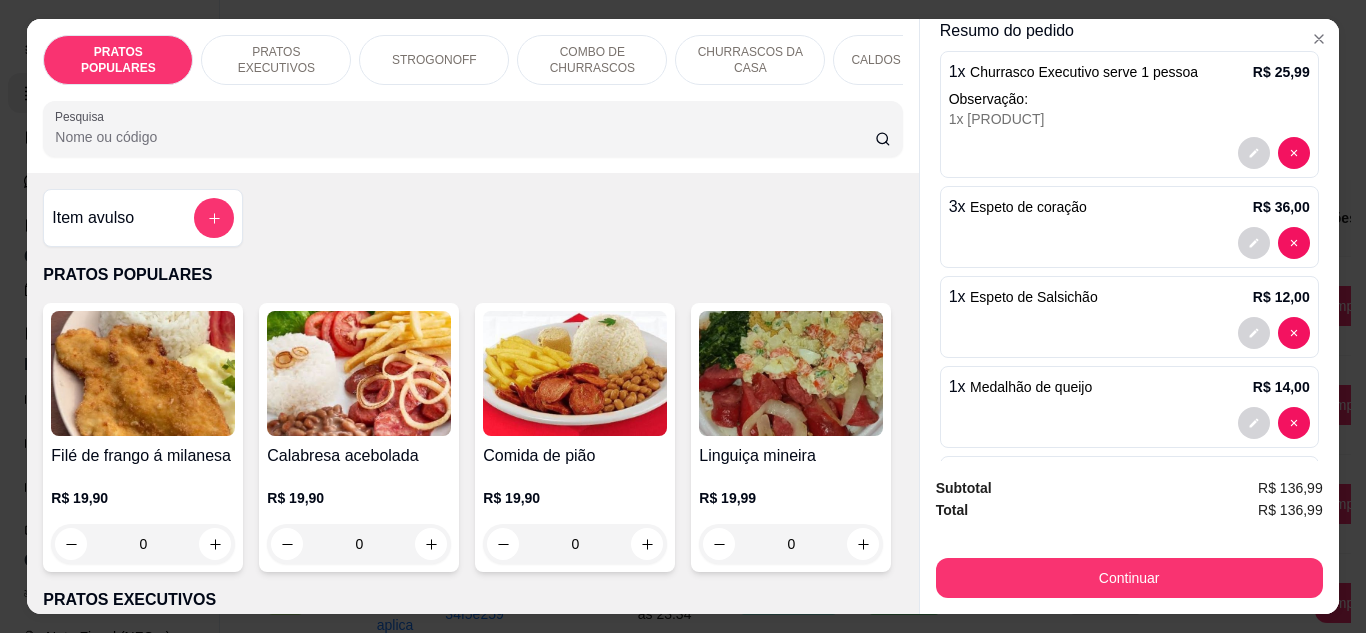 scroll, scrollTop: 485, scrollLeft: 0, axis: vertical 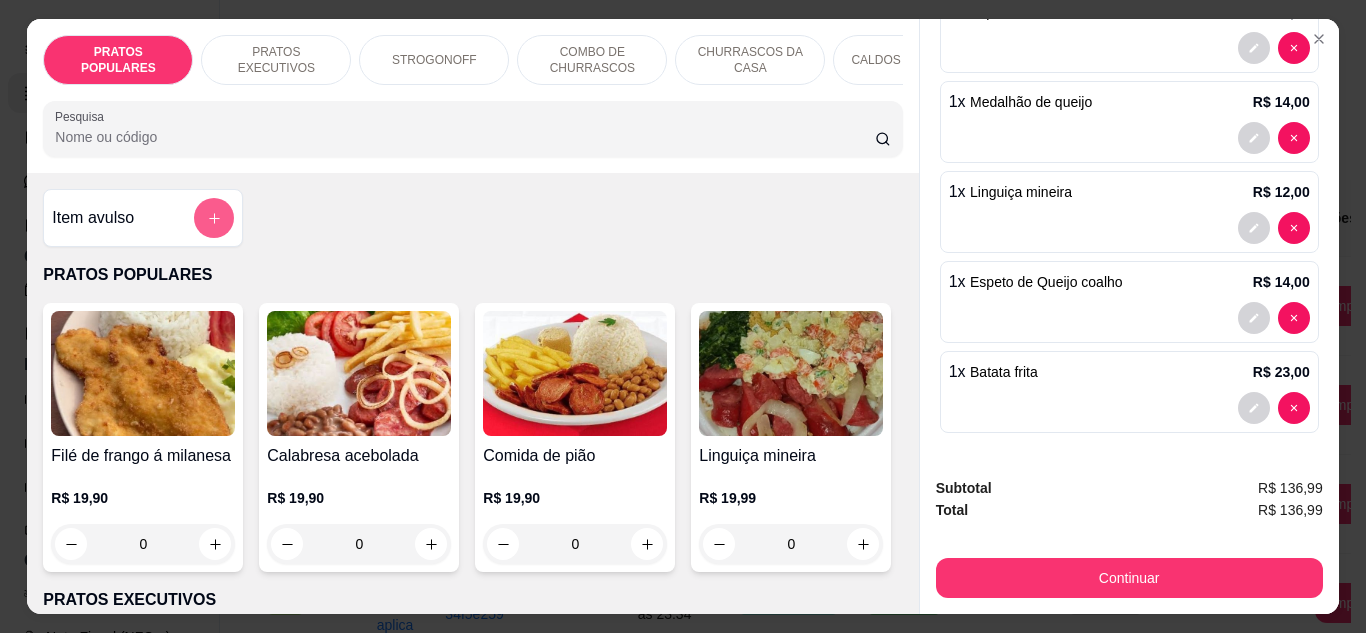 click at bounding box center (214, 218) 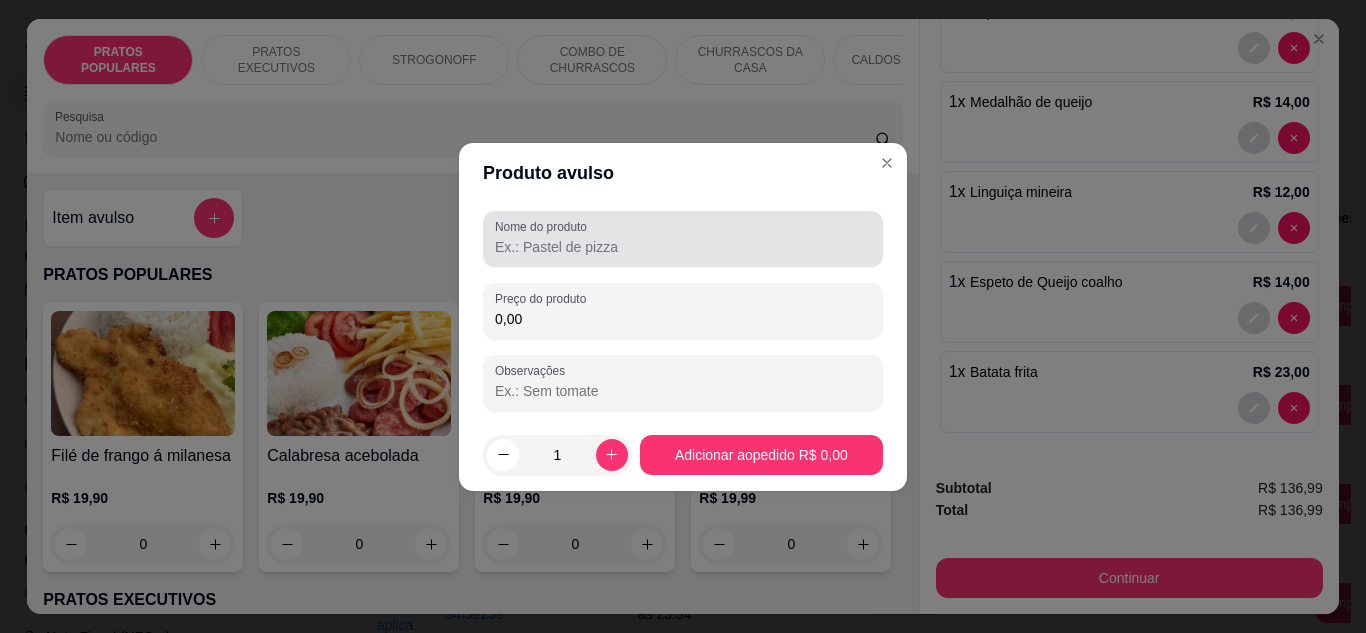 click on "Nome do produto" at bounding box center (683, 247) 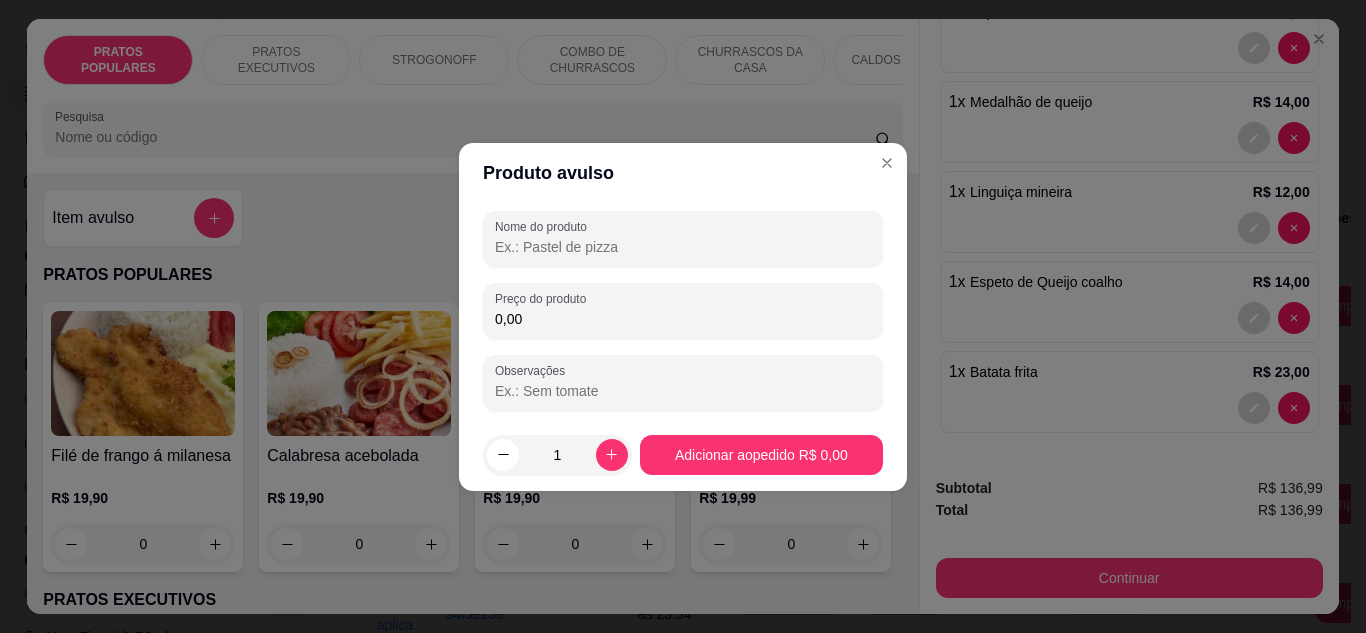 type on "2" 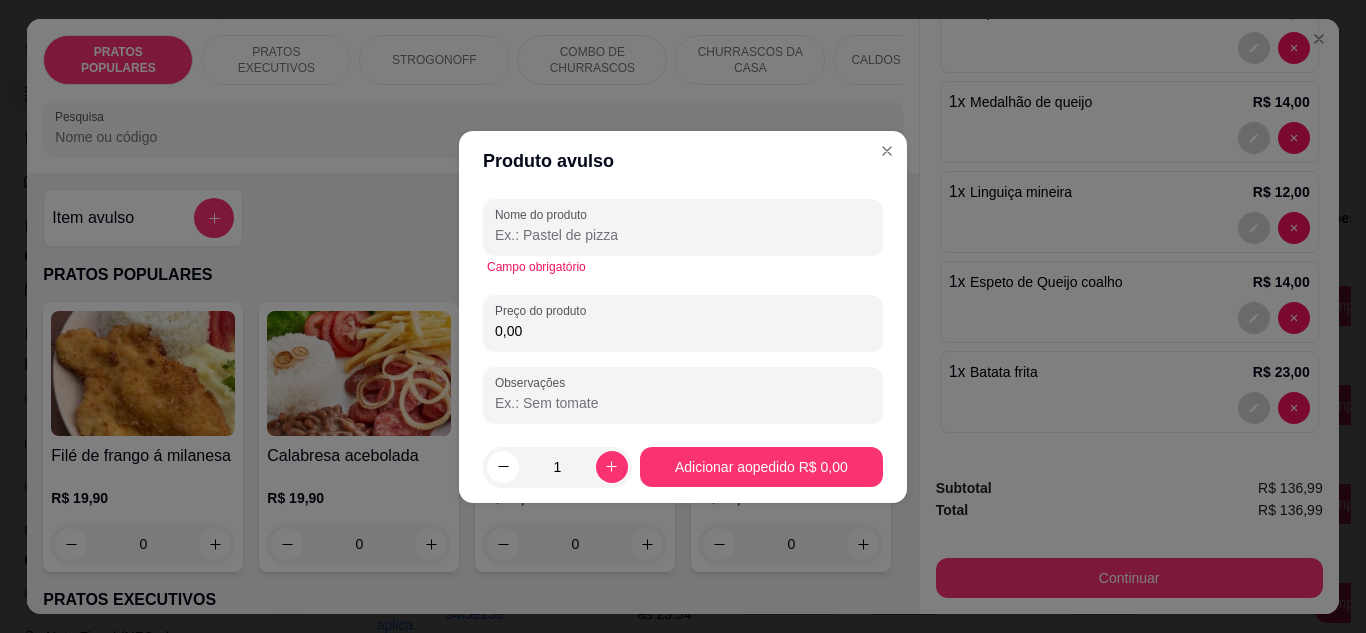 type on "m" 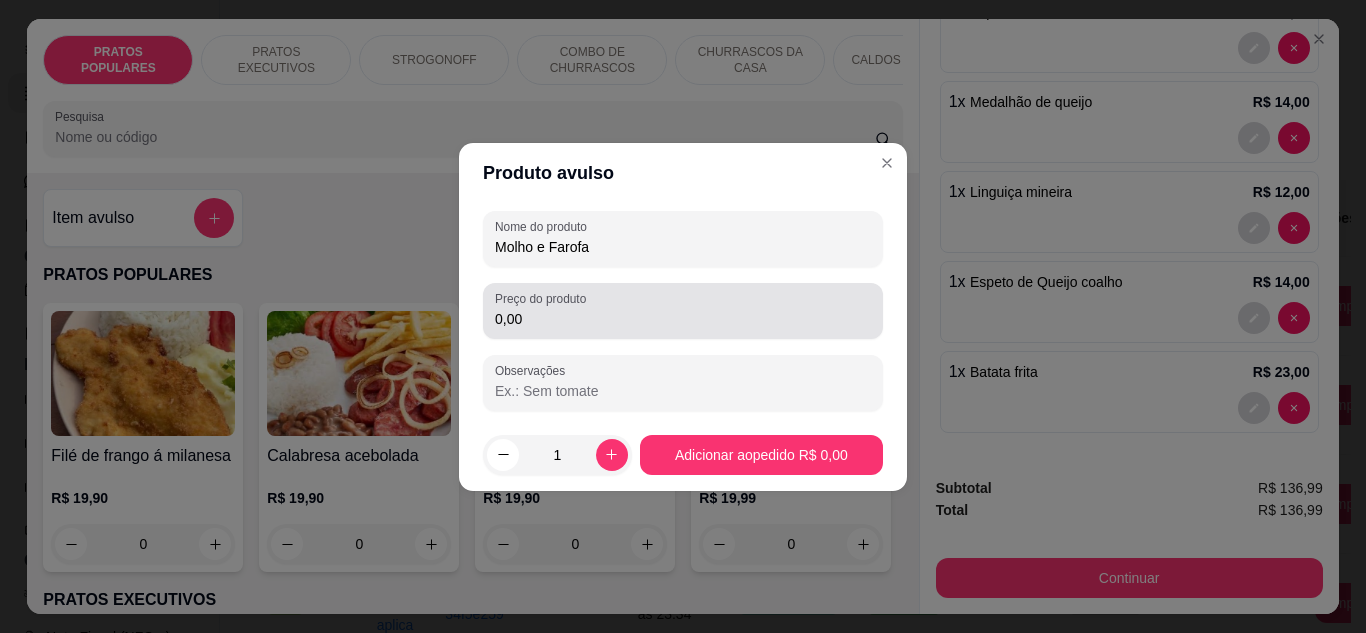 type on "Molho e Farofa" 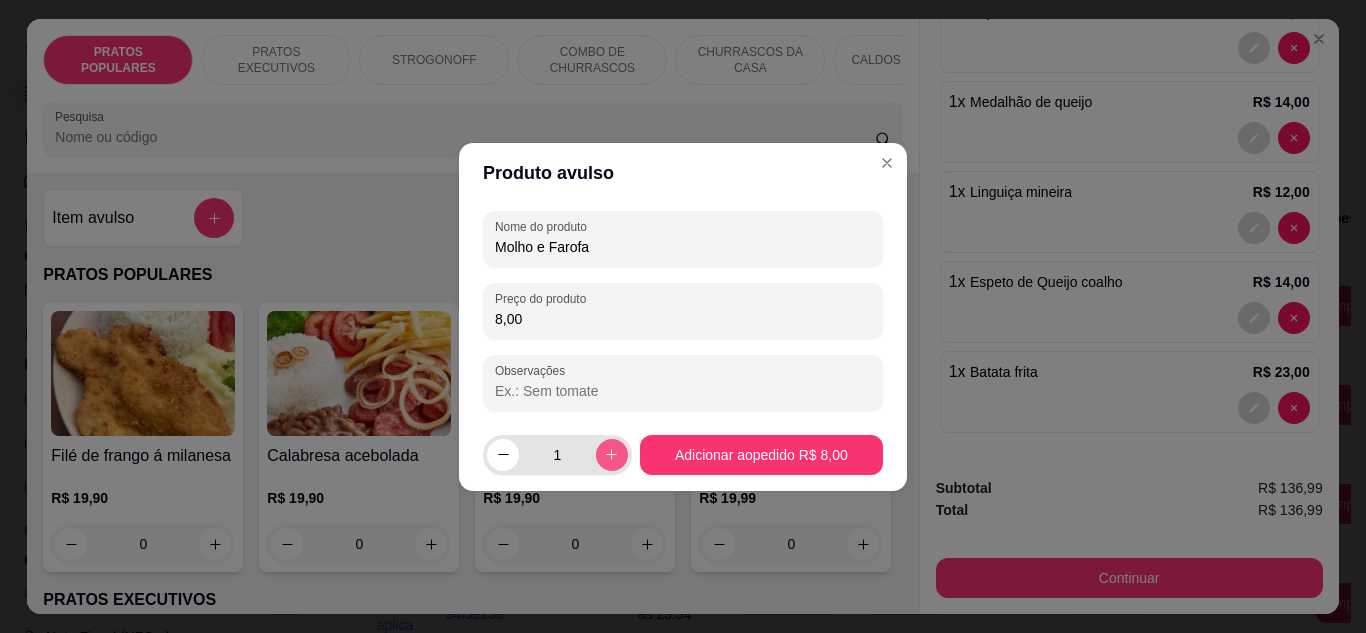 type on "8,00" 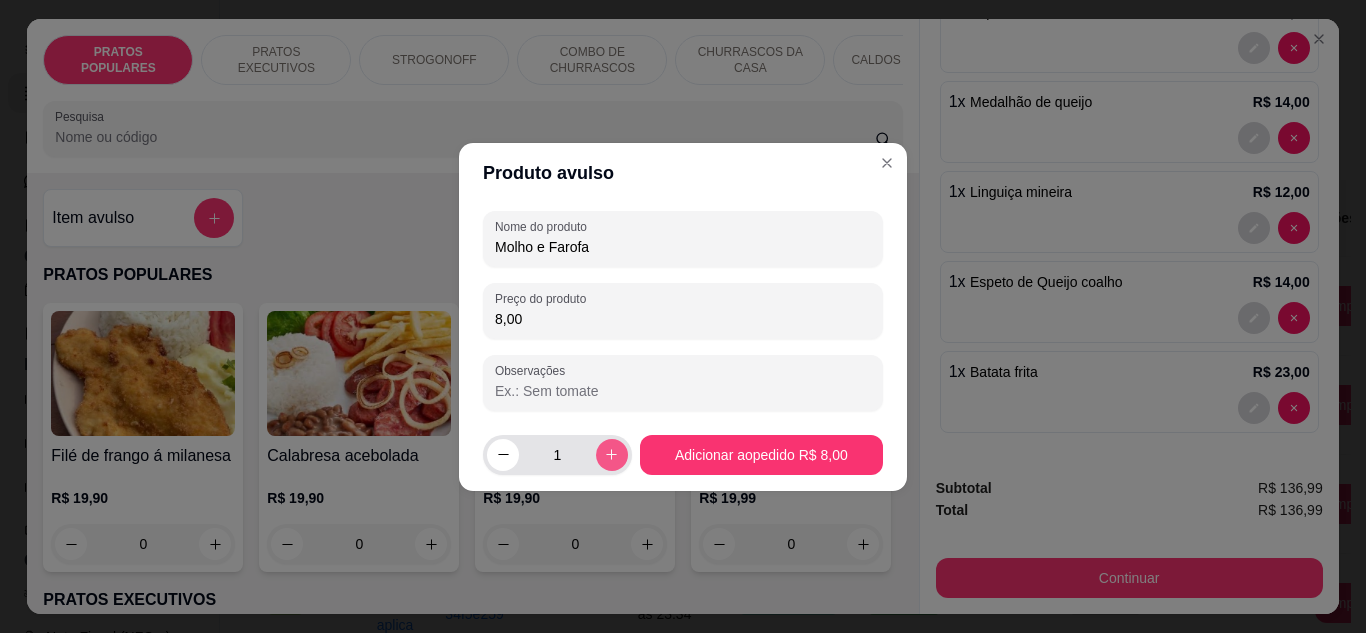 click at bounding box center (612, 455) 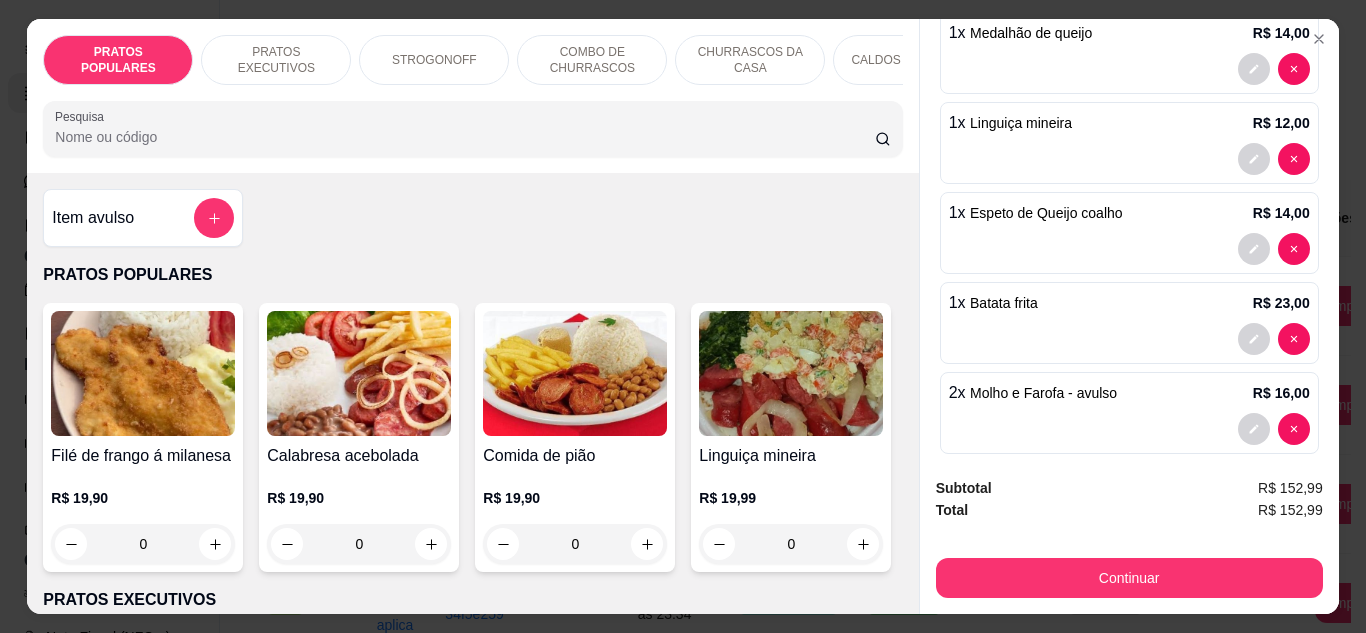 scroll, scrollTop: 575, scrollLeft: 0, axis: vertical 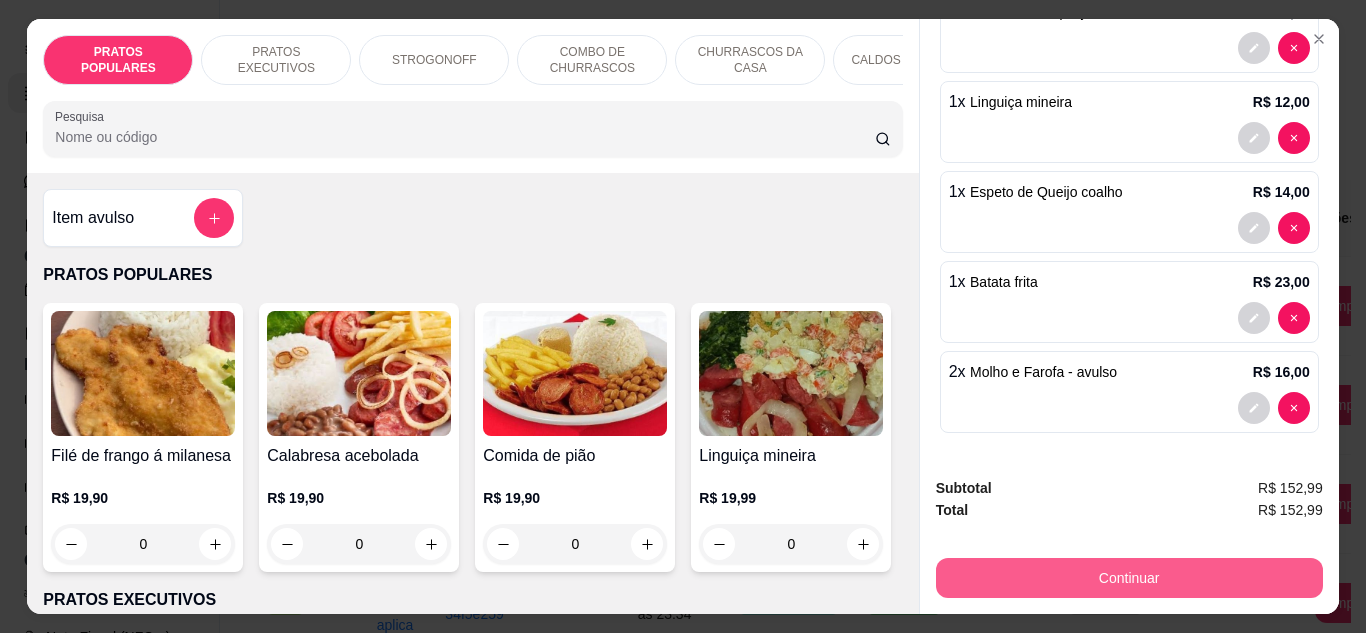 click on "Continuar" at bounding box center (1129, 578) 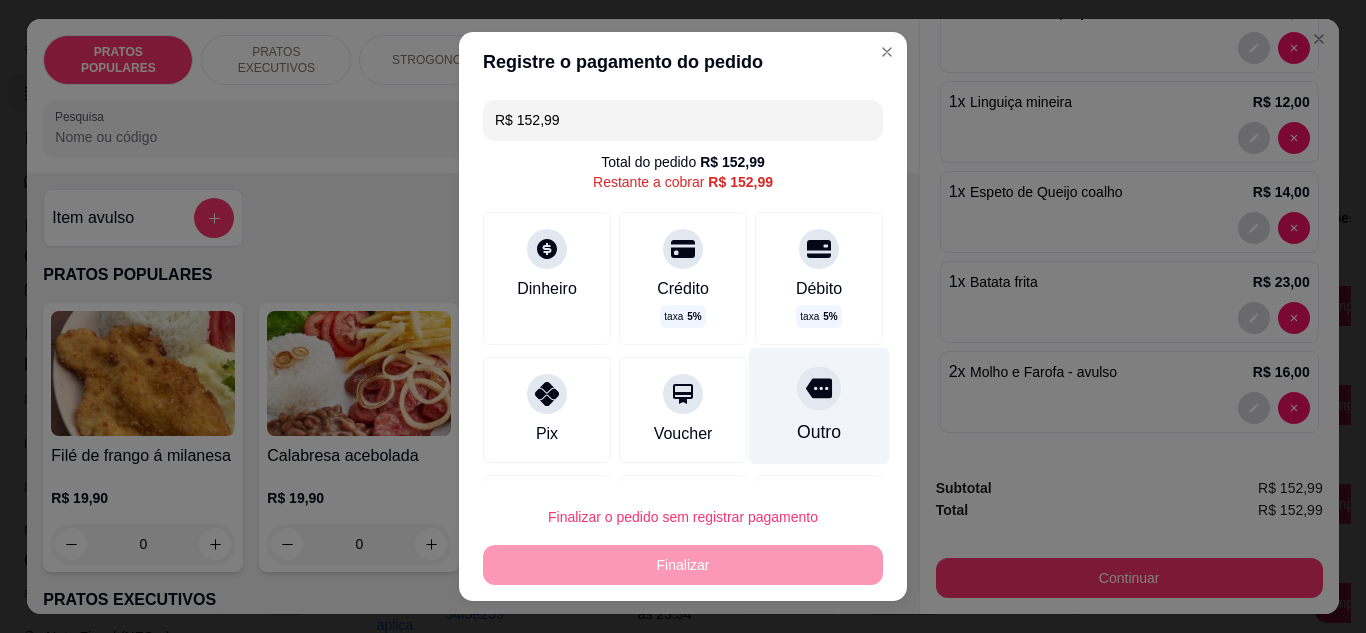 click 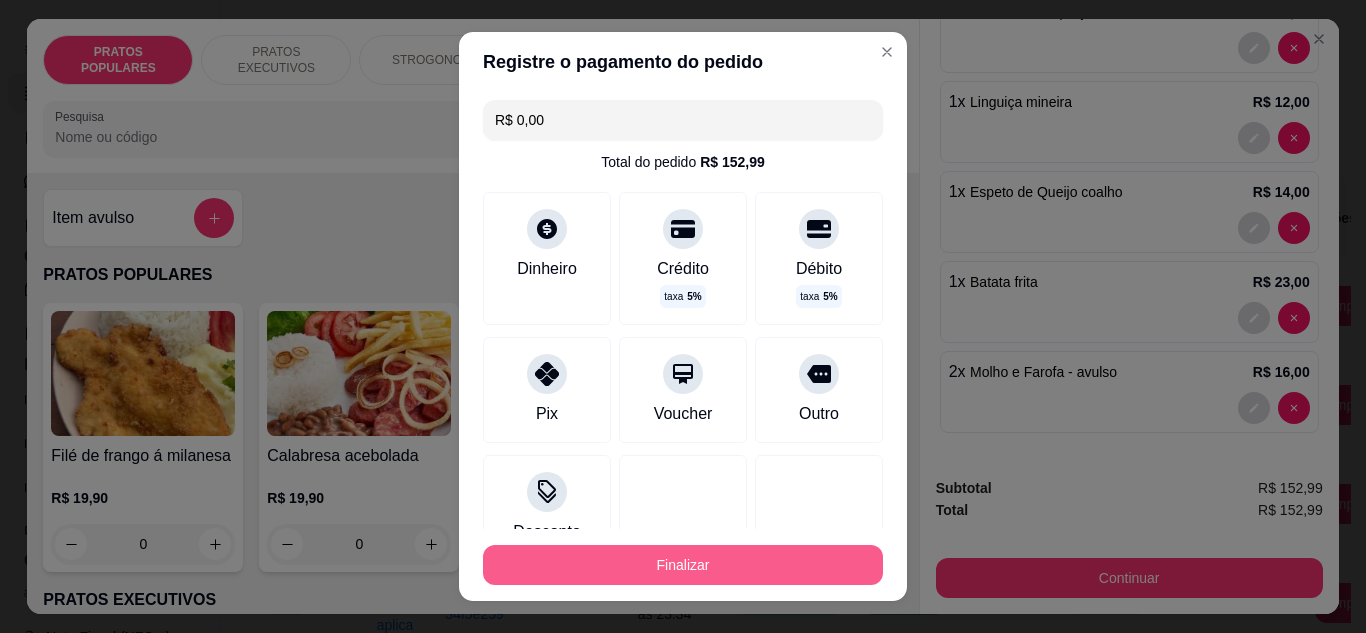 click on "Finalizar" at bounding box center [683, 565] 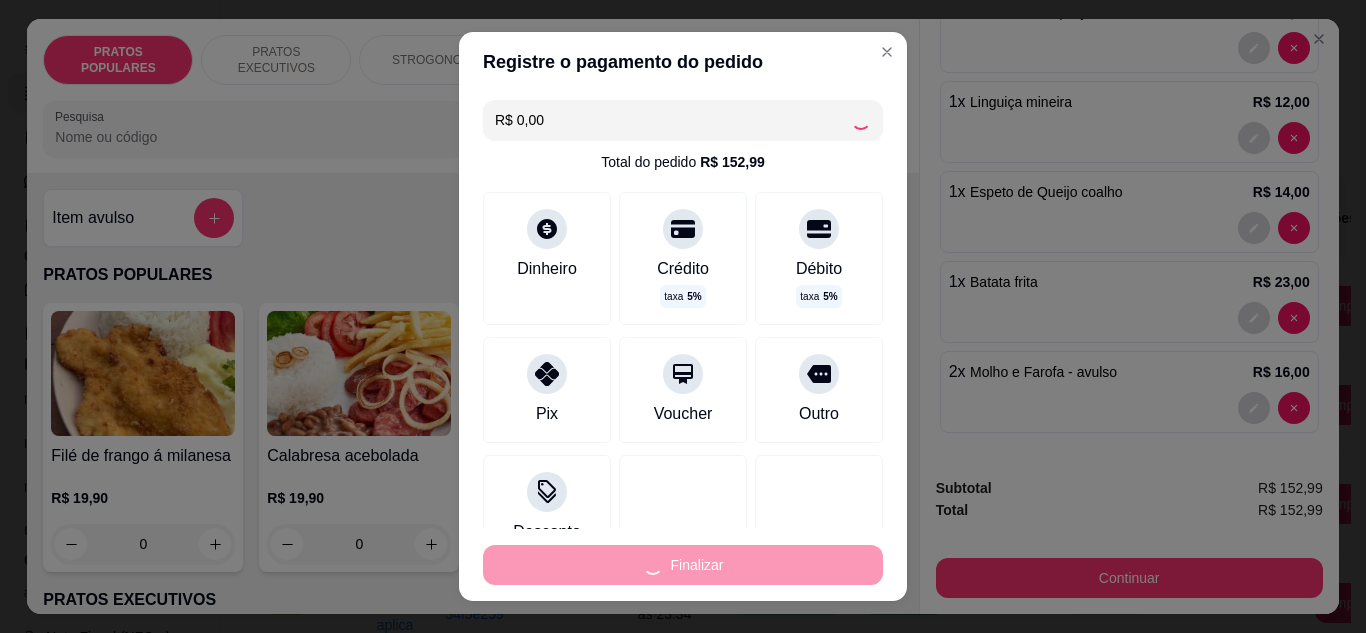 type on "0" 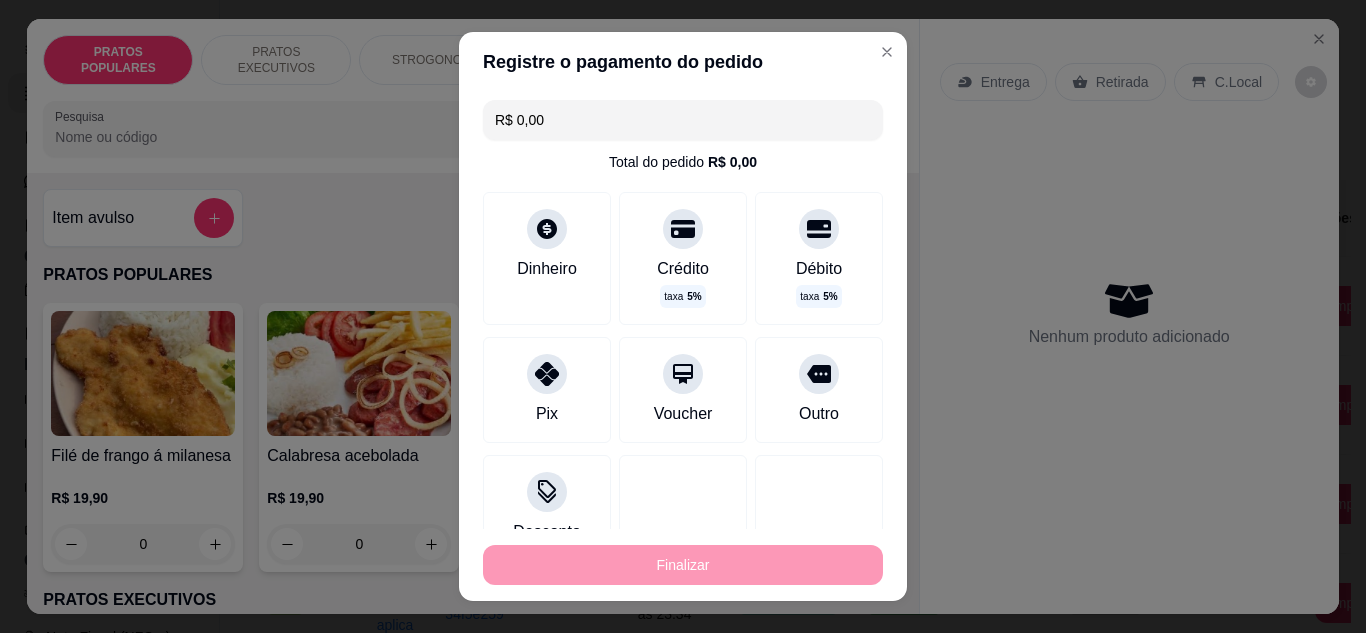 type on "-R$ 152,99" 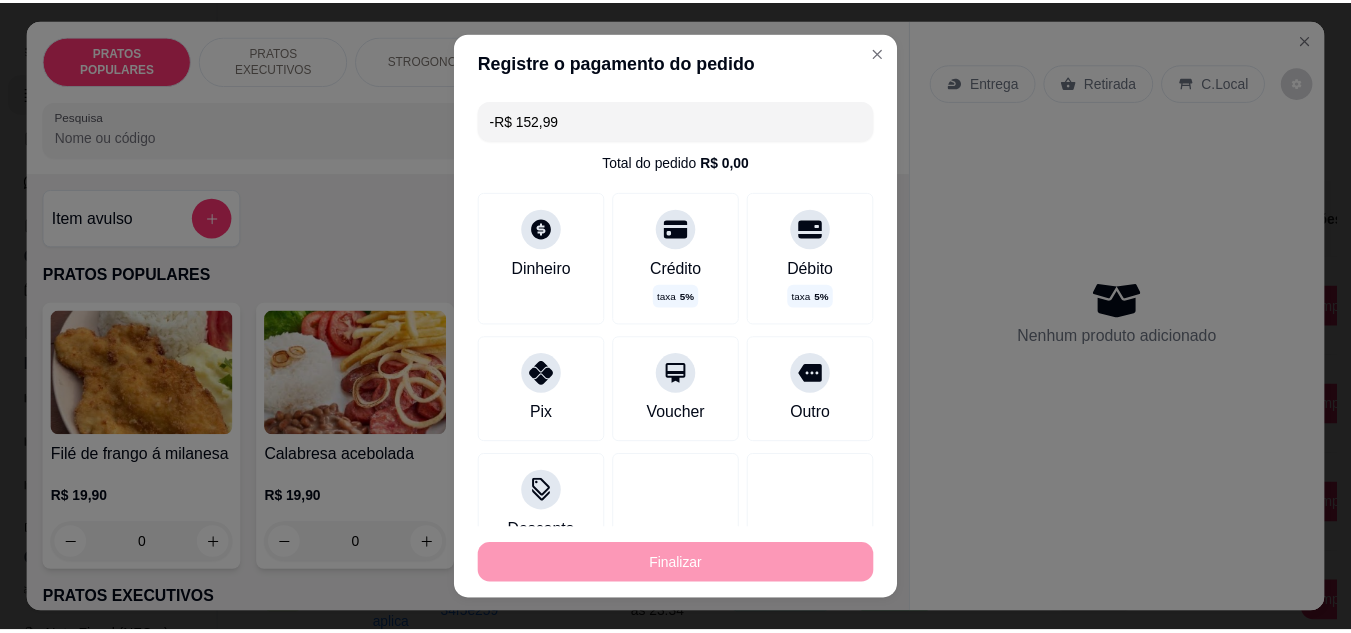 scroll, scrollTop: 0, scrollLeft: 0, axis: both 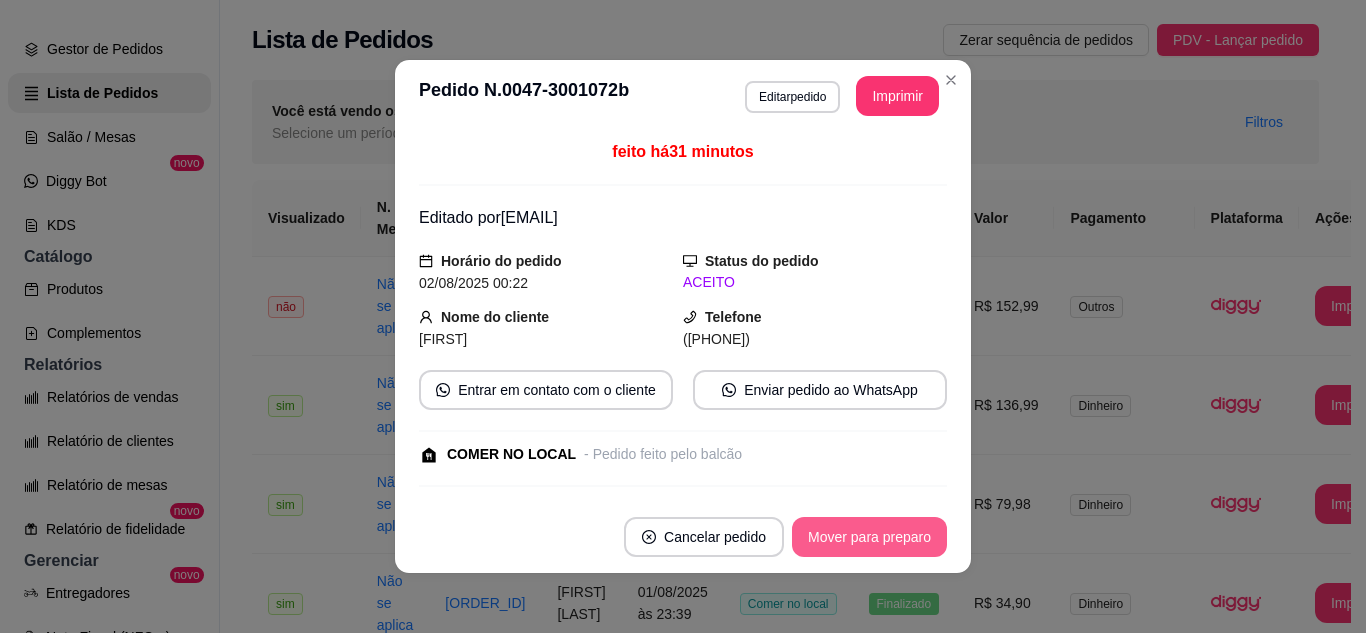 click on "Mover para preparo" at bounding box center (869, 537) 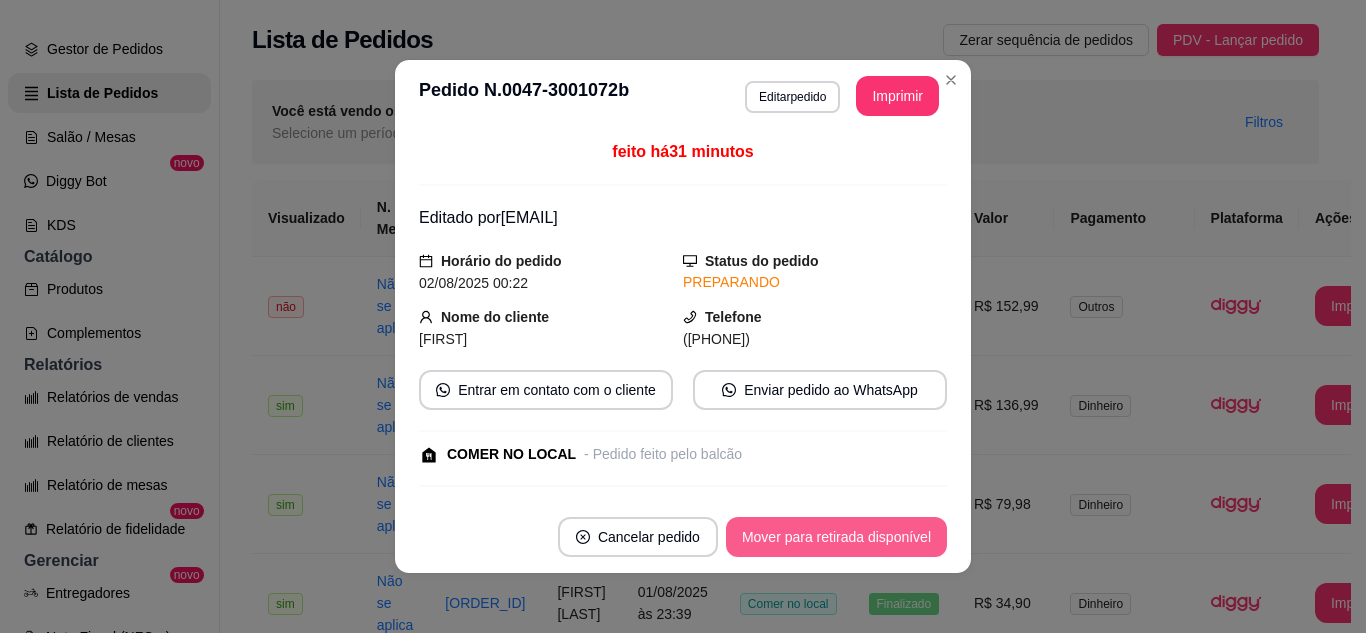 click on "Mover para retirada disponível" at bounding box center [836, 537] 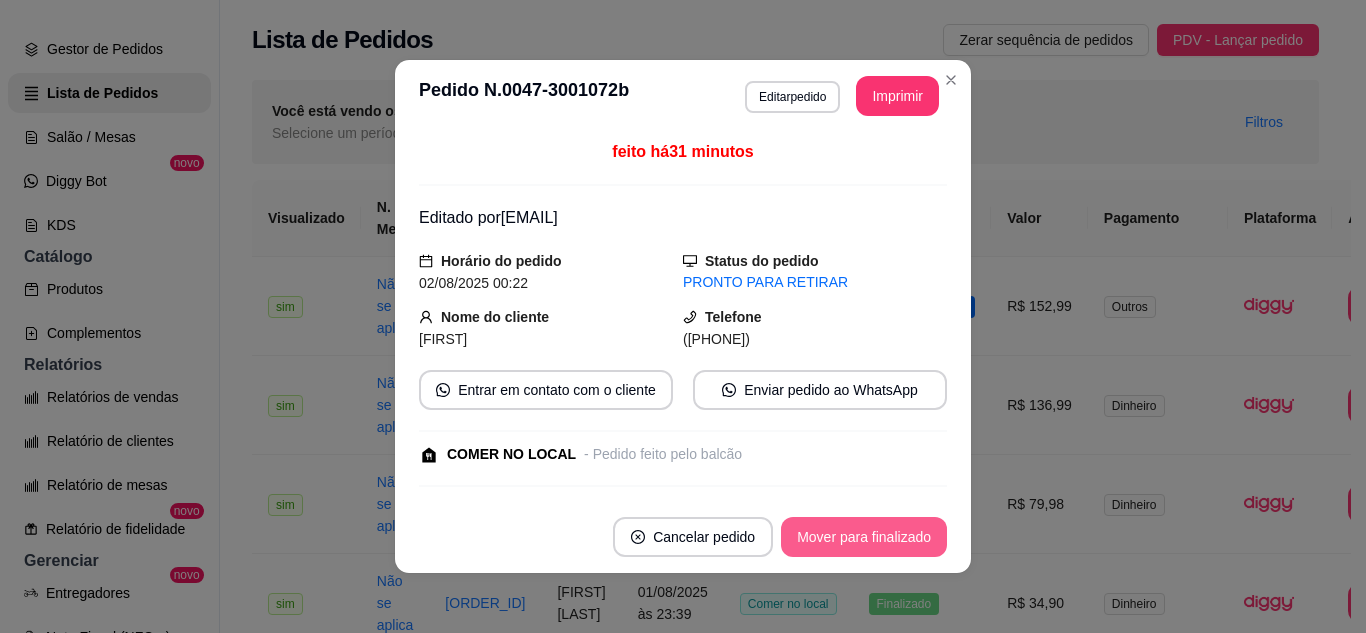 click on "Mover para finalizado" at bounding box center [864, 537] 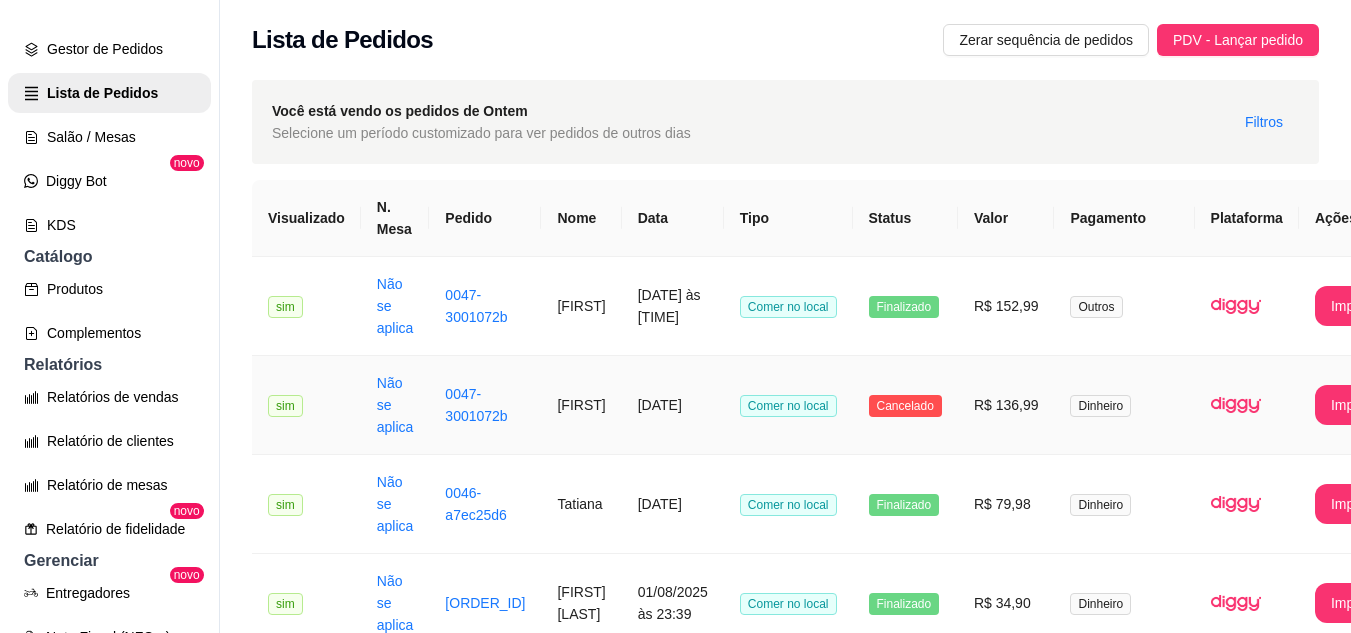 click on "R$ 136,99" at bounding box center [1006, 405] 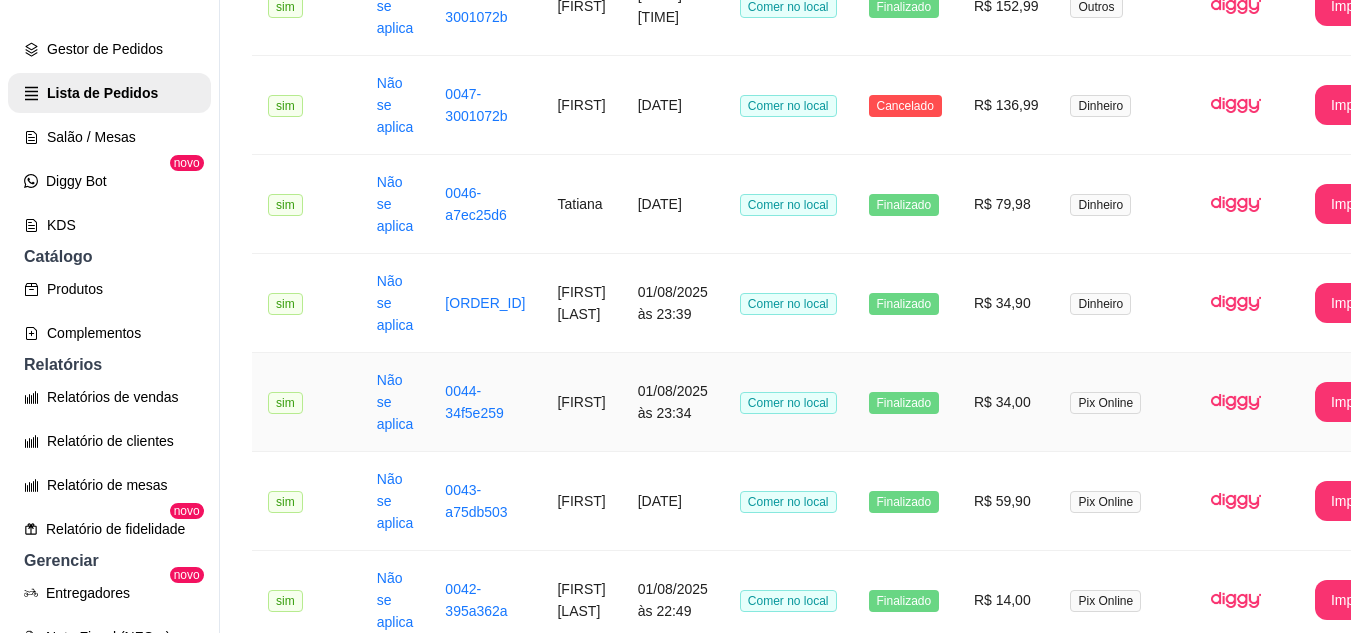 scroll, scrollTop: 0, scrollLeft: 0, axis: both 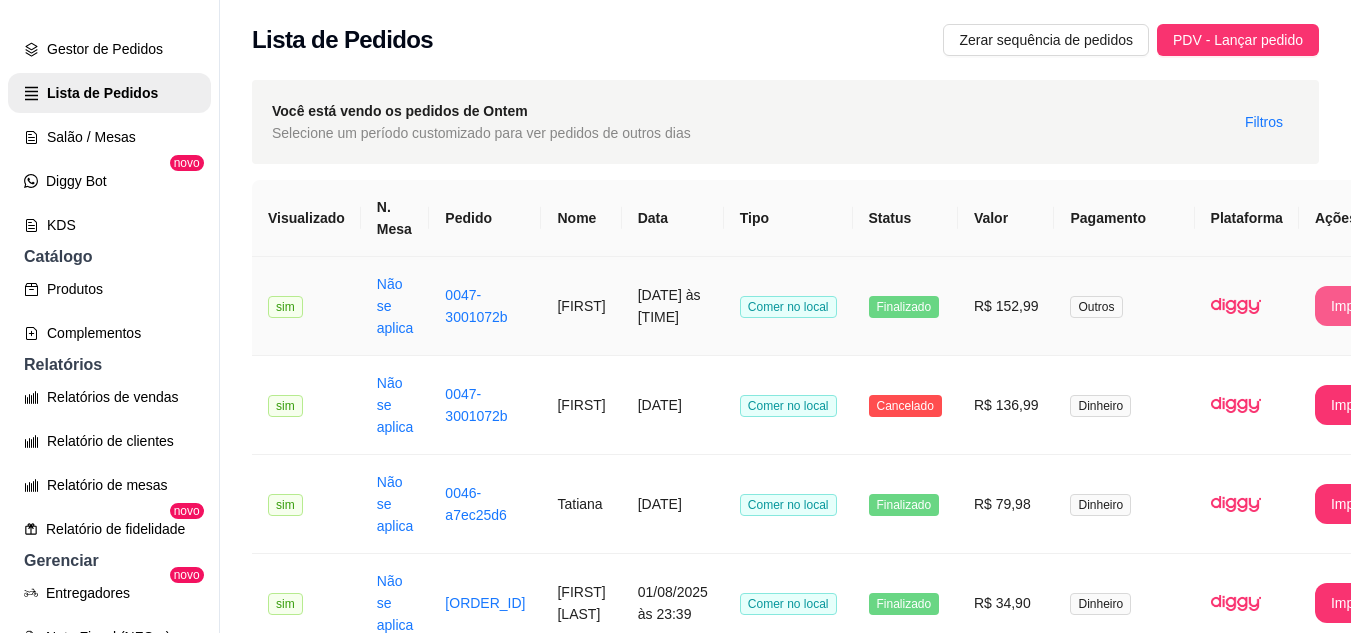 click on "Imprimir" at bounding box center (1356, 306) 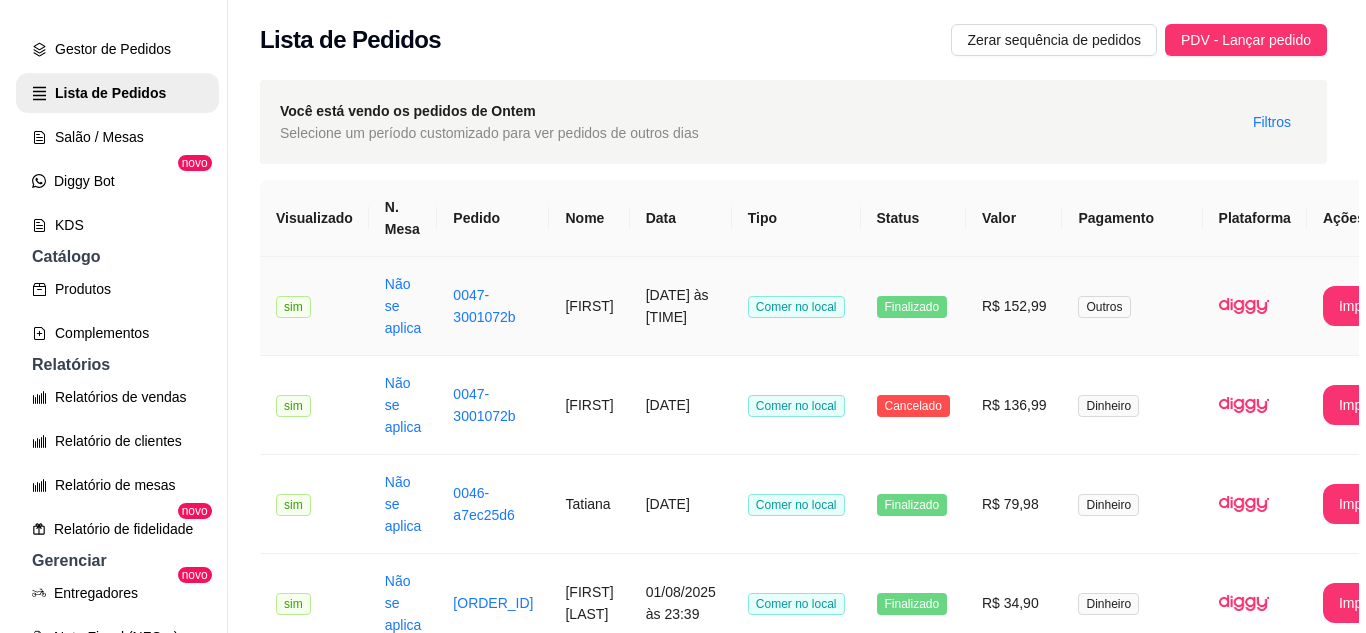 scroll, scrollTop: 0, scrollLeft: 0, axis: both 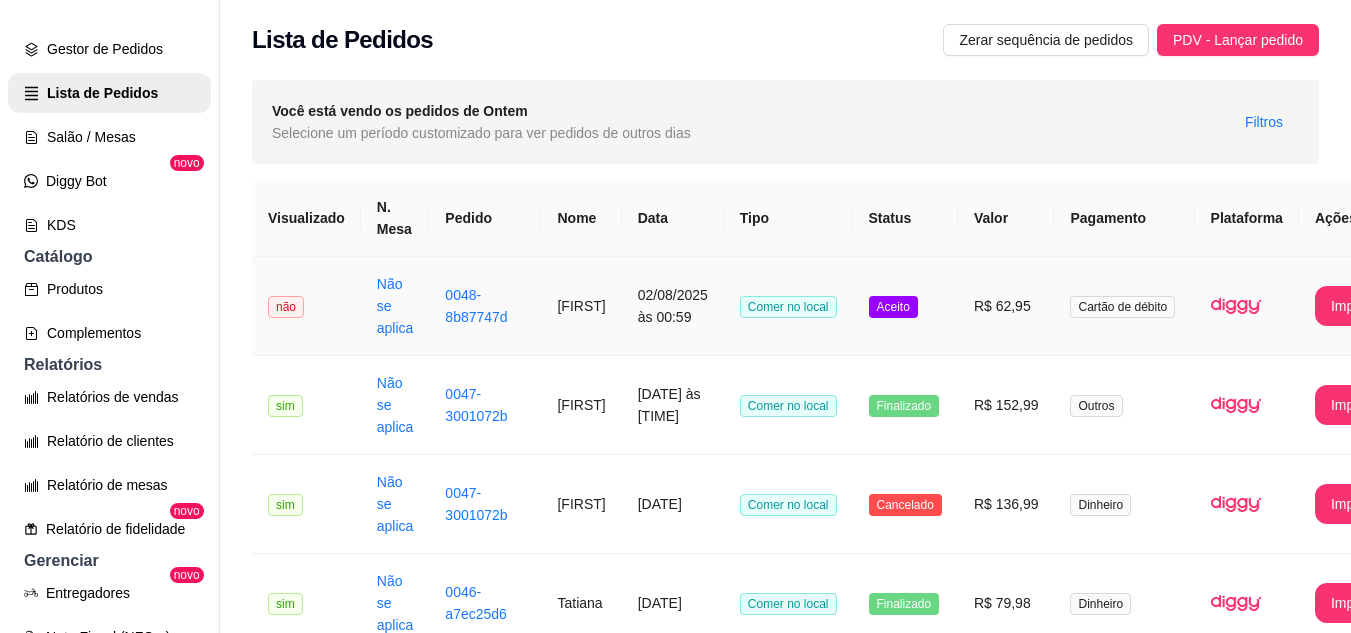 click on "R$ 62,95" at bounding box center [1006, 306] 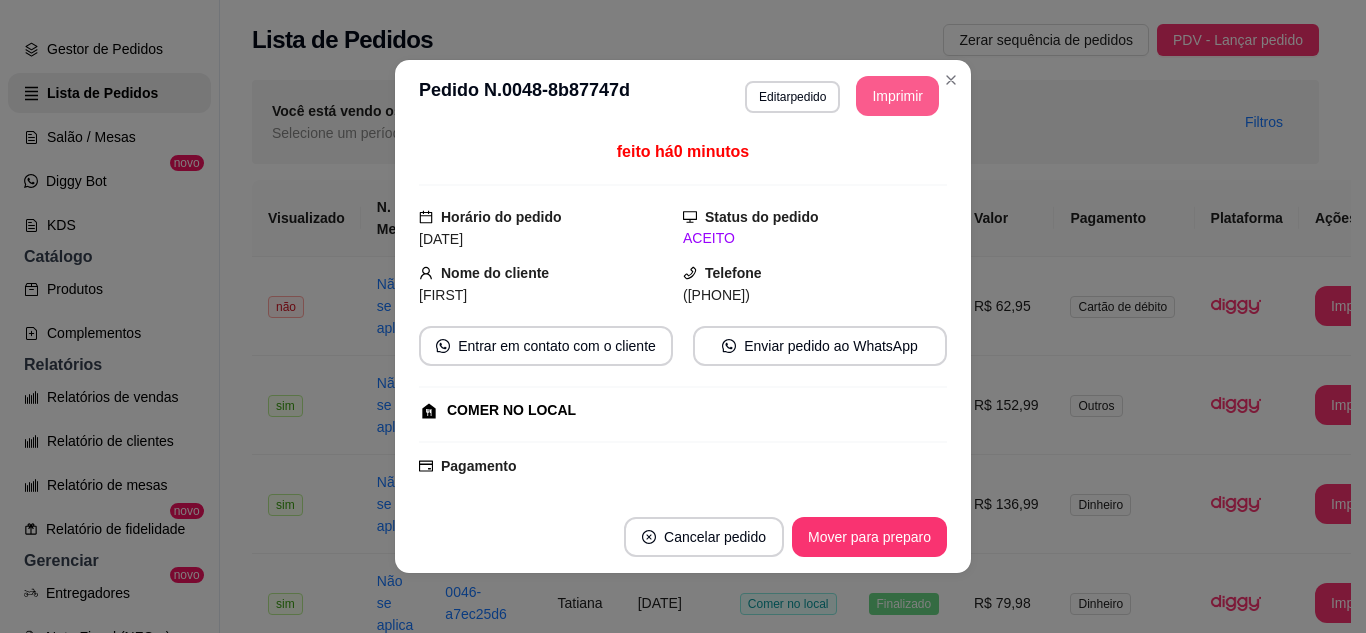 click on "Imprimir" at bounding box center (897, 96) 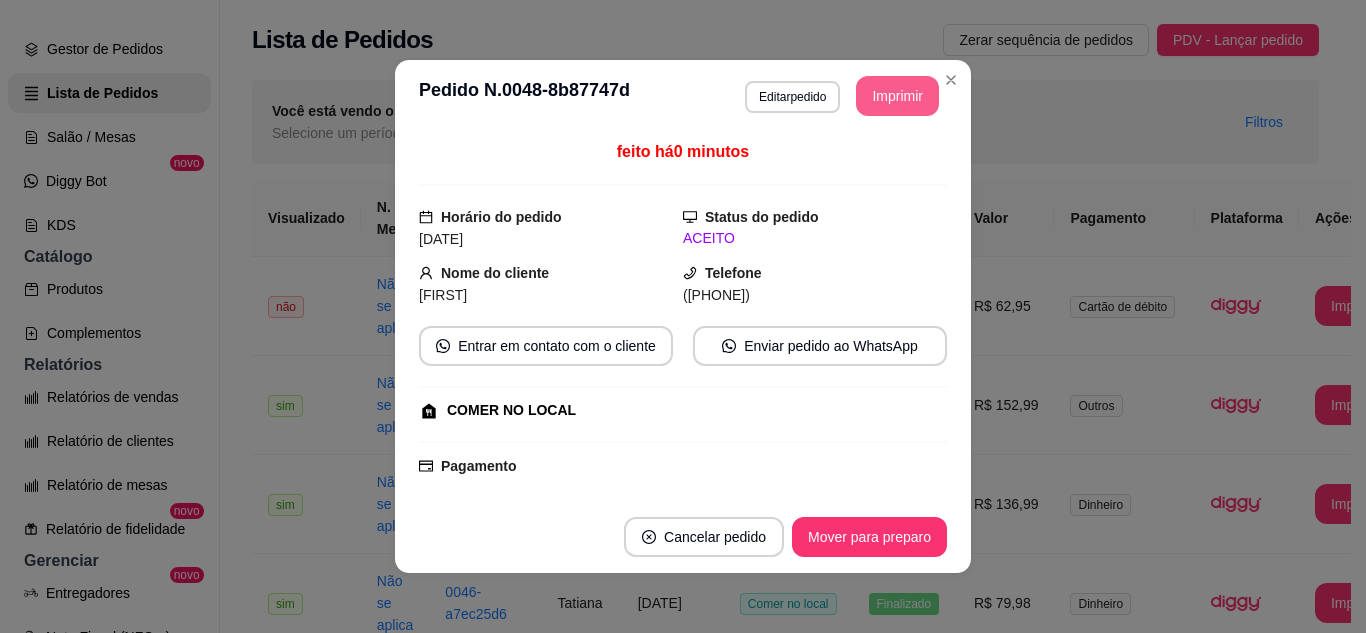 scroll, scrollTop: 0, scrollLeft: 0, axis: both 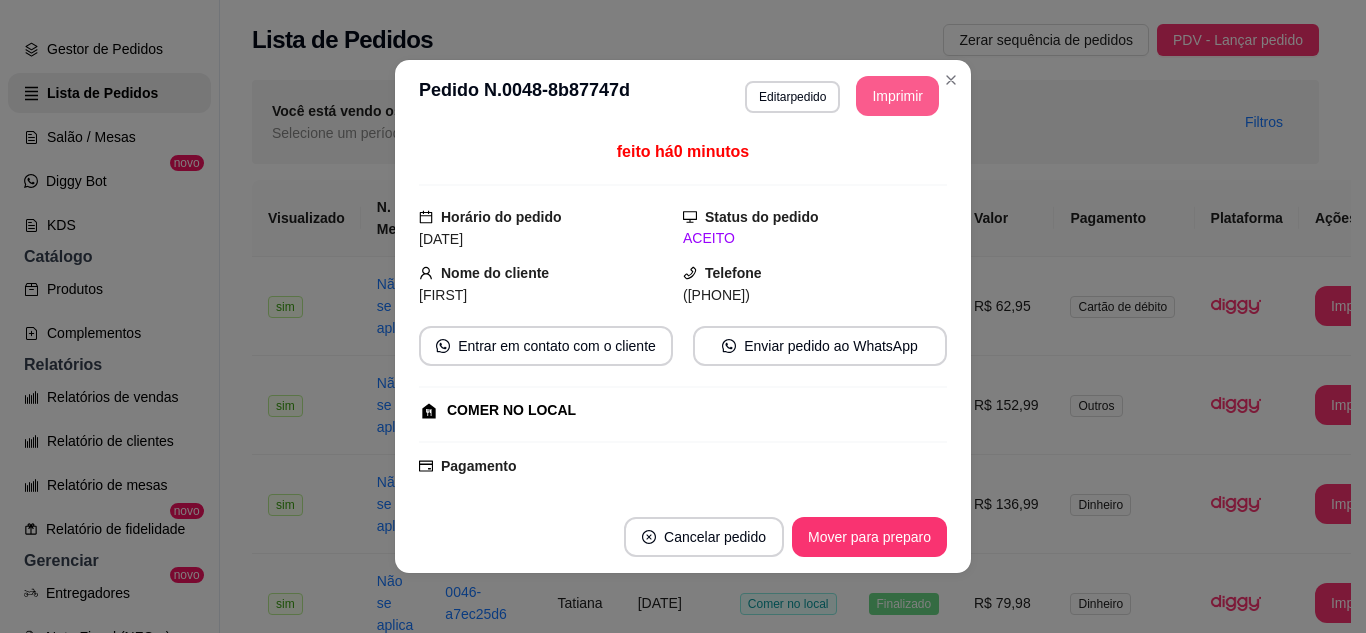 click on "Imprimir" at bounding box center (897, 96) 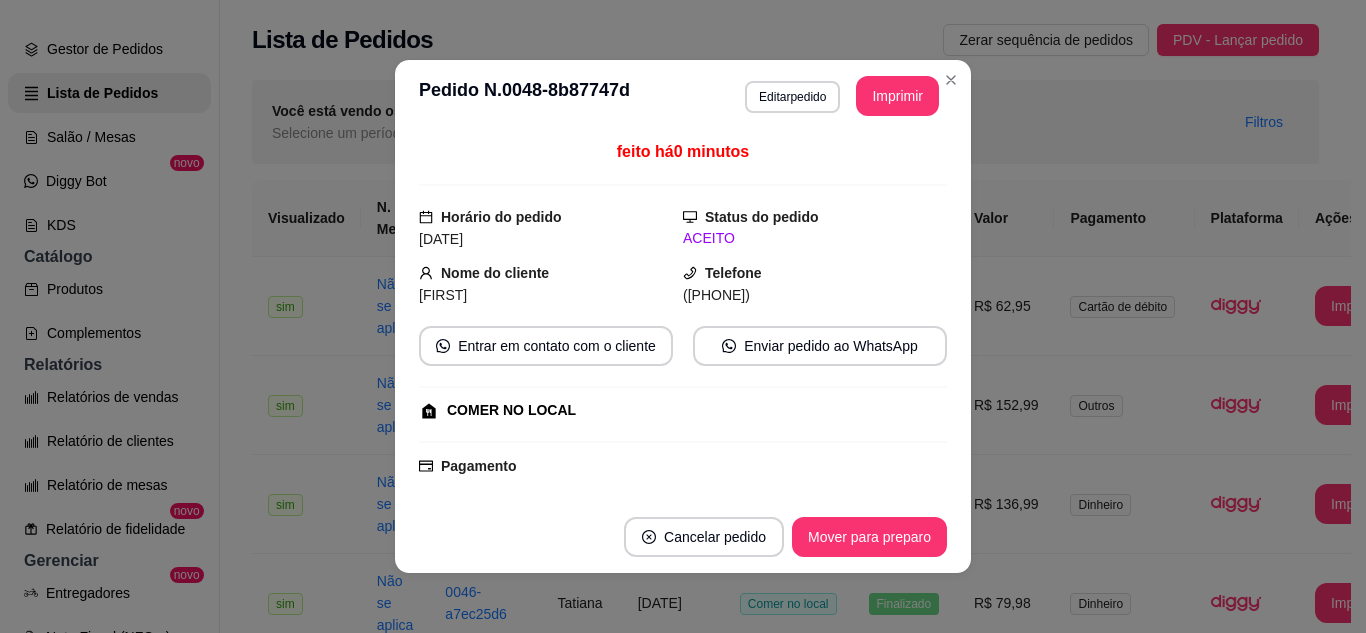 scroll, scrollTop: 0, scrollLeft: 0, axis: both 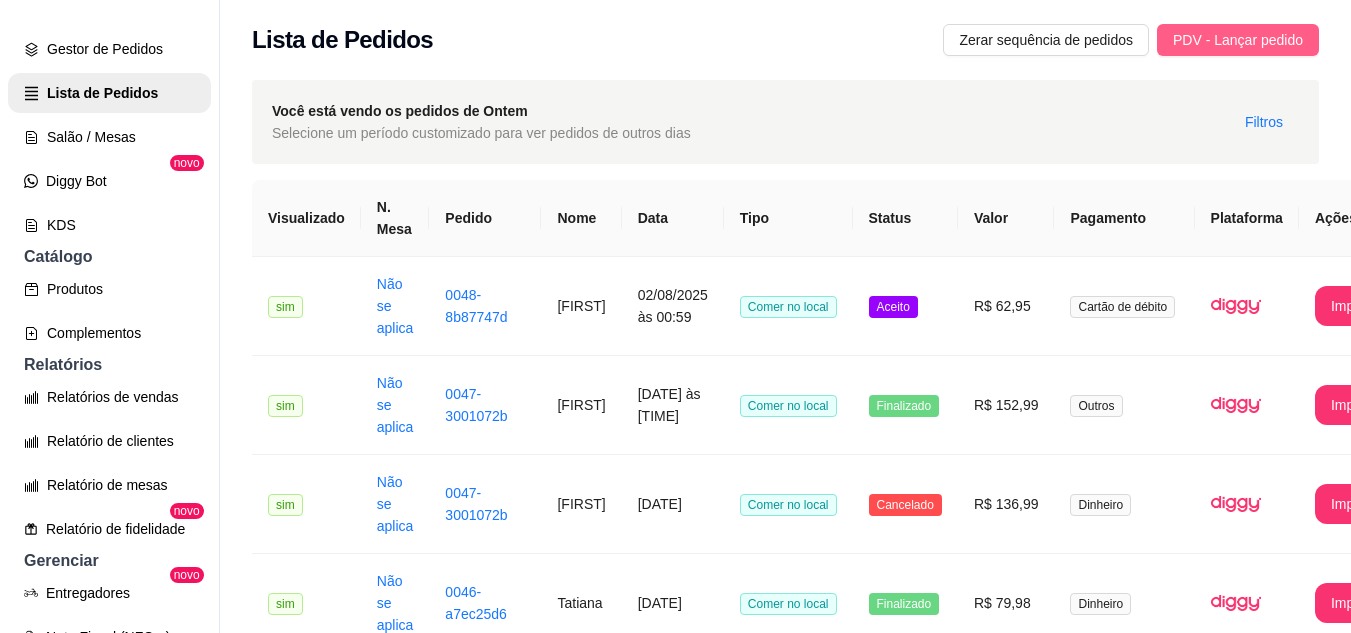 click on "PDV - Lançar pedido" at bounding box center (1238, 40) 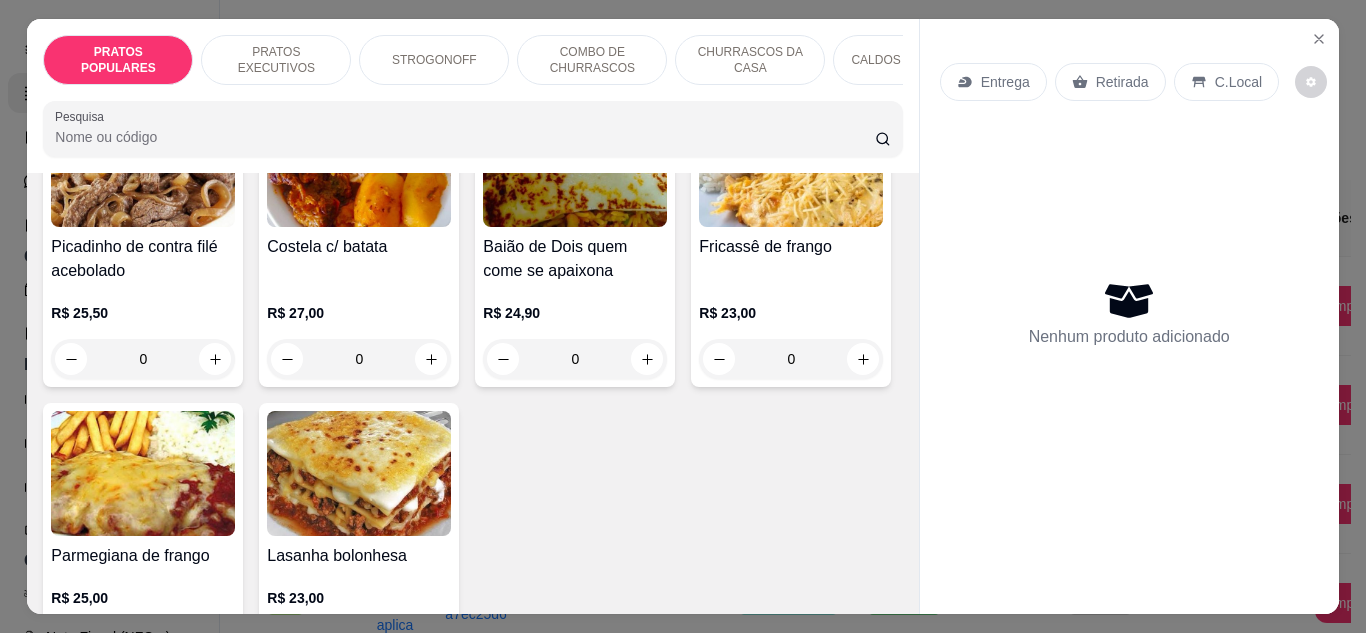 scroll, scrollTop: 700, scrollLeft: 0, axis: vertical 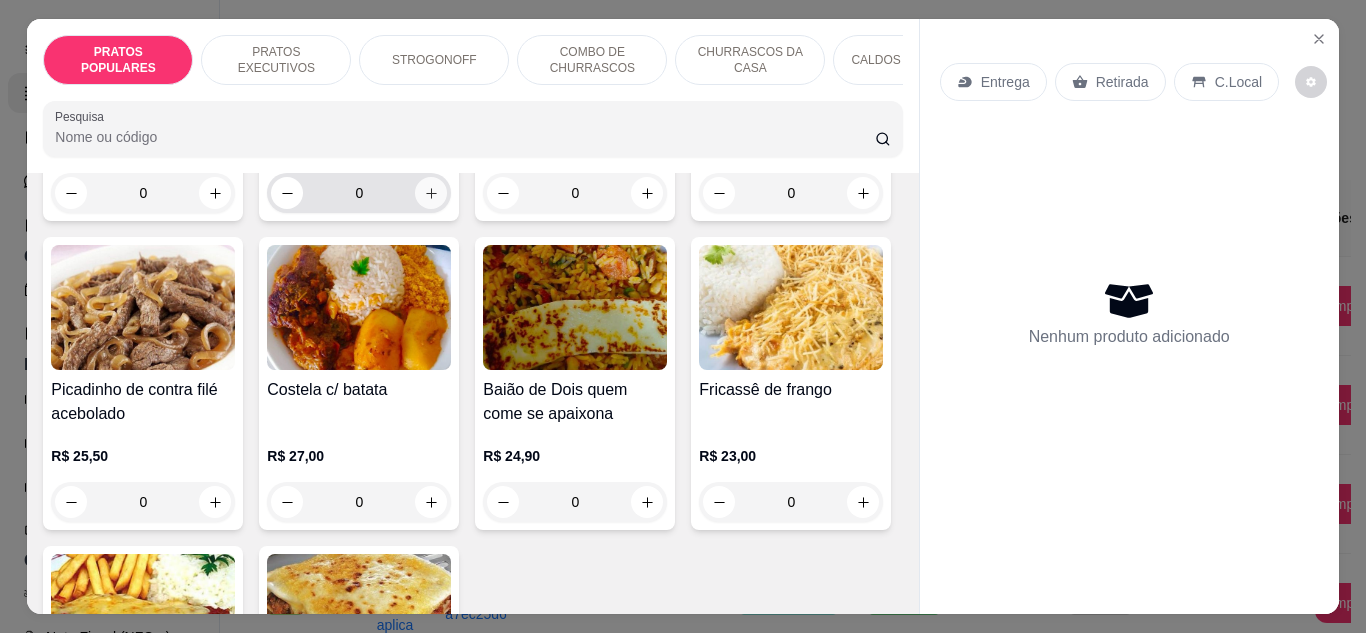 click 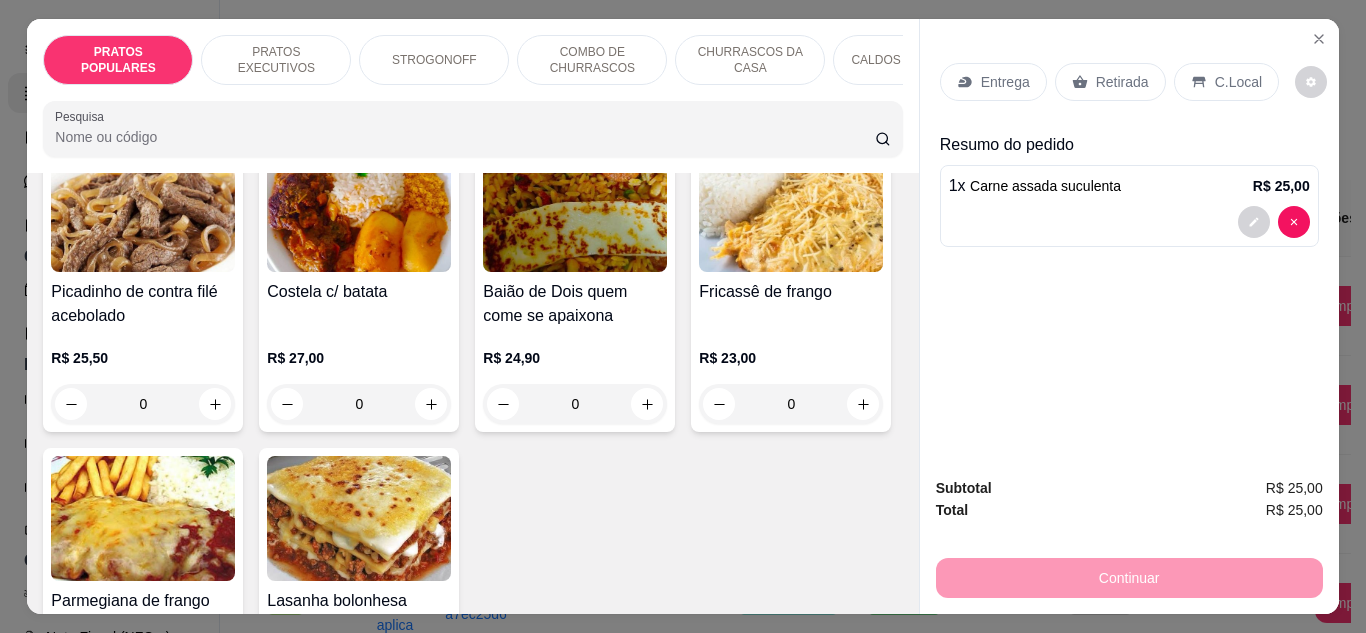 scroll, scrollTop: 1000, scrollLeft: 0, axis: vertical 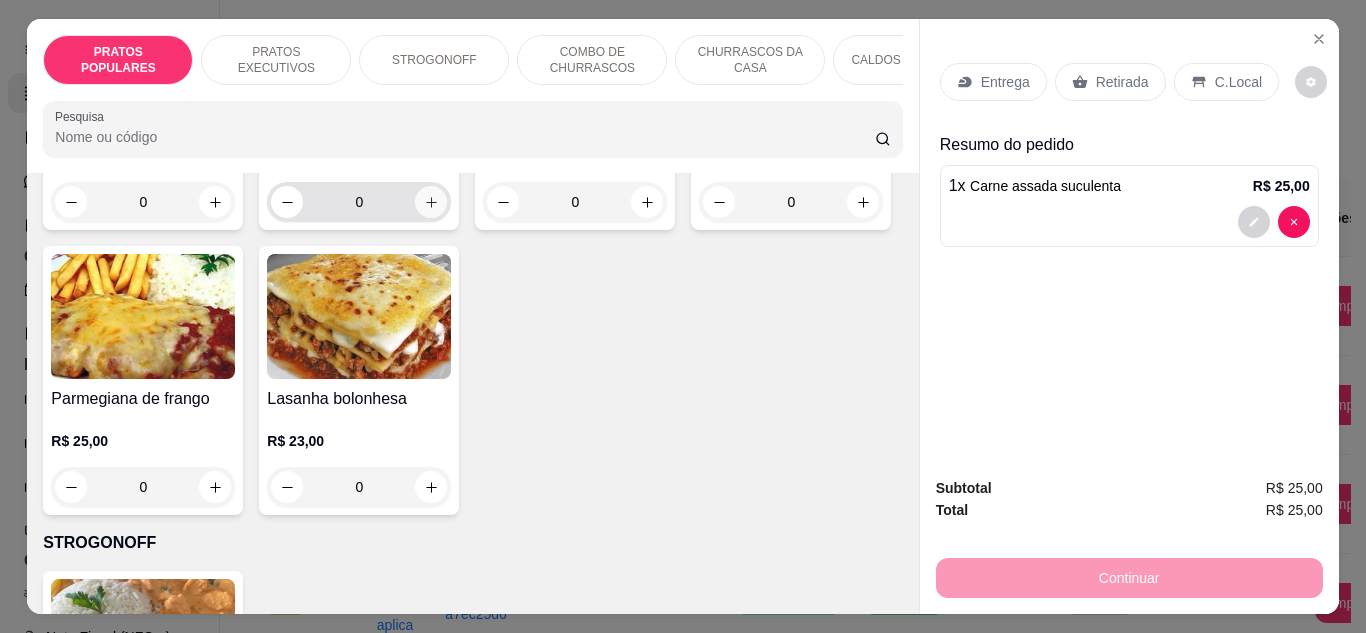 click 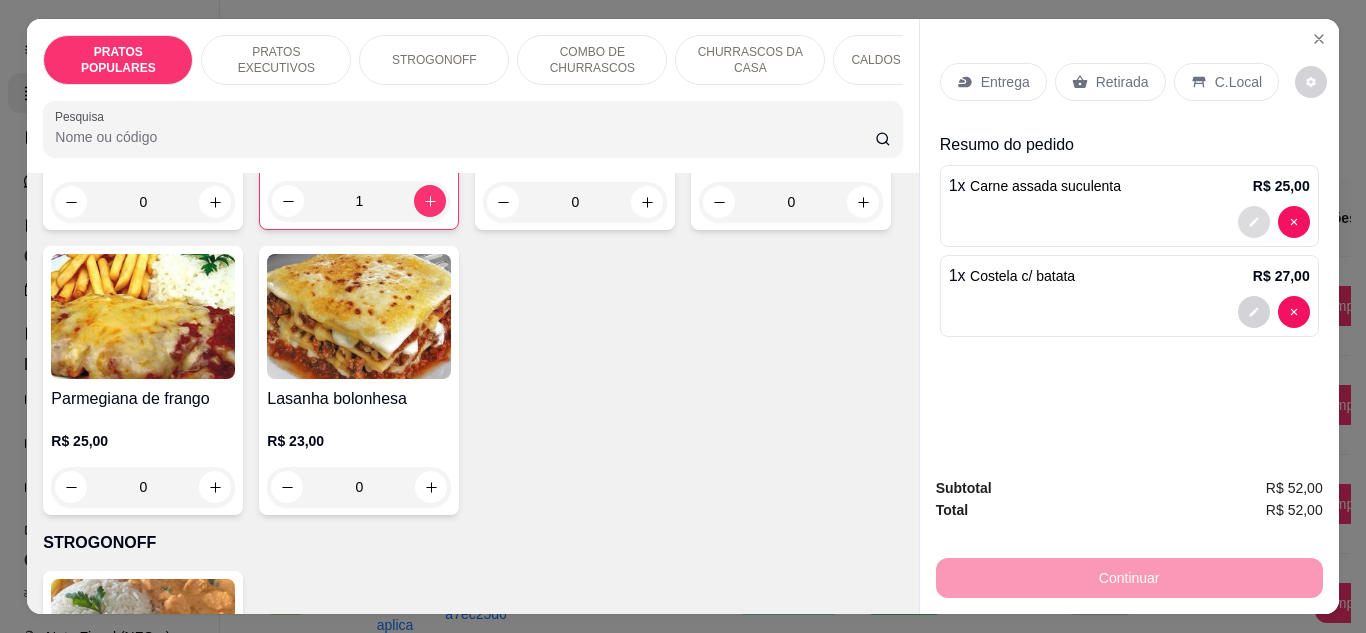 click at bounding box center [1254, 222] 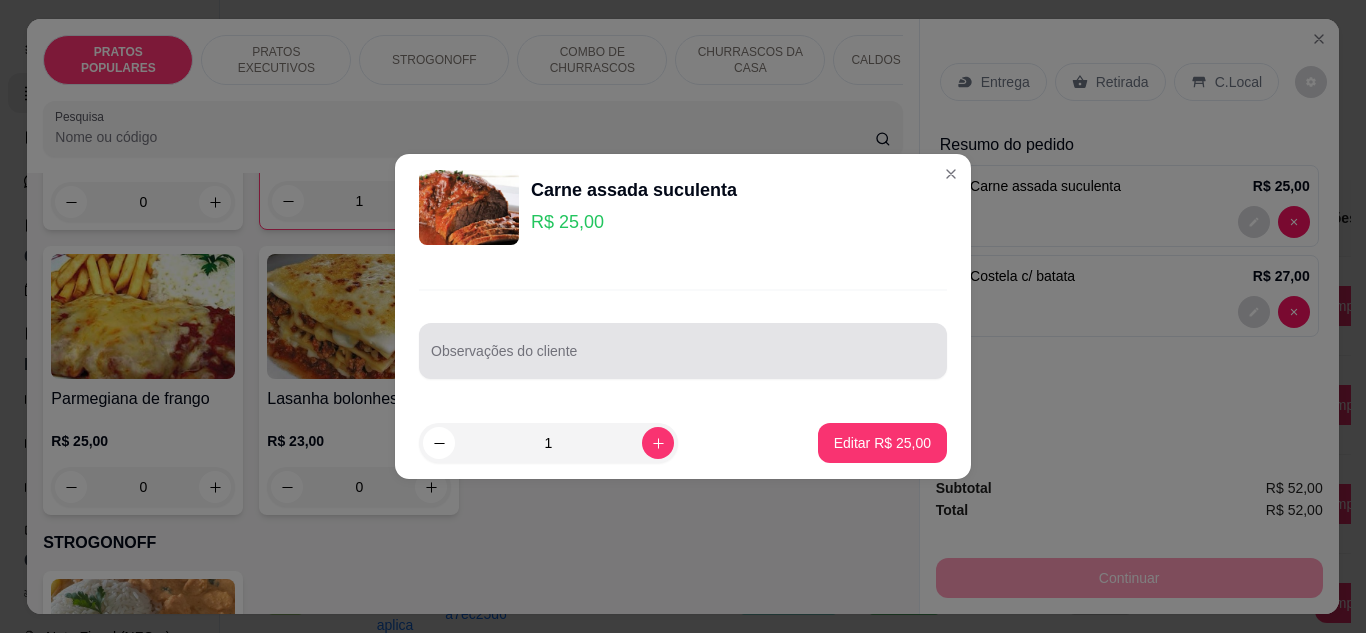 click on "Observações do cliente" at bounding box center (683, 359) 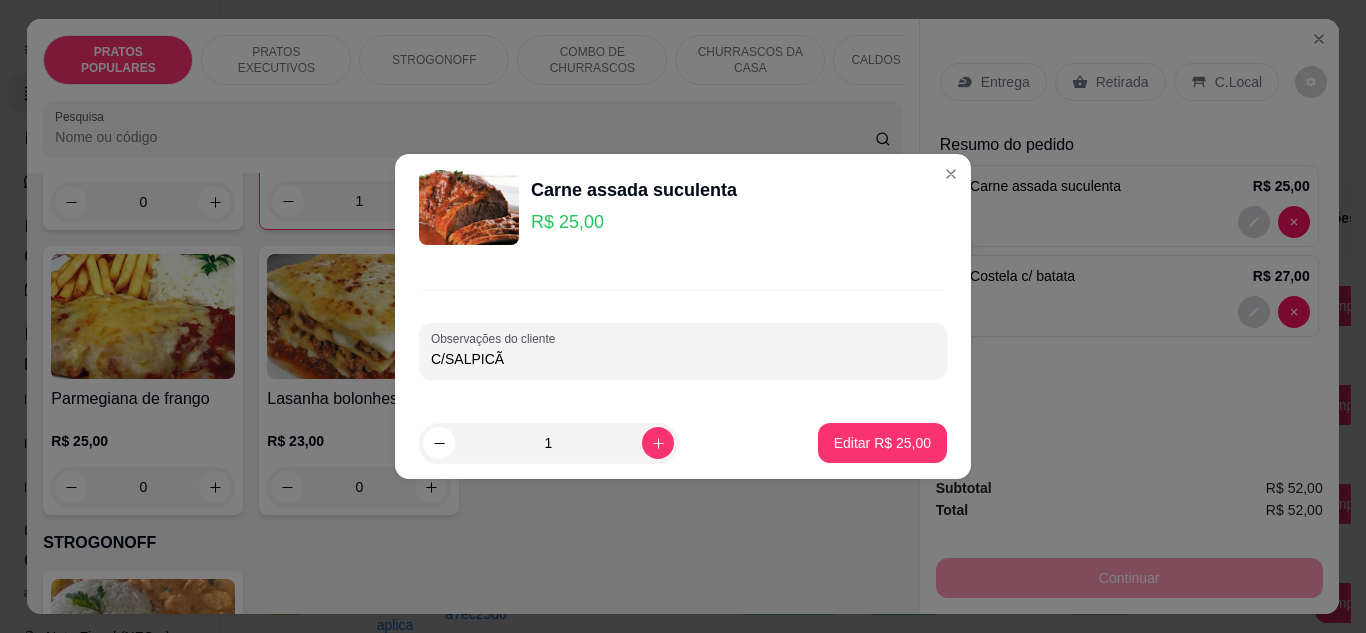 type on "C/SALPICÃO" 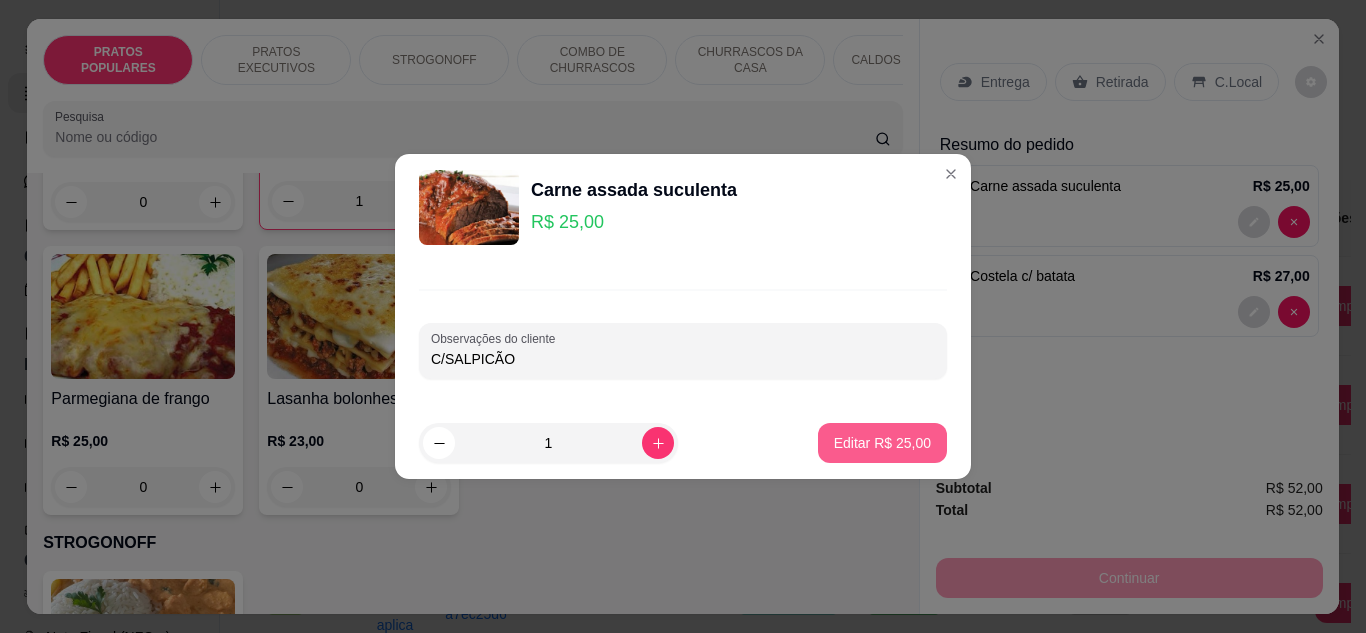 click on "Editar   R$ 25,00" at bounding box center [882, 443] 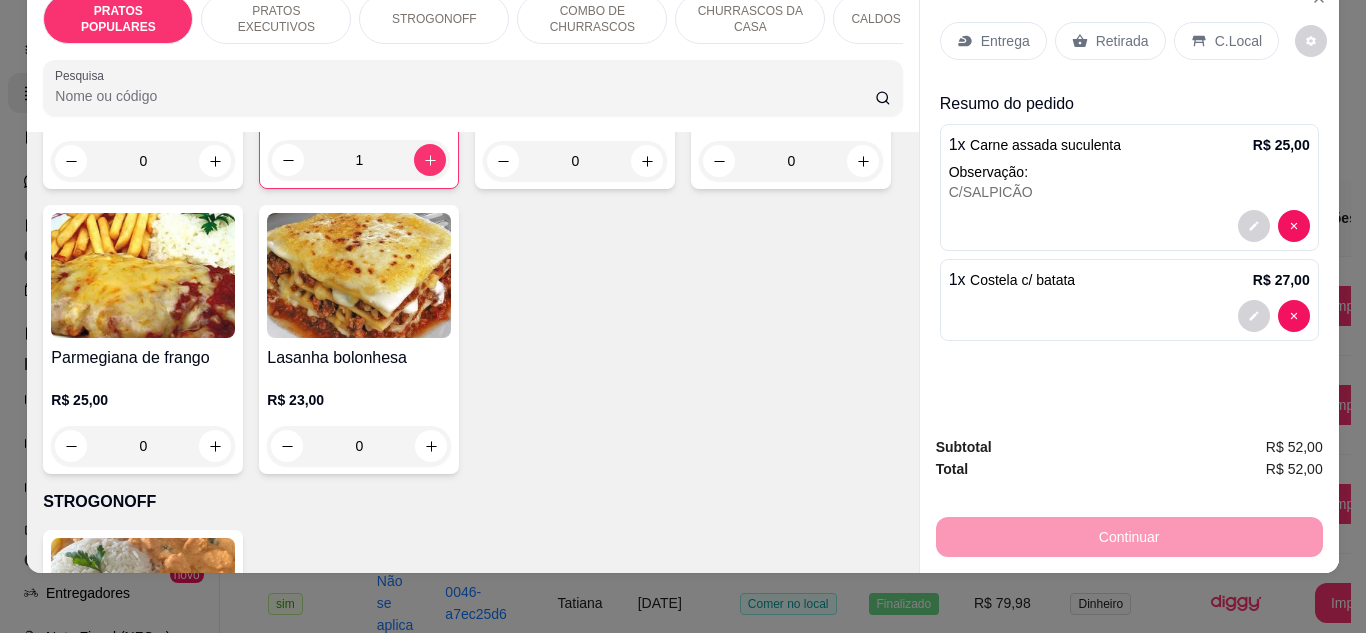 scroll, scrollTop: 53, scrollLeft: 0, axis: vertical 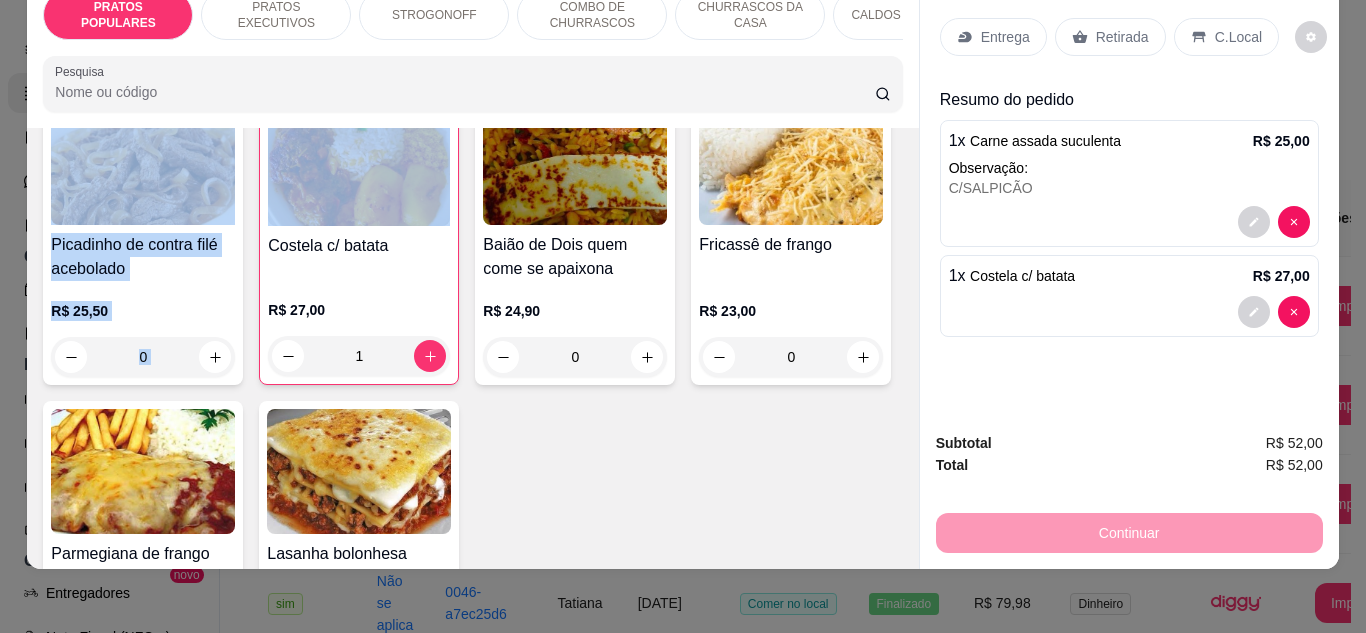 drag, startPoint x: 779, startPoint y: 363, endPoint x: 779, endPoint y: 438, distance: 75 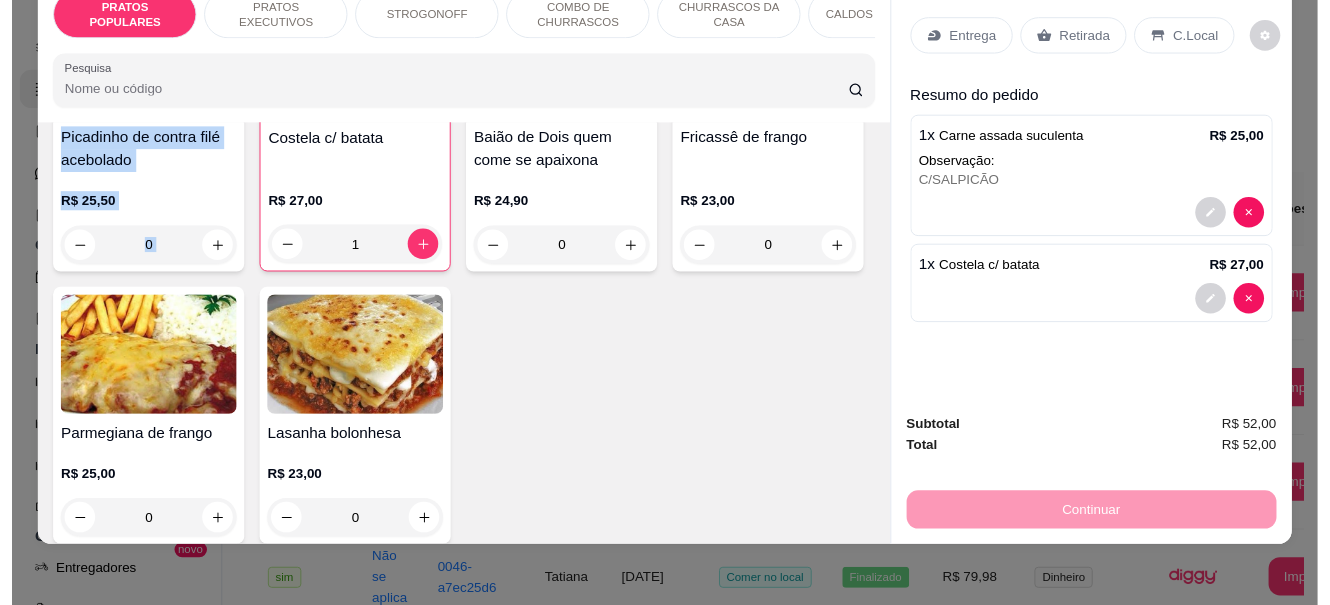 scroll, scrollTop: 700, scrollLeft: 0, axis: vertical 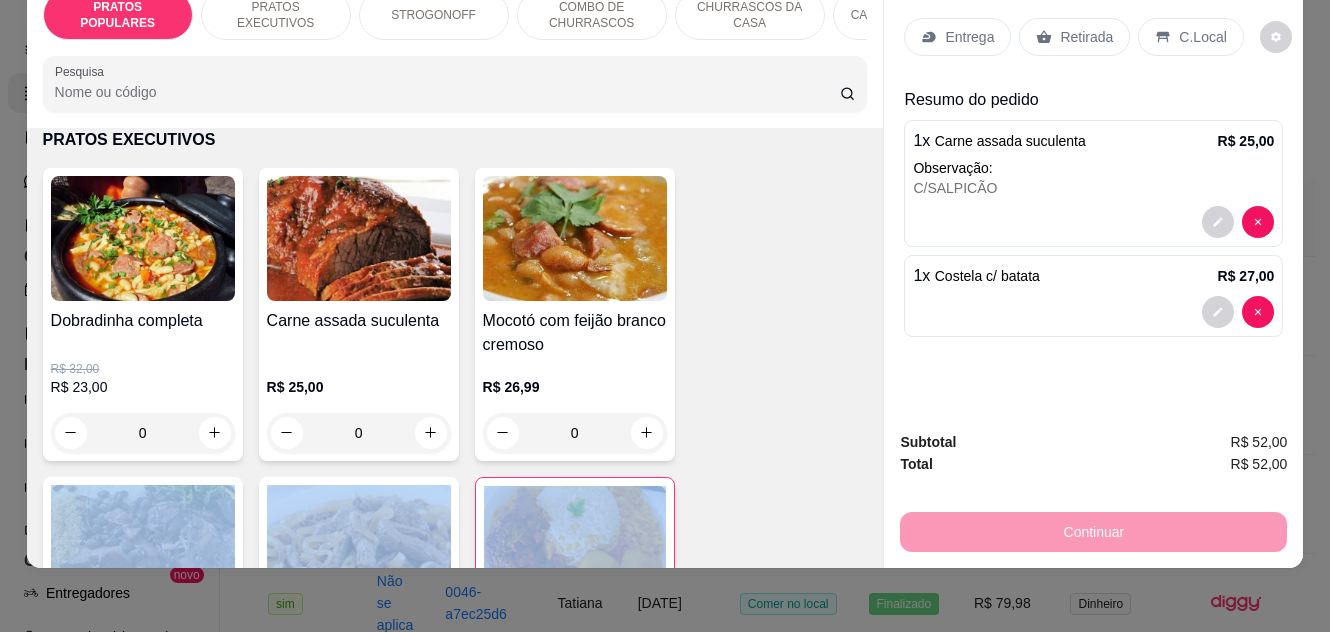 drag, startPoint x: 732, startPoint y: 440, endPoint x: 734, endPoint y: 478, distance: 38.052597 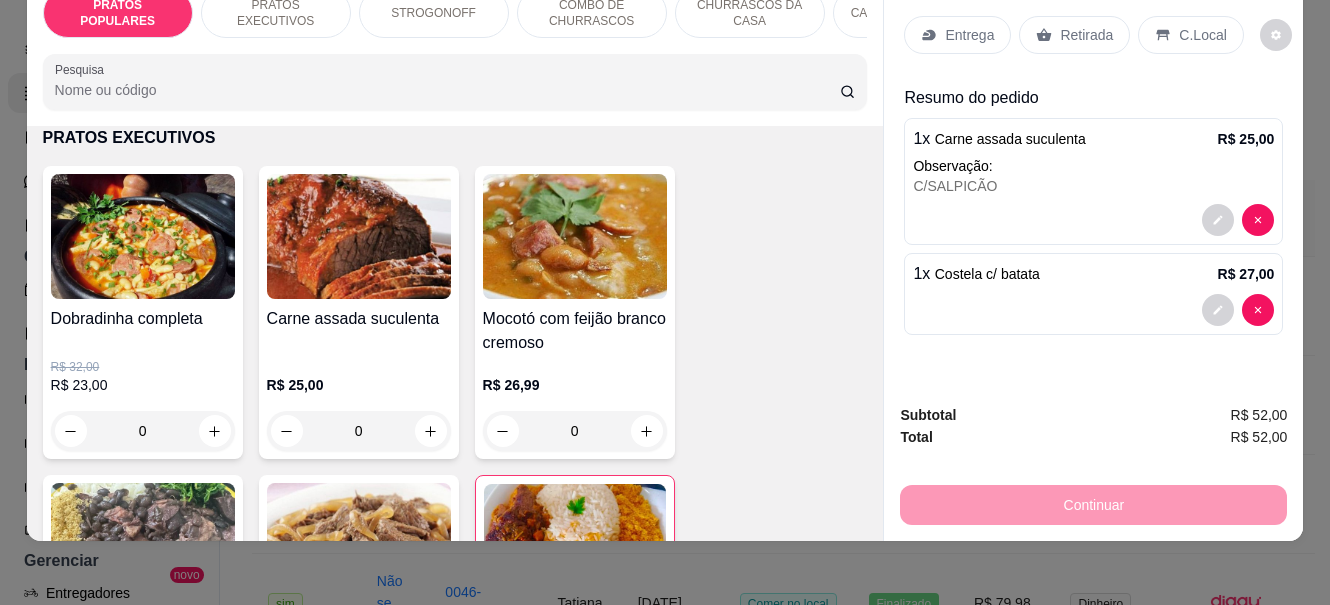 drag, startPoint x: 793, startPoint y: 302, endPoint x: 783, endPoint y: 299, distance: 10.440307 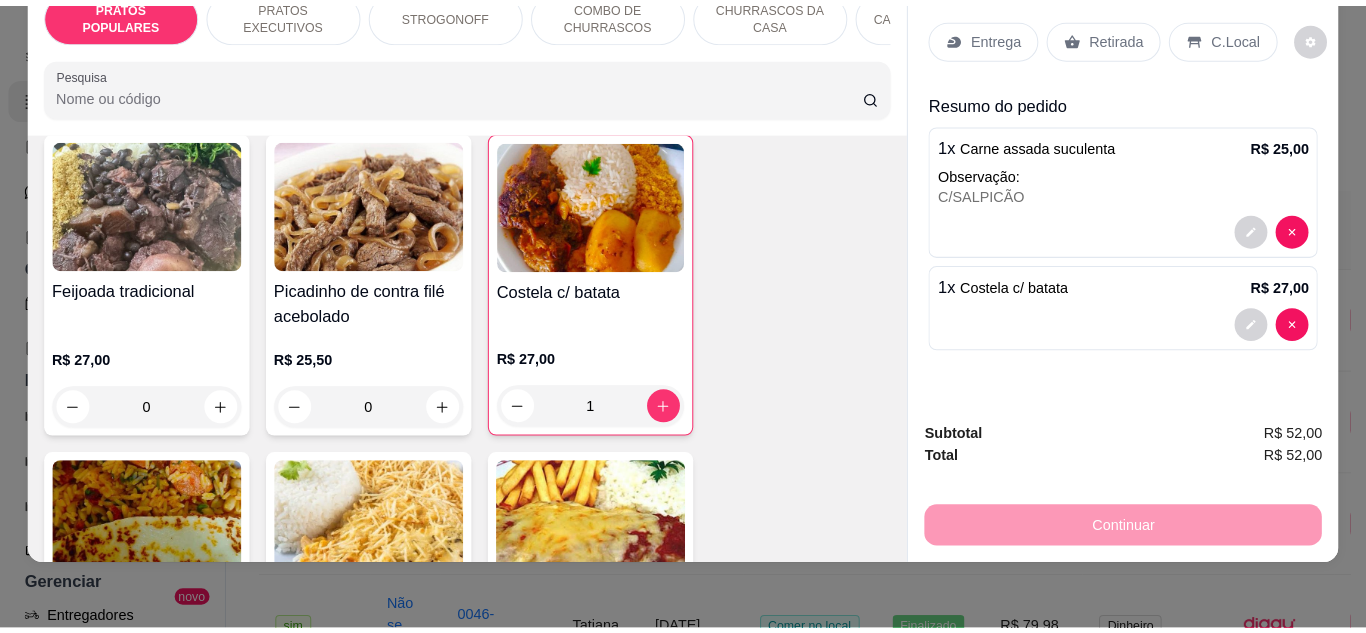 scroll, scrollTop: 1100, scrollLeft: 0, axis: vertical 